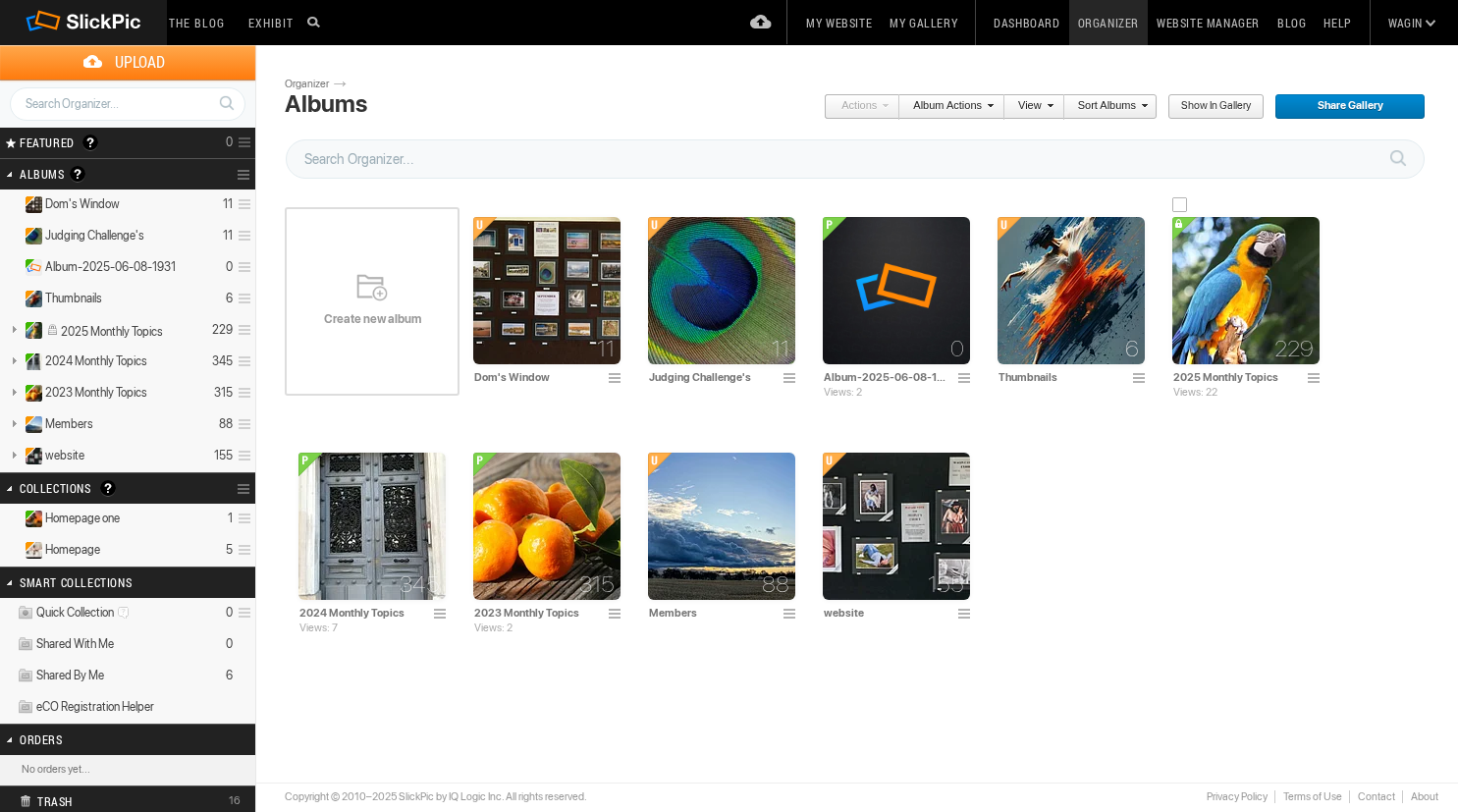 scroll, scrollTop: 0, scrollLeft: 0, axis: both 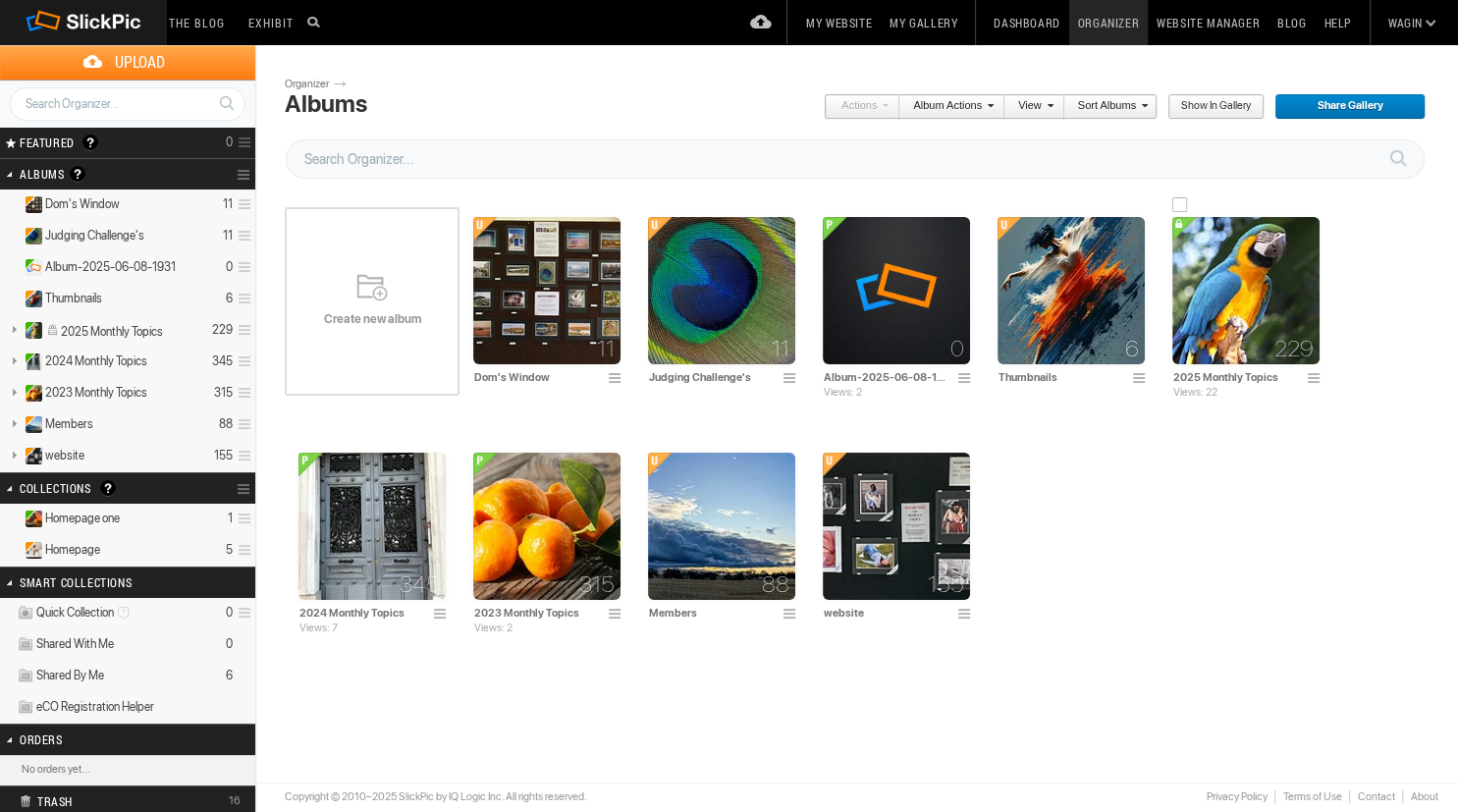 click at bounding box center [1246, 291] 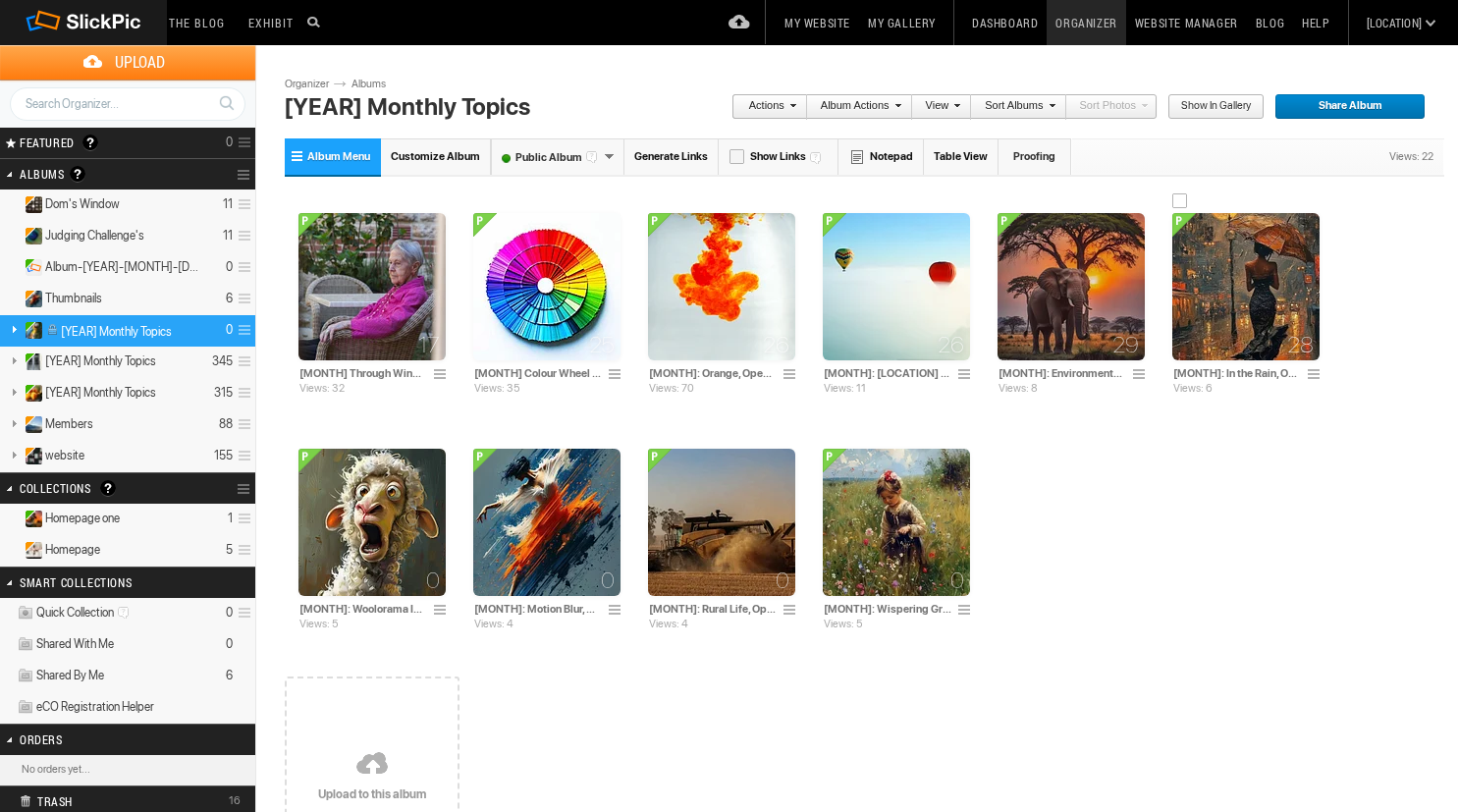 scroll, scrollTop: 0, scrollLeft: 0, axis: both 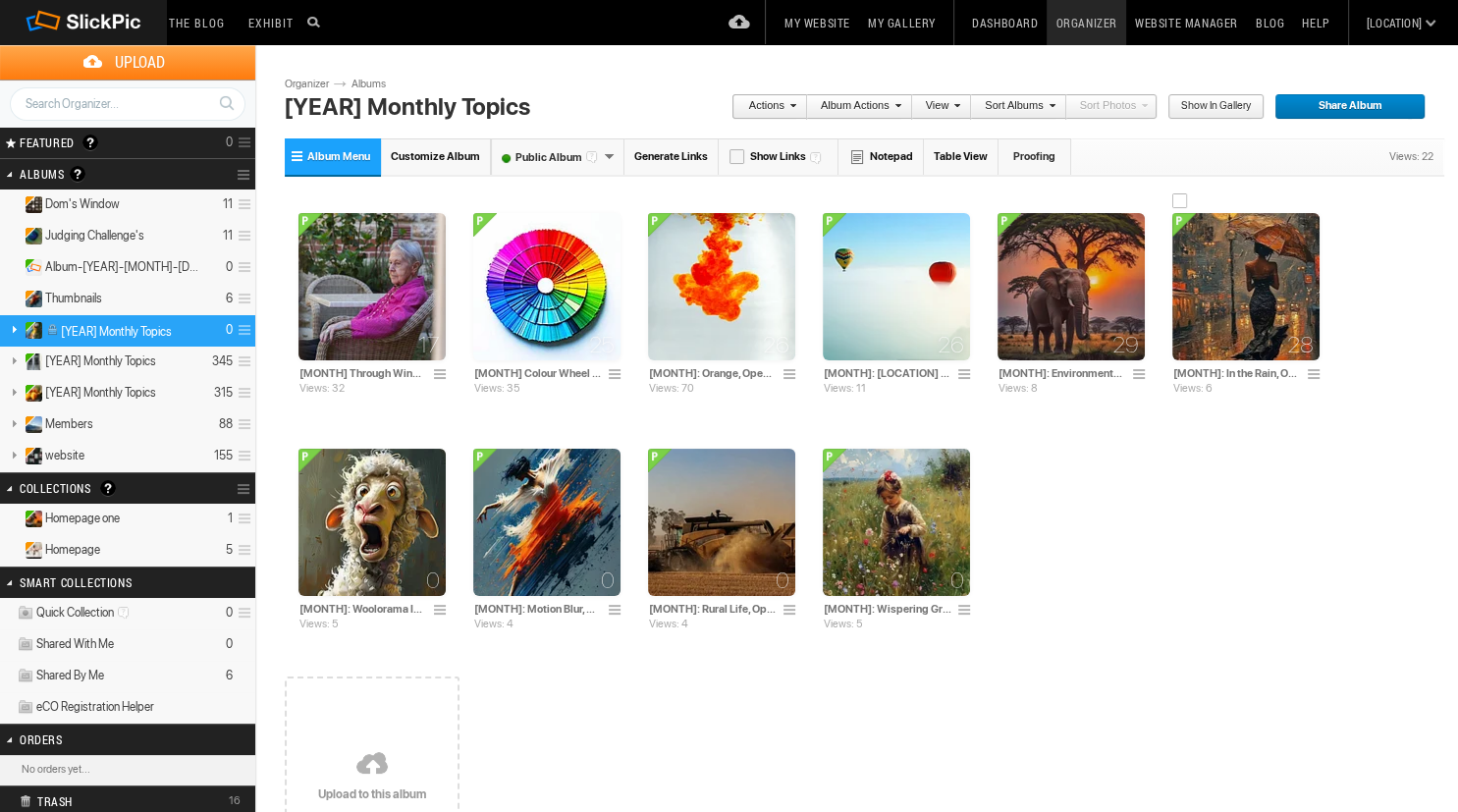 click at bounding box center [1246, 287] 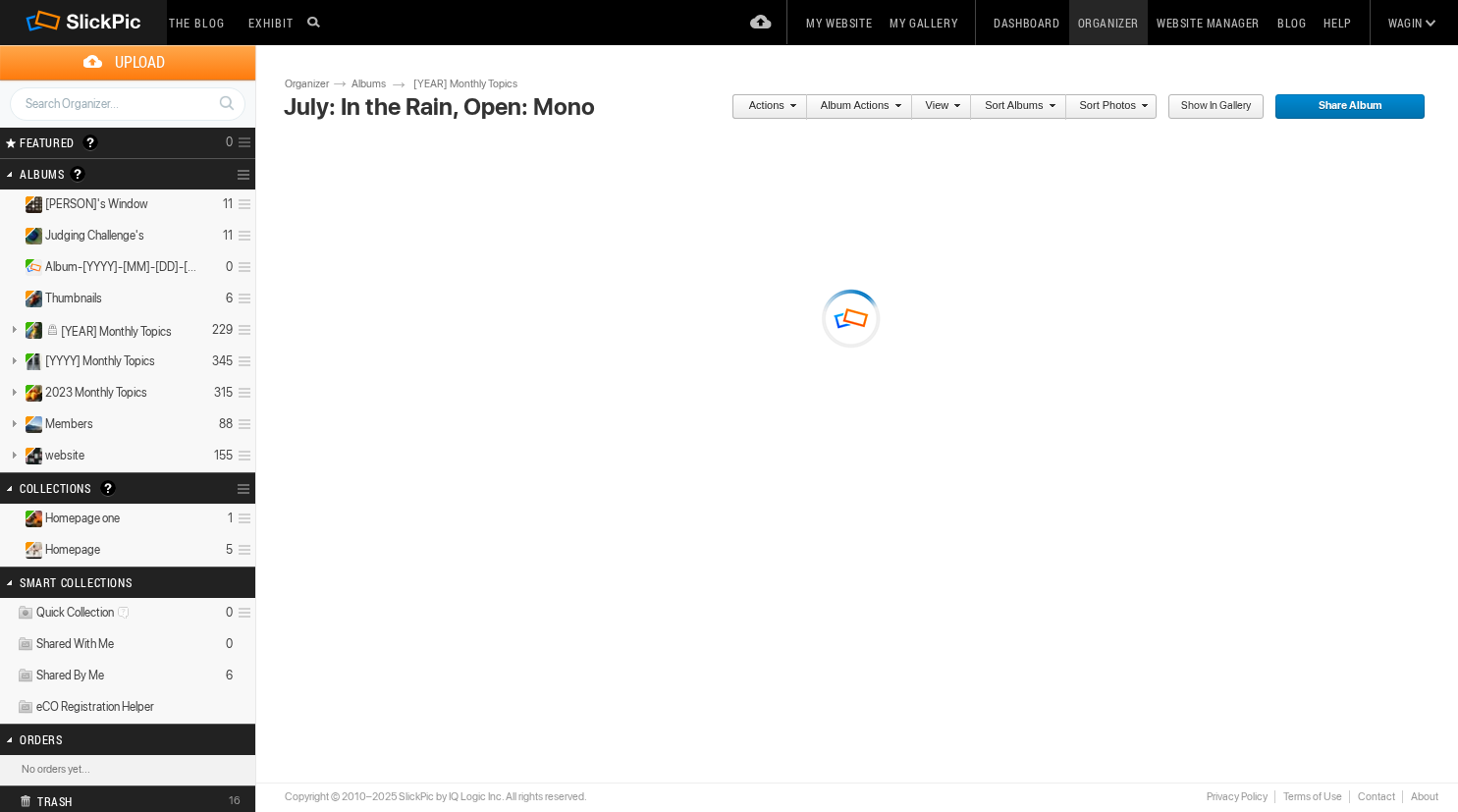 scroll, scrollTop: 0, scrollLeft: 0, axis: both 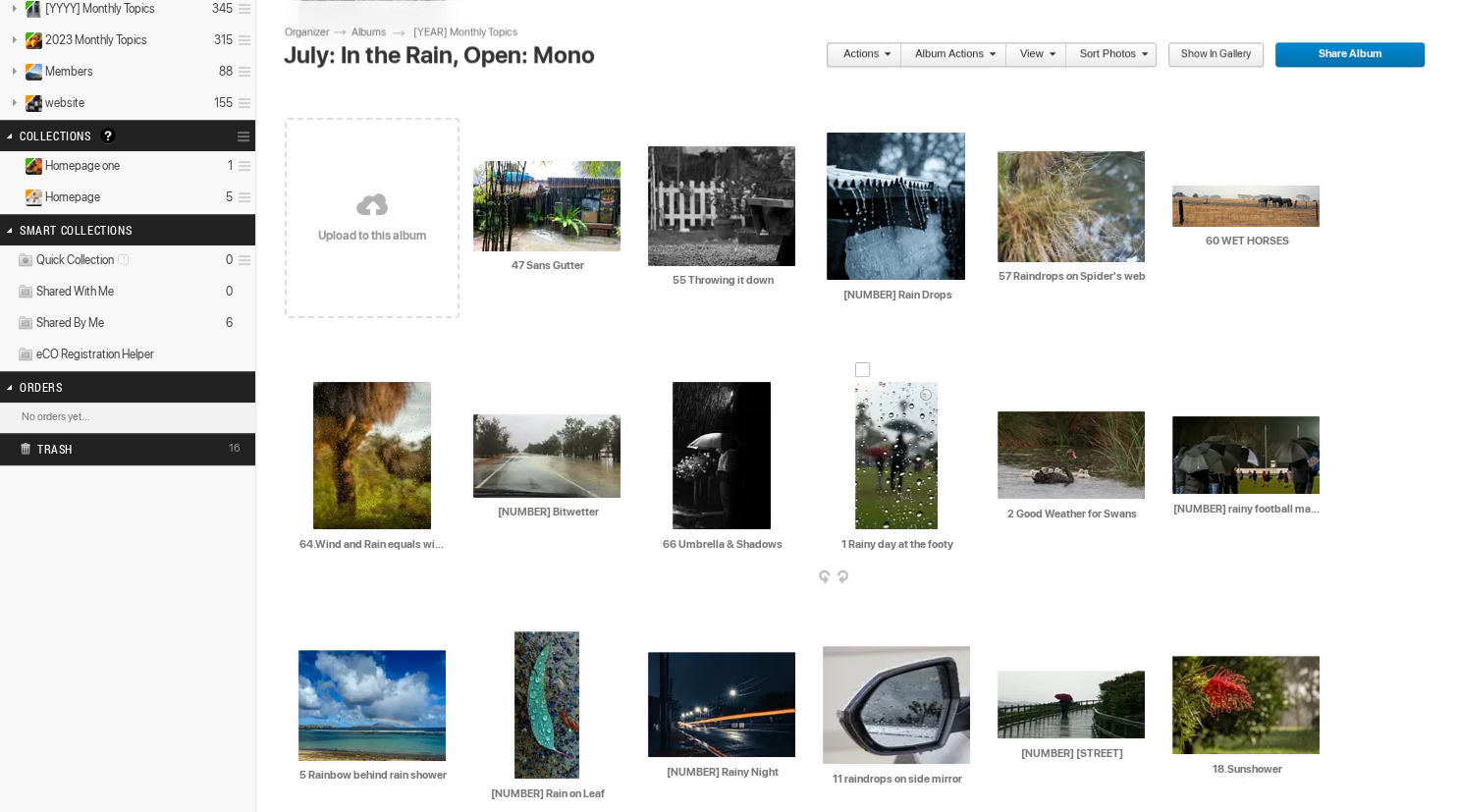 click at bounding box center (896, 456) 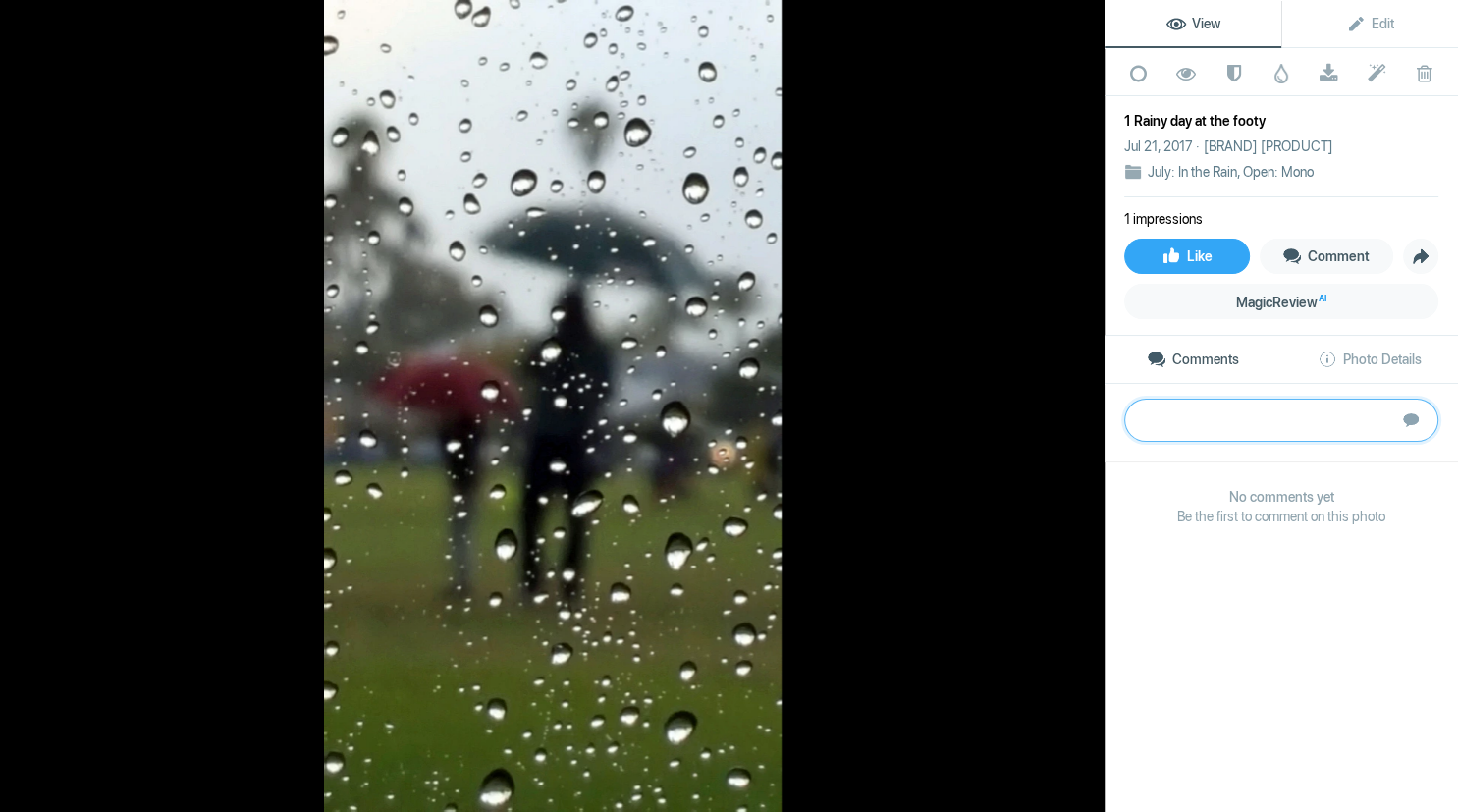 paste on "Great capture of the rain outside and the people protecting themselves under umbrellas. Composition has placed the people in the centre and using a portrait mode matches the pose of the people. Rain drops are clearly reflecting the background and with the use of DOF the background has become out of focus so the eye is drawn back to the raindrops. The use of a red umbrella keeps our focus in the middle of the image and there is enough separation to identify 2 people. Improvement may be to use a slight vignette or lineal gradient at the top to keep the eyes from straying to the bright sky. Well done Gold" 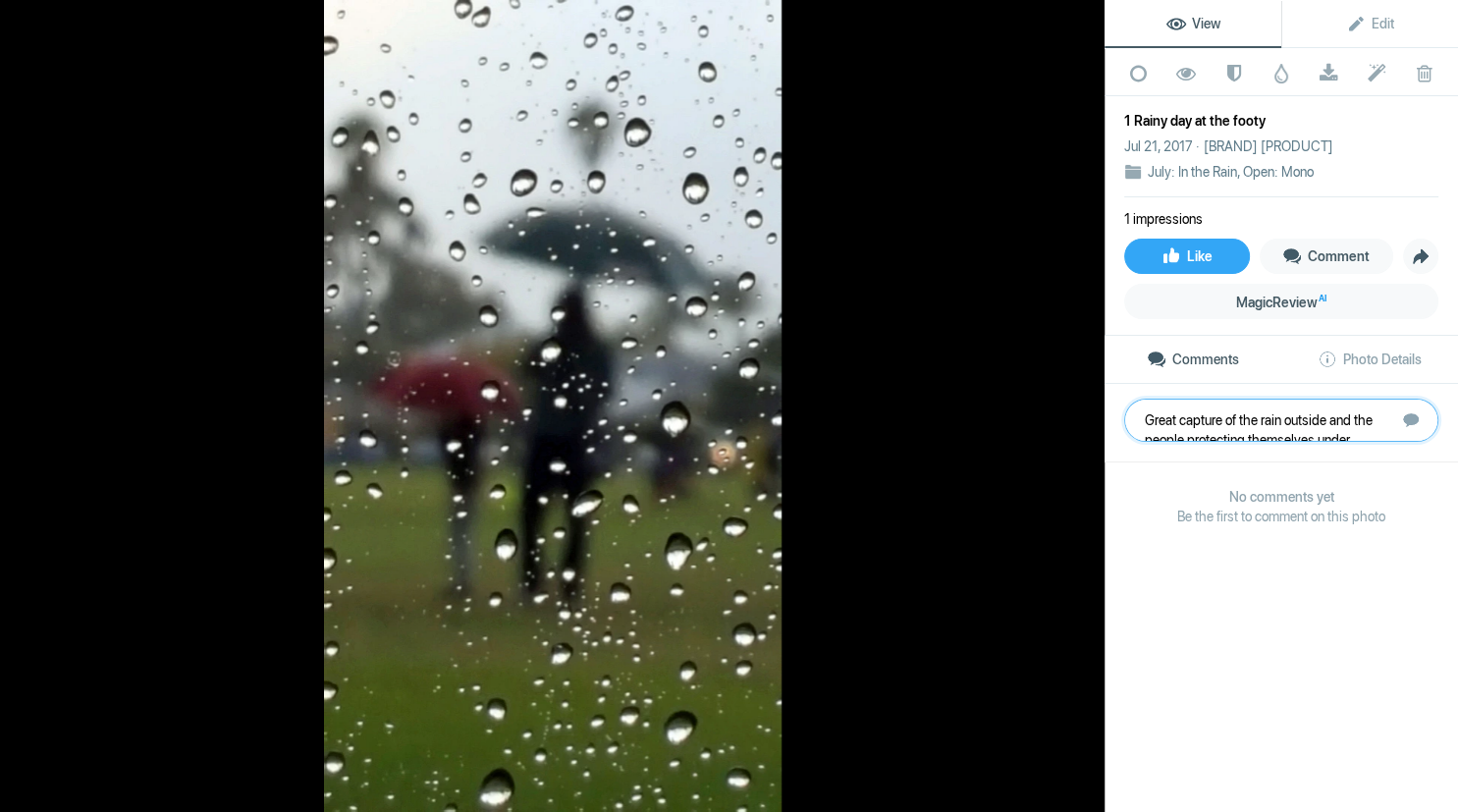 scroll, scrollTop: 138, scrollLeft: 0, axis: vertical 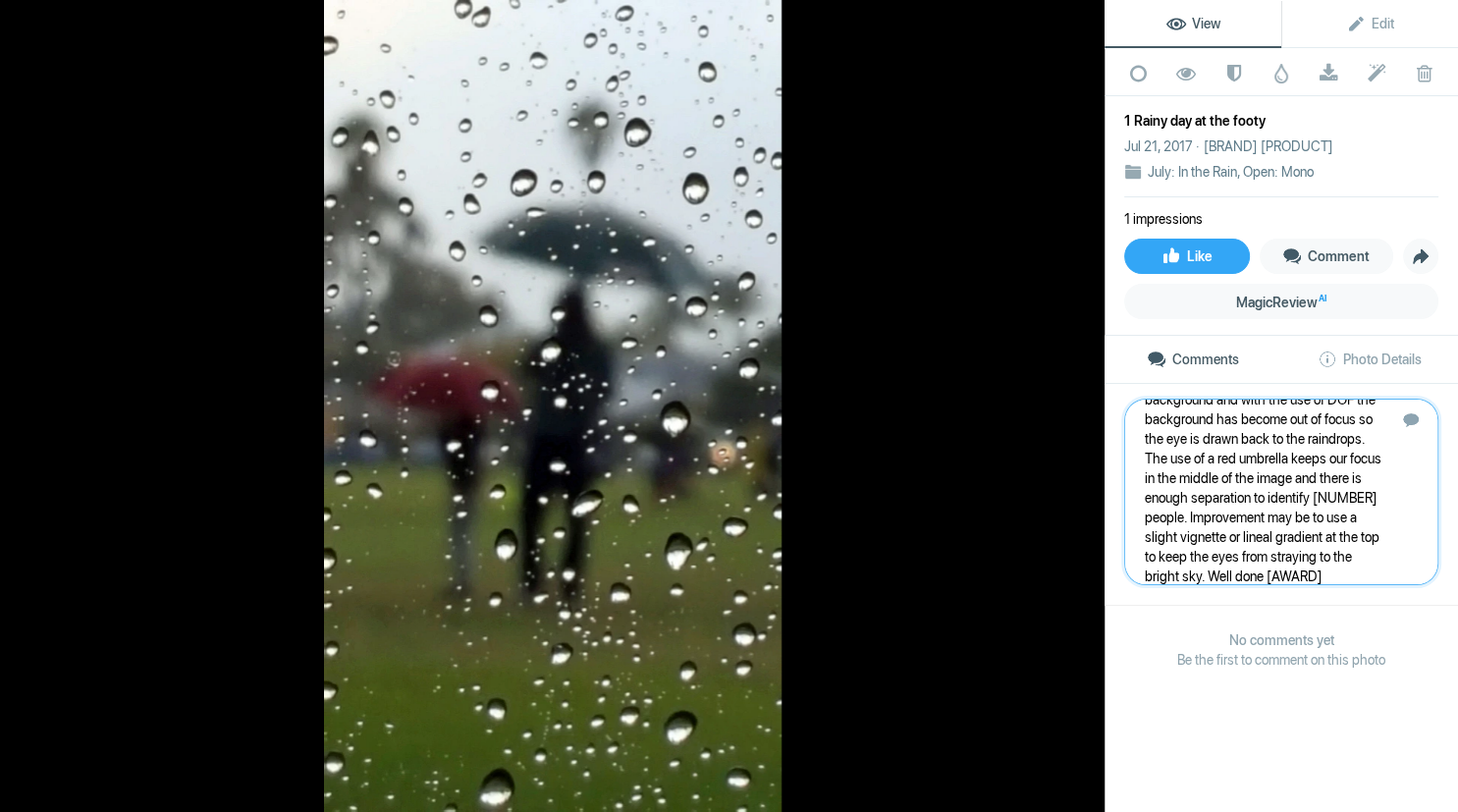 type 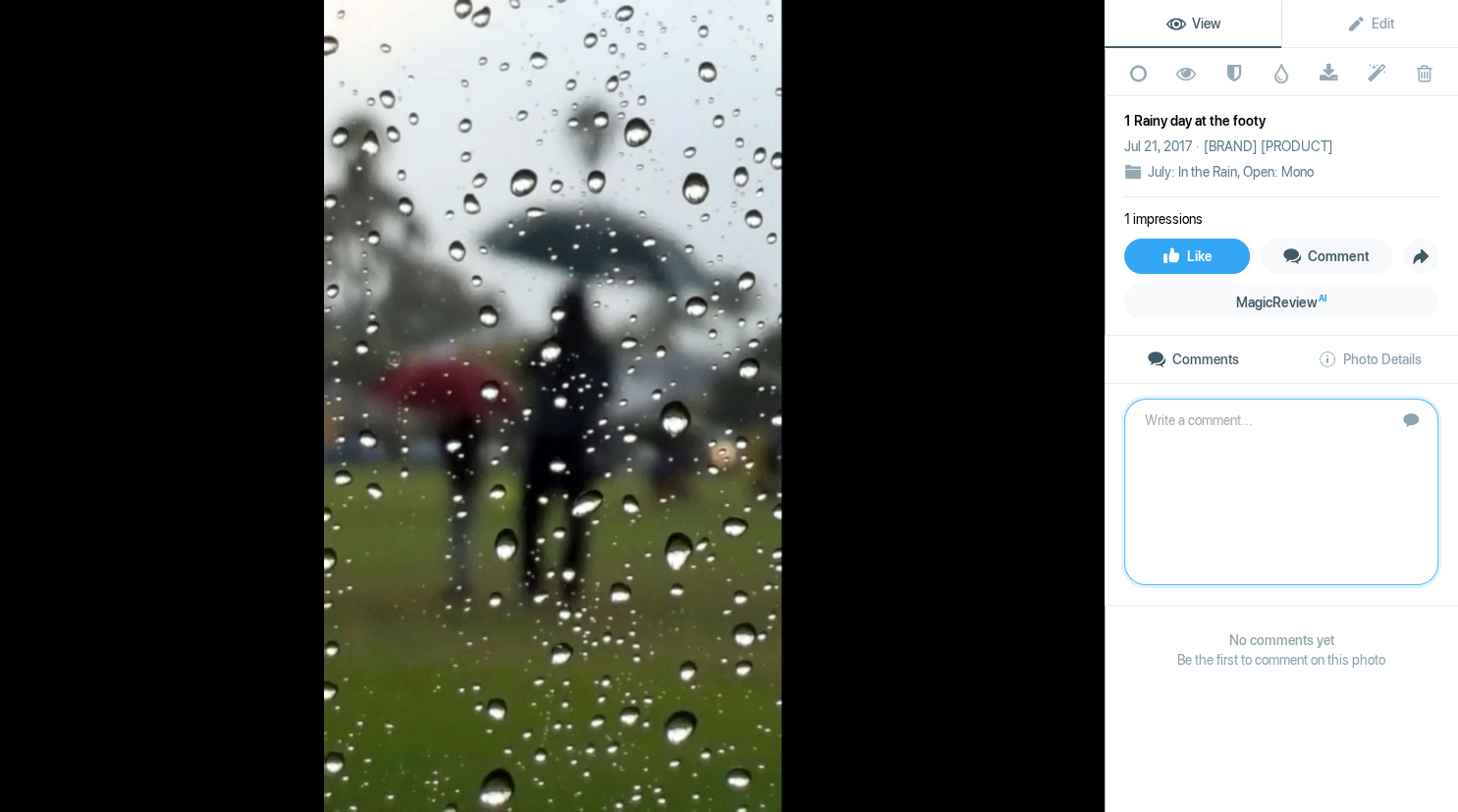scroll, scrollTop: 0, scrollLeft: 0, axis: both 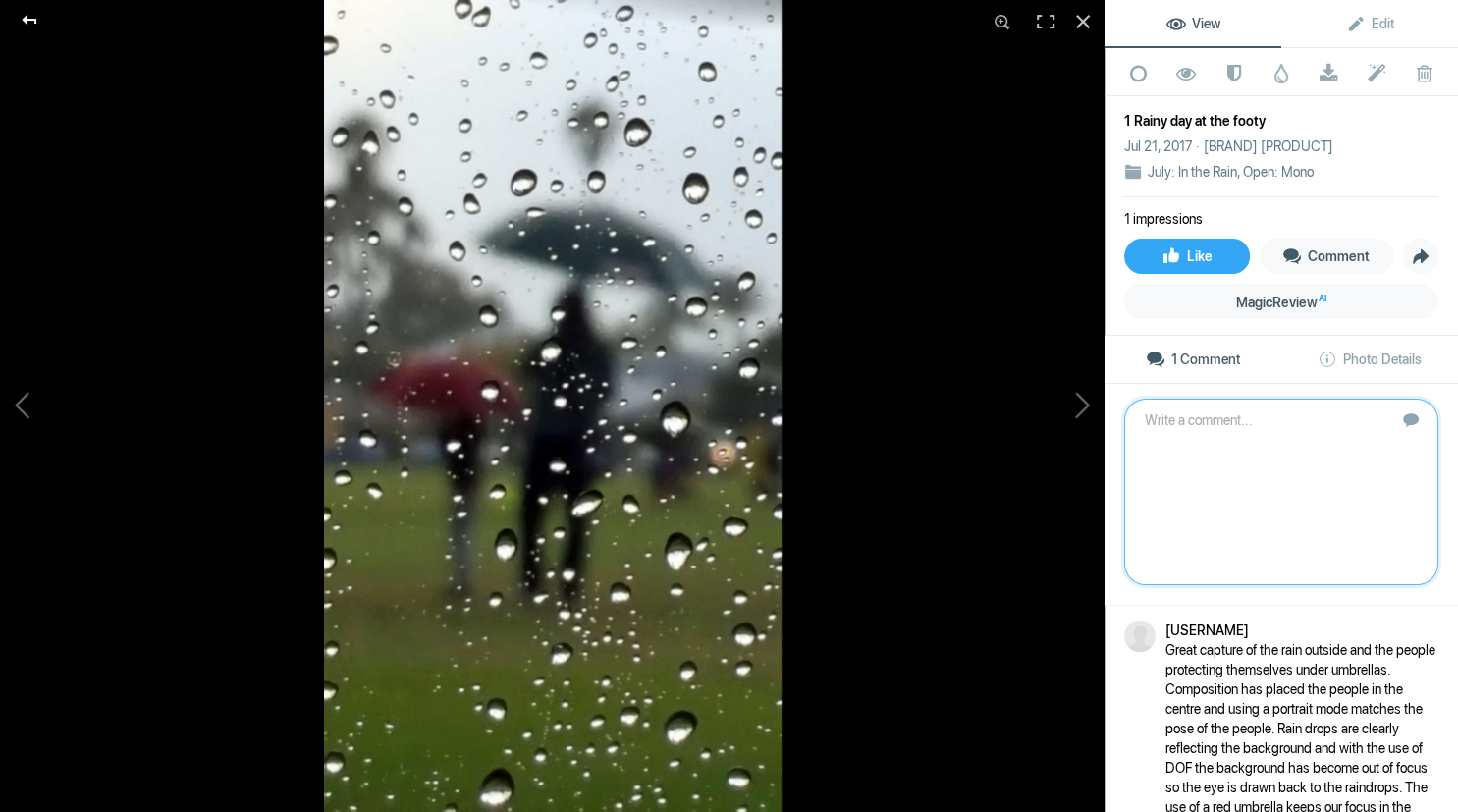 click 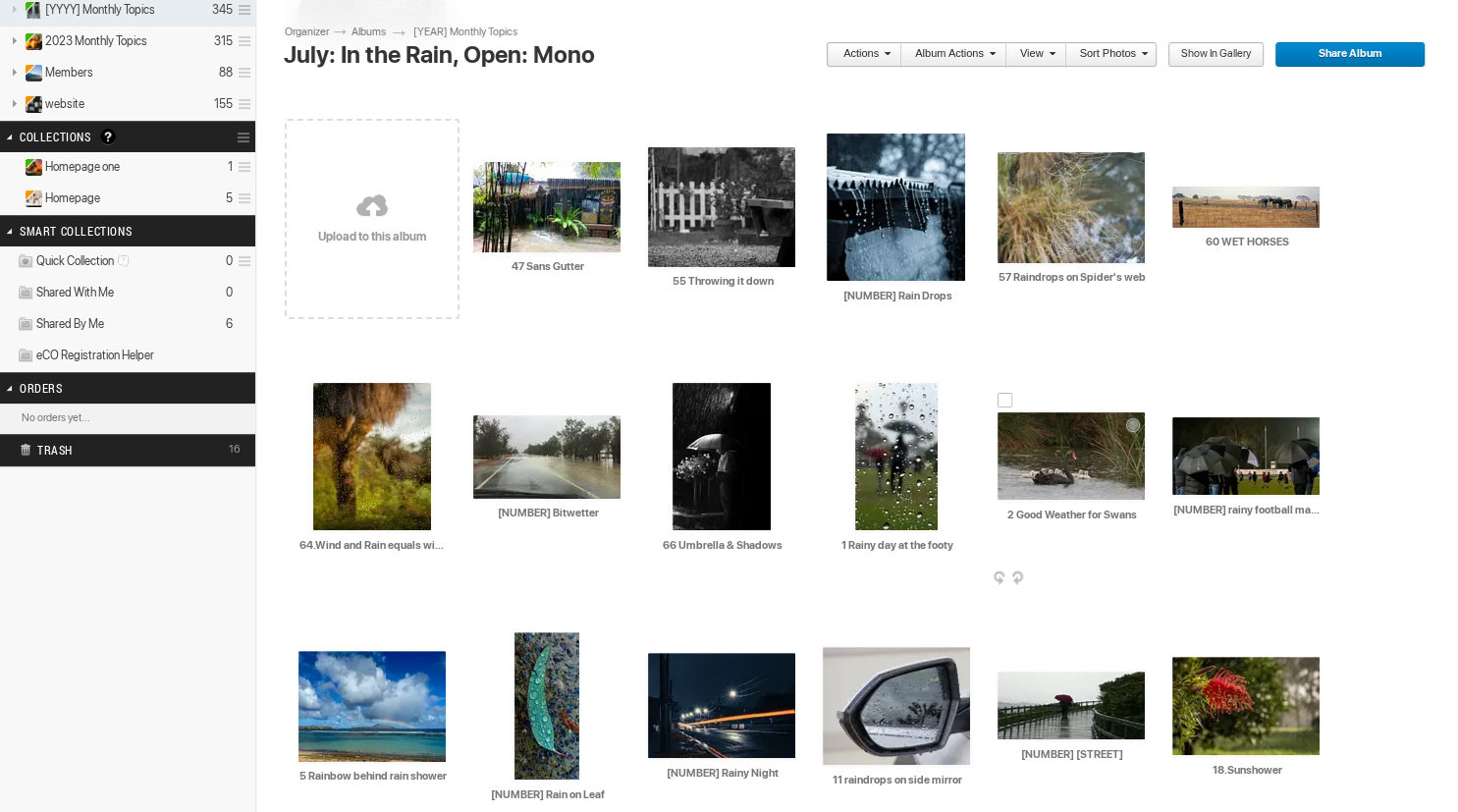 click at bounding box center (1071, 456) 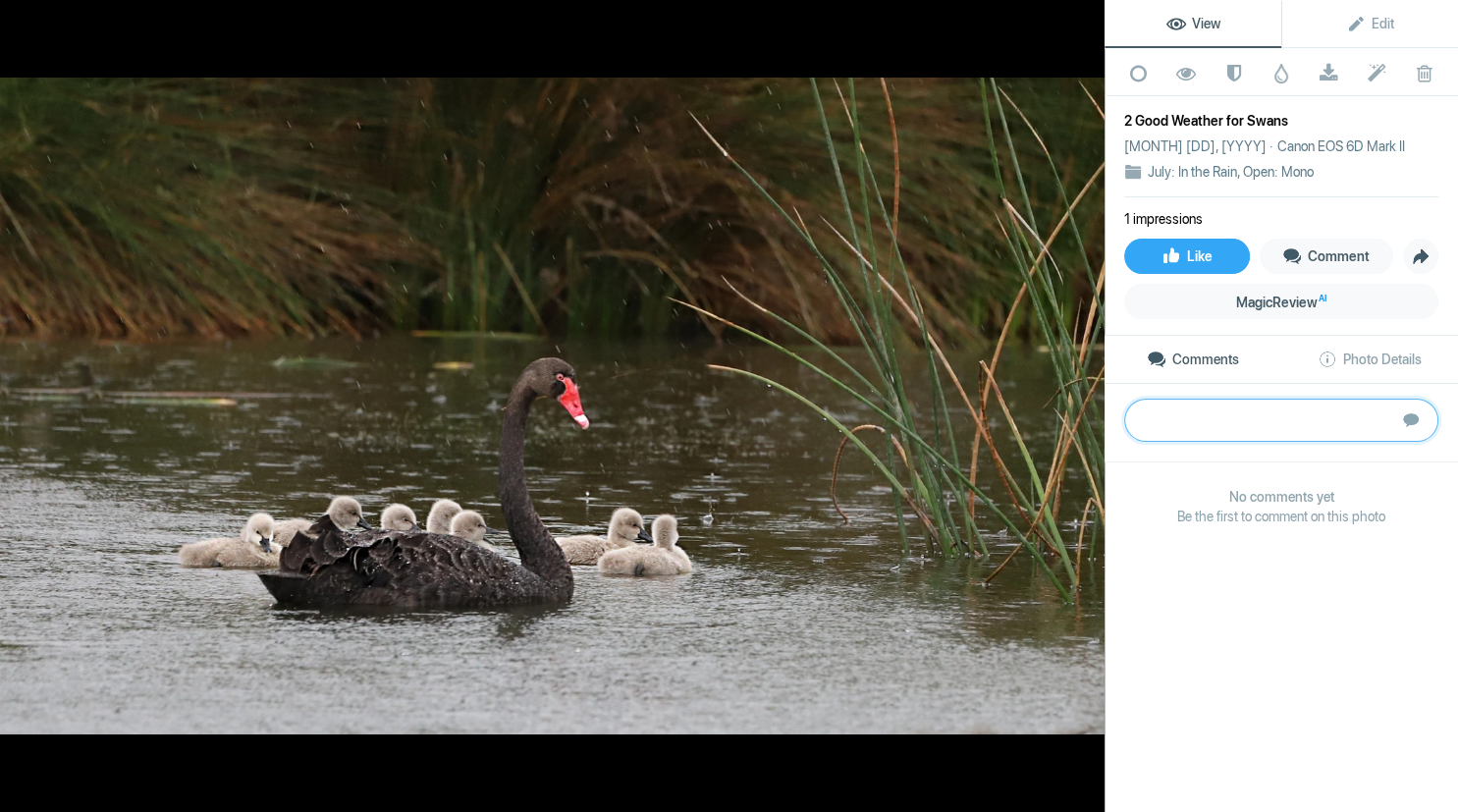paste on "I though the saying was ‘great day for ducks’ but swans works as well. The composition tells me mumma swan is heading her cygnets into protection of the reeds, I would have cropped off some of the area behind her so she sits more on the thirds line. Good clear head shot with catch lights in the eye and rain drops on the feathers. The use of shallow DOF has capture mum and babies in focus with the background blurred and enough to see the raindrops falling down. It is interesting to note the different expressions on the cygnets that stops the viewer , to spend more time viewing the image. A lineal gradient at the bottom to reduce the glare may be an improvement. Thanks for cute shot Silver" 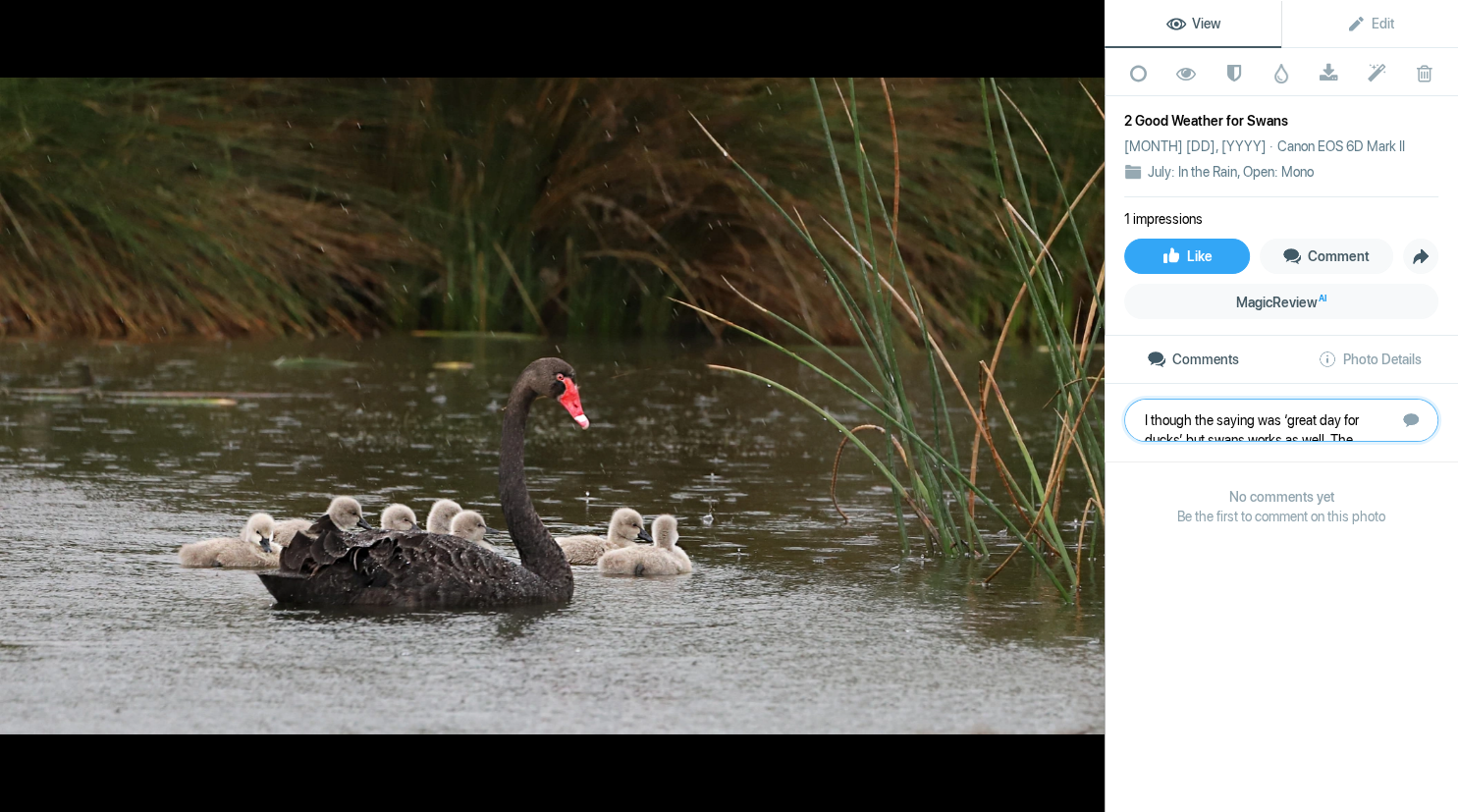 scroll, scrollTop: 178, scrollLeft: 0, axis: vertical 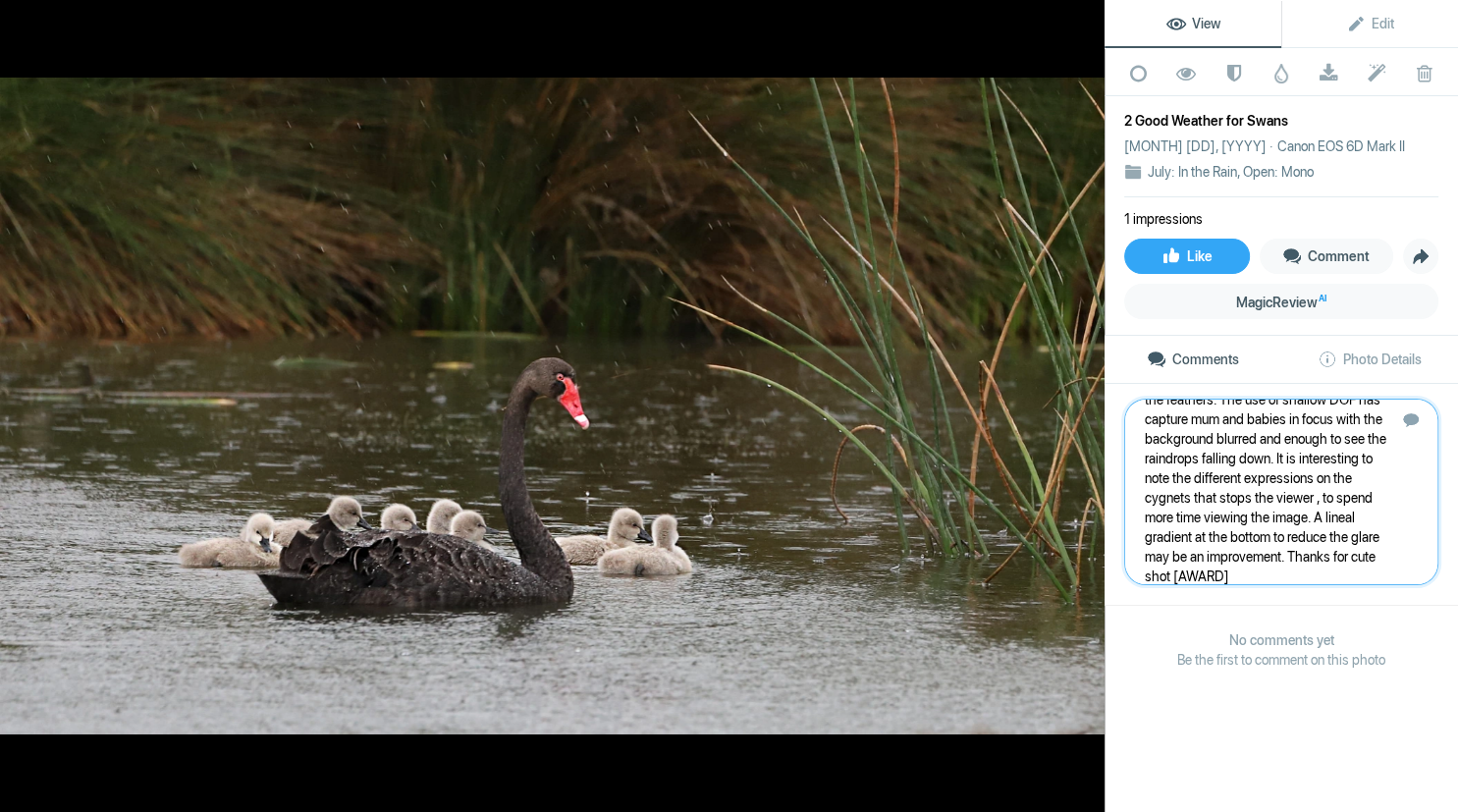 type 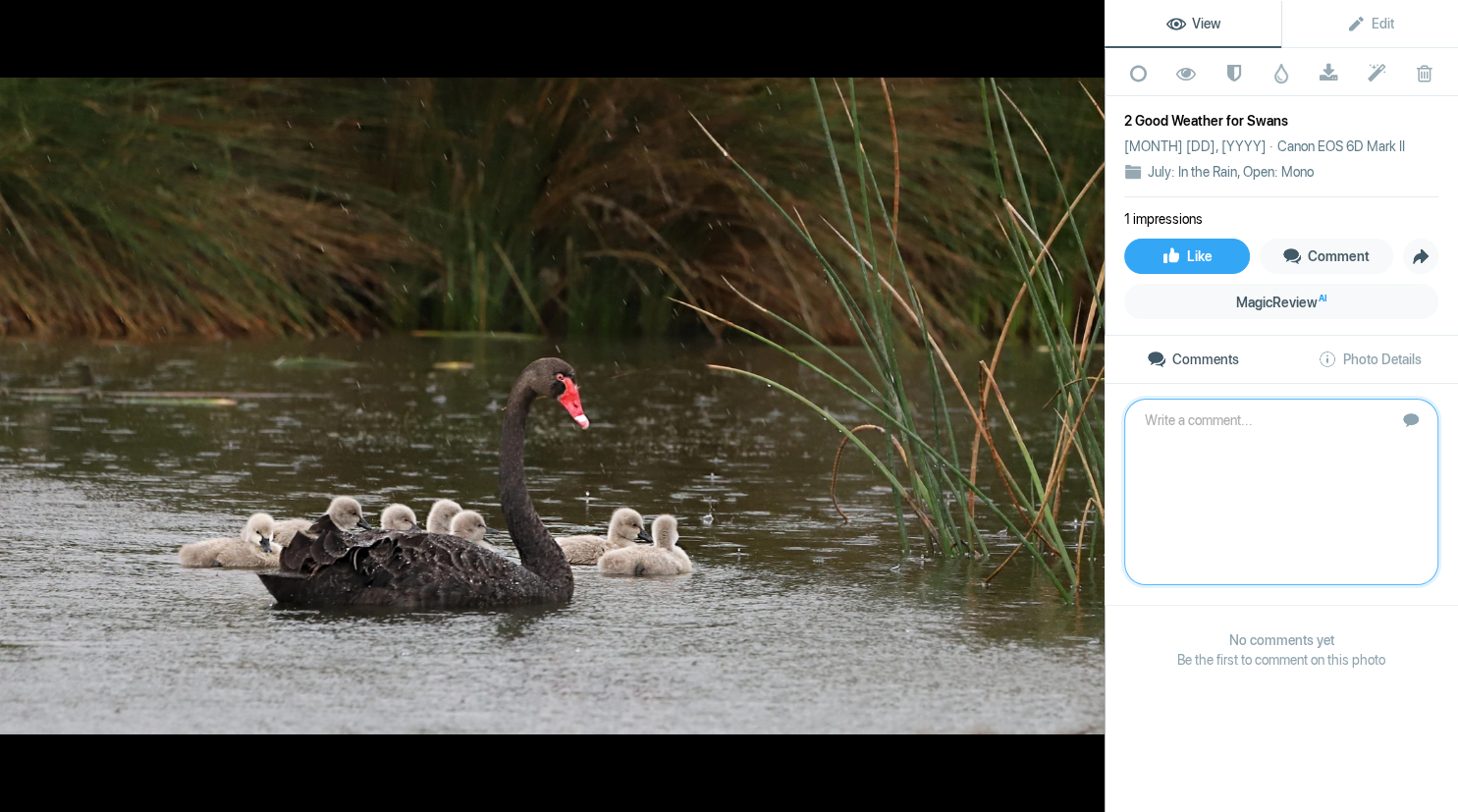 scroll, scrollTop: 0, scrollLeft: 0, axis: both 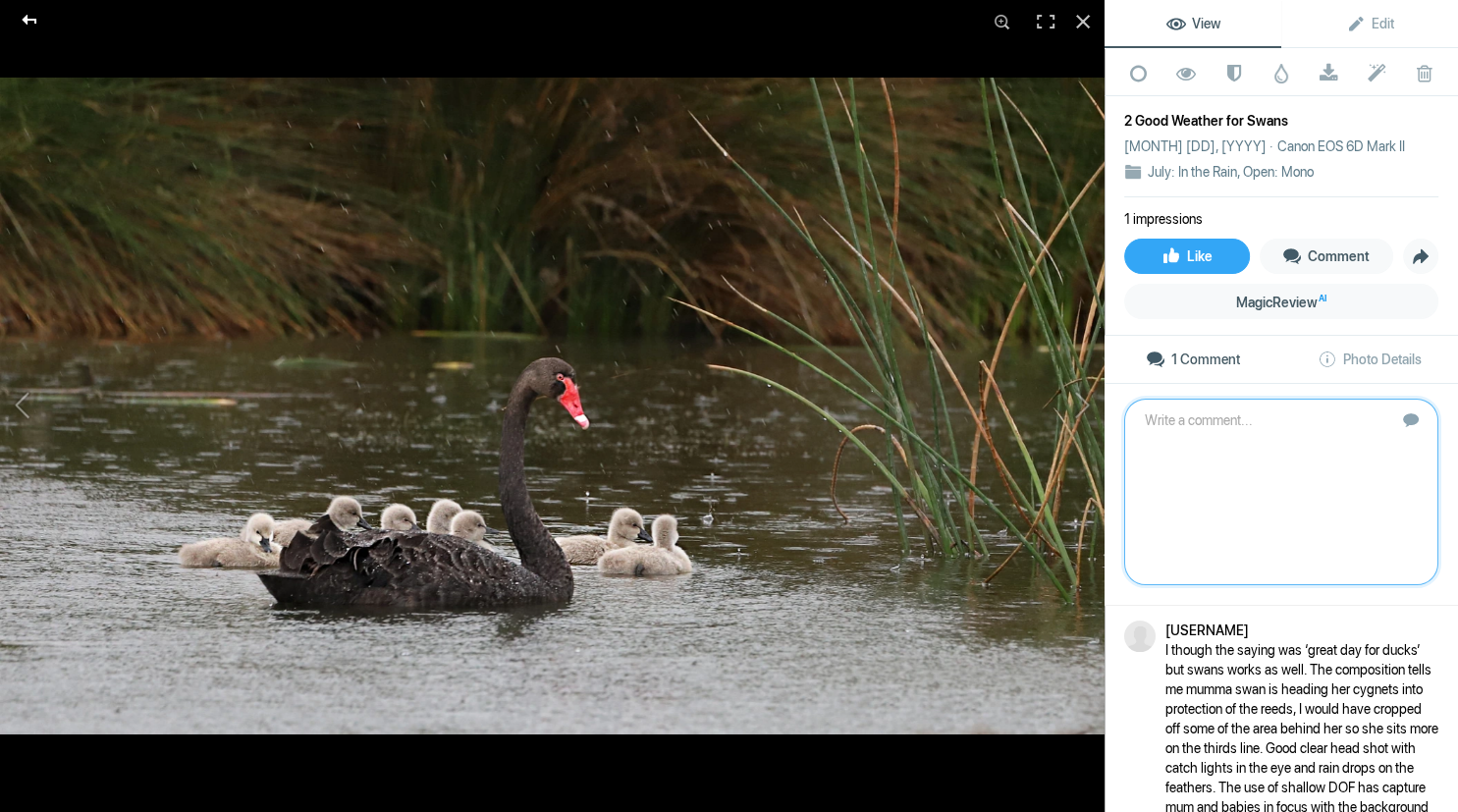 click 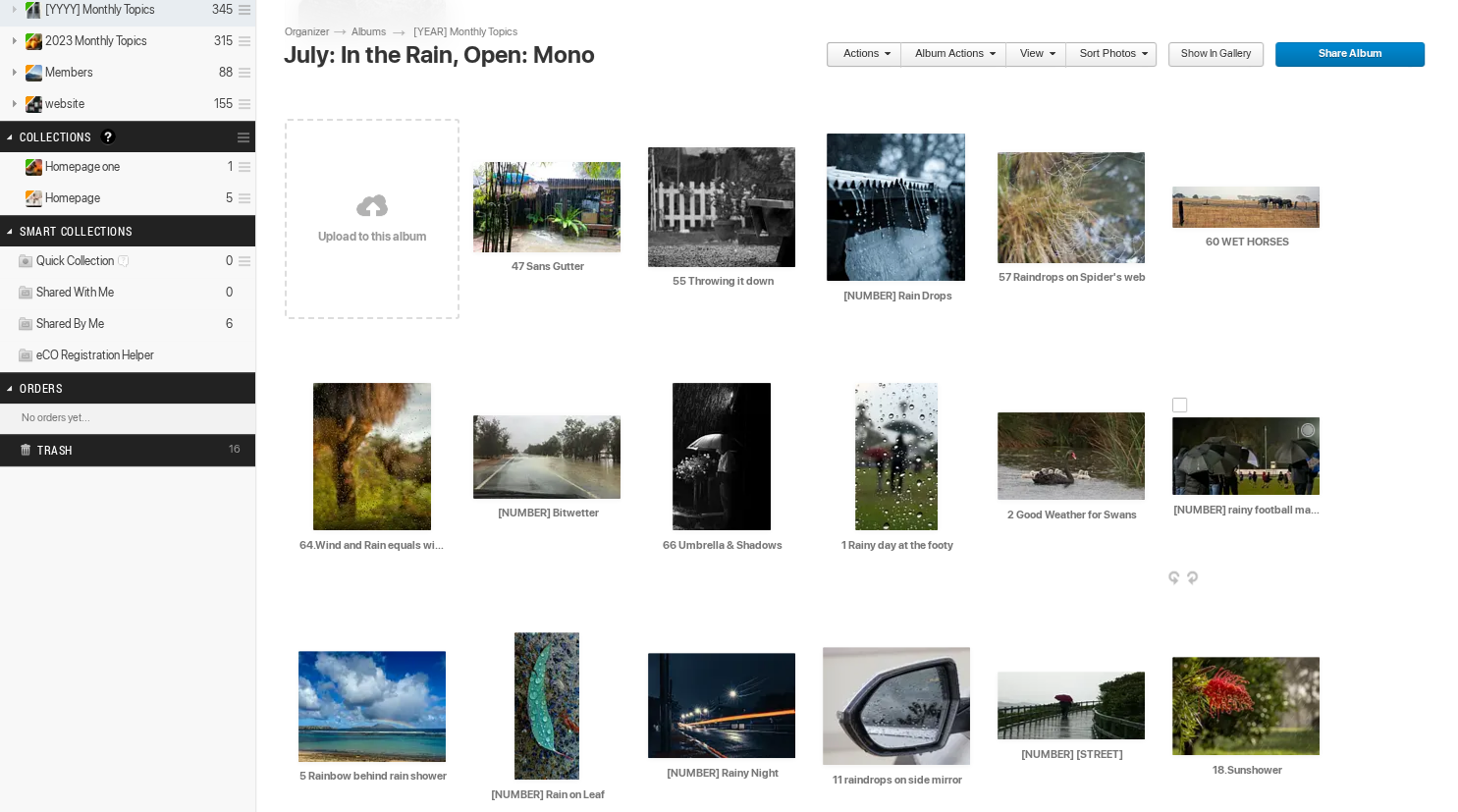 click at bounding box center [1246, 456] 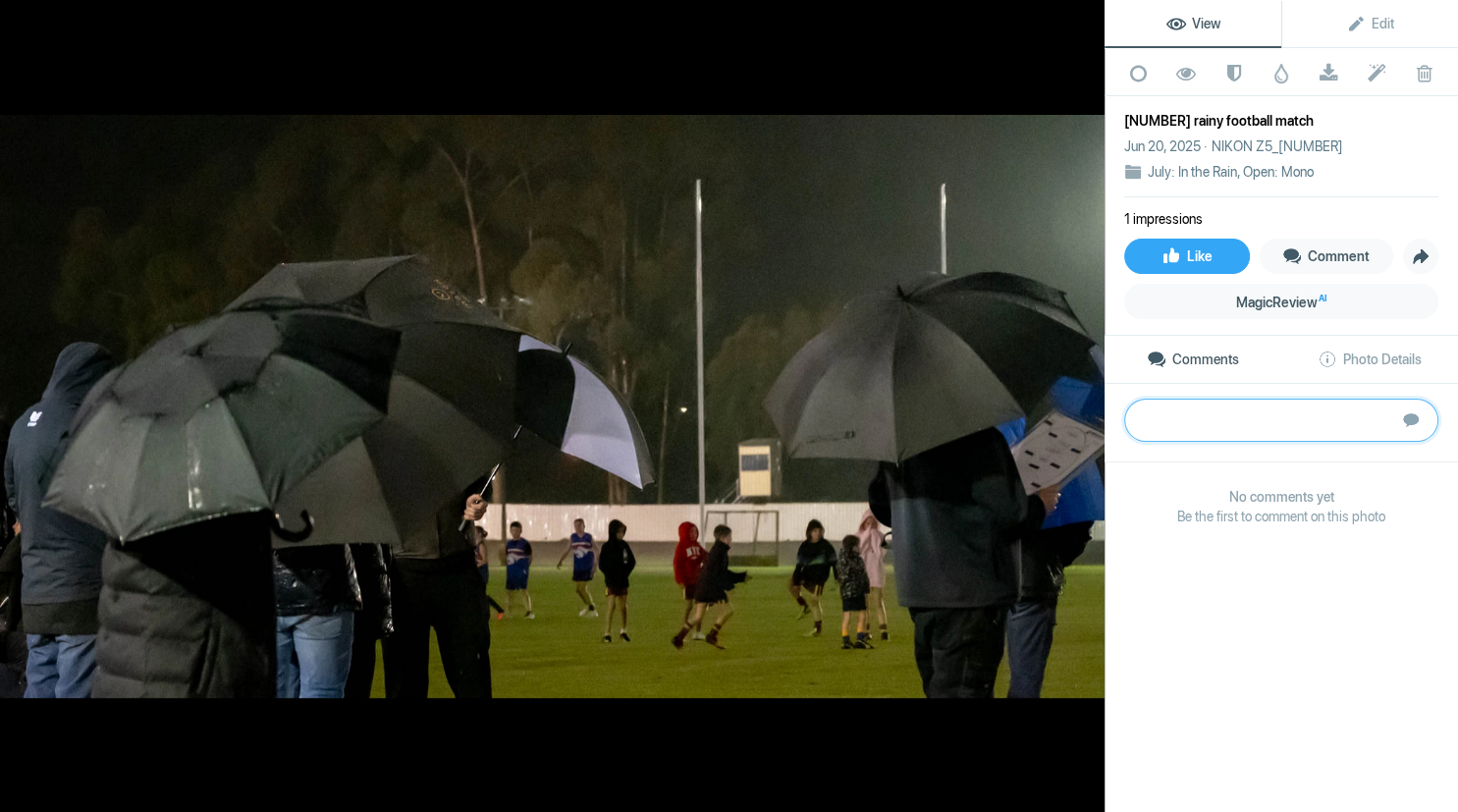 paste on "This shot has a lot of interest to keep the viewer looking around. The parents (I assume) on the left and the coaching team on the right then allows us to see the players in-between. It shows adults covering up and the children toughing it out to play the game, although playing with hands in the pockets is a unique way to play. The light from the right tells us it is in the evening. It has a lot of noise, to be expected with the conditions. While it is not a photo competition winning entry, in terms of this topic and at a club level I have awarded it more than usual. An improvement would have to removed the pole over the coaches umbrella as it is a distraction. Well done Silver" 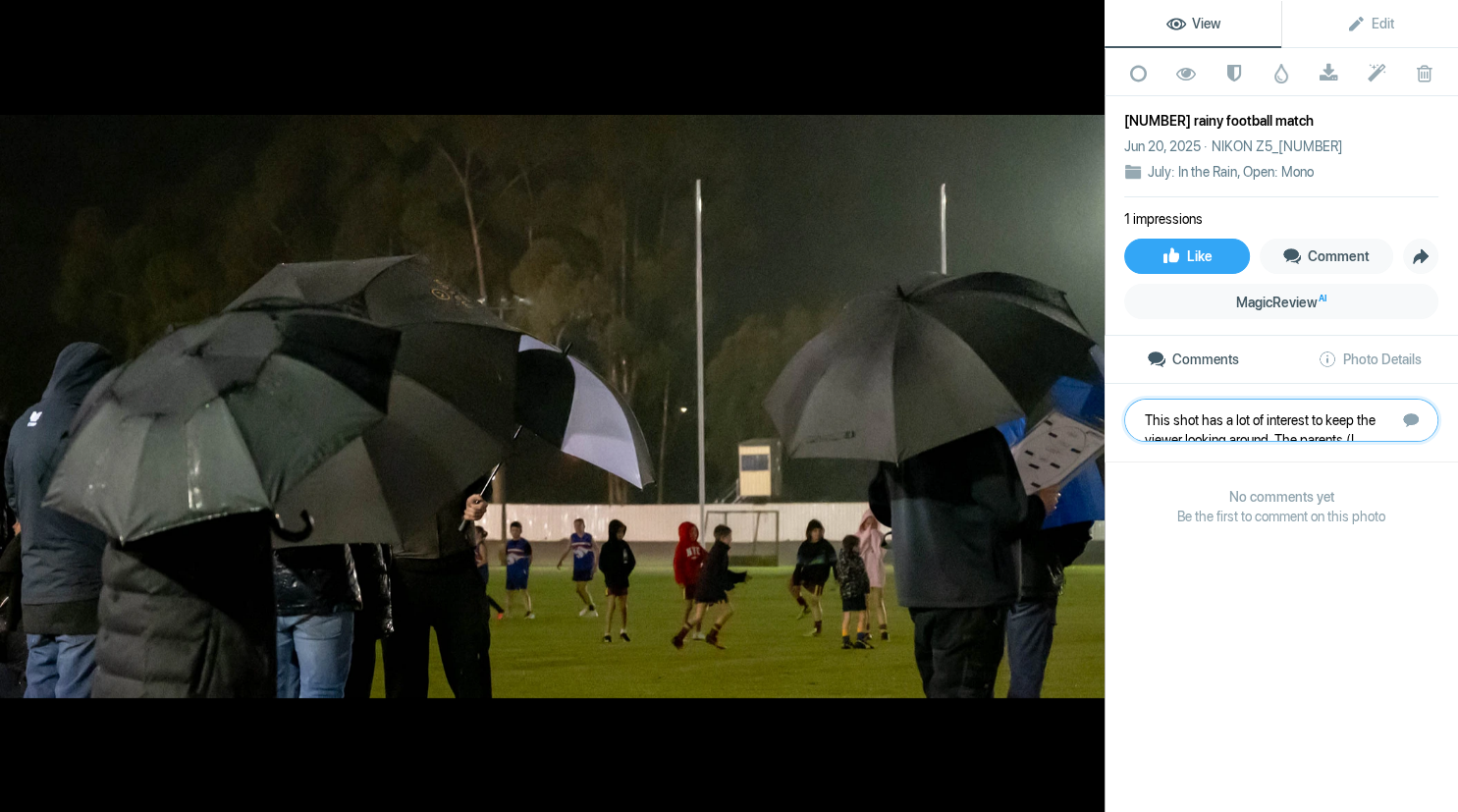 scroll, scrollTop: 158, scrollLeft: 0, axis: vertical 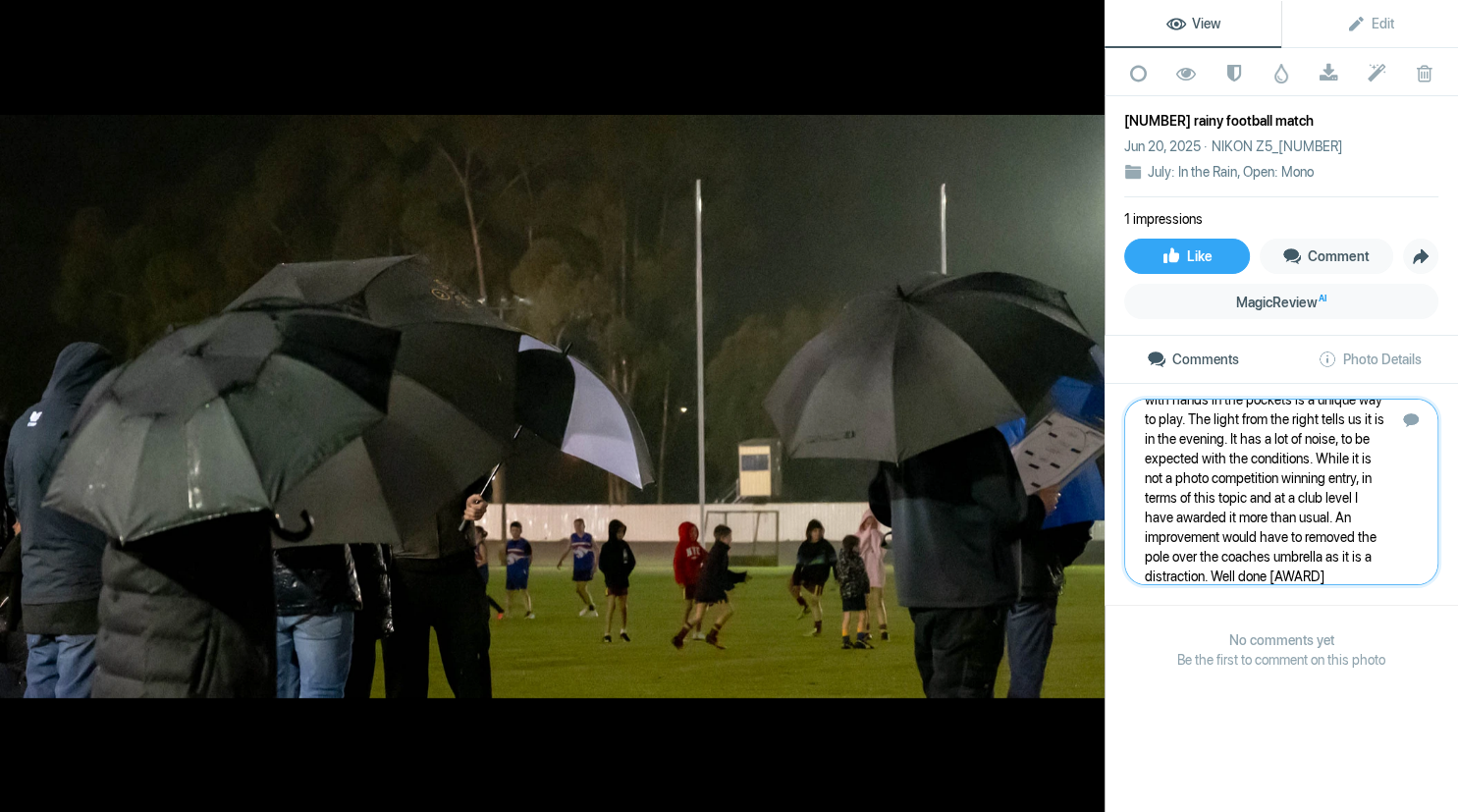 type 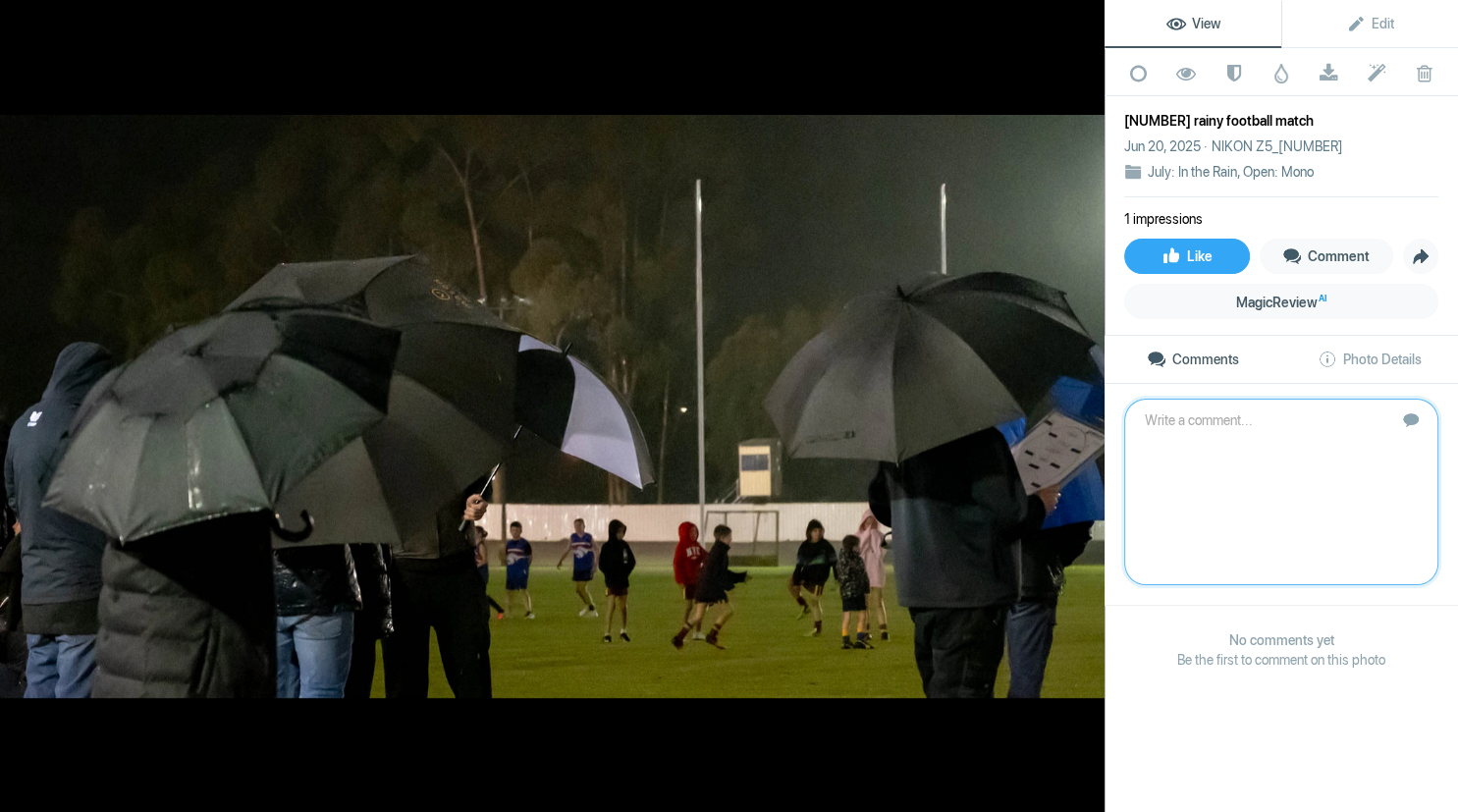 scroll, scrollTop: 0, scrollLeft: 0, axis: both 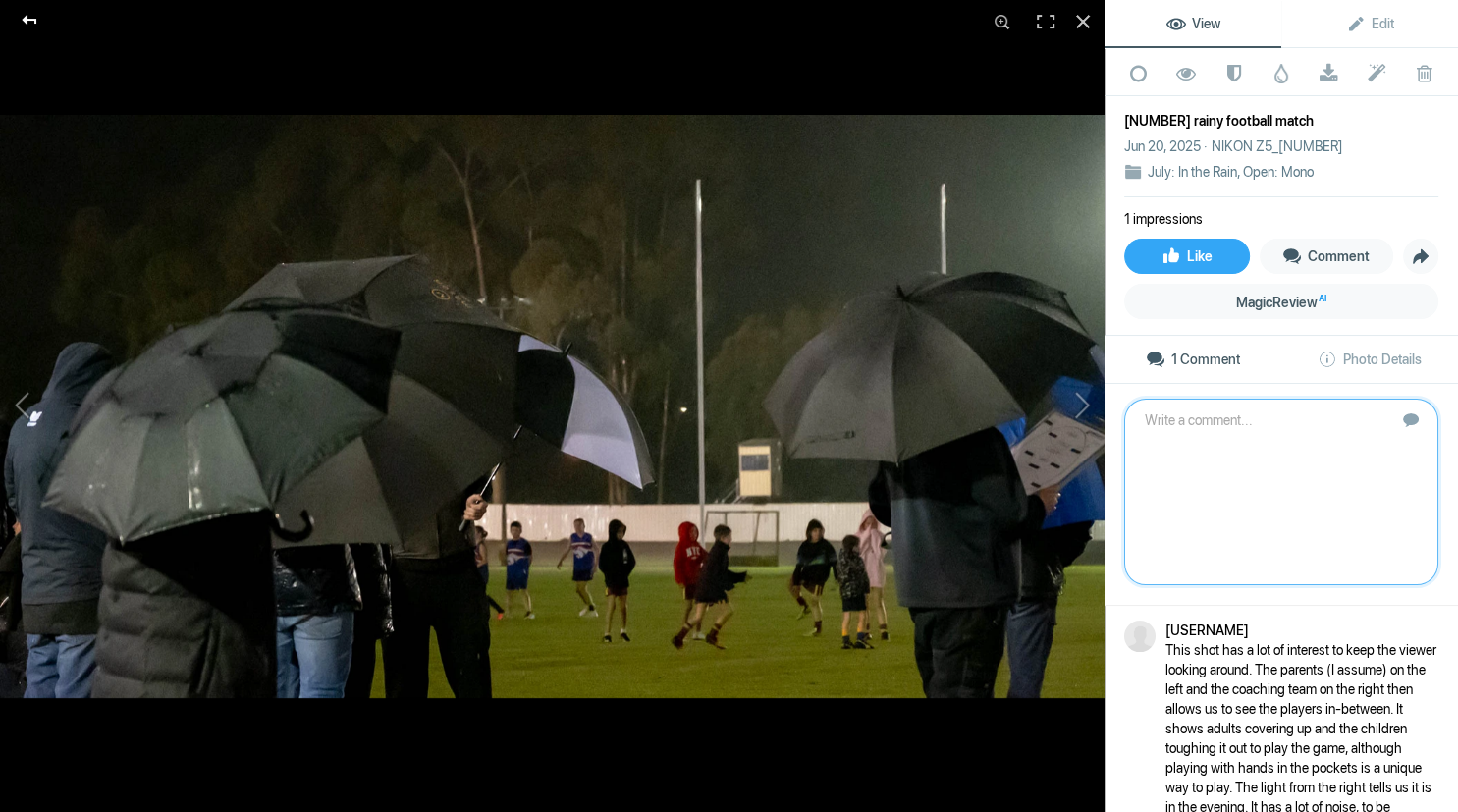 click 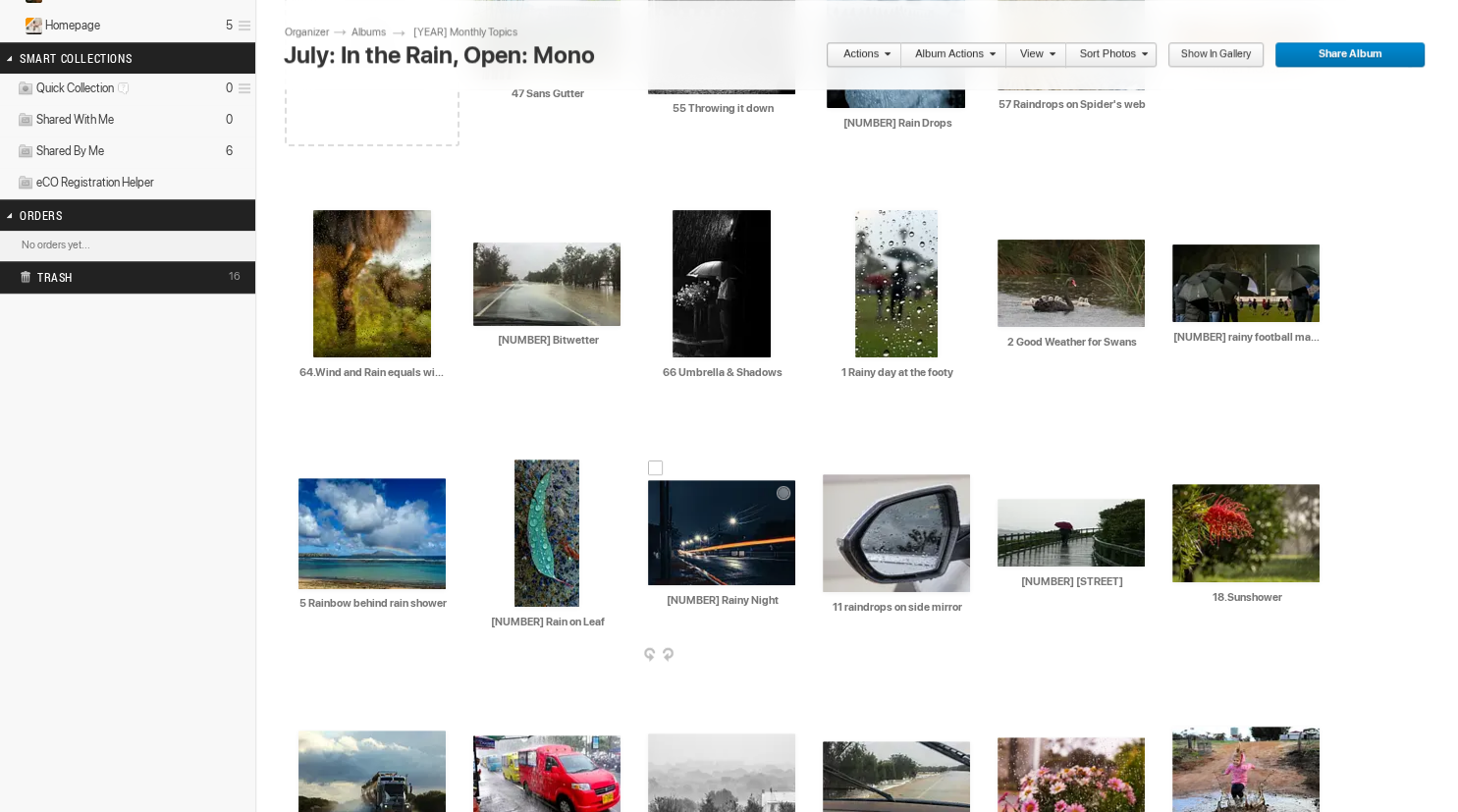 scroll, scrollTop: 524, scrollLeft: 0, axis: vertical 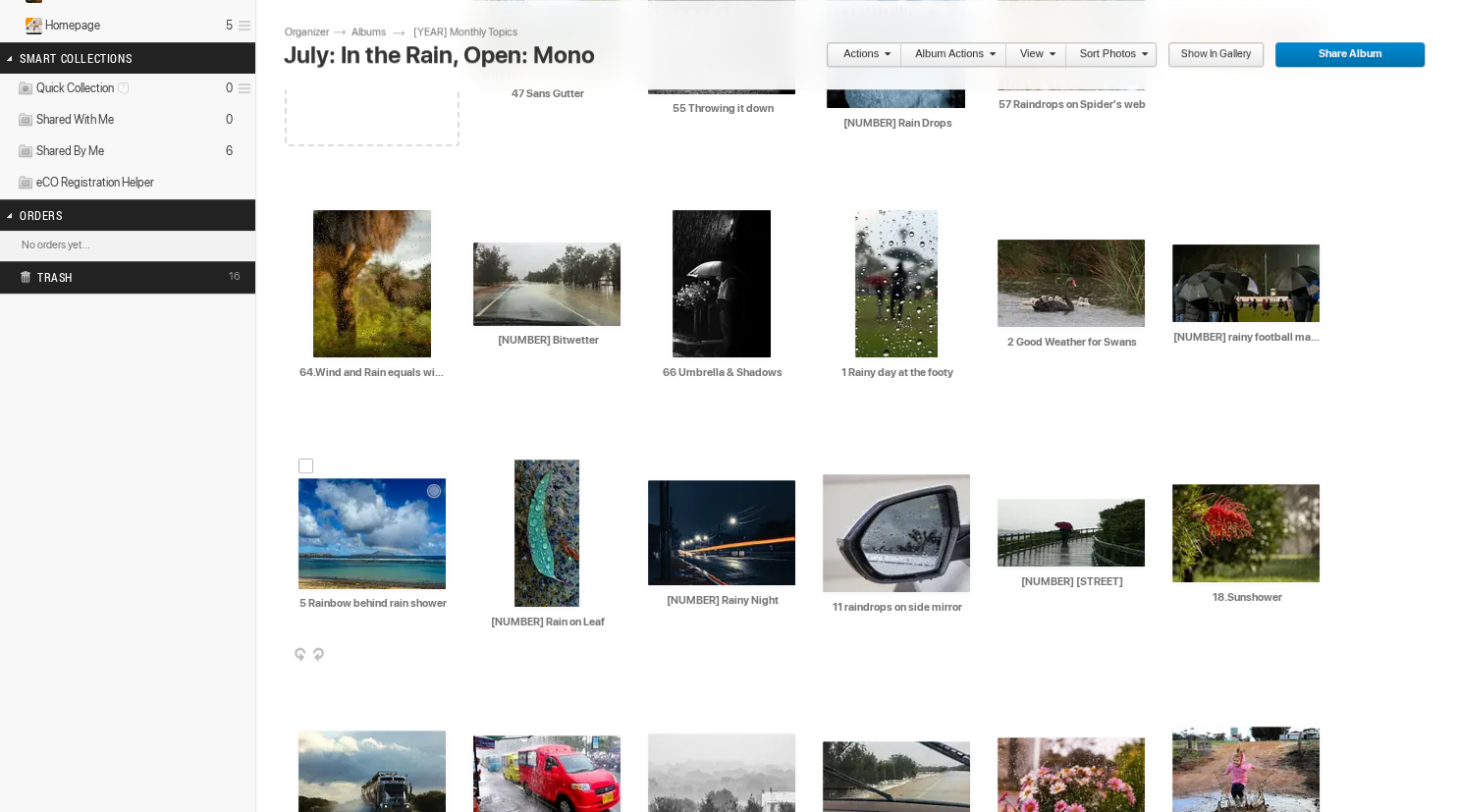 click at bounding box center (372, 533) 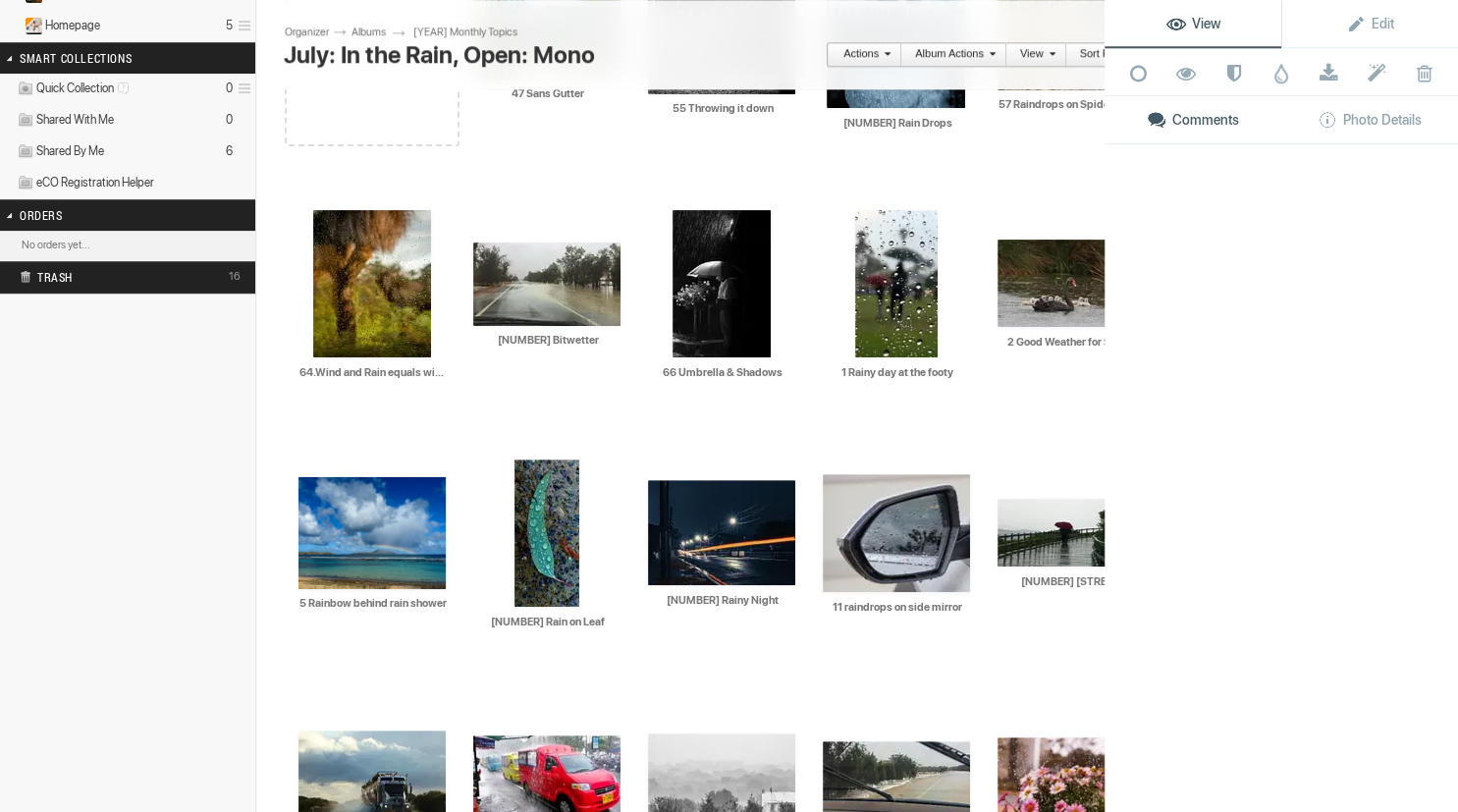 scroll, scrollTop: 524, scrollLeft: 0, axis: vertical 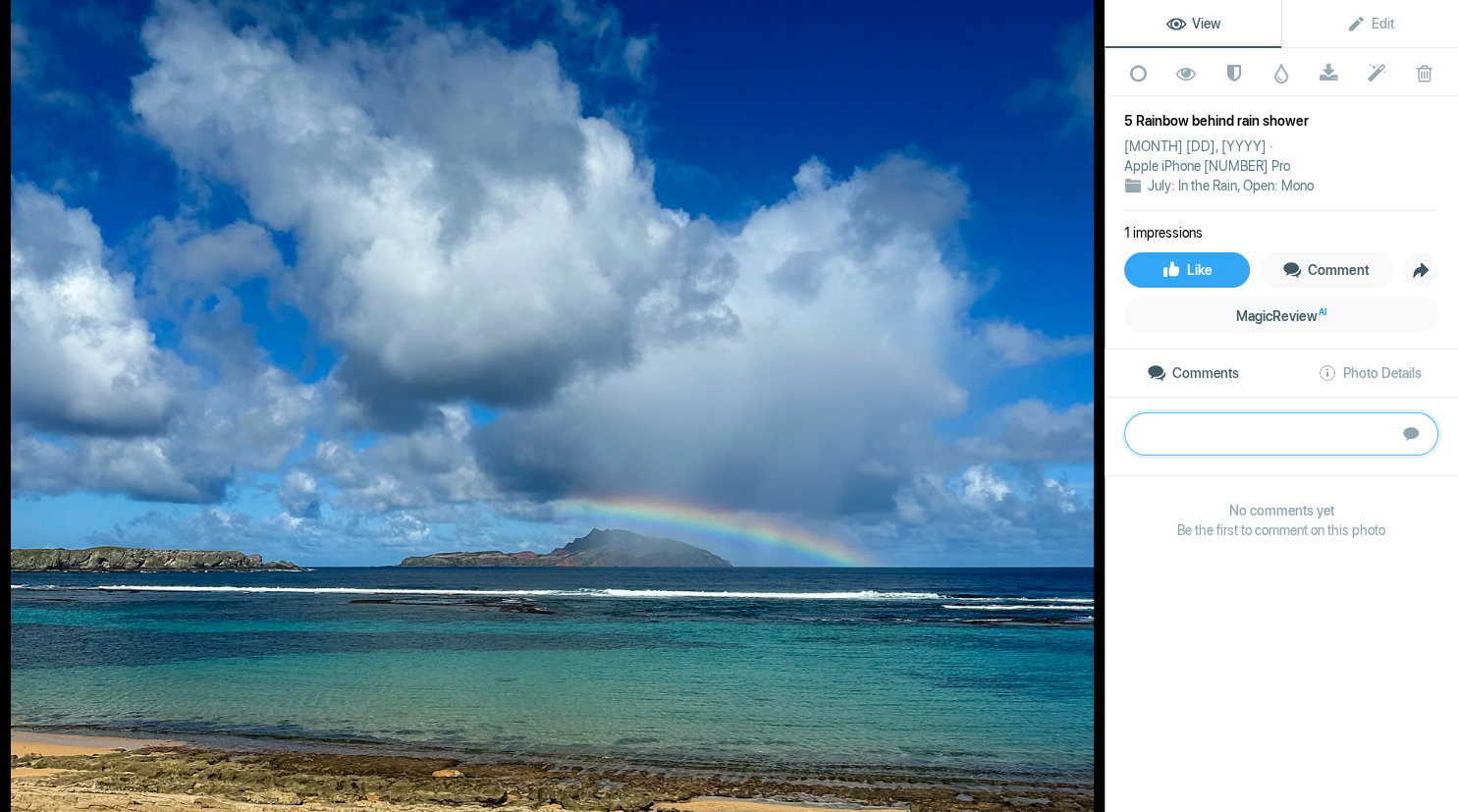 paste on "Rainbows tell us rain is over that way in some form and I can see over the island a shower. The composition takes us from the rocks on the left across to the island and then back around to the foreground. I find, that while they look beautiful, the clouds at the top do not add to the theme of rain and would suggest a crop from the top to make this into a landscape. It then gives a strong punch to the theme of rain in the middle. Either in post processing or in the camera it appears to be pushed and we can see some faint halos over the rocks and the colour of the sky seems too saturated. By cropping we remove much of that heavy blue sky and tones down the saturated feel of the image. Thanks for the rainbow Bronze" 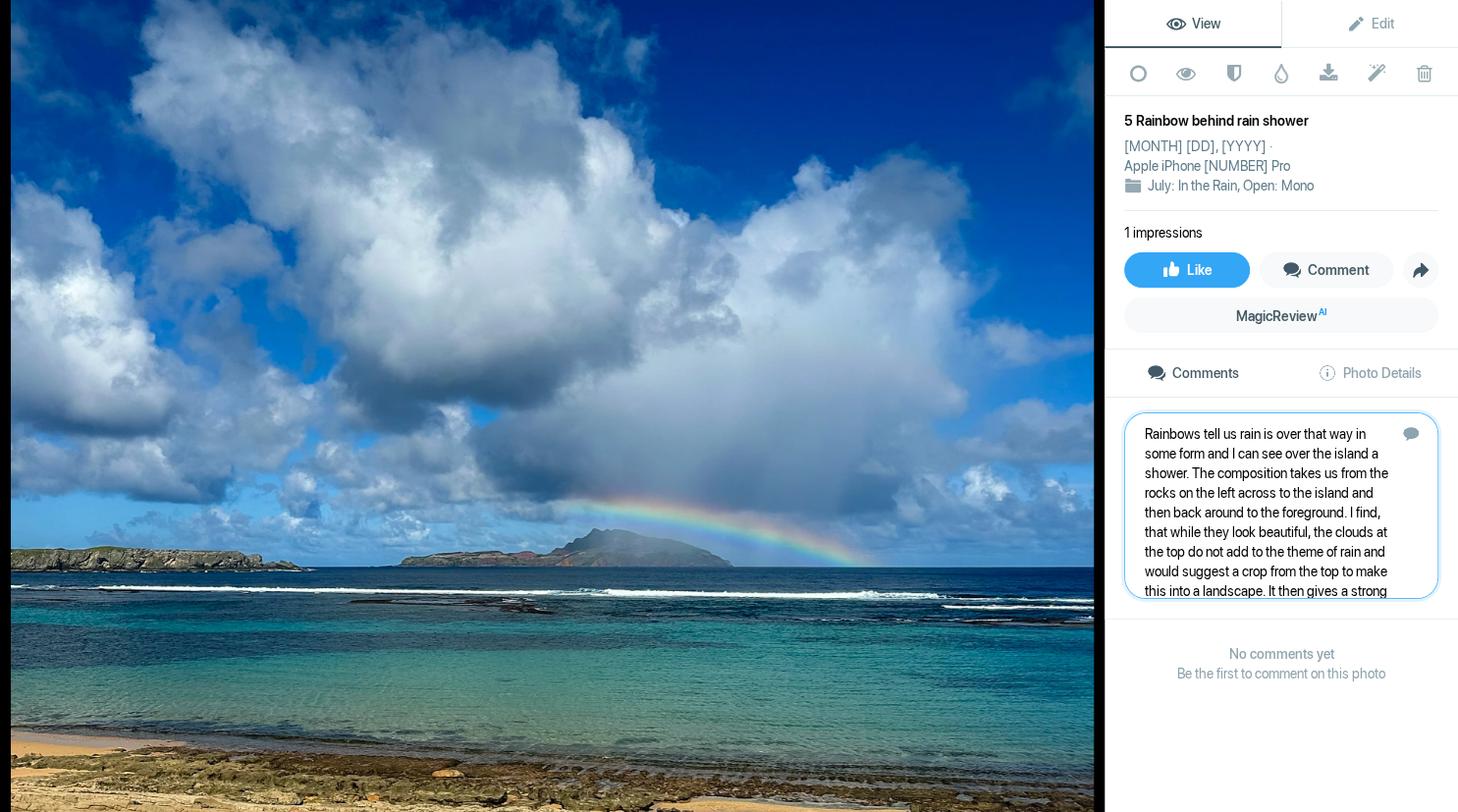 scroll, scrollTop: 178, scrollLeft: 0, axis: vertical 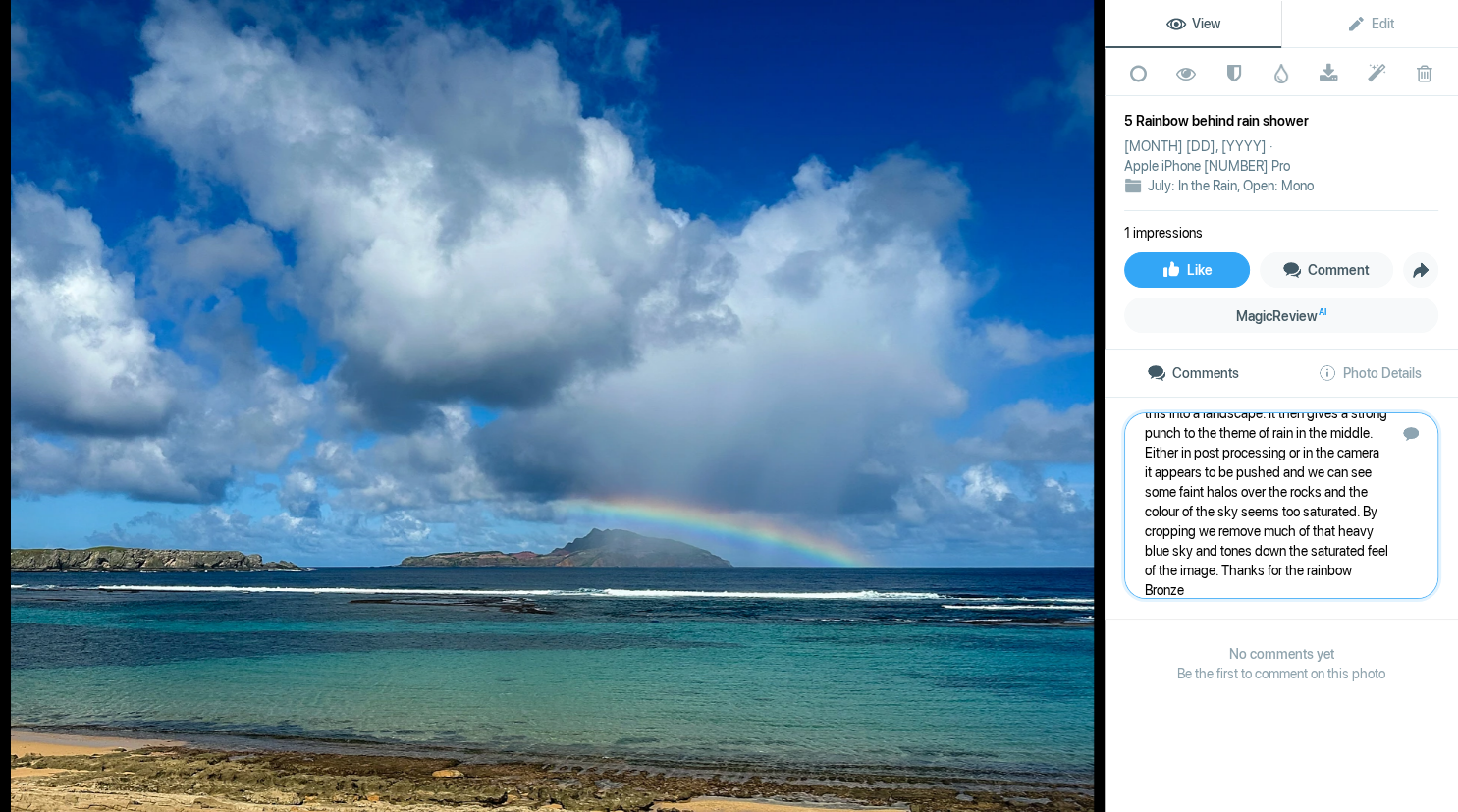 type 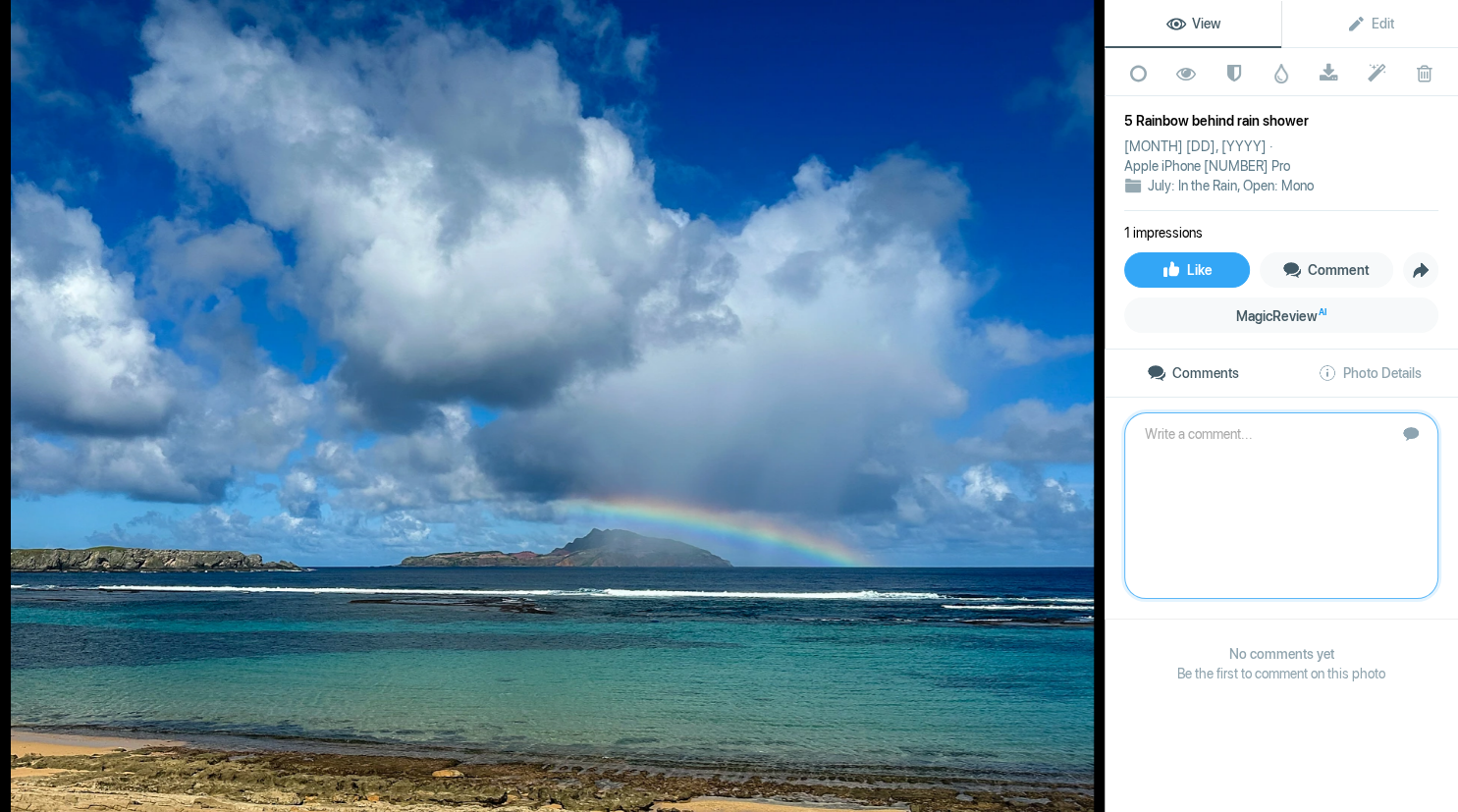 scroll, scrollTop: 0, scrollLeft: 0, axis: both 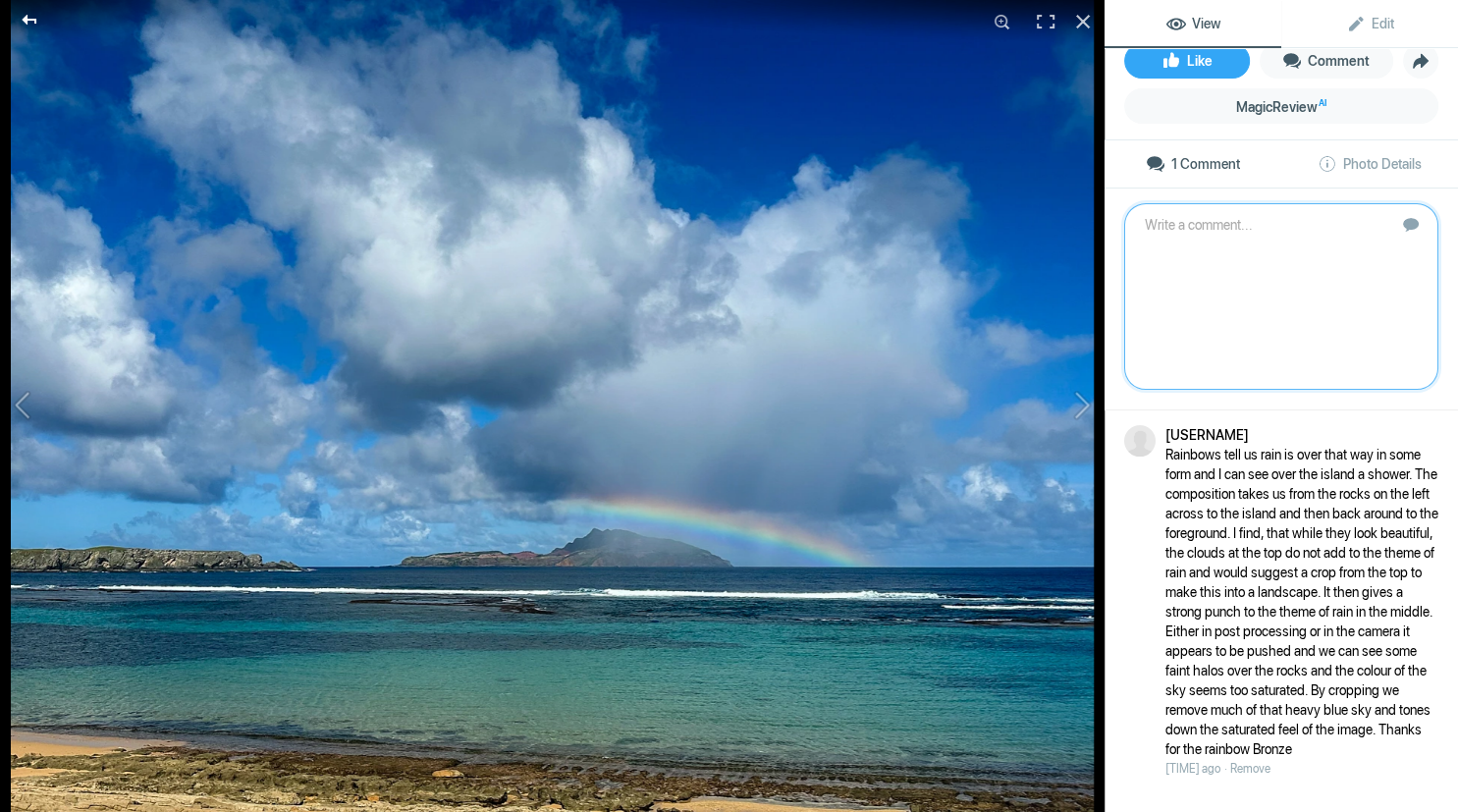 click 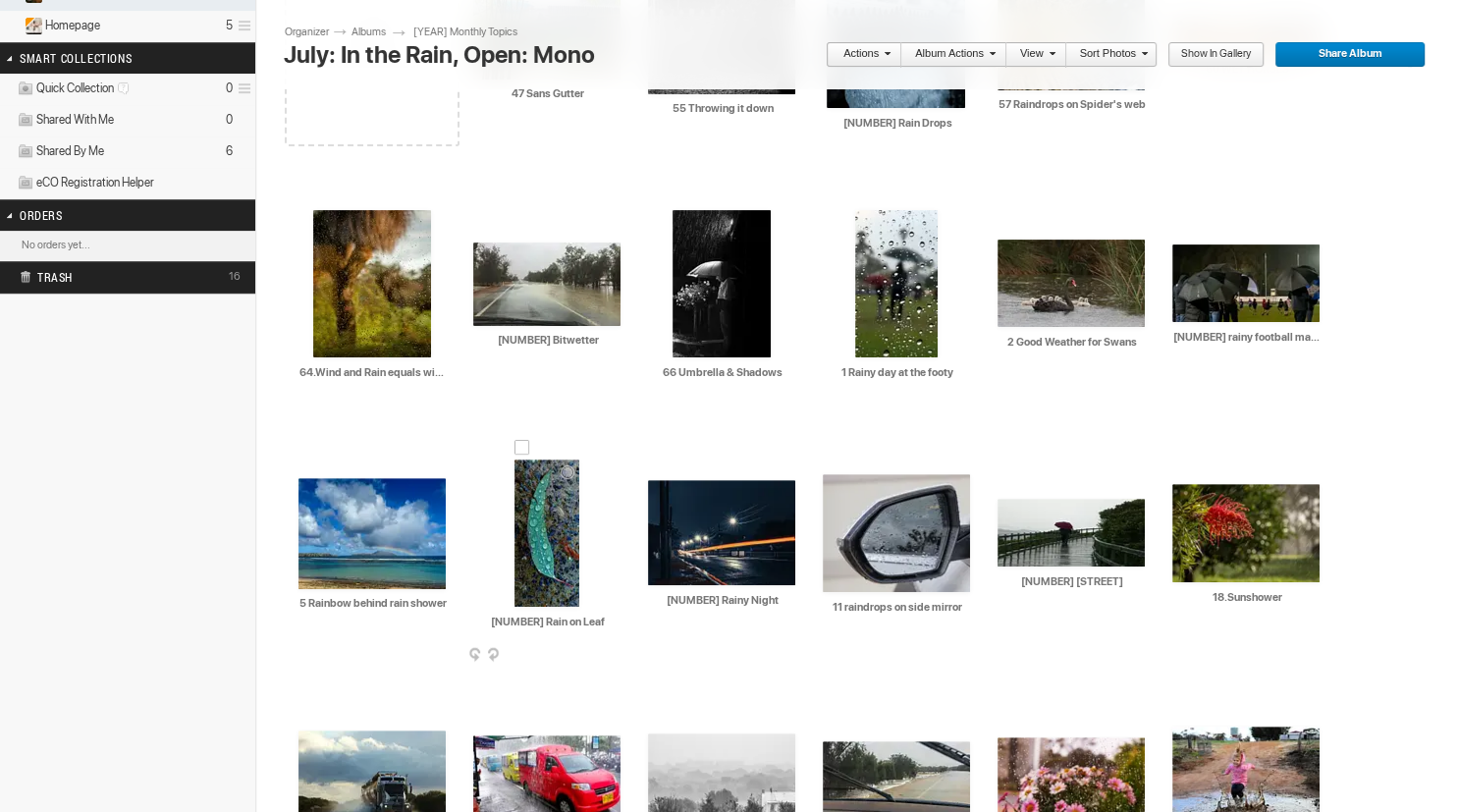 click at bounding box center (547, 533) 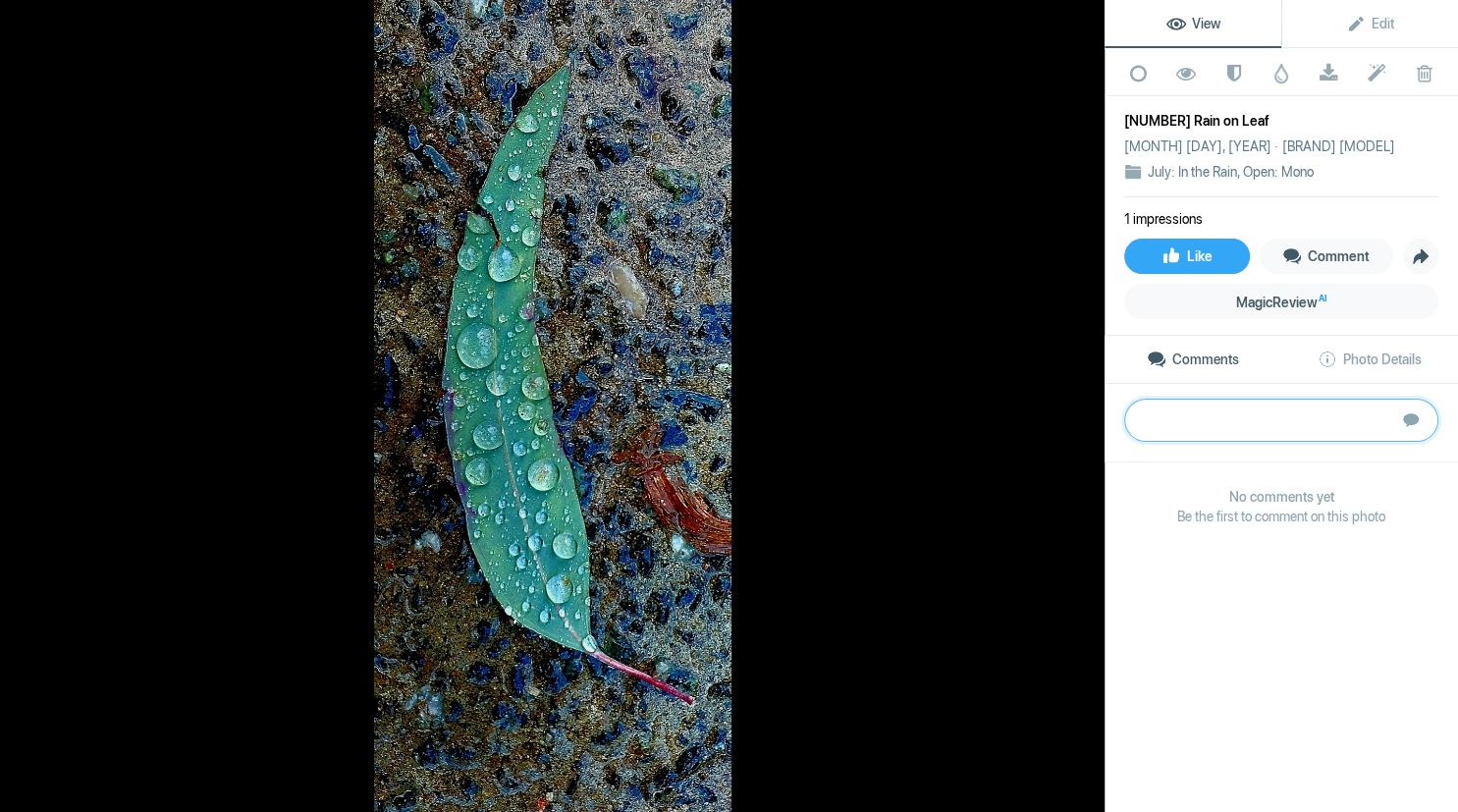 paste on "This is a great shot. Composition: the leaf fills the frame with a curve that takes our eye on a journey. Light: great fading of light from the top right to darker at bottom left. Well exposed so that the raindrops are sharp and clear and visible along the leaf. Colour: the green defines itself against the blue and grey of the ground. The pink stem adds a pop. A couple of things are a distraction: the reddish blob on the right side, a lighter colour stone on top left and two lighter coloured stones on bottom left. I don’t know what the purplish markings are on the left hand side of the leaf, pity as it takes the eye there on this journey. Overall it is a great representation of the topic Silver" 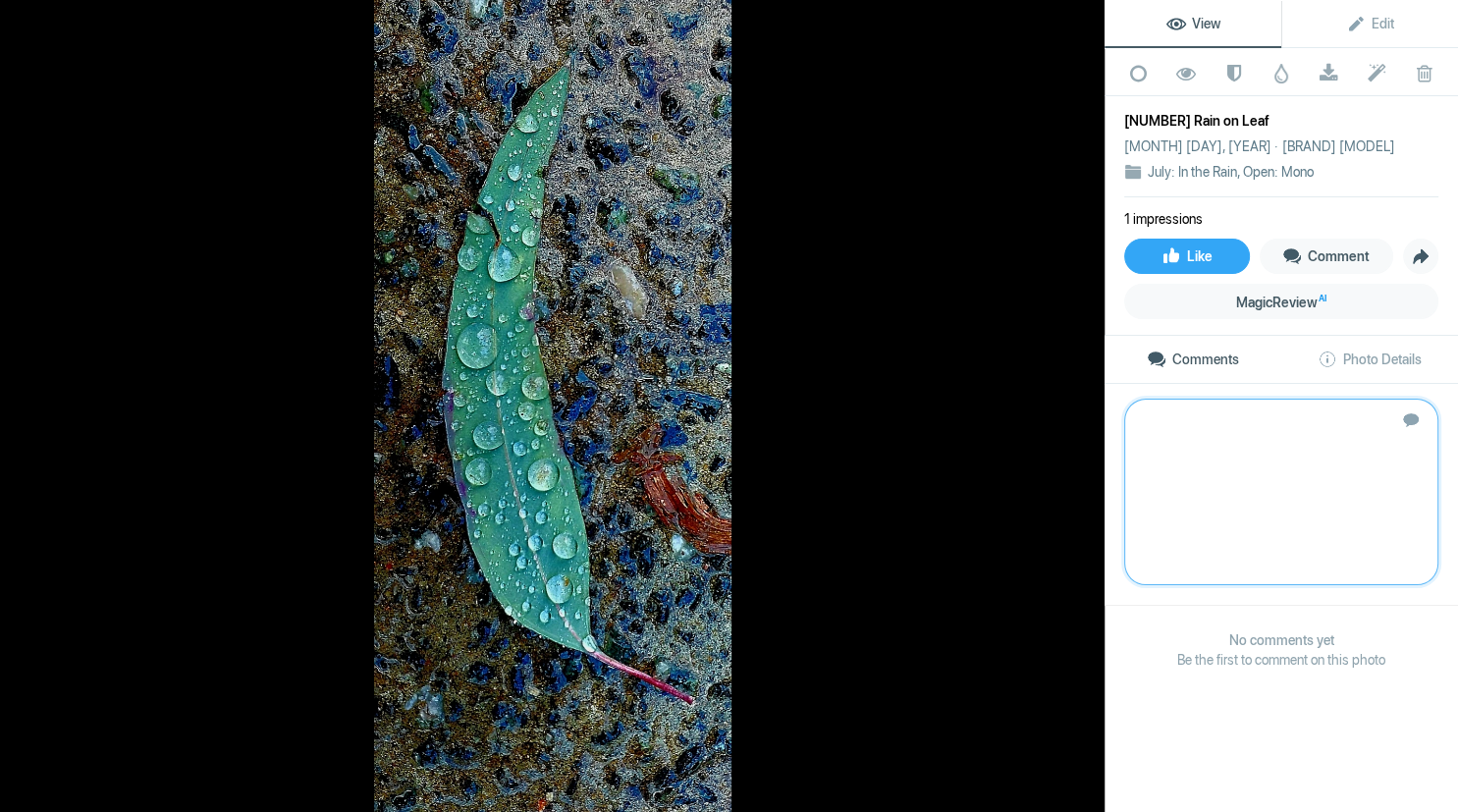 type on "This is a great shot. Composition: the leaf fills the frame with a curve that takes our eye on a journey. Light: great fading of light from the top right to darker at bottom left. Well exposed so that the raindrops are sharp and clear and visible along the leaf. Colour: the green defines itself against the blue and grey of the ground. The pink stem adds a pop. A couple of things are a distraction: the reddish blob on the right side, a lighter colour stone on top left and two lighter coloured stones on bottom left. I don’t know what the purplish markings are on the left hand side of the leaf, pity as it takes the eye there on this journey. Overall it is a great representation of the topic Silver" 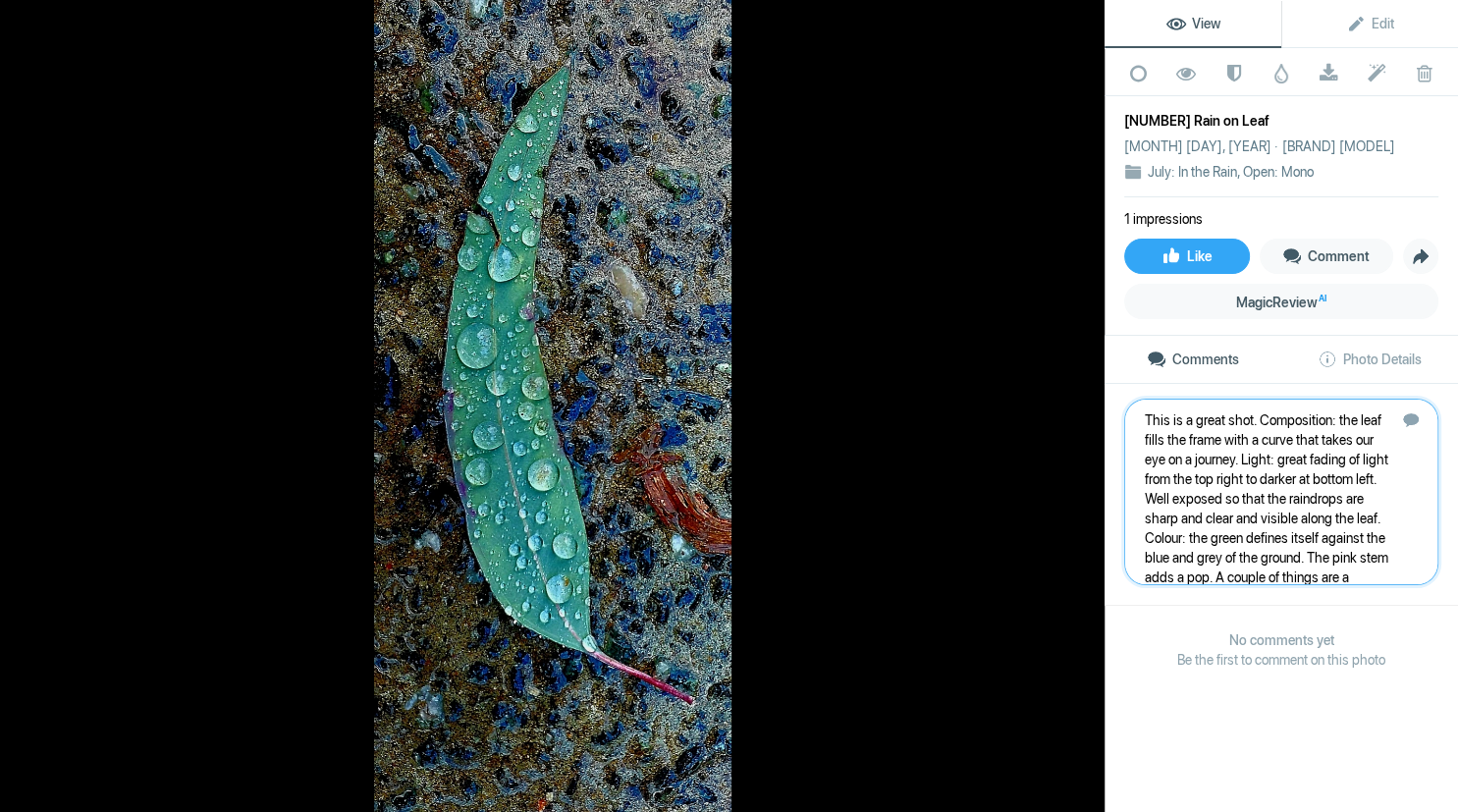 scroll, scrollTop: 158, scrollLeft: 0, axis: vertical 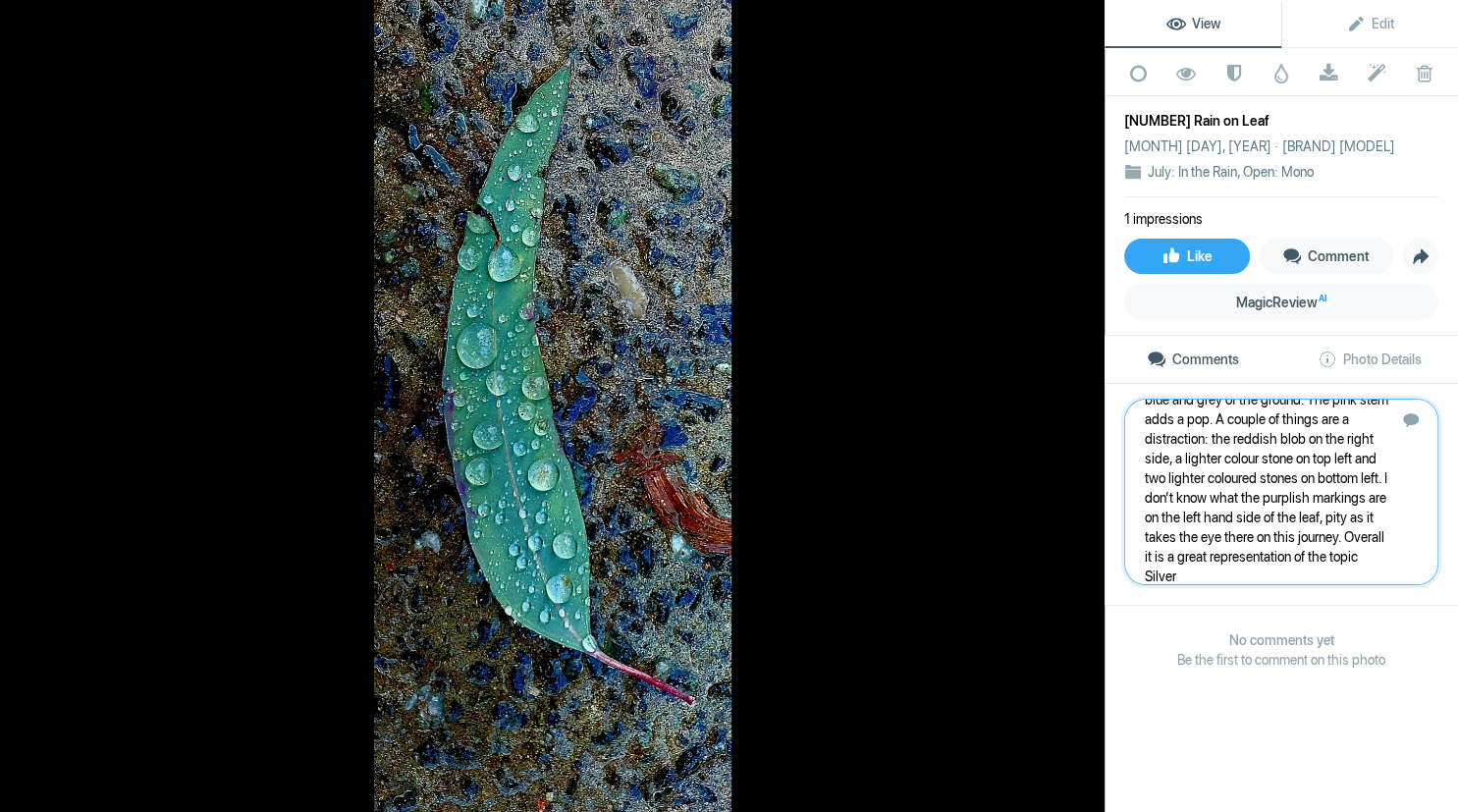 type 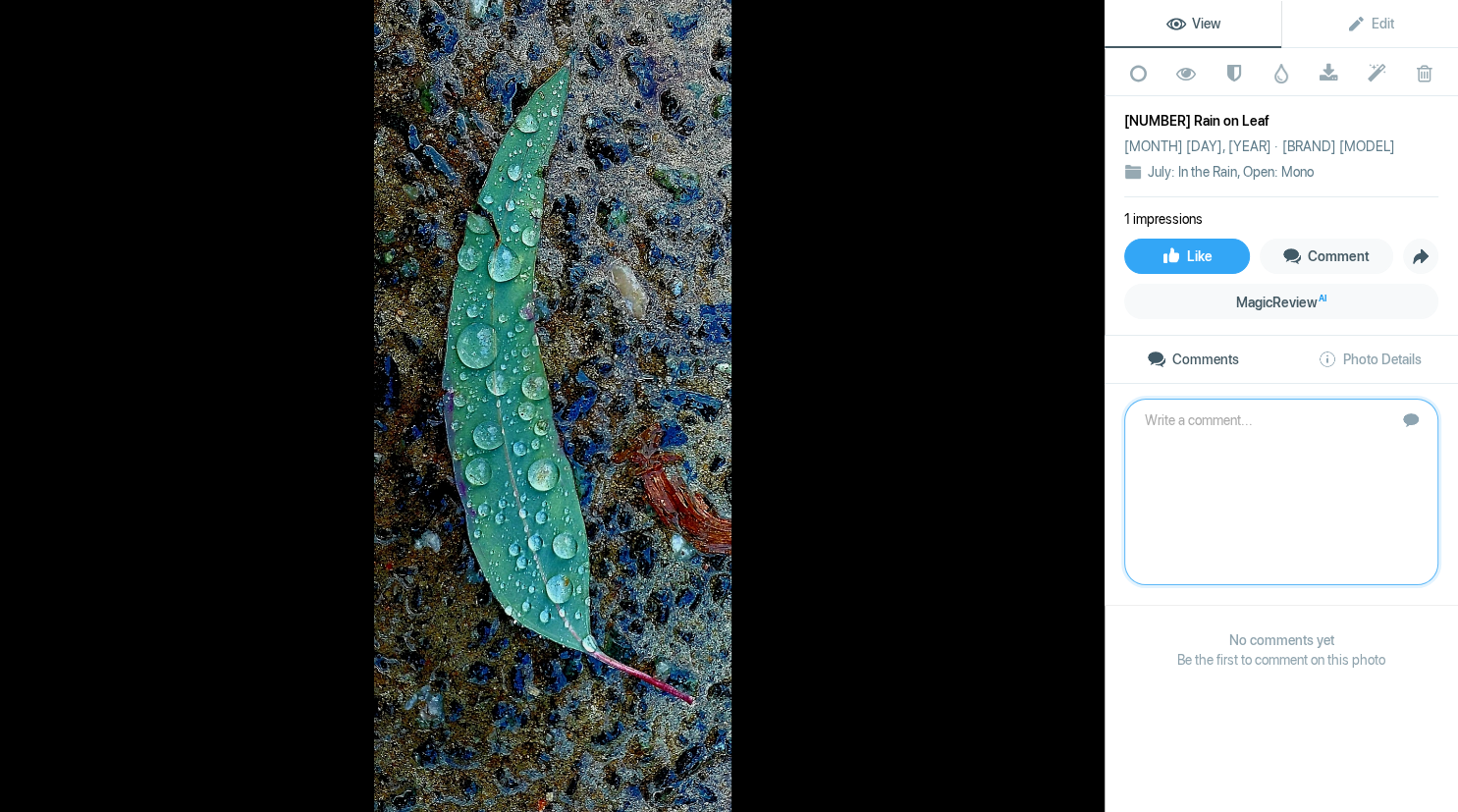 scroll, scrollTop: 0, scrollLeft: 0, axis: both 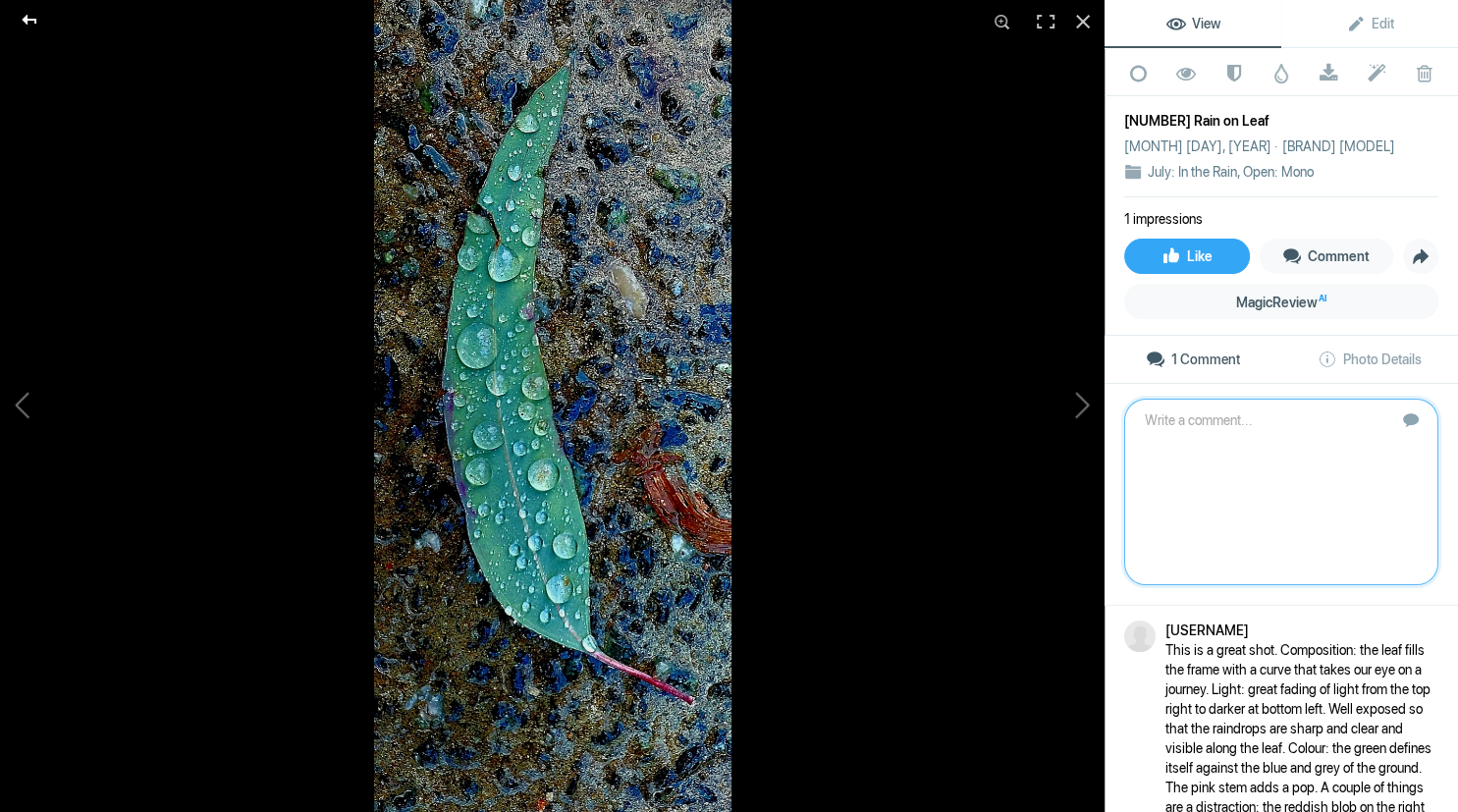 click 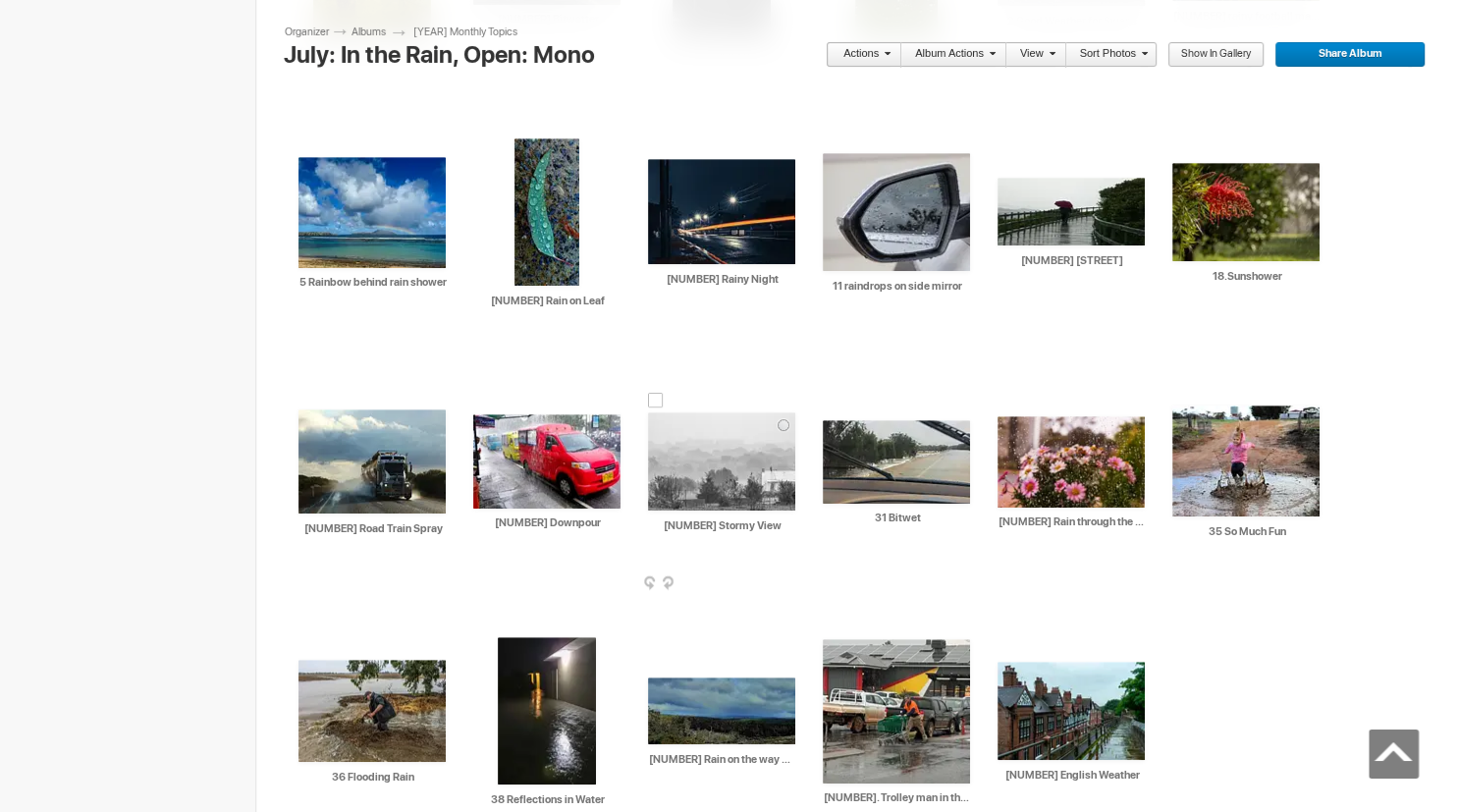 scroll, scrollTop: 847, scrollLeft: 0, axis: vertical 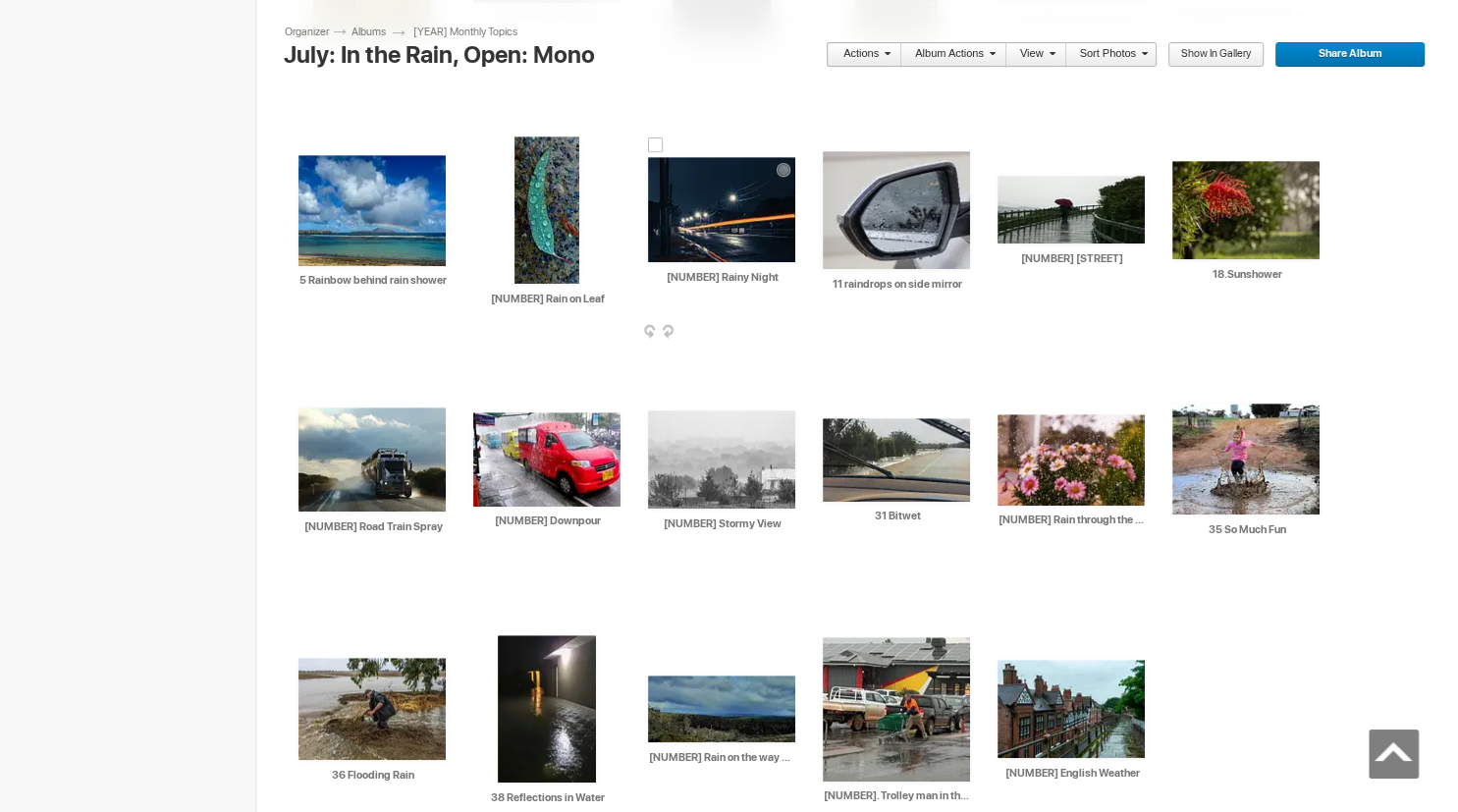 click at bounding box center [722, 209] 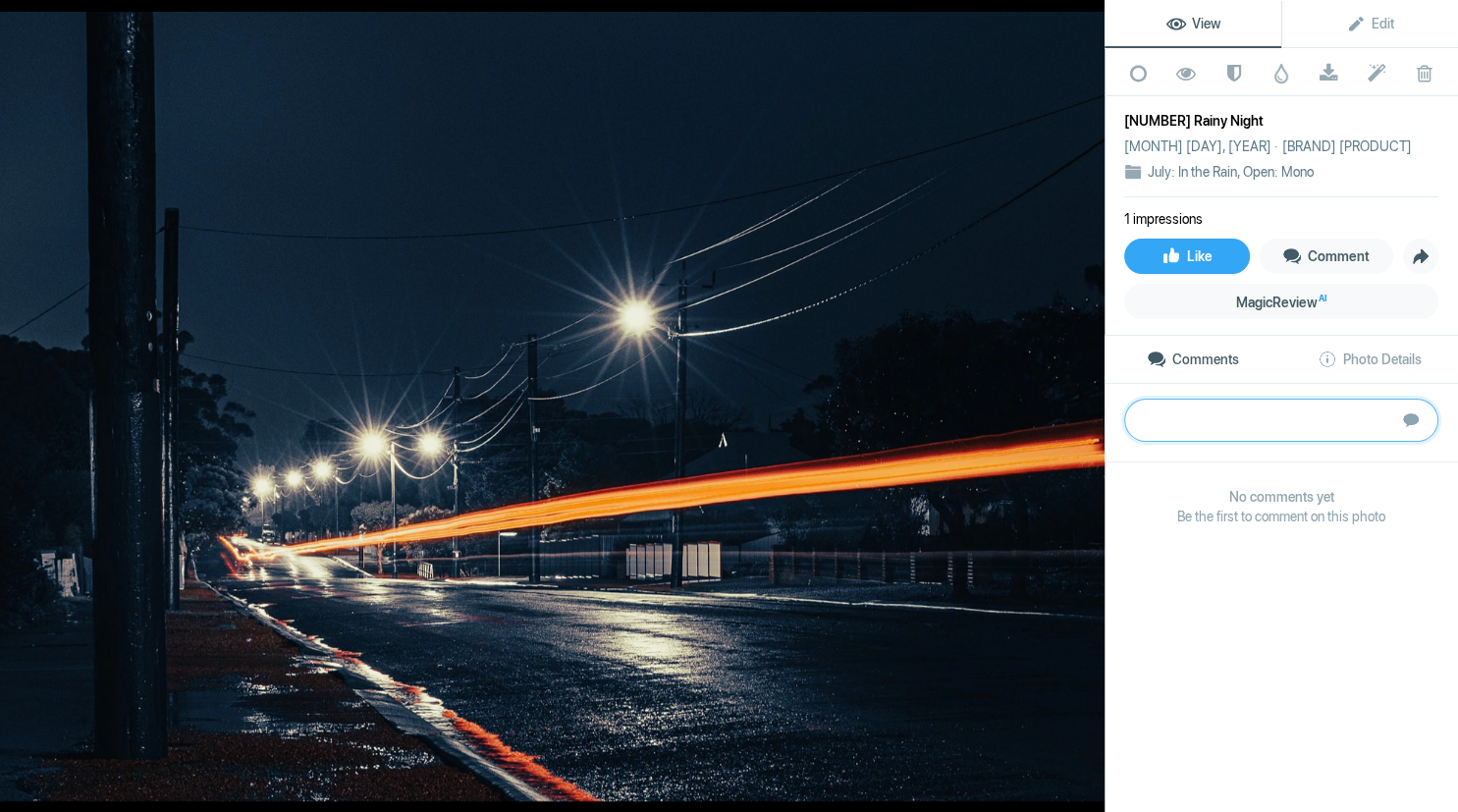 paste on "Rain always makes for shiny reflections on roads as seen here in the gutter from the taillights and the street lights. The star bursts and the light trails tells us a longer exposure and small aperture was used to capture this scene. I find the lit fence on the left side a distraction and to improve this image I suggest to crop into the darker part of the pole and to also crop from the top to just above the highest star burst. This gives it a more of a landscape mode that matches with the light trails. The overall blue tone complements the red of the tail lights. thanks Bronze" 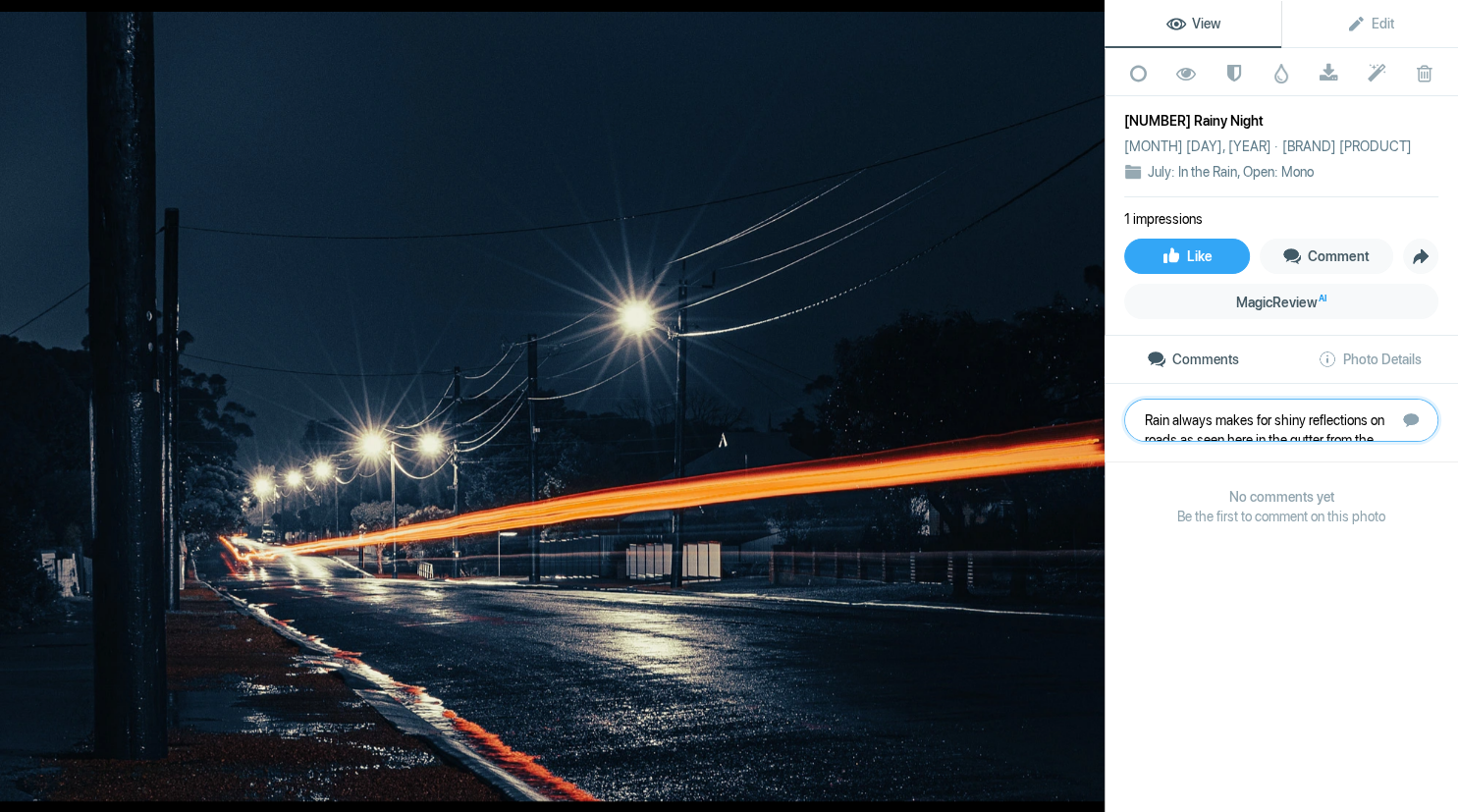 scroll, scrollTop: 99, scrollLeft: 0, axis: vertical 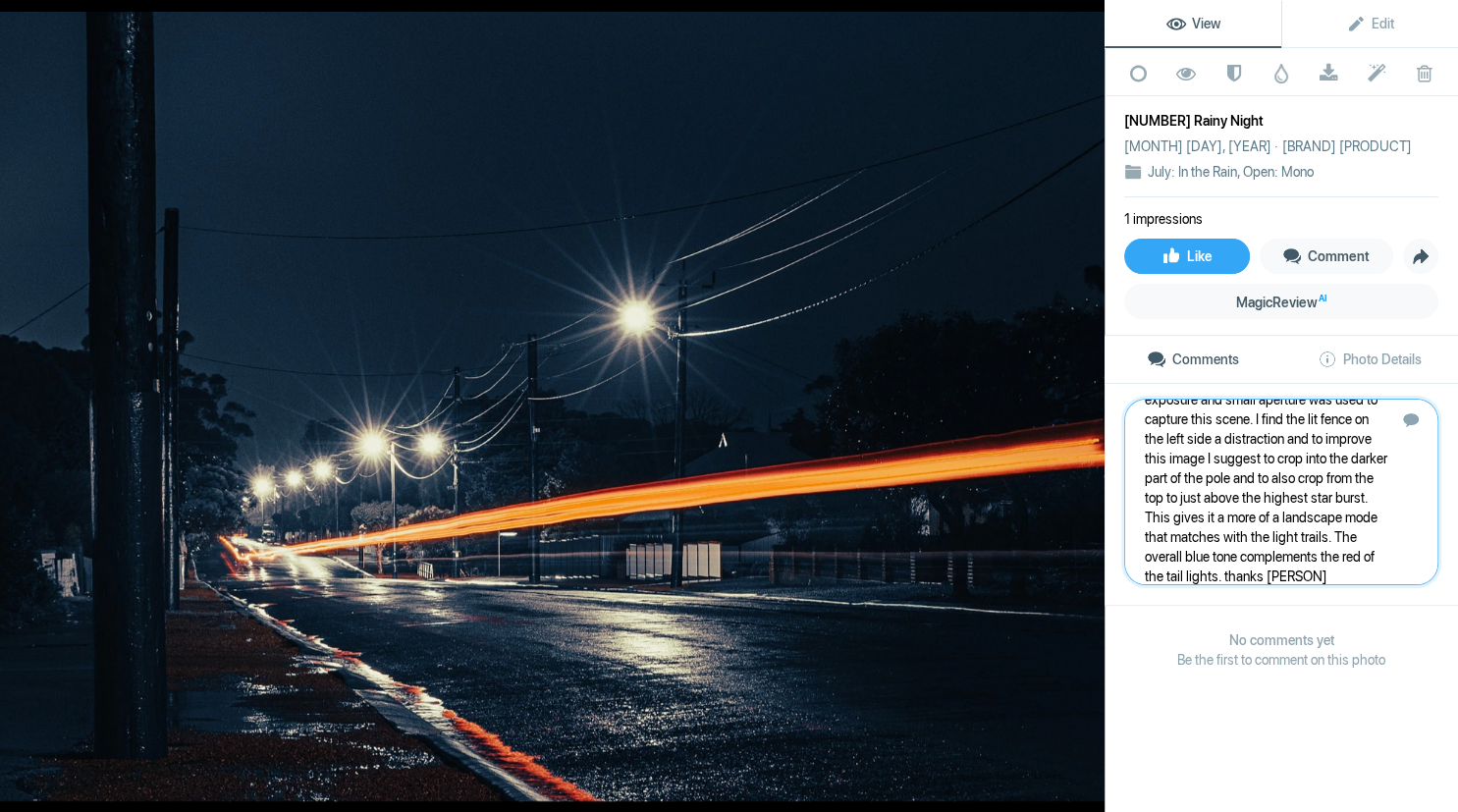 type 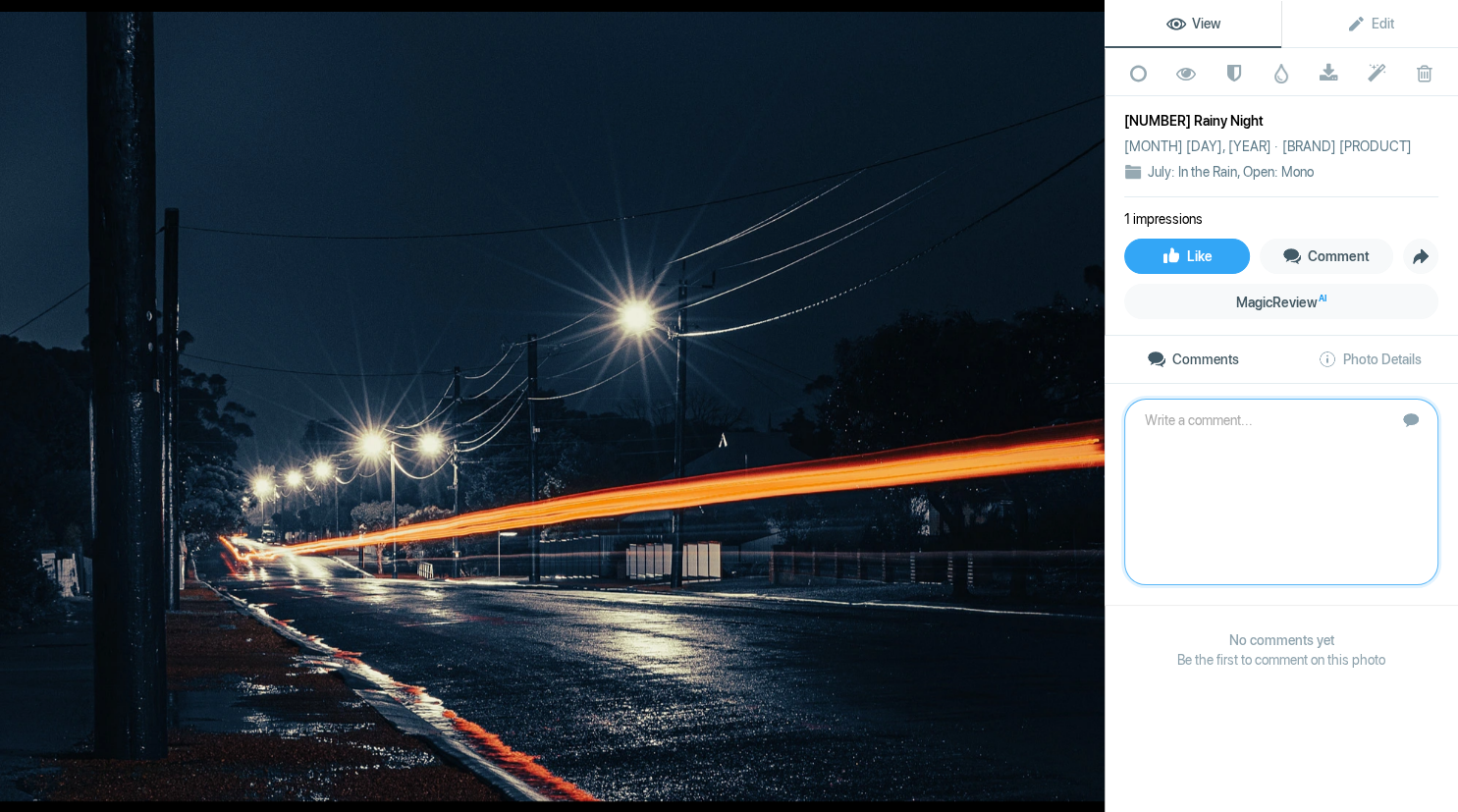 scroll, scrollTop: 0, scrollLeft: 0, axis: both 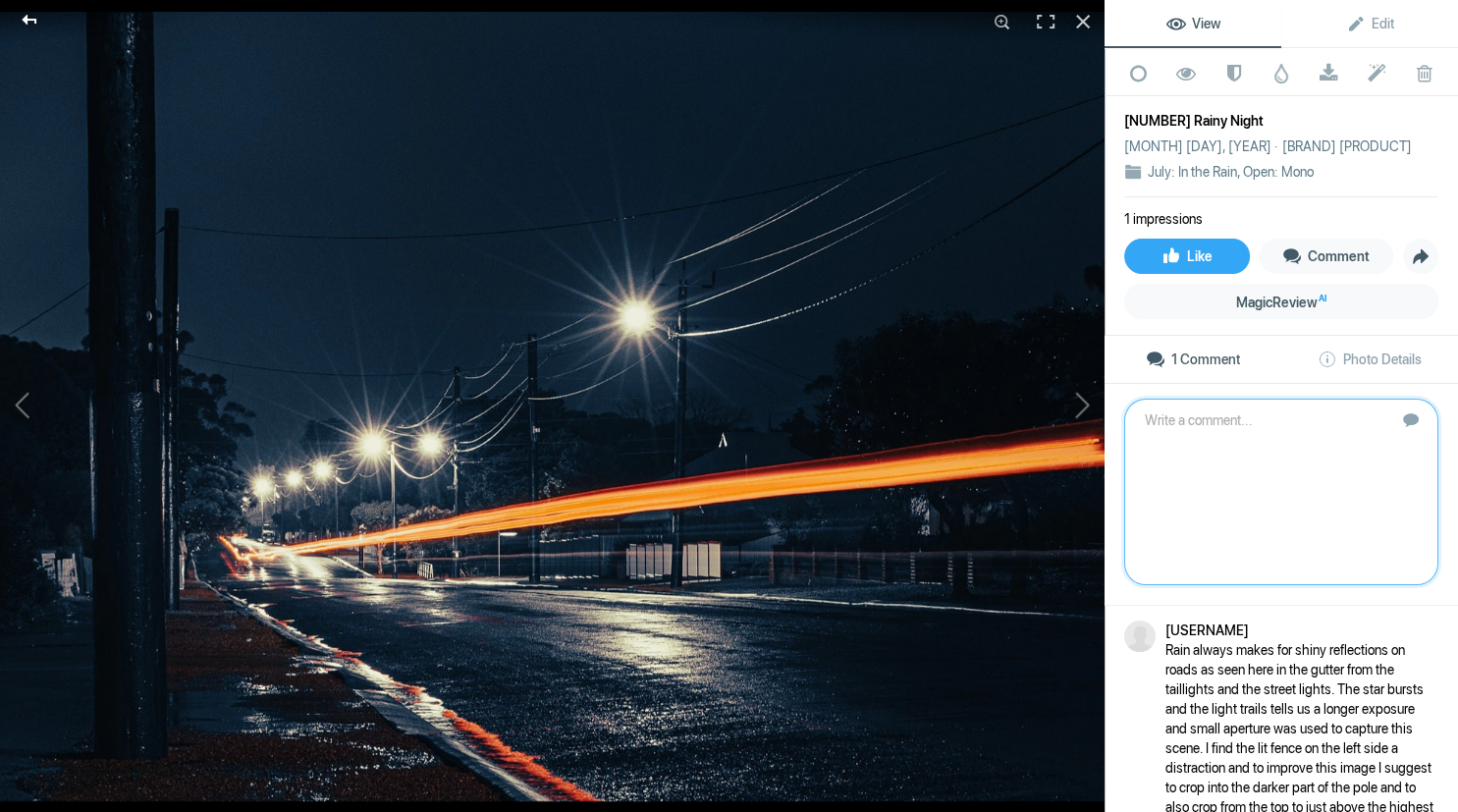 click 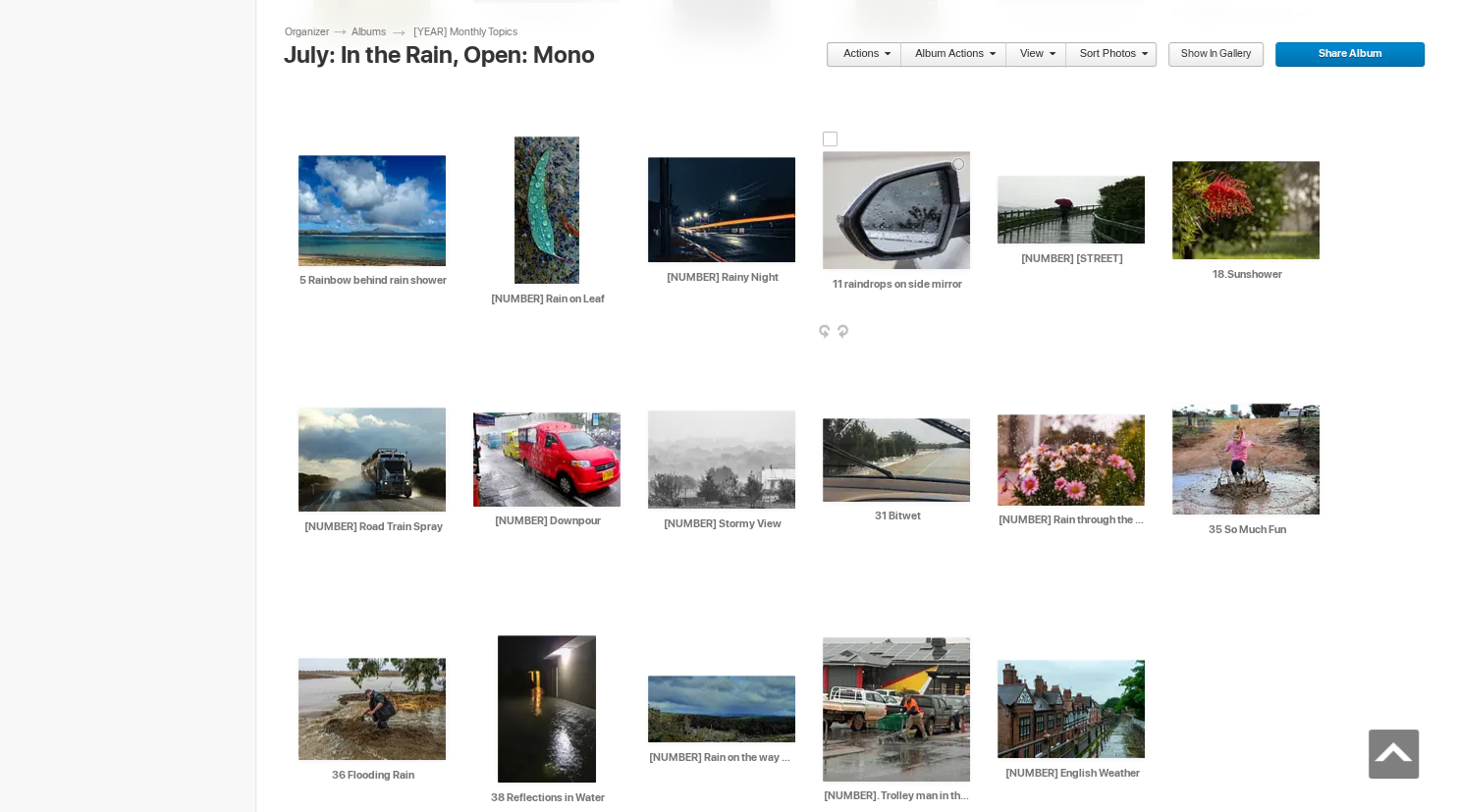 click at bounding box center [896, 210] 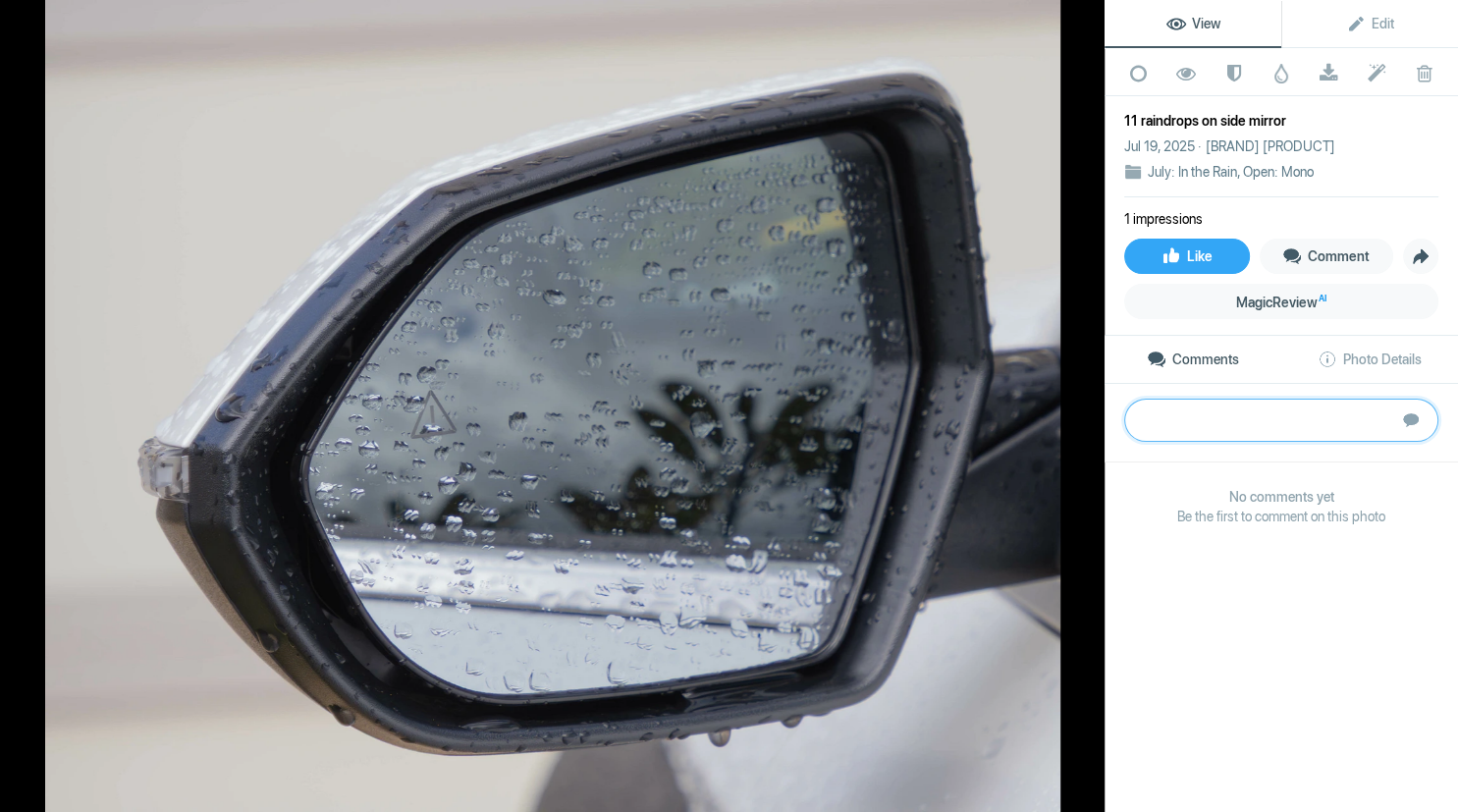 paste on "When I am judging themes, I firstly ask how well it meets the theme, then I ask how well does it work as a competition image. This definitely meets the brief for the theme of rain with the rain drops on the mirror and frame and added bonus of the drops at the bottom. However I feel this image lacks something of interest other than meeting the topic, that is, how well does it work as an image. An interesting reflection would add the extra detail required to make this more than a record shot. Good effort though" 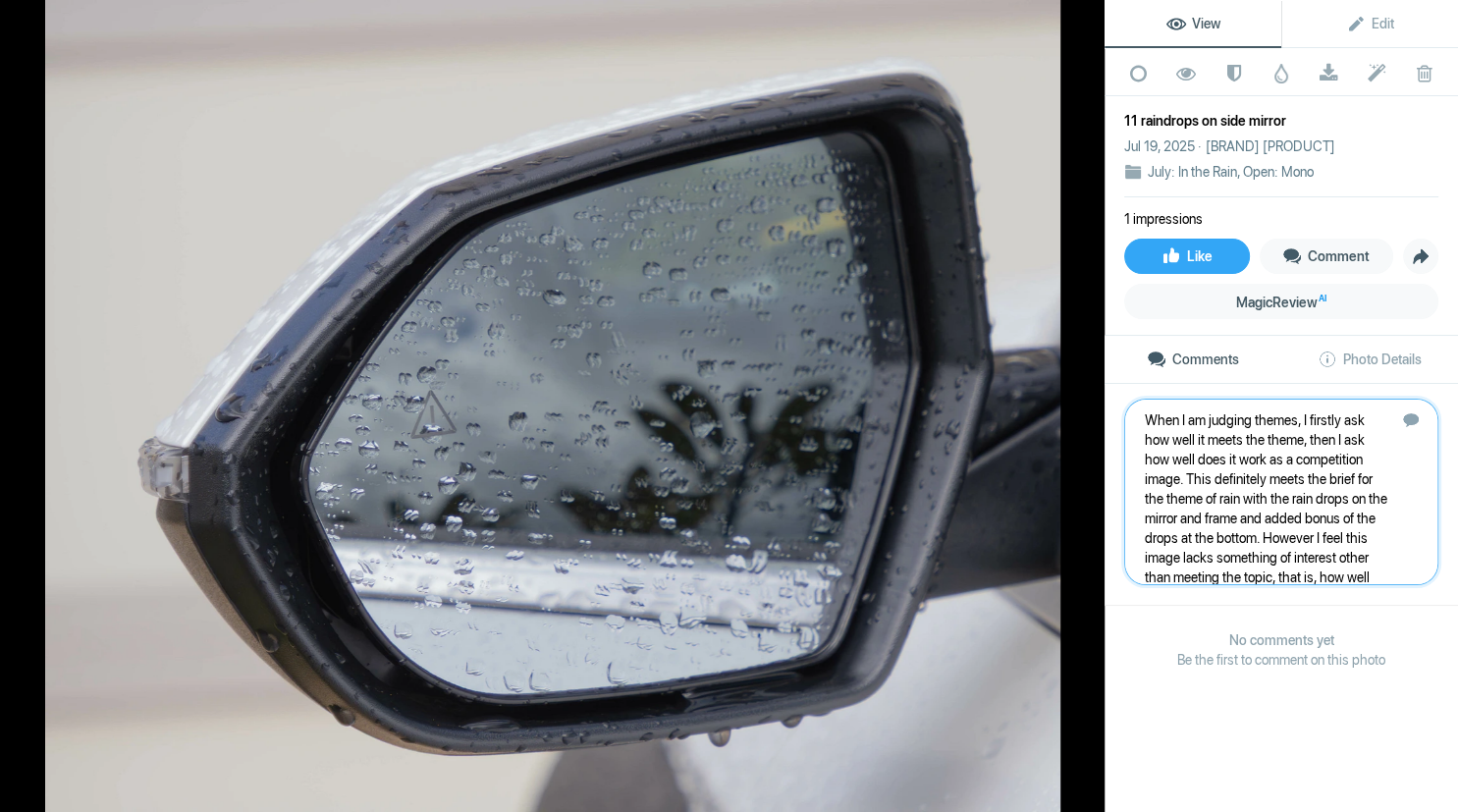 scroll, scrollTop: 80, scrollLeft: 0, axis: vertical 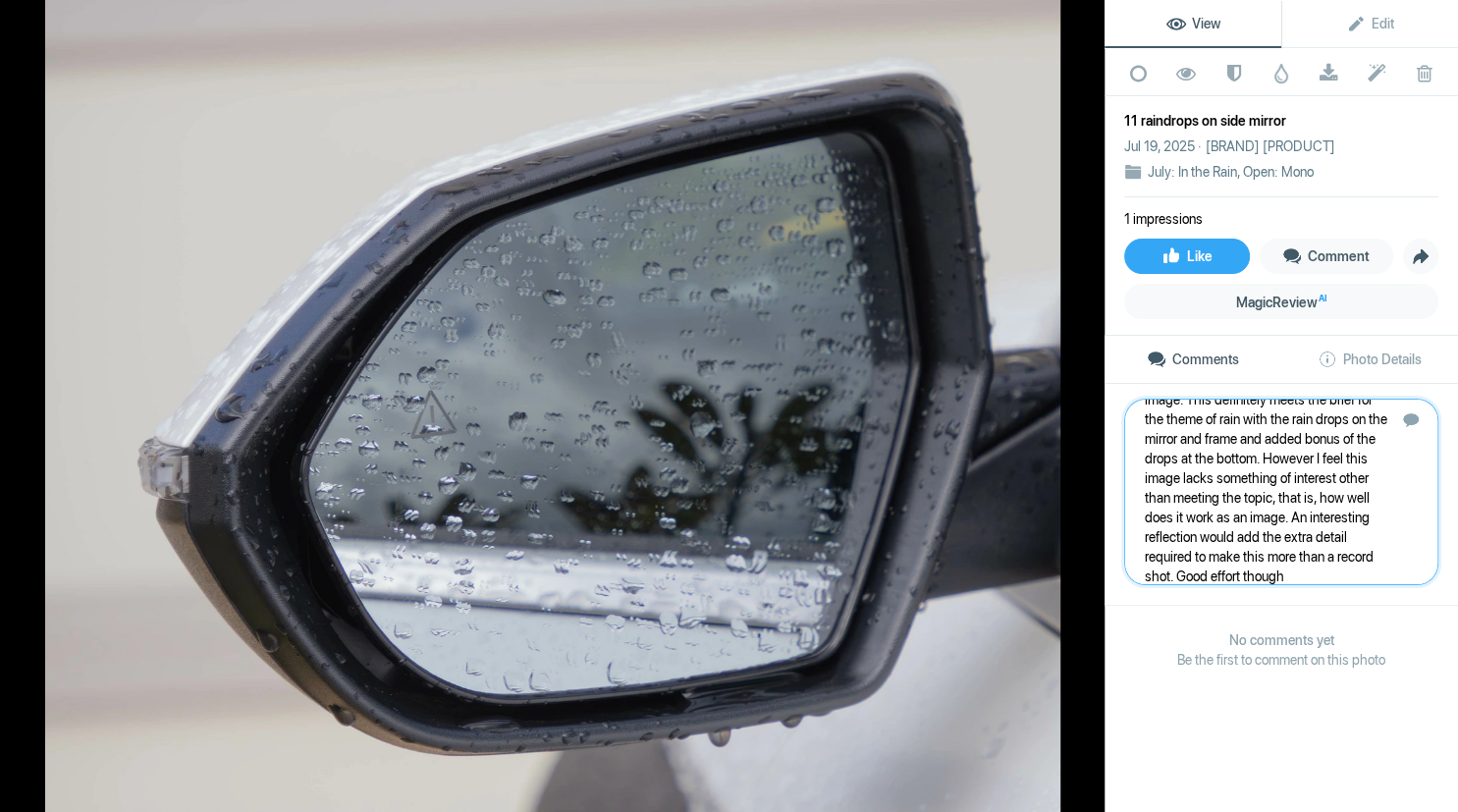type 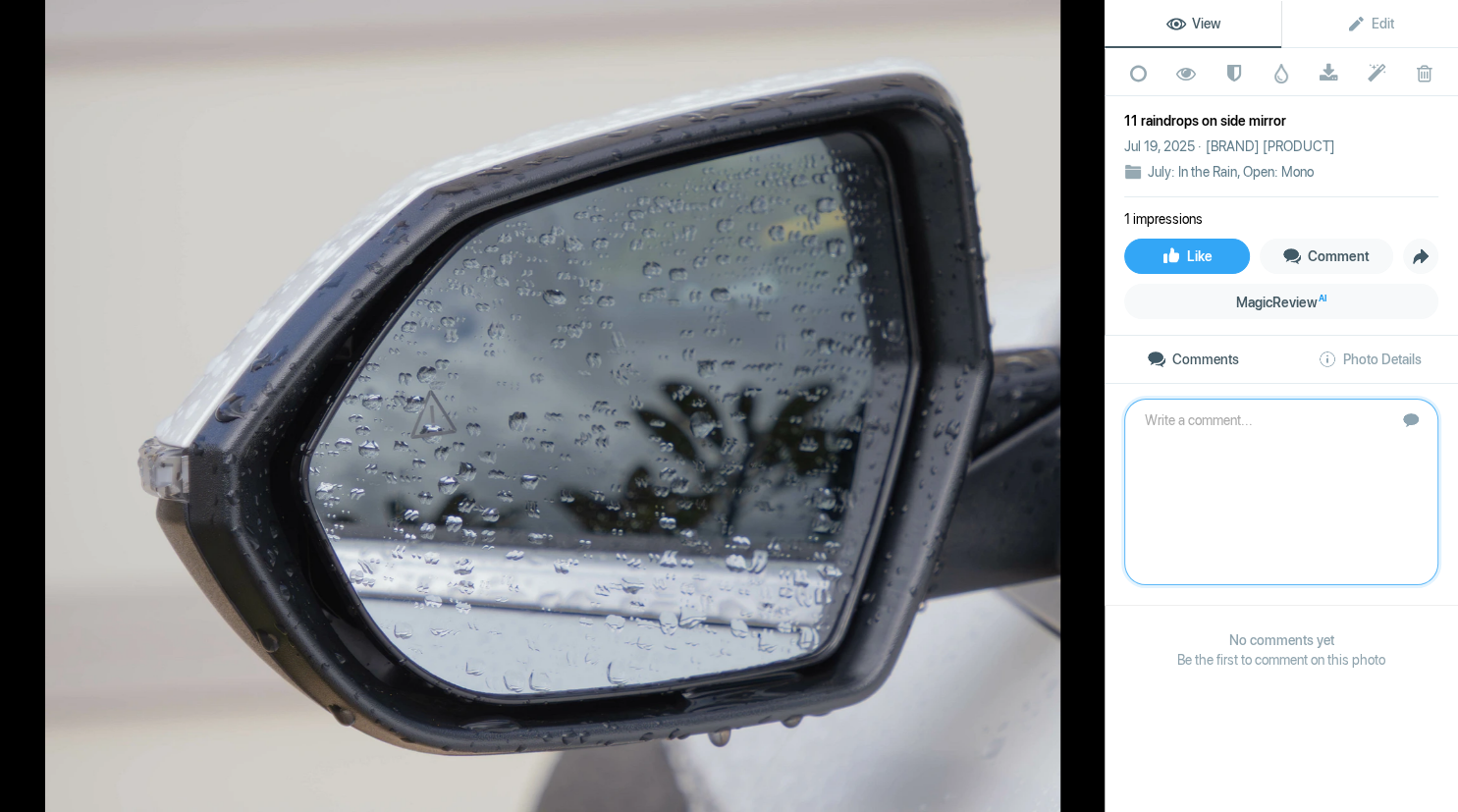 scroll, scrollTop: 0, scrollLeft: 0, axis: both 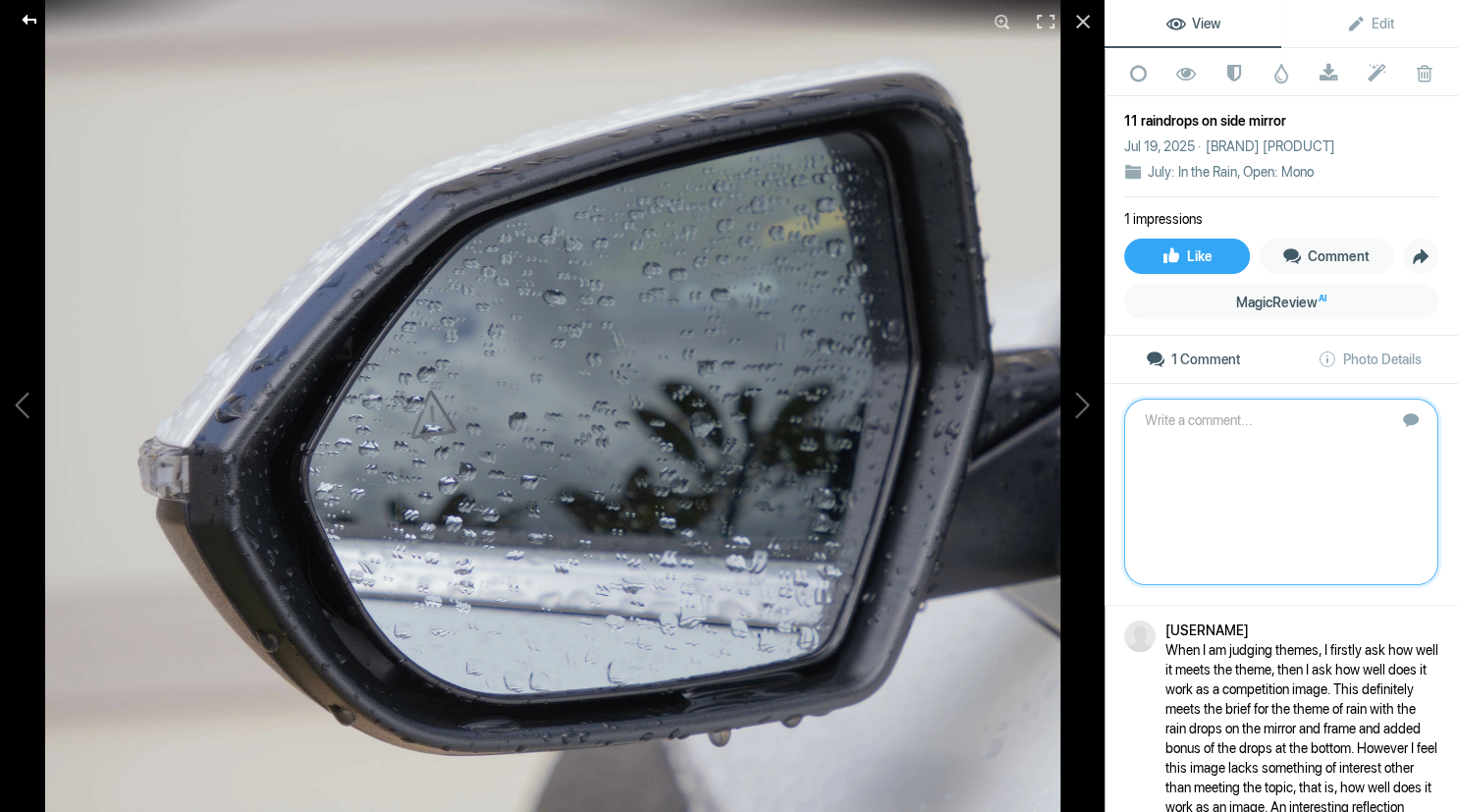 click 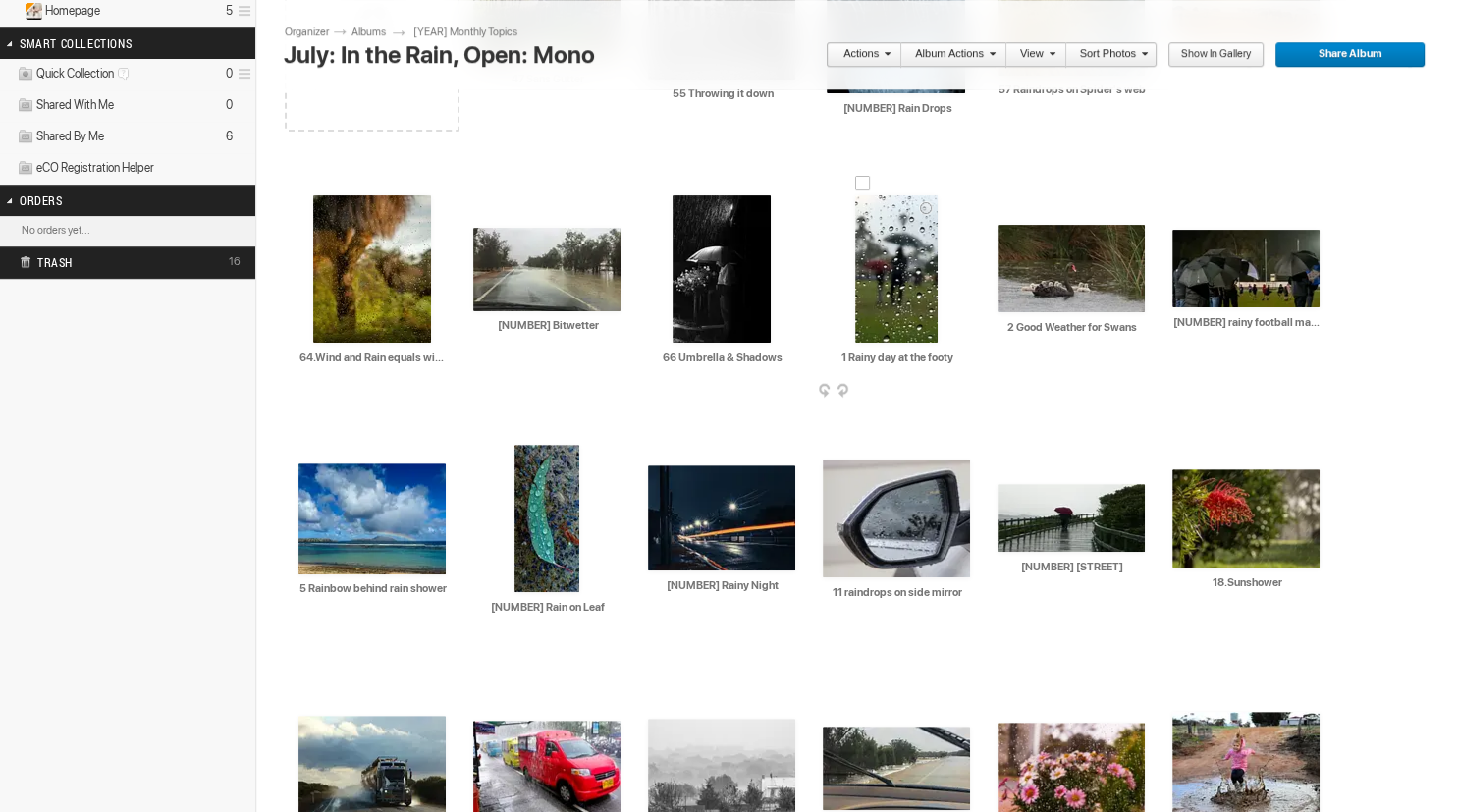 scroll, scrollTop: 540, scrollLeft: 0, axis: vertical 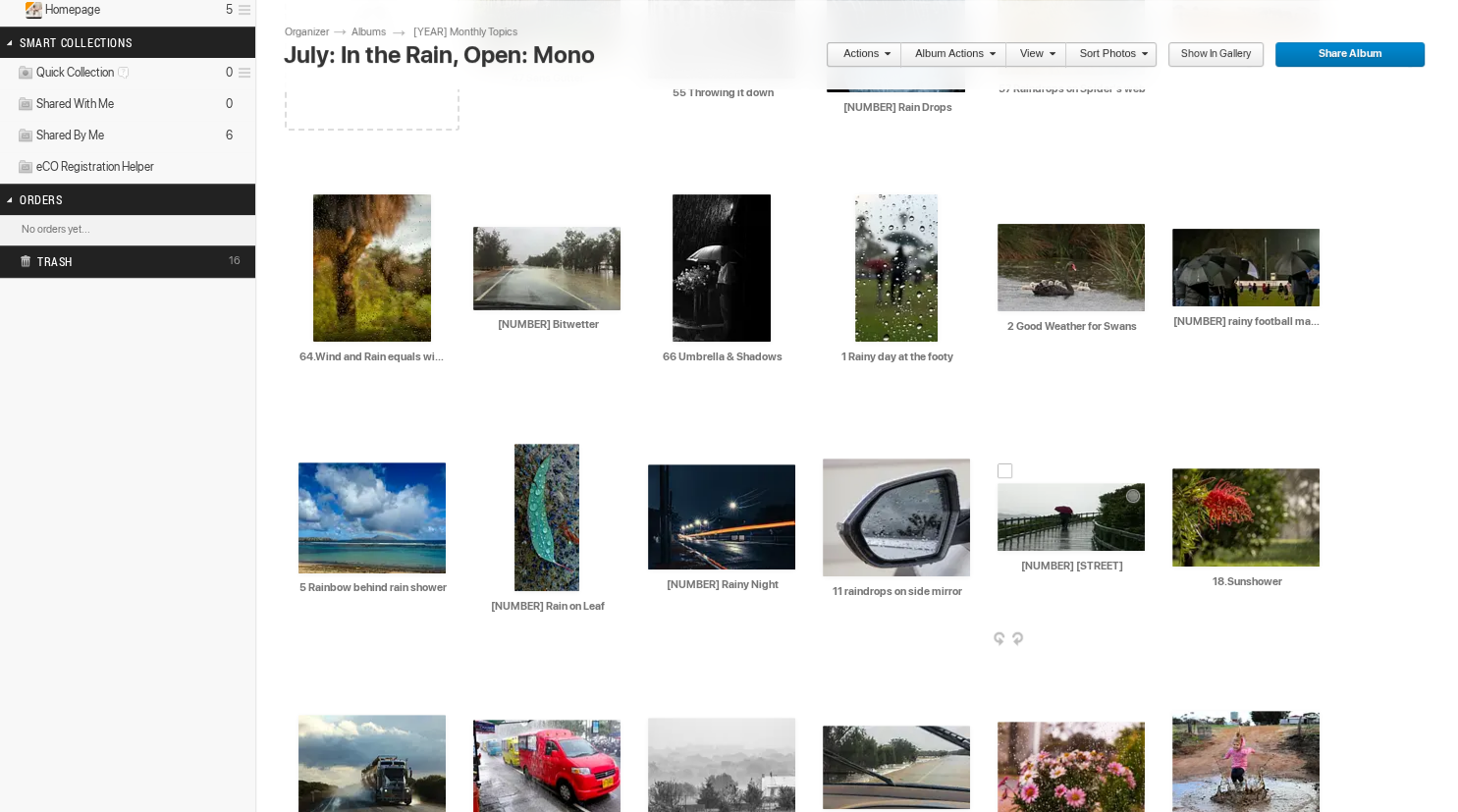 click at bounding box center (1071, 516) 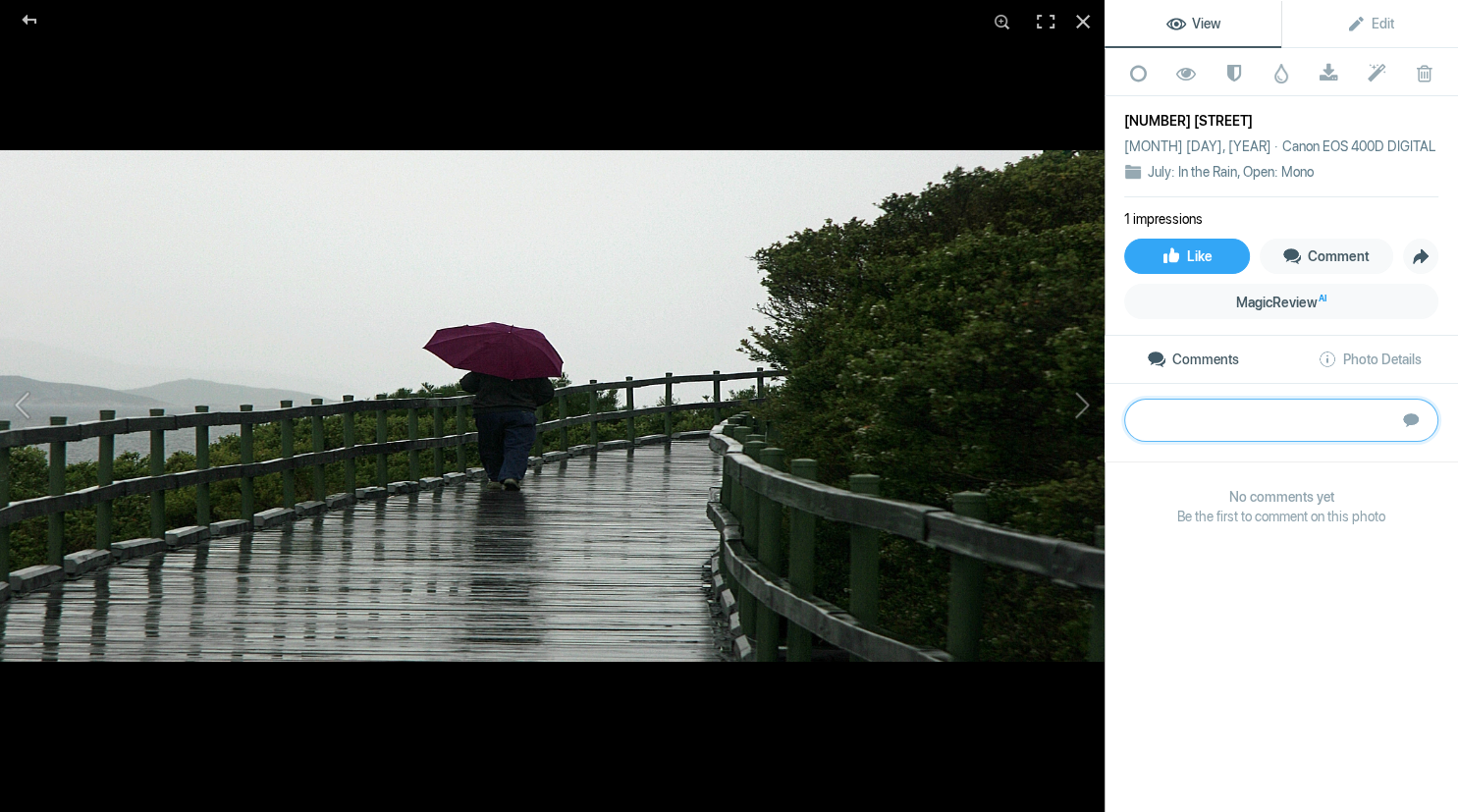paste on "This definitely meets the theme of rain with the reflections on the walkway and the umbrella up. The leading lines take the eyes around to the left to something we do not know. The wobbly fence rail on the right along with the other railings ends up in a vanishing point. It is a pity we don’t have something like the hills on the left to fill the void at that vanishing point. The person adds interest to the image especially with the red umbrella. Chromatic aberration is present in the darker sections of the image. There also appears to be some warping around the person and umbrella, at first I thought it was 2 umbrella’s but then found it appears the 1 umbrella stretches to the left. I think the hills add to the story however to make them more prominent you would have to crop some off the bushes on the right to give the hills more attention time. thanks Silver" 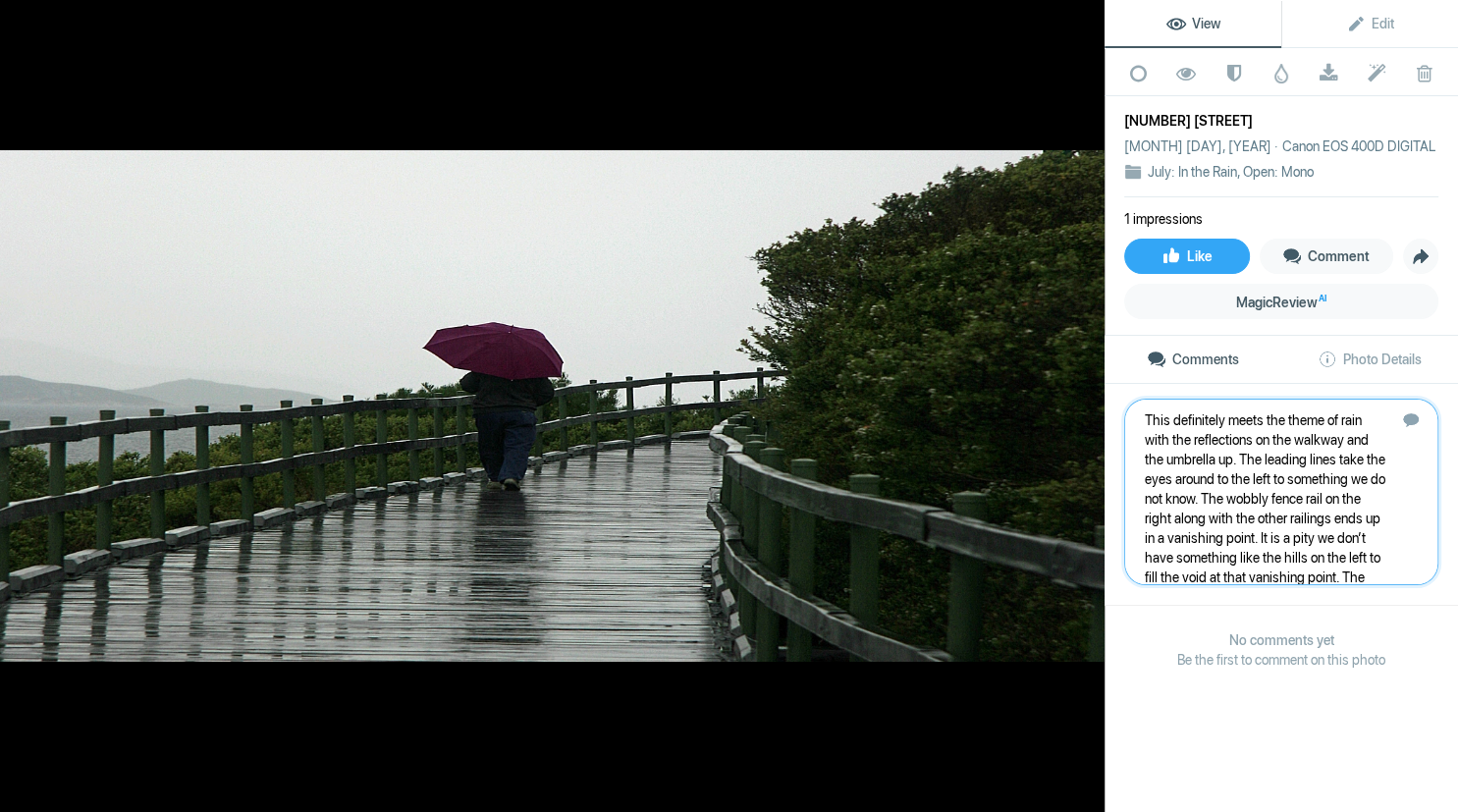 scroll, scrollTop: 256, scrollLeft: 0, axis: vertical 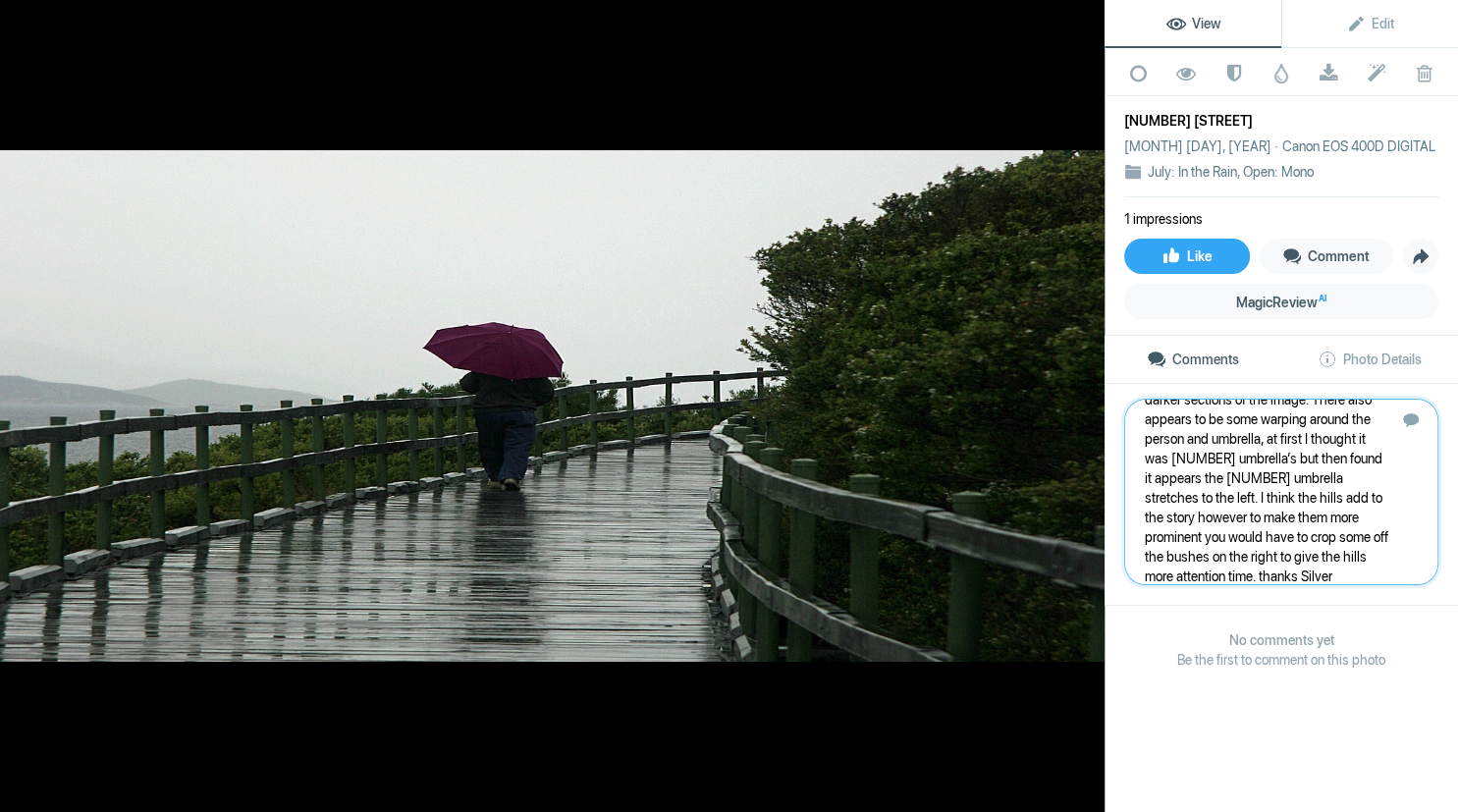 type 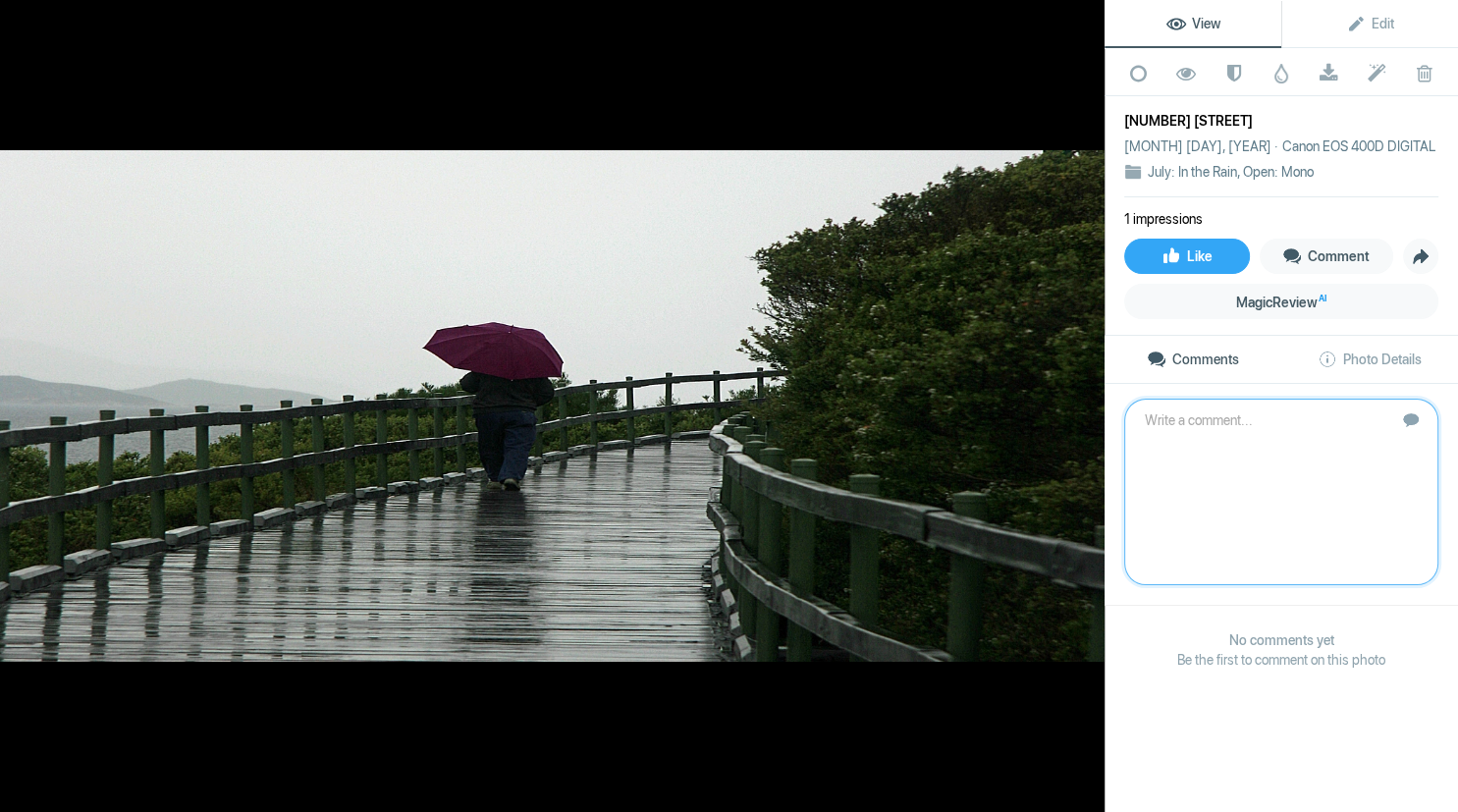 scroll, scrollTop: 0, scrollLeft: 0, axis: both 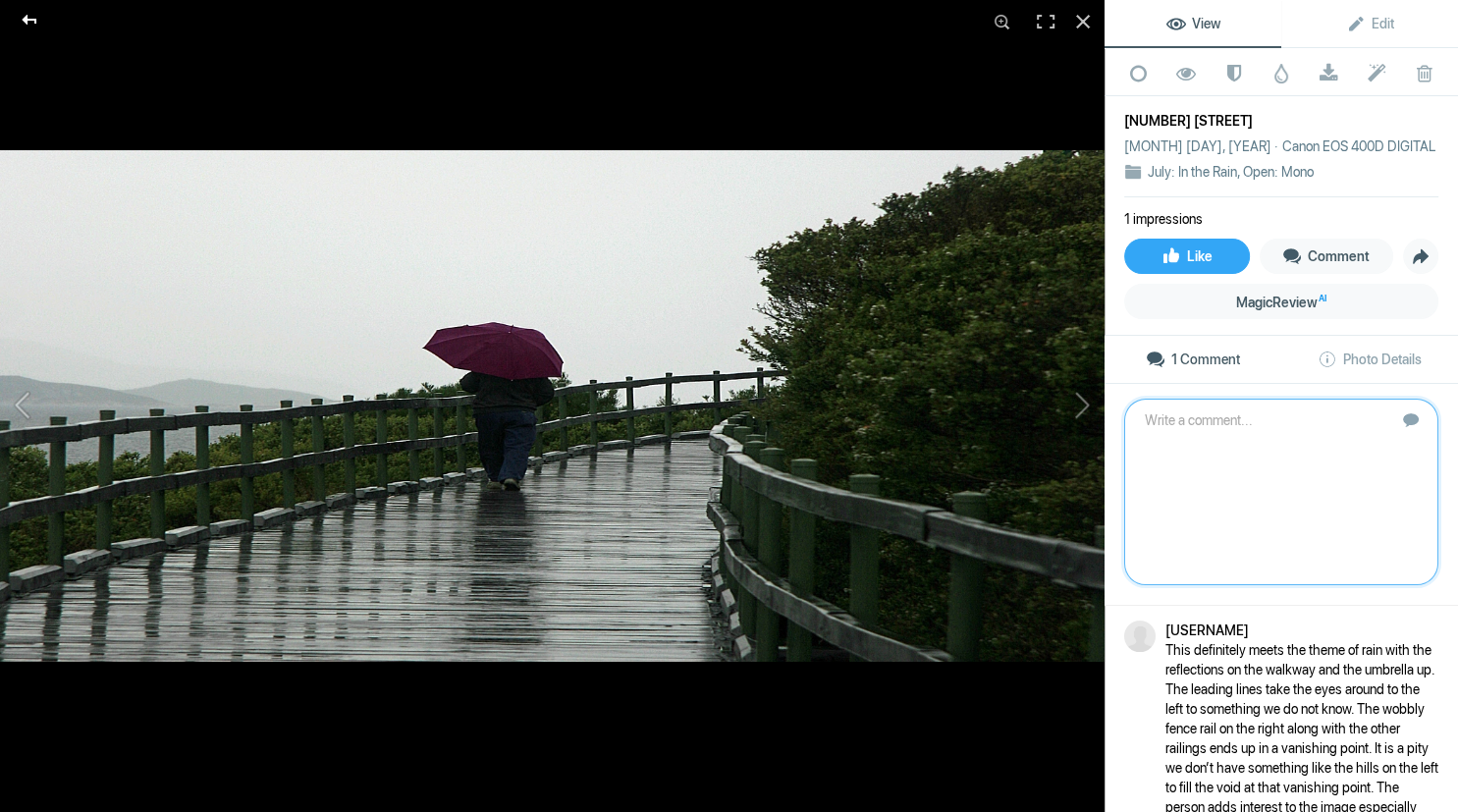 click 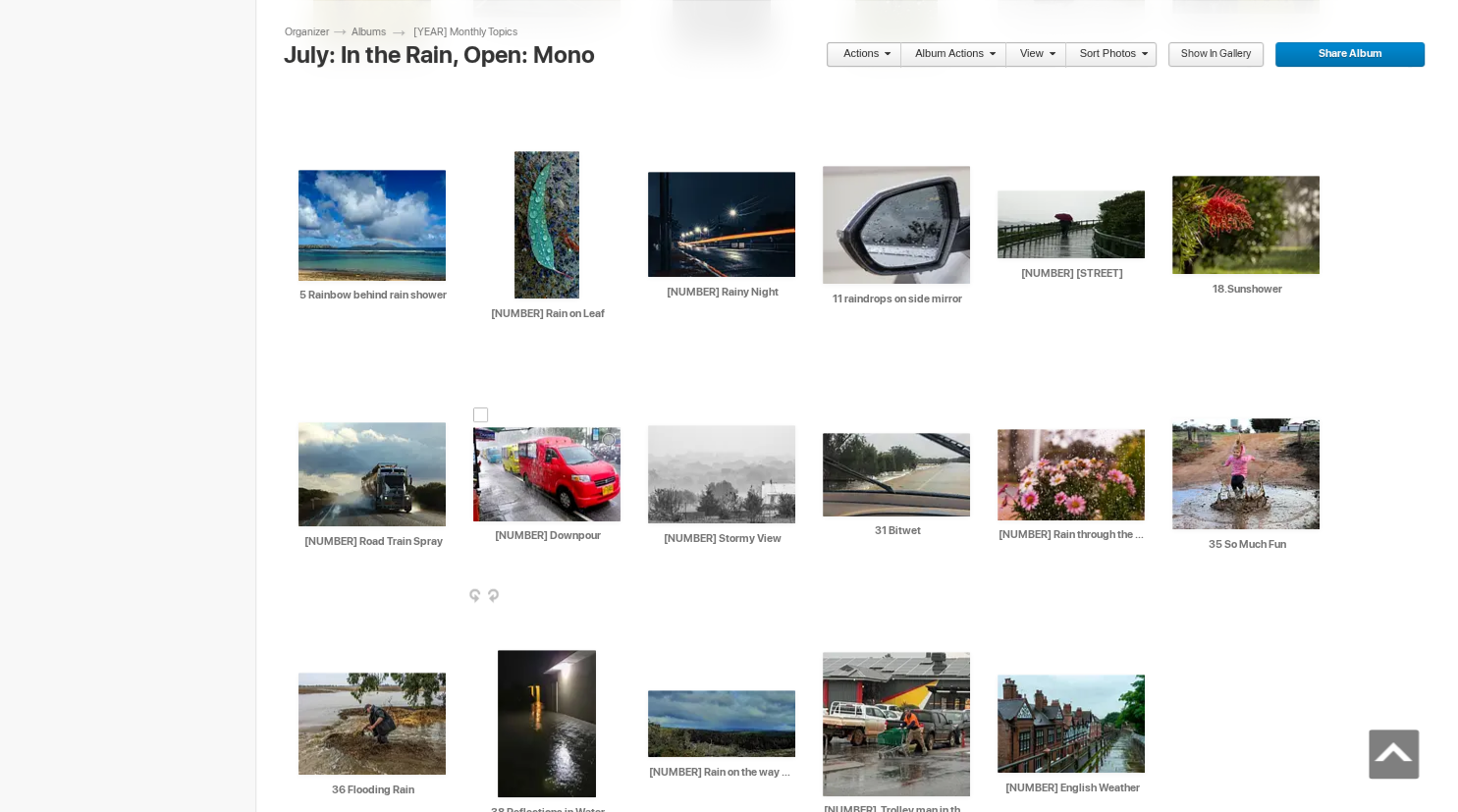scroll, scrollTop: 830, scrollLeft: 0, axis: vertical 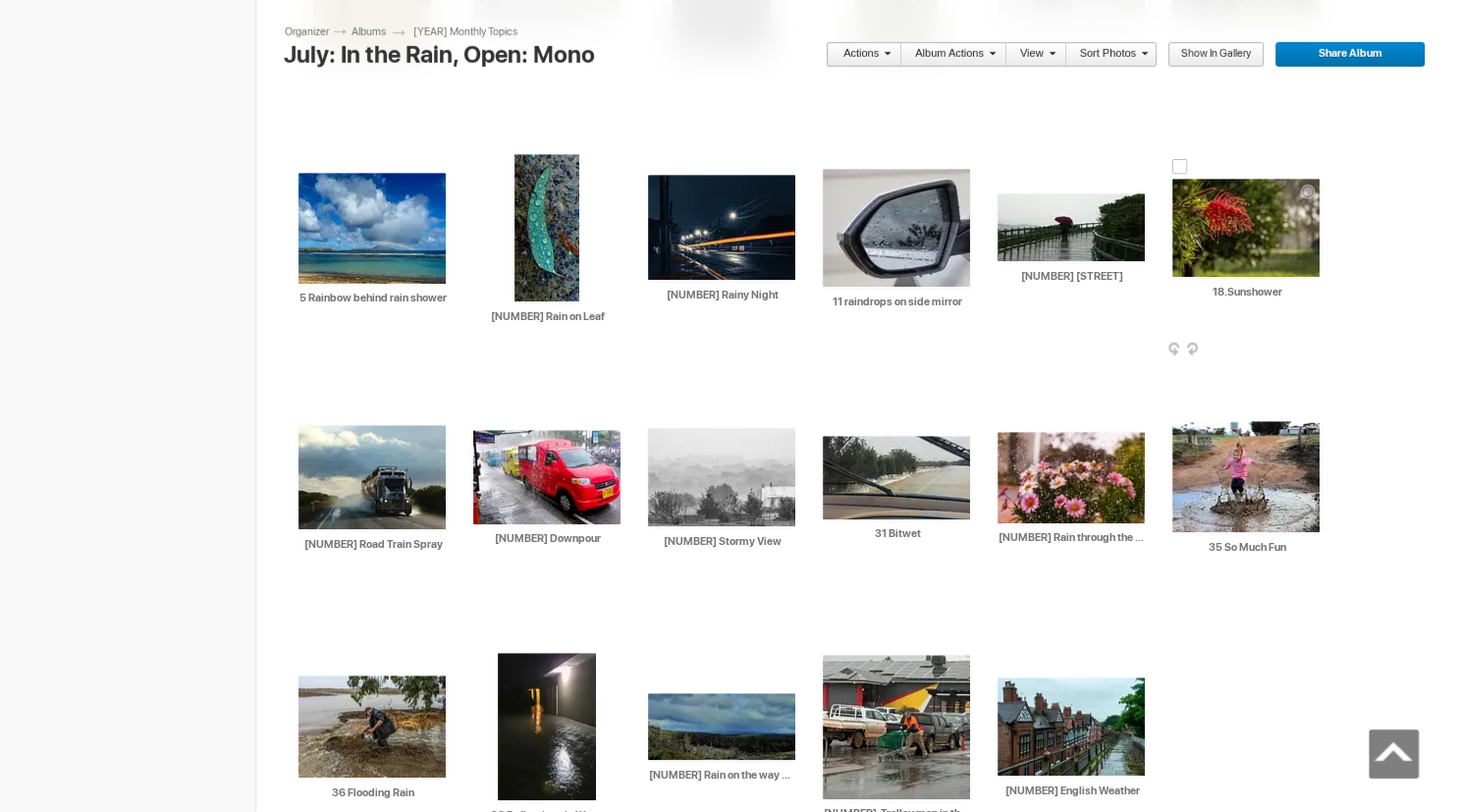 click at bounding box center (1246, 228) 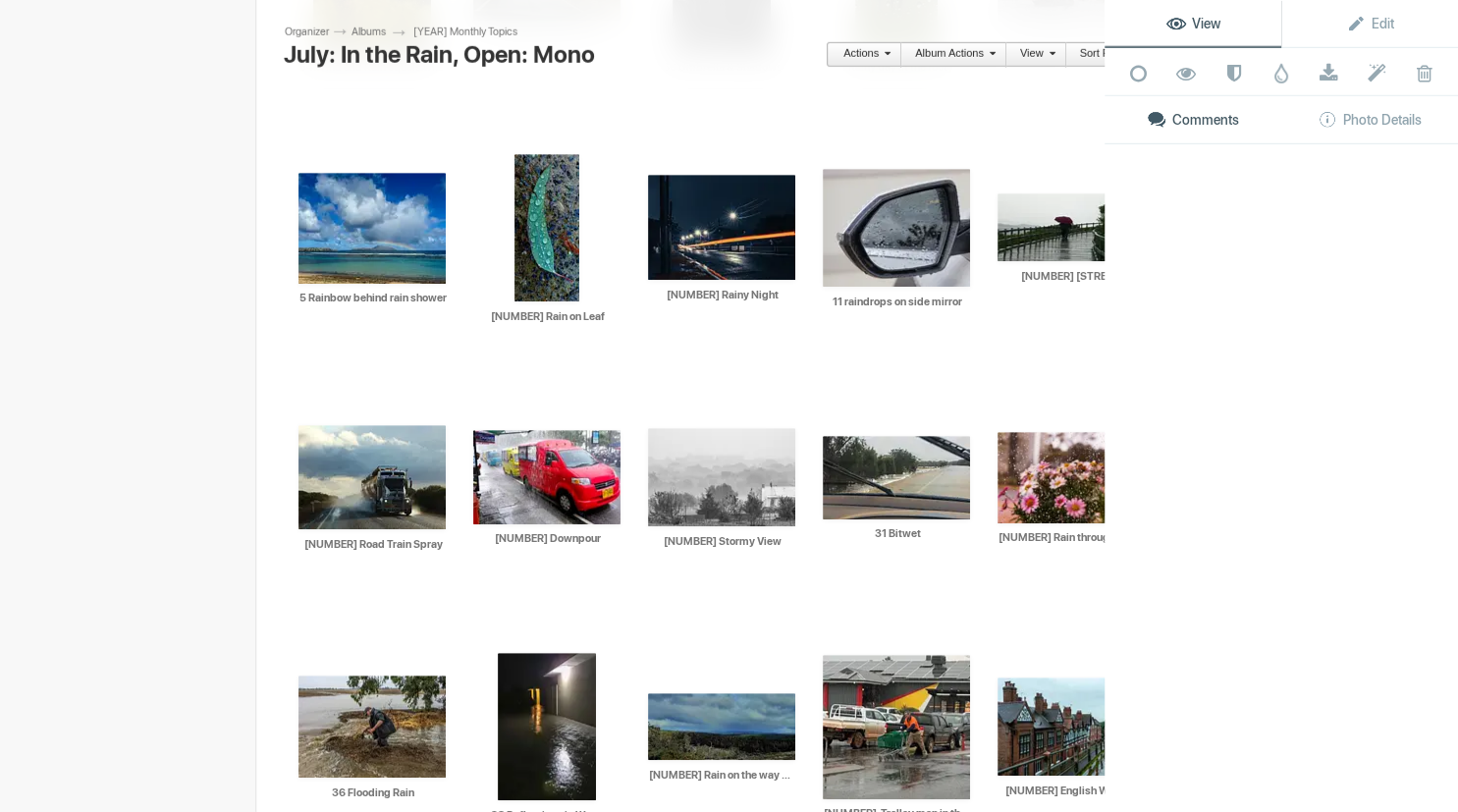 scroll, scrollTop: 830, scrollLeft: 0, axis: vertical 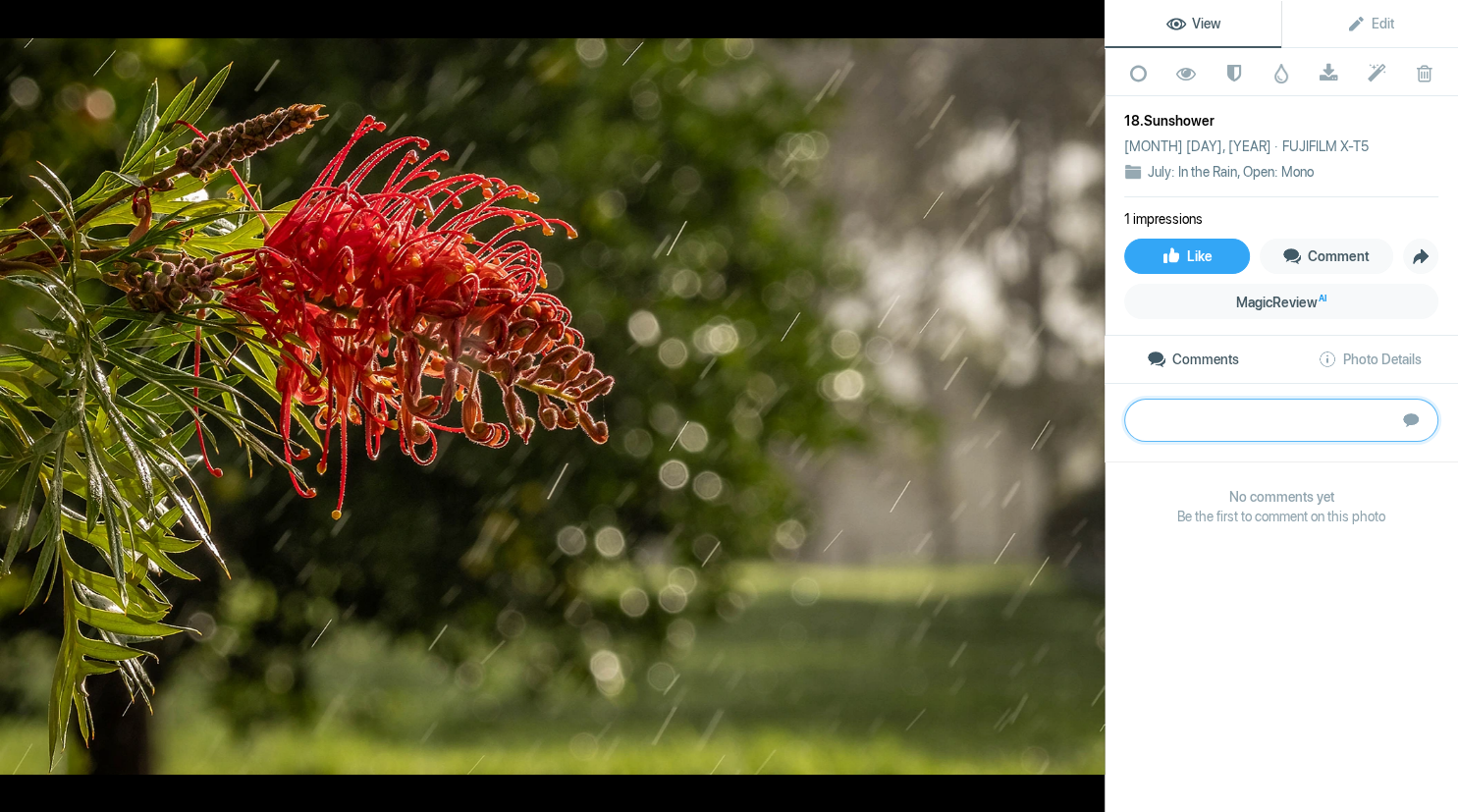 paste on "The use of the two complementary colours of green and red, provides punch and grabs the viewers attention. The bokeh adds interest ans also the capture of rain streaks. I am not sure we need the greyish bits to the right as they are a bit distracting and cropping that off puts the red flower into the middle – a dominant position – however the middle of the flower could do with some light. I know I am being picky, but I would like to see a lineal gradient along the bottom to tone down the bright green. So this image has further potential with some twicks – even spraying water to give it more water droplets. thanks Bronze" 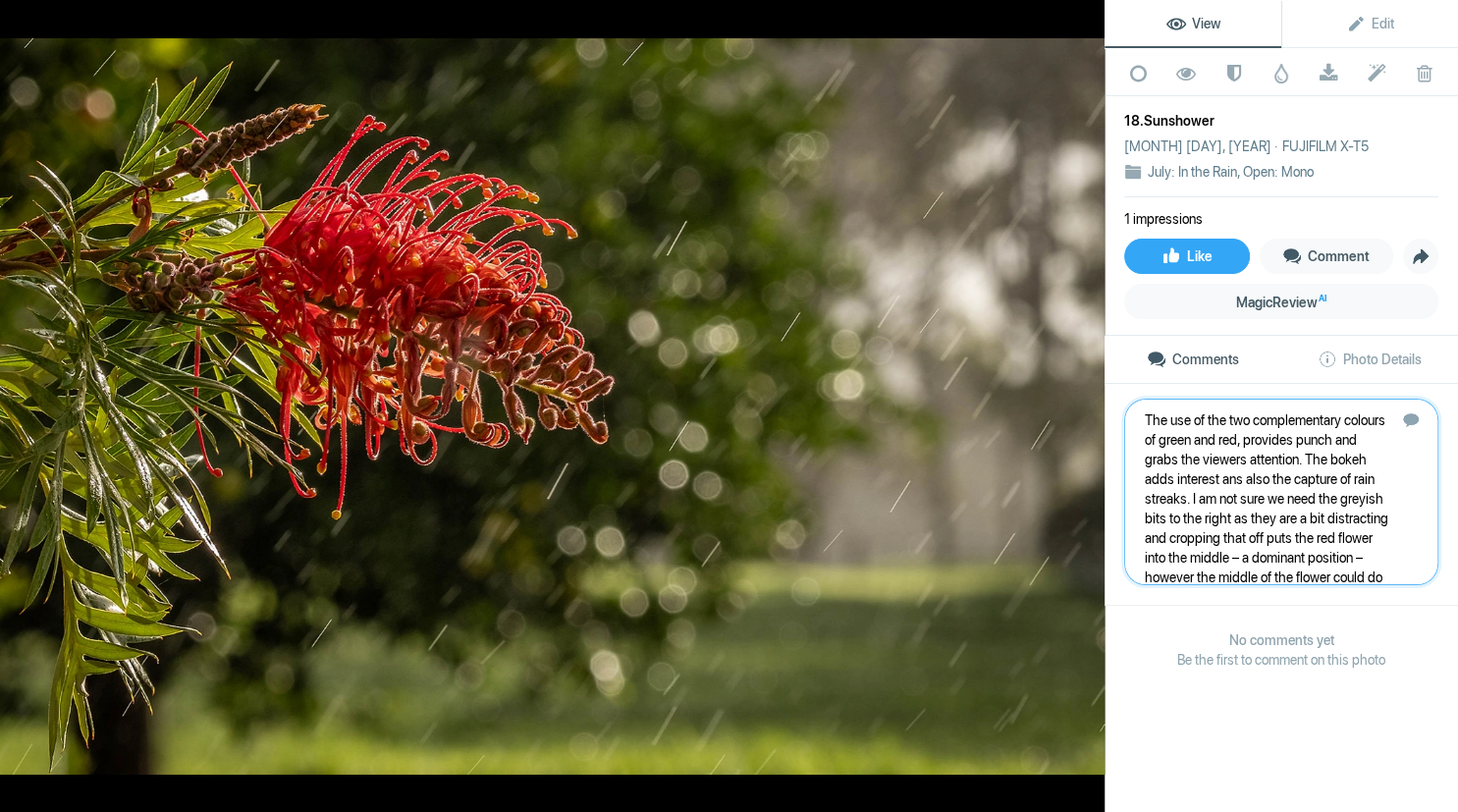 scroll, scrollTop: 119, scrollLeft: 0, axis: vertical 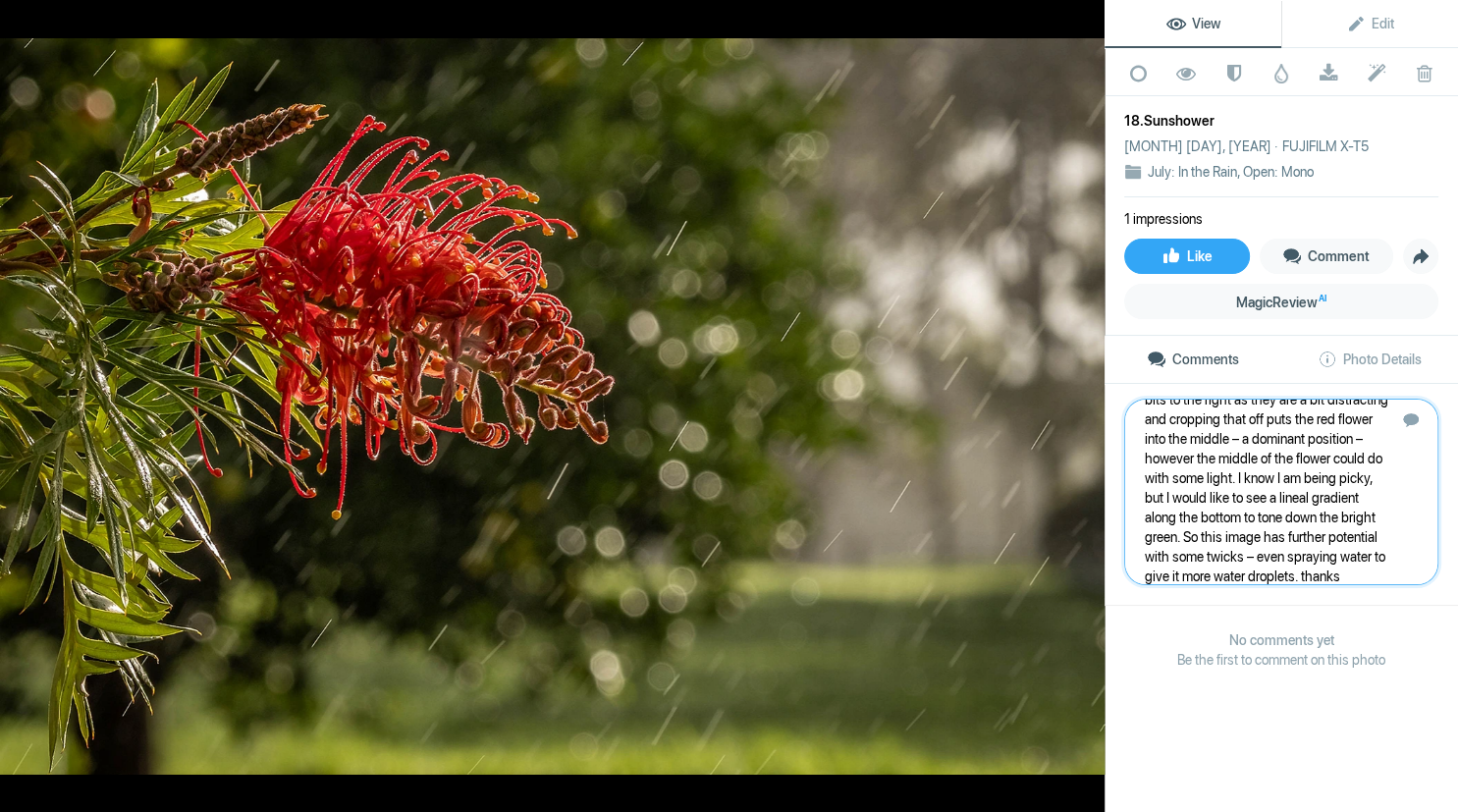 type 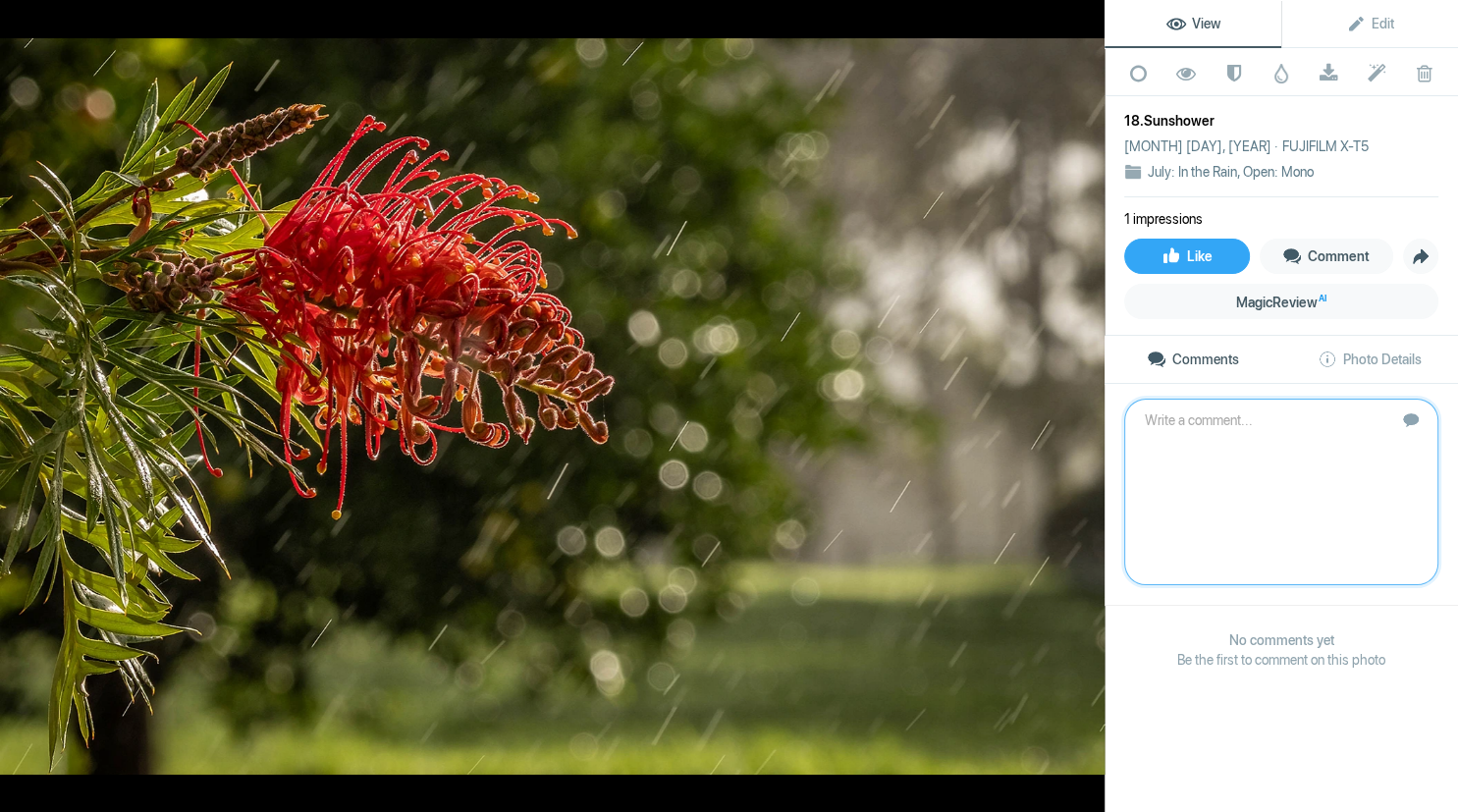 scroll, scrollTop: 0, scrollLeft: 0, axis: both 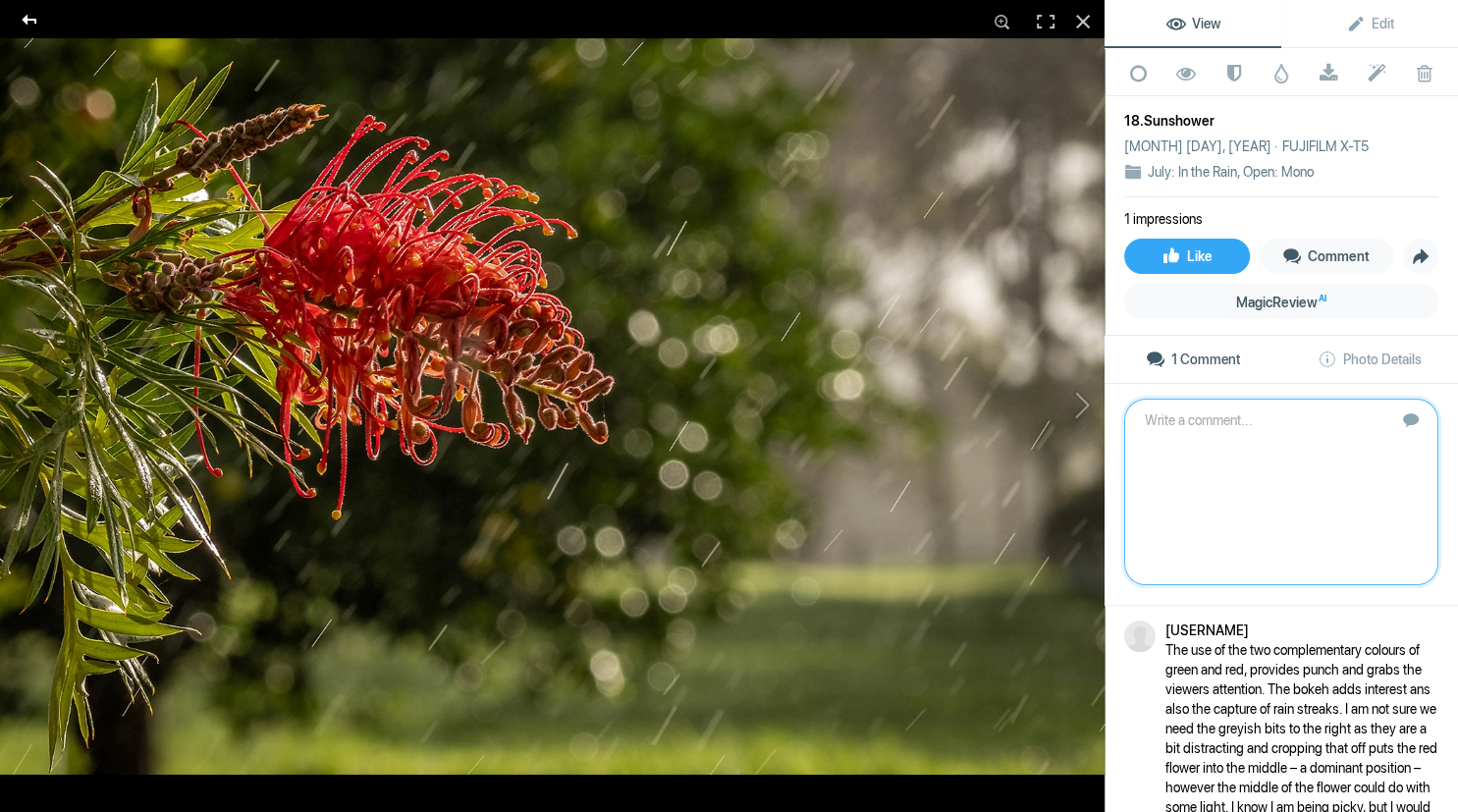 click 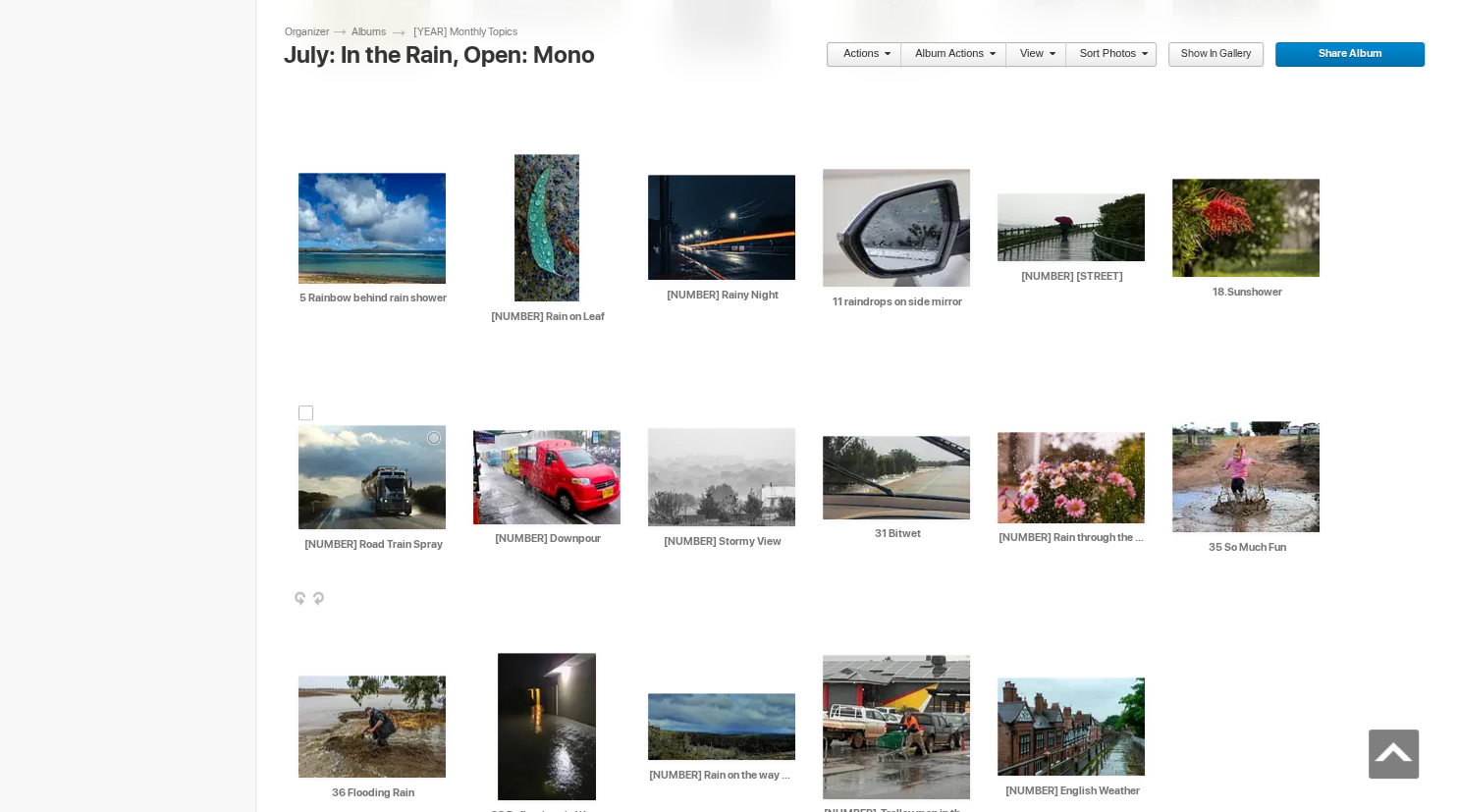 click at bounding box center [372, 477] 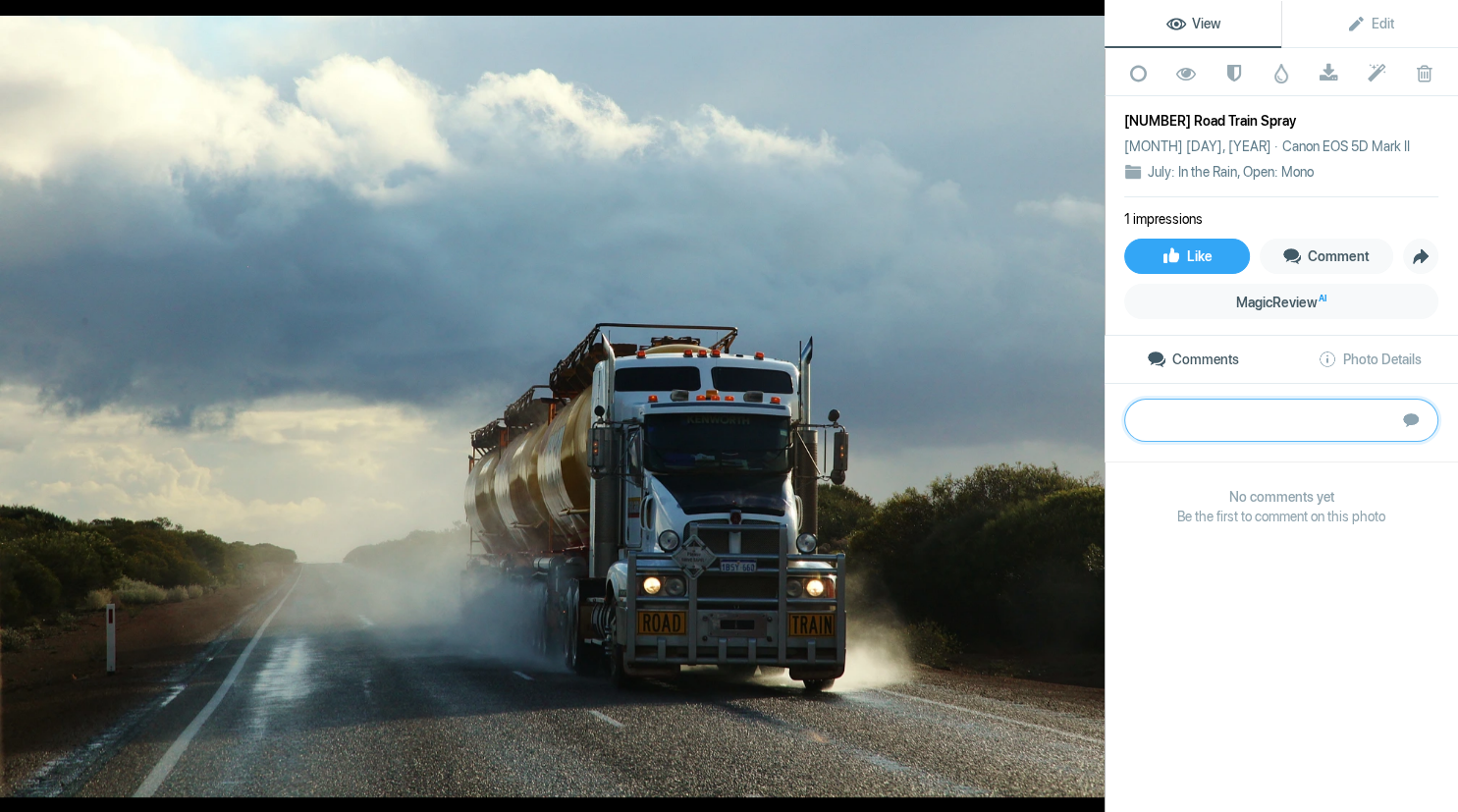 paste on "If this was taken through the windscreen, then I am sure after the truck passed, your windscreen would not be so clean. This is a classic shot of out on our roads in wet weather. The composition tells the story of the spray about to hit us. The light shows up on the right of the truck, of the spray coming out. The leading lines along the road leads our eye to where it has come from however it does not take out eyes out of the frame. I would like to see the shadows lifted both along the bushes and on and into the front of the truck. Another improvement may be to remove the roadside post and the tree just poking out of the right side bushes. Hope you were not on the road Silver" 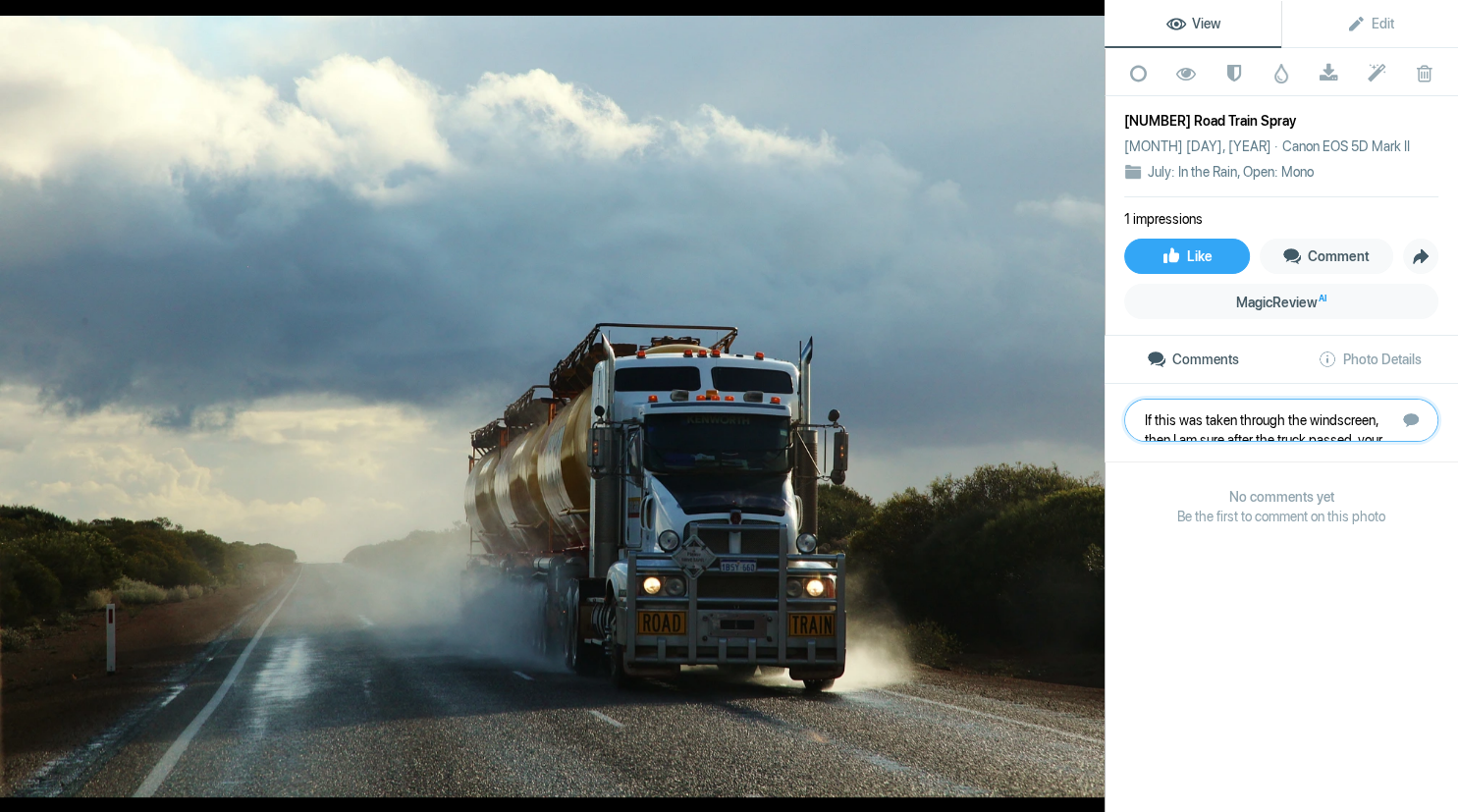 scroll, scrollTop: 158, scrollLeft: 0, axis: vertical 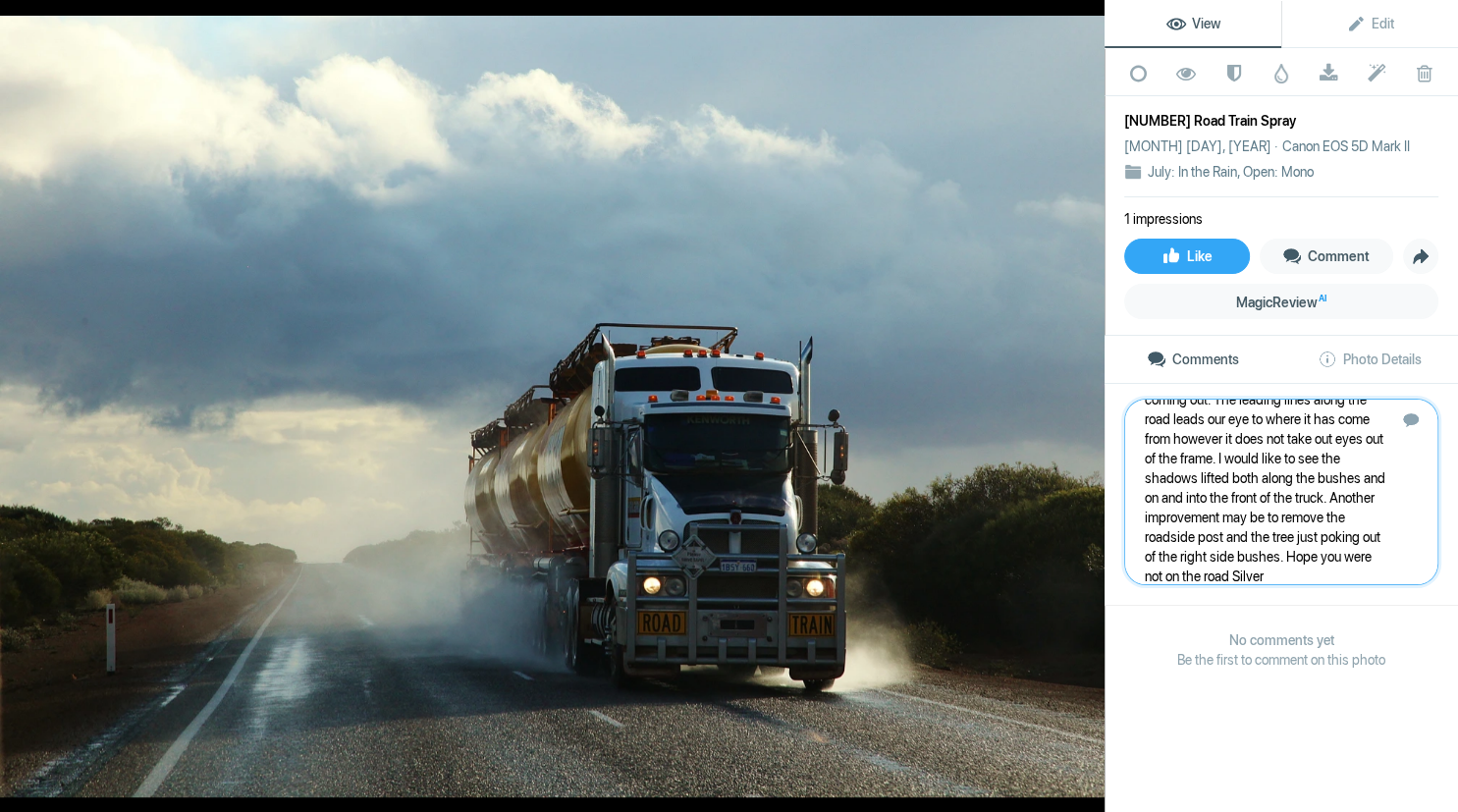 type 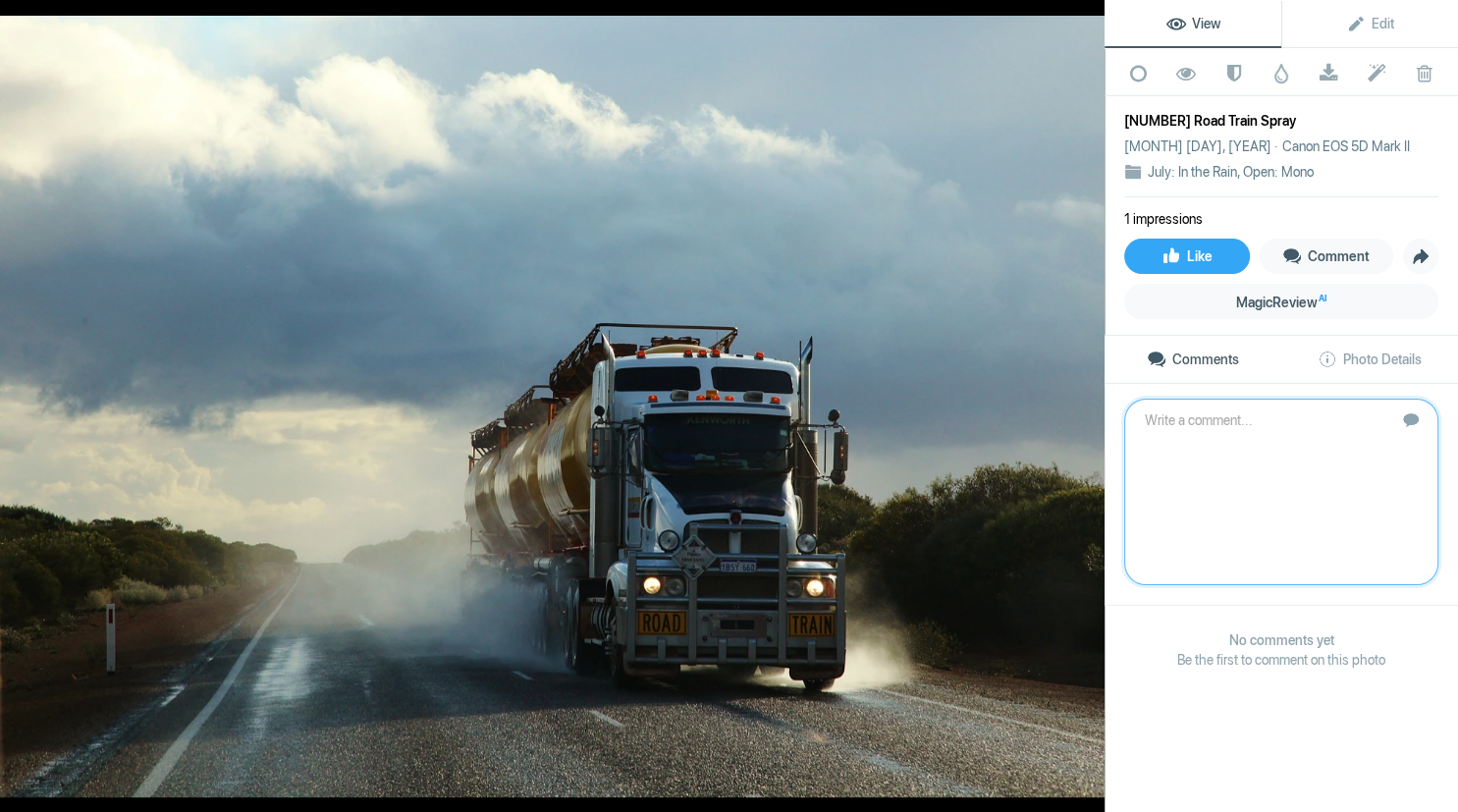 scroll, scrollTop: 0, scrollLeft: 0, axis: both 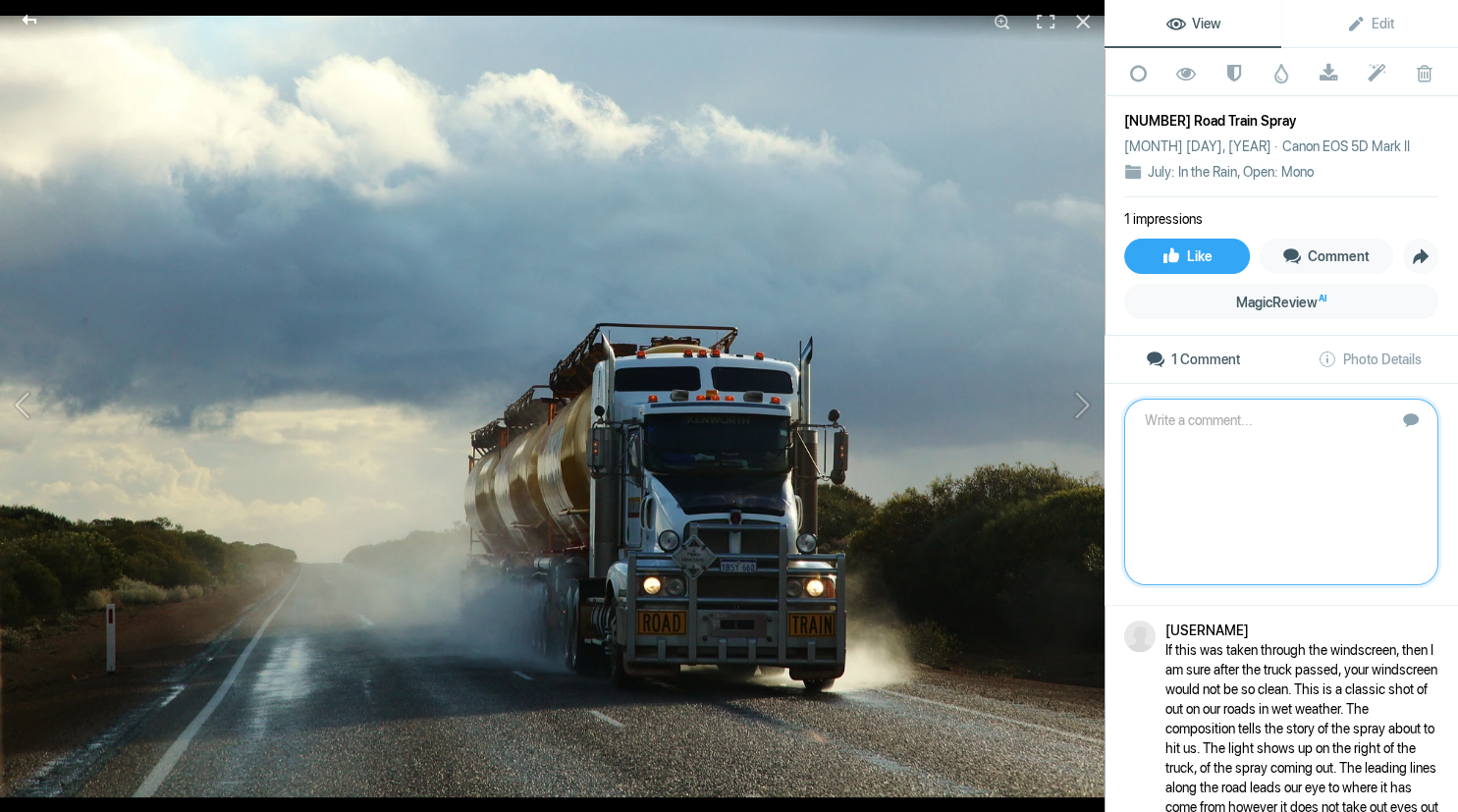 click 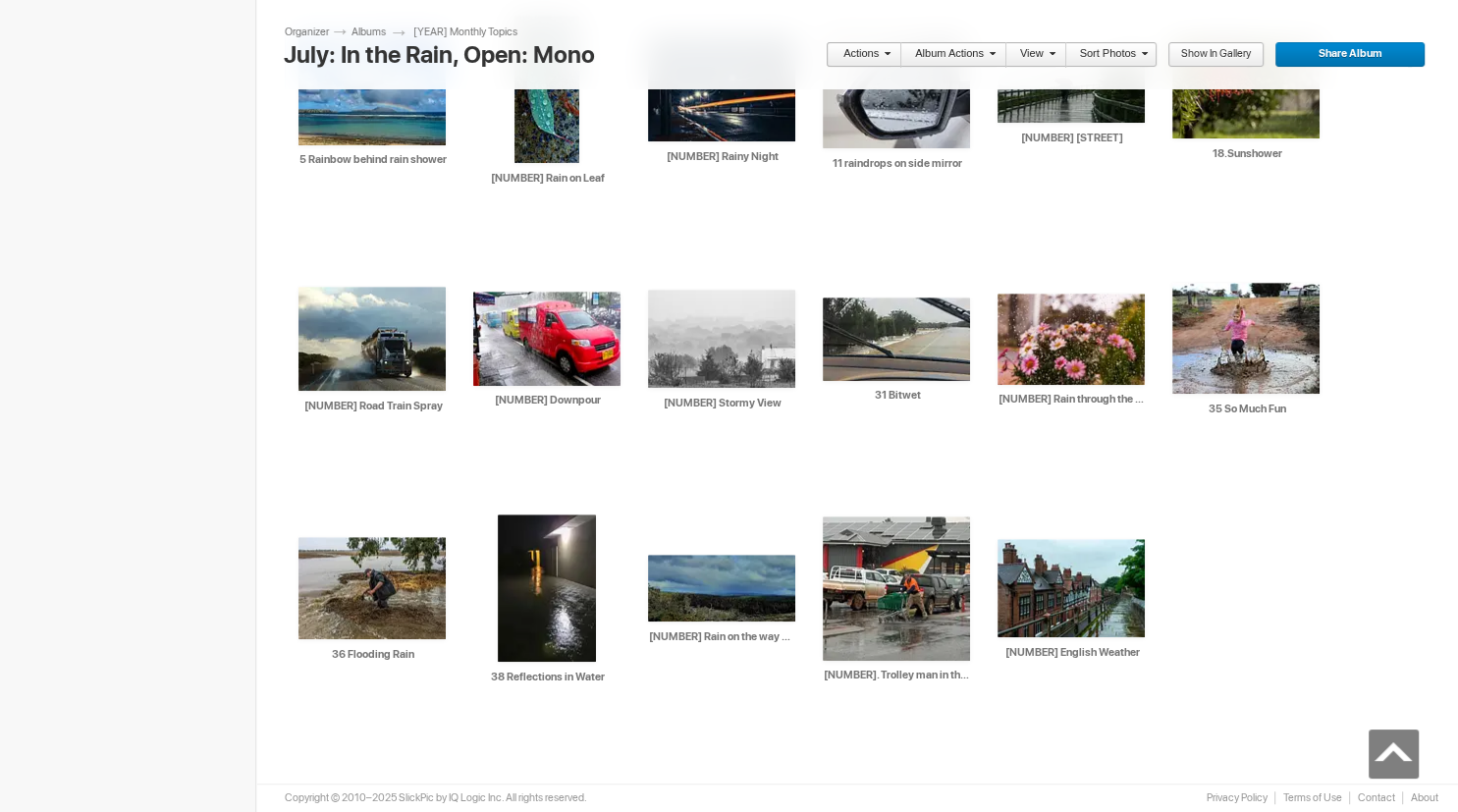 scroll, scrollTop: 966, scrollLeft: 0, axis: vertical 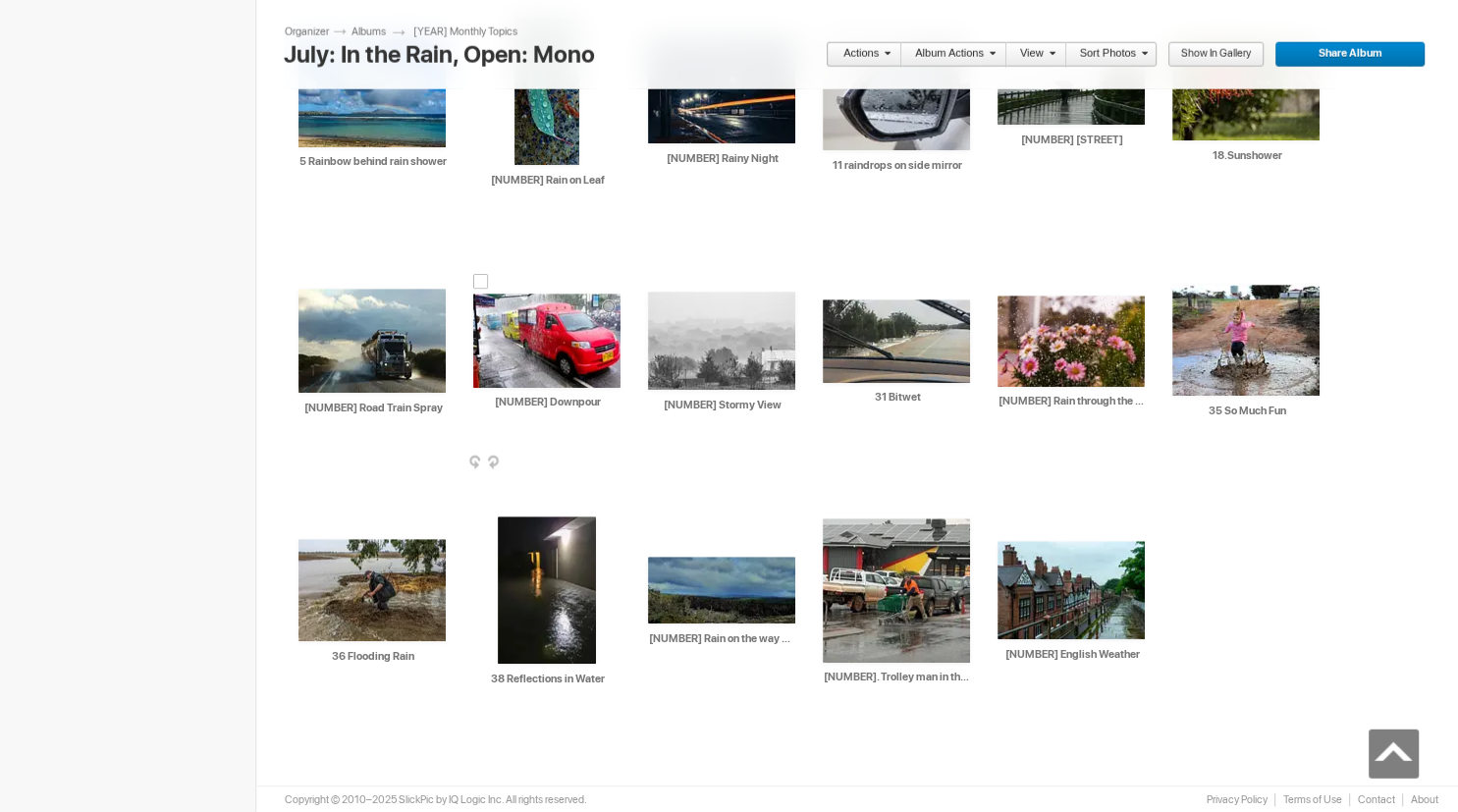 click at bounding box center (547, 341) 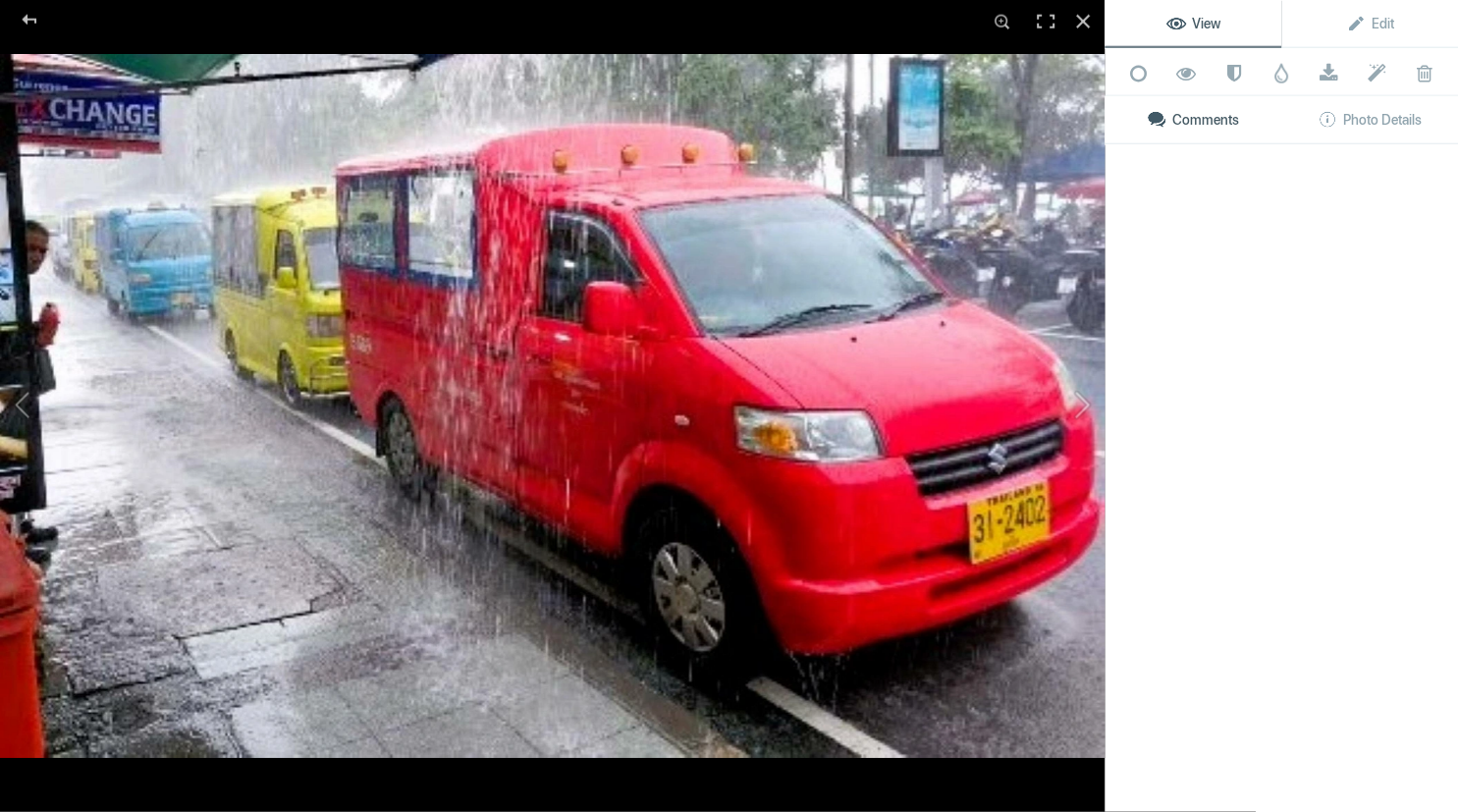 scroll, scrollTop: 967, scrollLeft: 0, axis: vertical 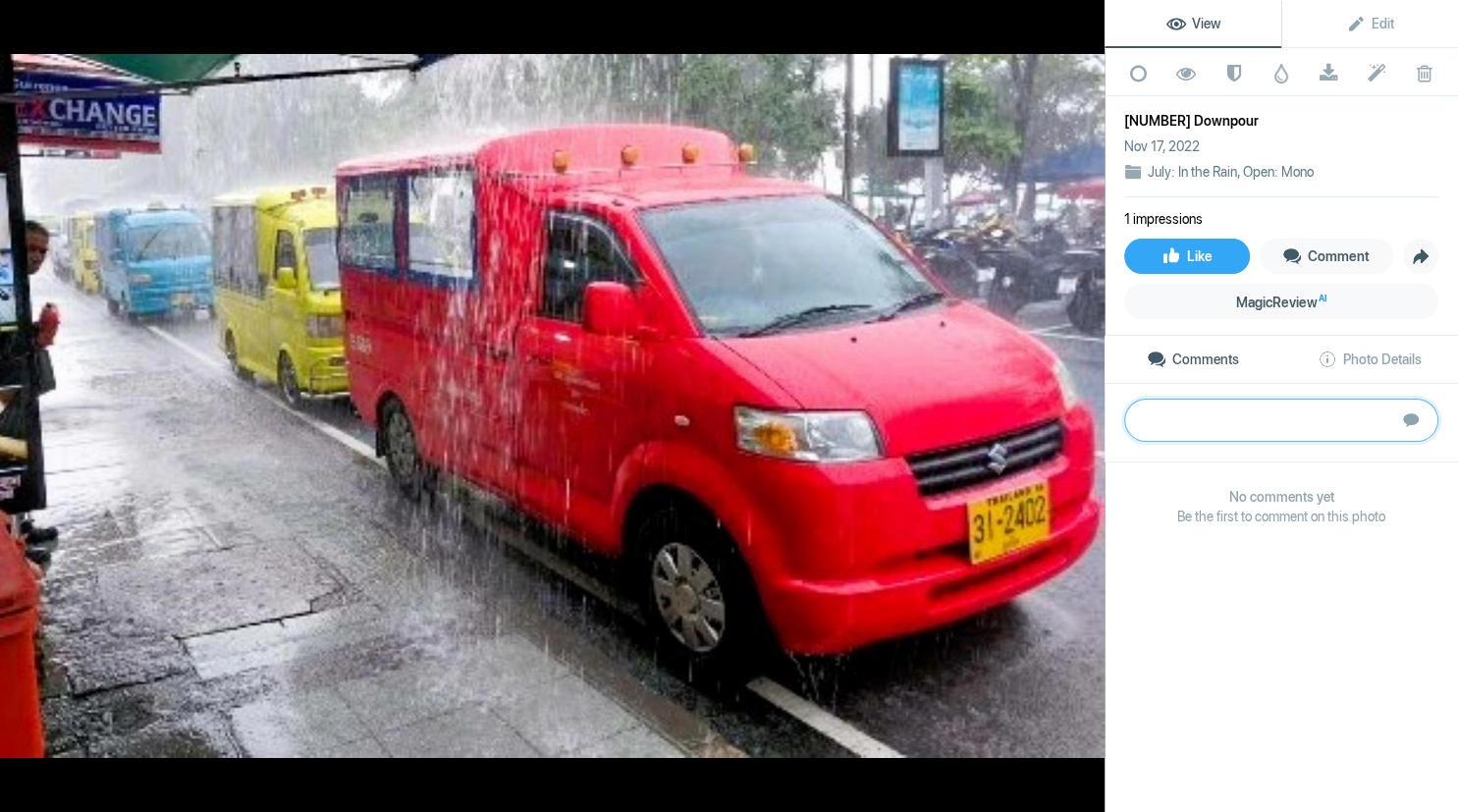 paste on "This is torrential rain and the guy poking his head out tells us he is not going out into it. Even with the heavy rain we have some colourful vehicles . As such this is a record shot however, and there are some improvements we can make. If possible leave some room to the right of the red vehicle. Remove the blue sign to top right and remove the red object on bottom left side. Pity we don’t have the man a bit more prominent, but guess he wanted to stay dry. Great idea Bronze" 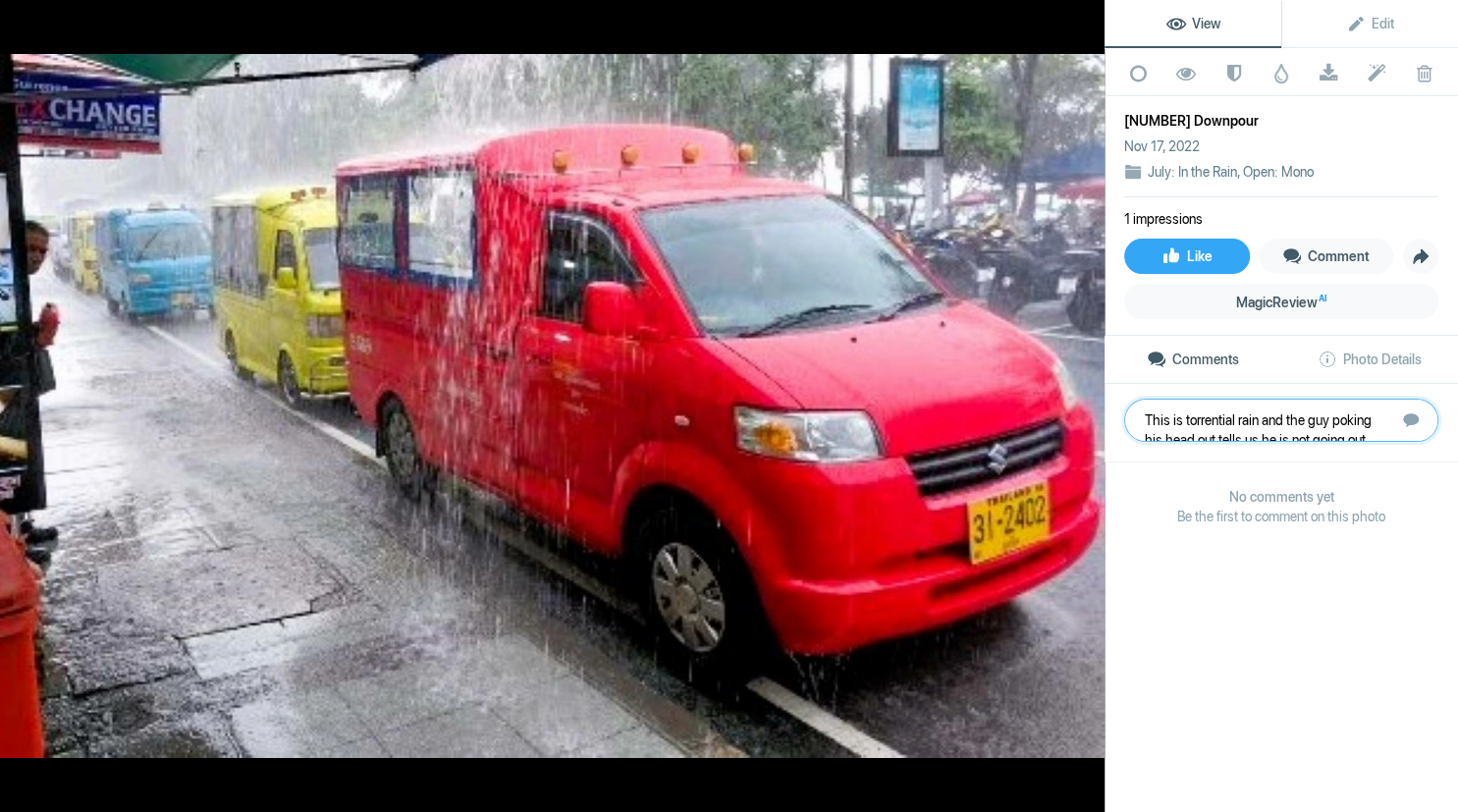 scroll, scrollTop: 60, scrollLeft: 0, axis: vertical 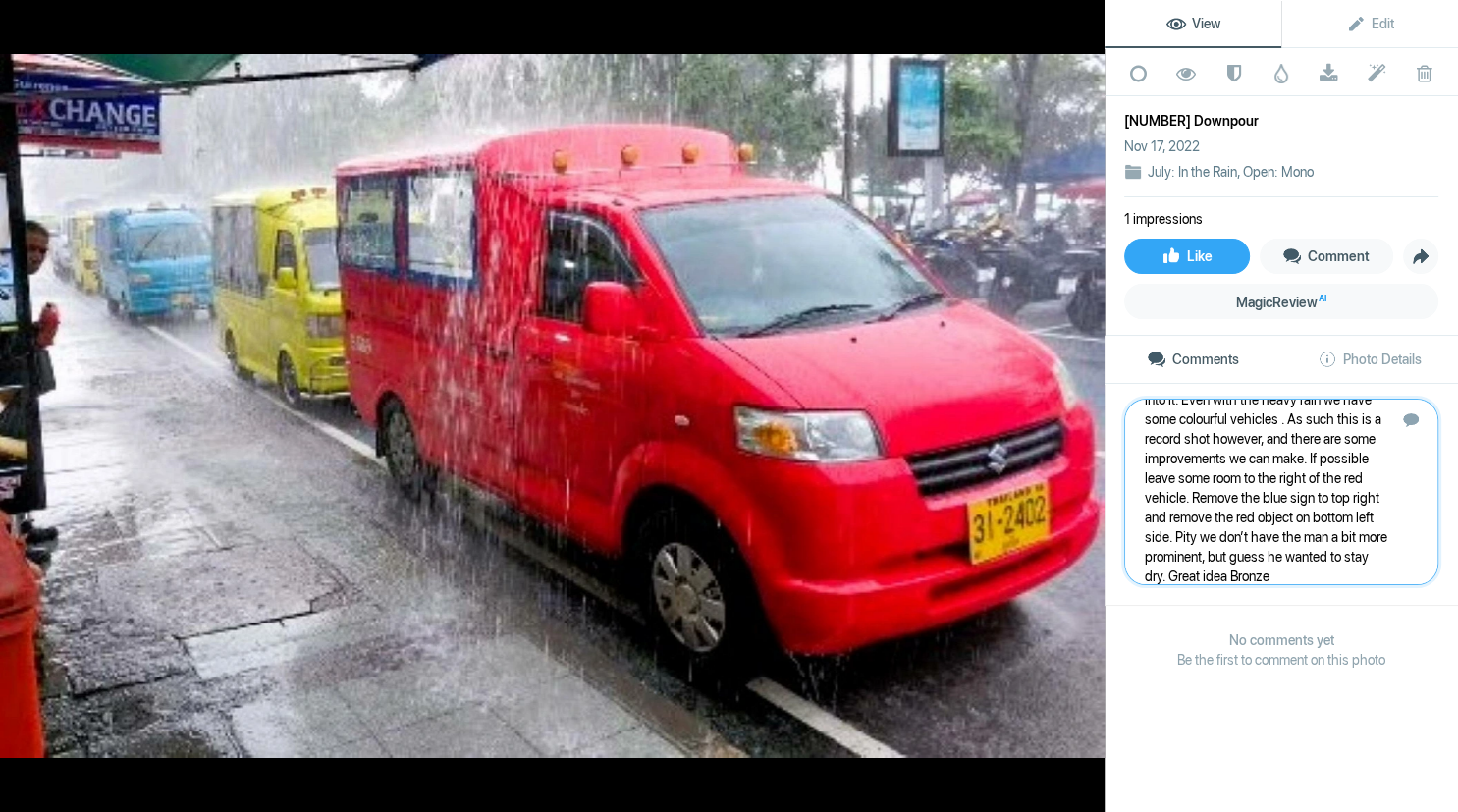 type 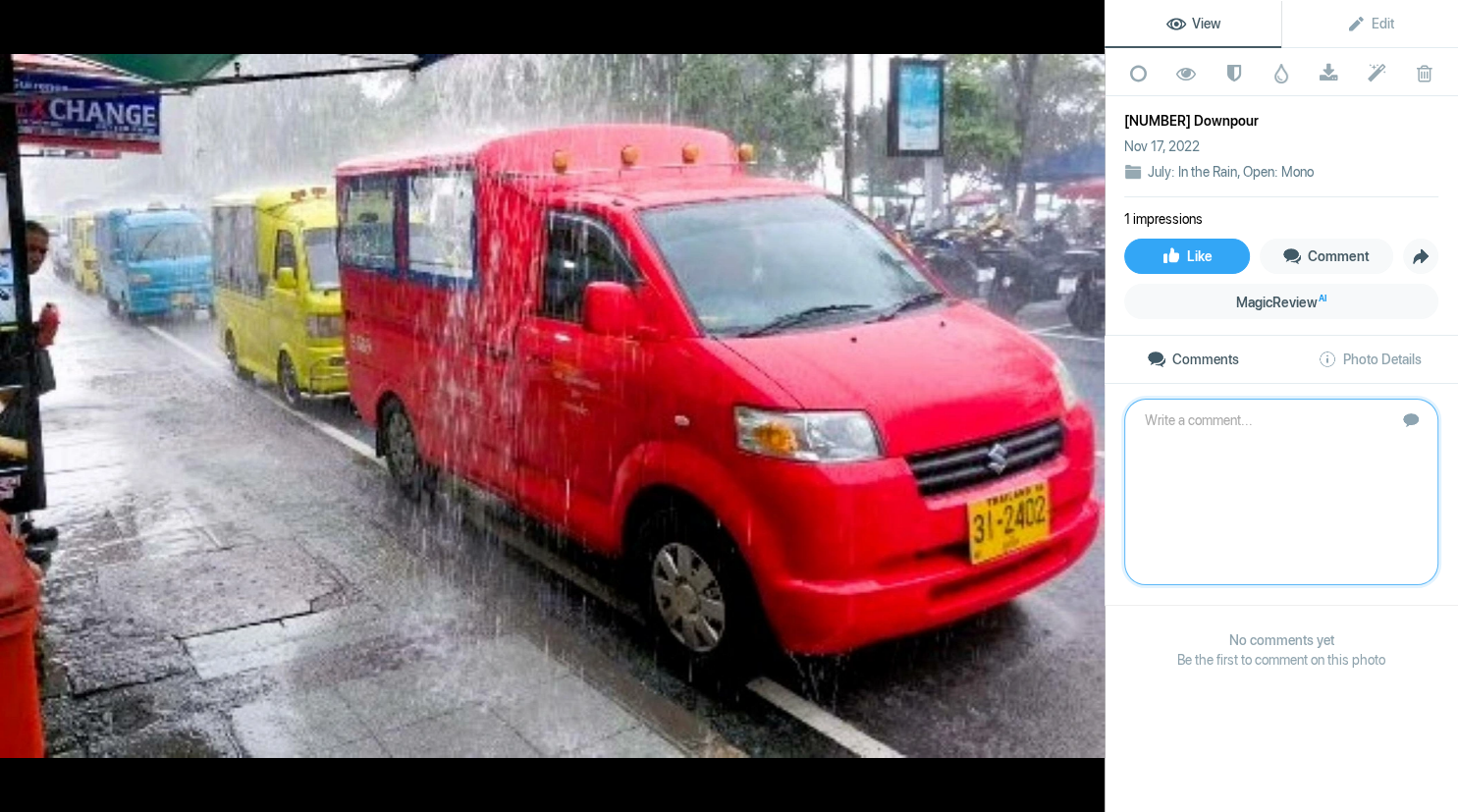 scroll, scrollTop: 0, scrollLeft: 0, axis: both 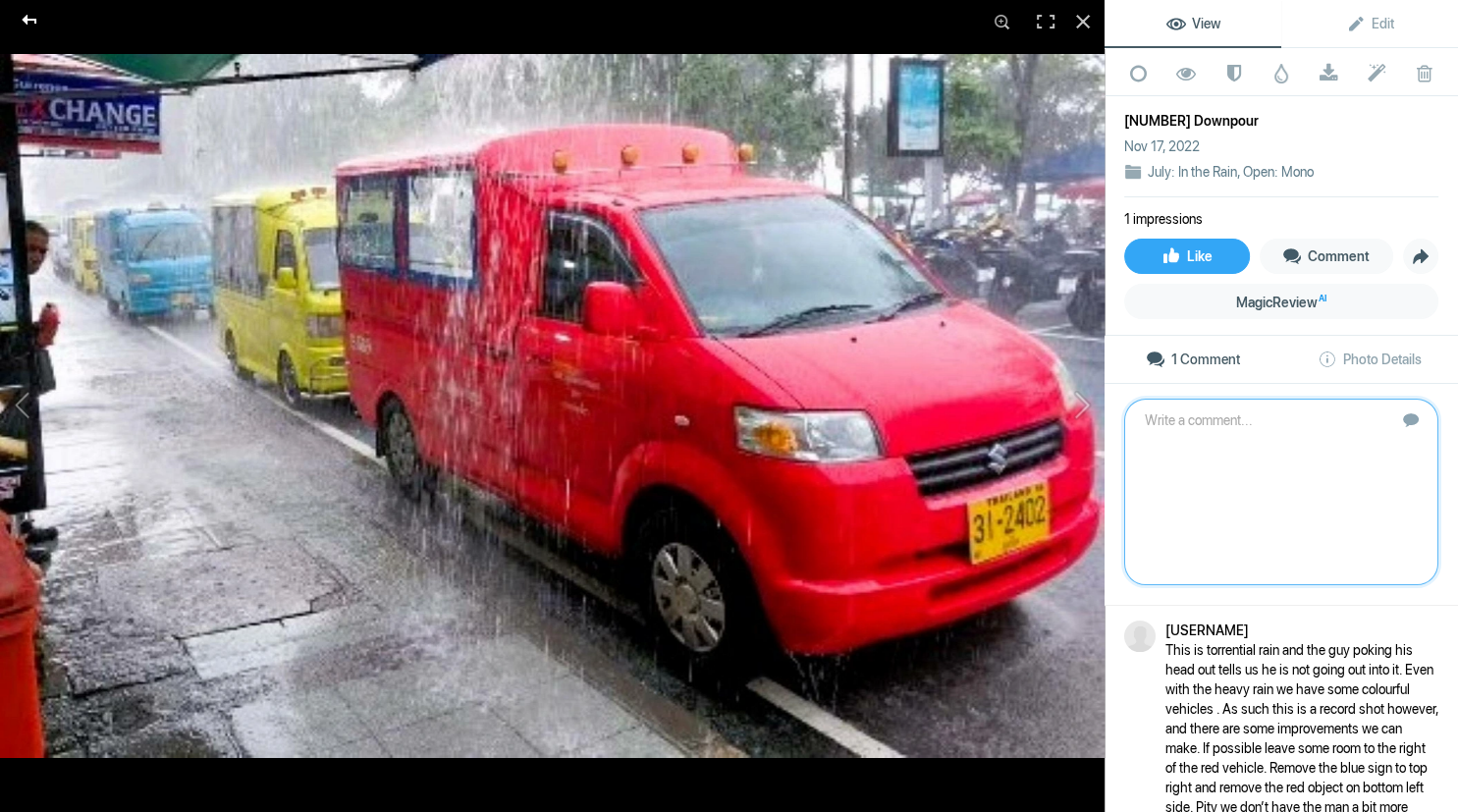 click 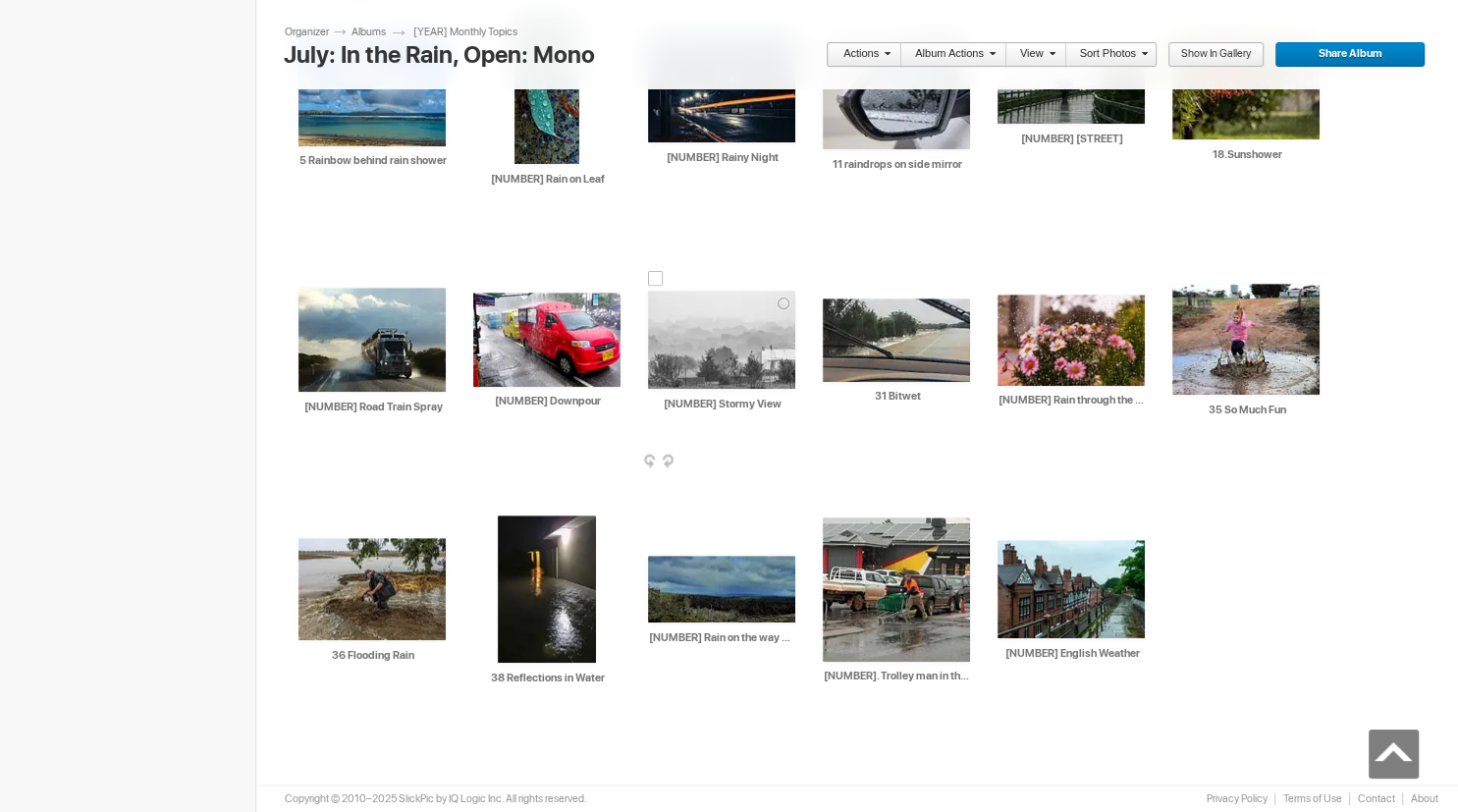 click at bounding box center (722, 340) 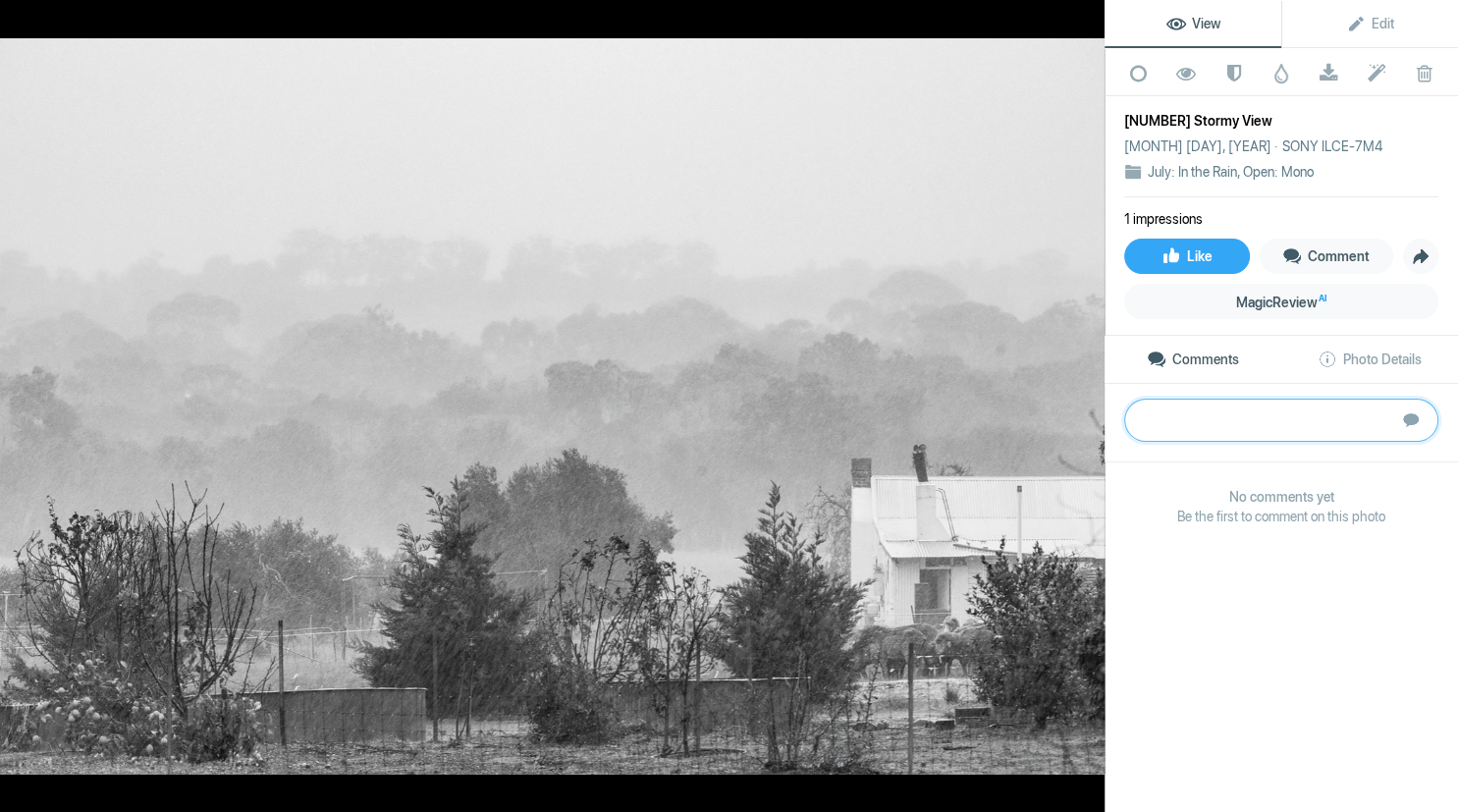 paste on "Presenting this as a B&W adds to the feel of a gloomy and wet day. The trees in the background make a feeling of waves and calmness as the height varies along the view from left to right. We can see the sheep huddled against the rain. Overall however the lower half of this image is messy and takes away from the serenity of the trees in the background. I tried a few crops but non really worked unless when you were there and could move around to get a less messy shot. The trees in the background are really the hero of this shot but I have to judge the whole image. Thanks for tryin" 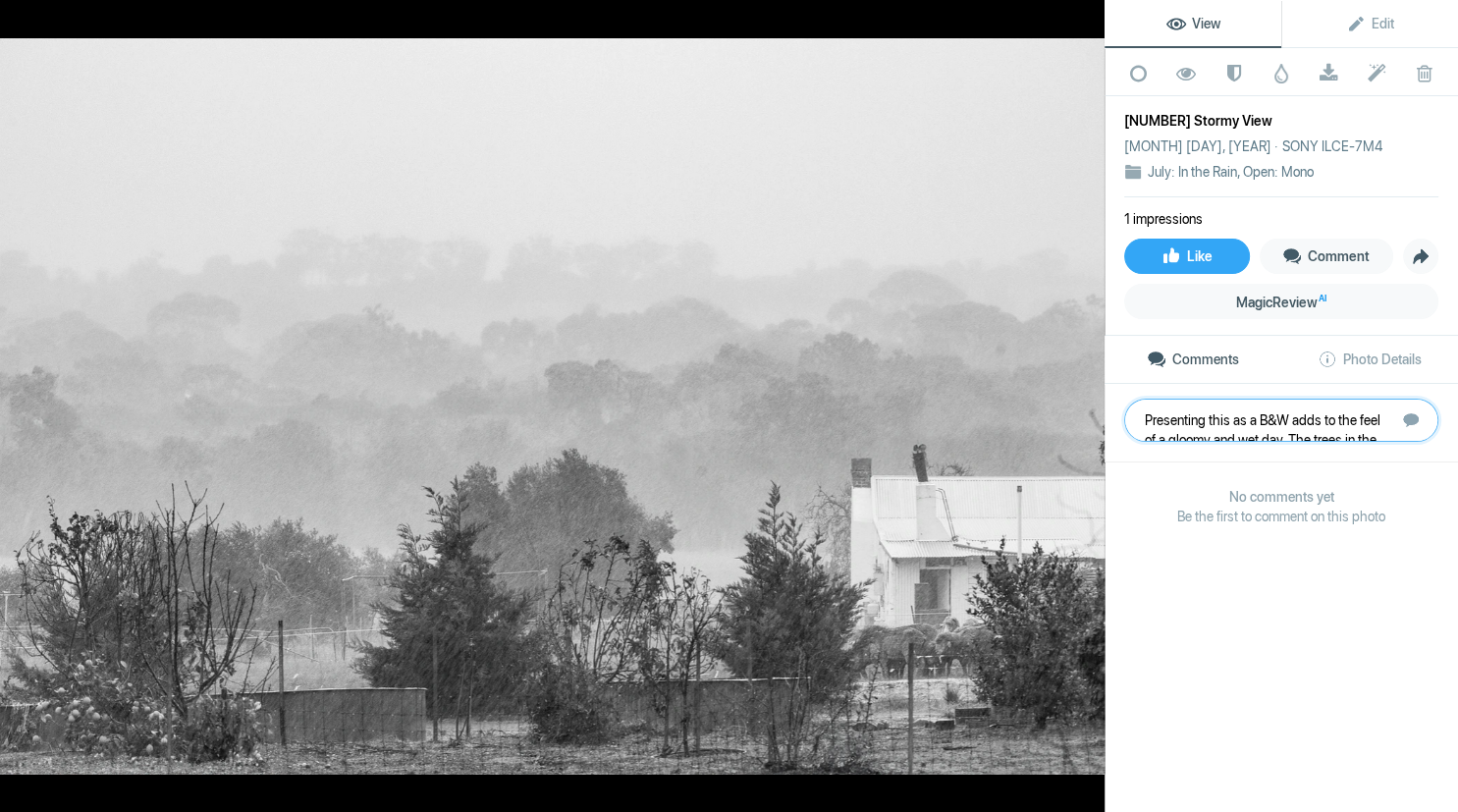 scroll, scrollTop: 119, scrollLeft: 0, axis: vertical 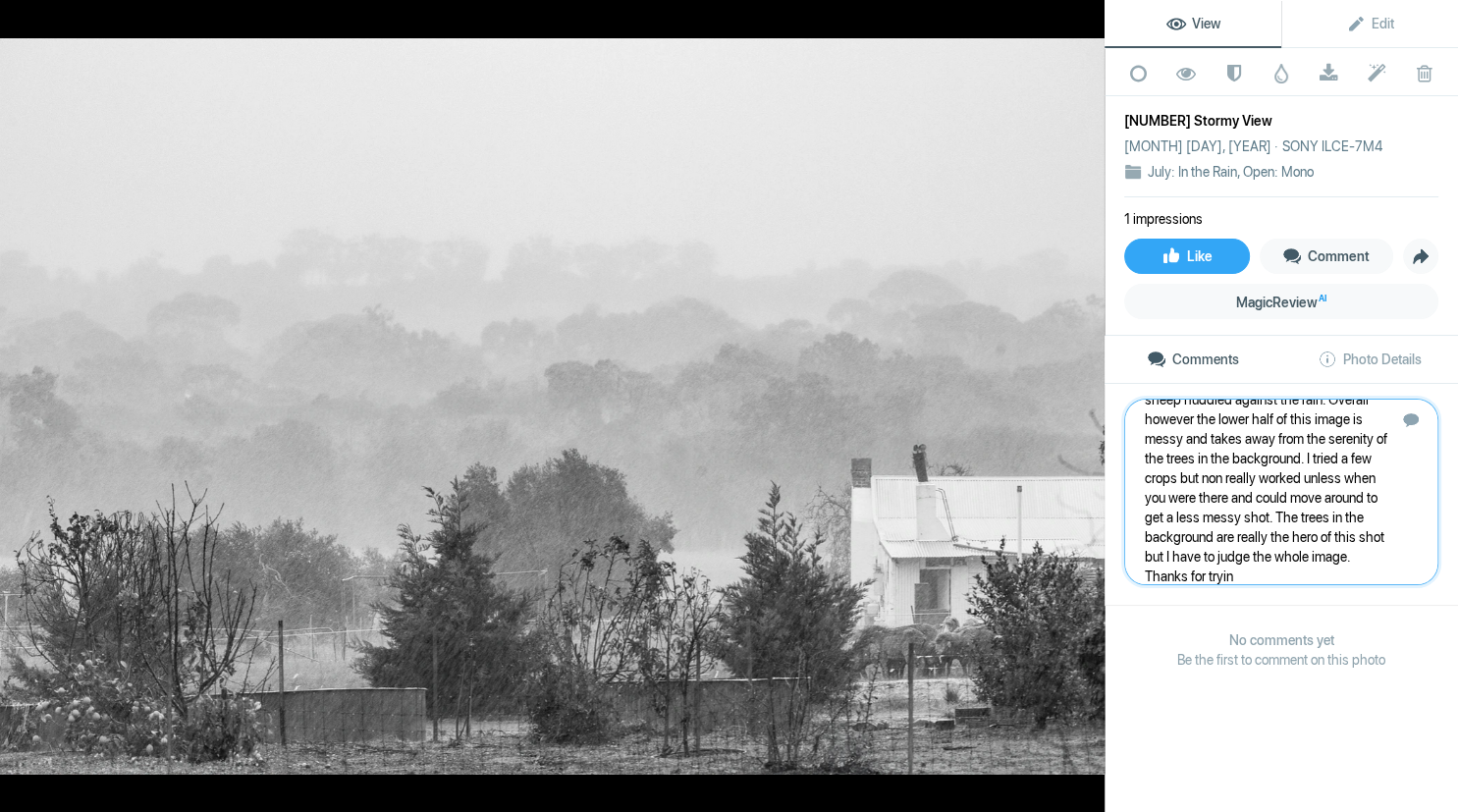 type 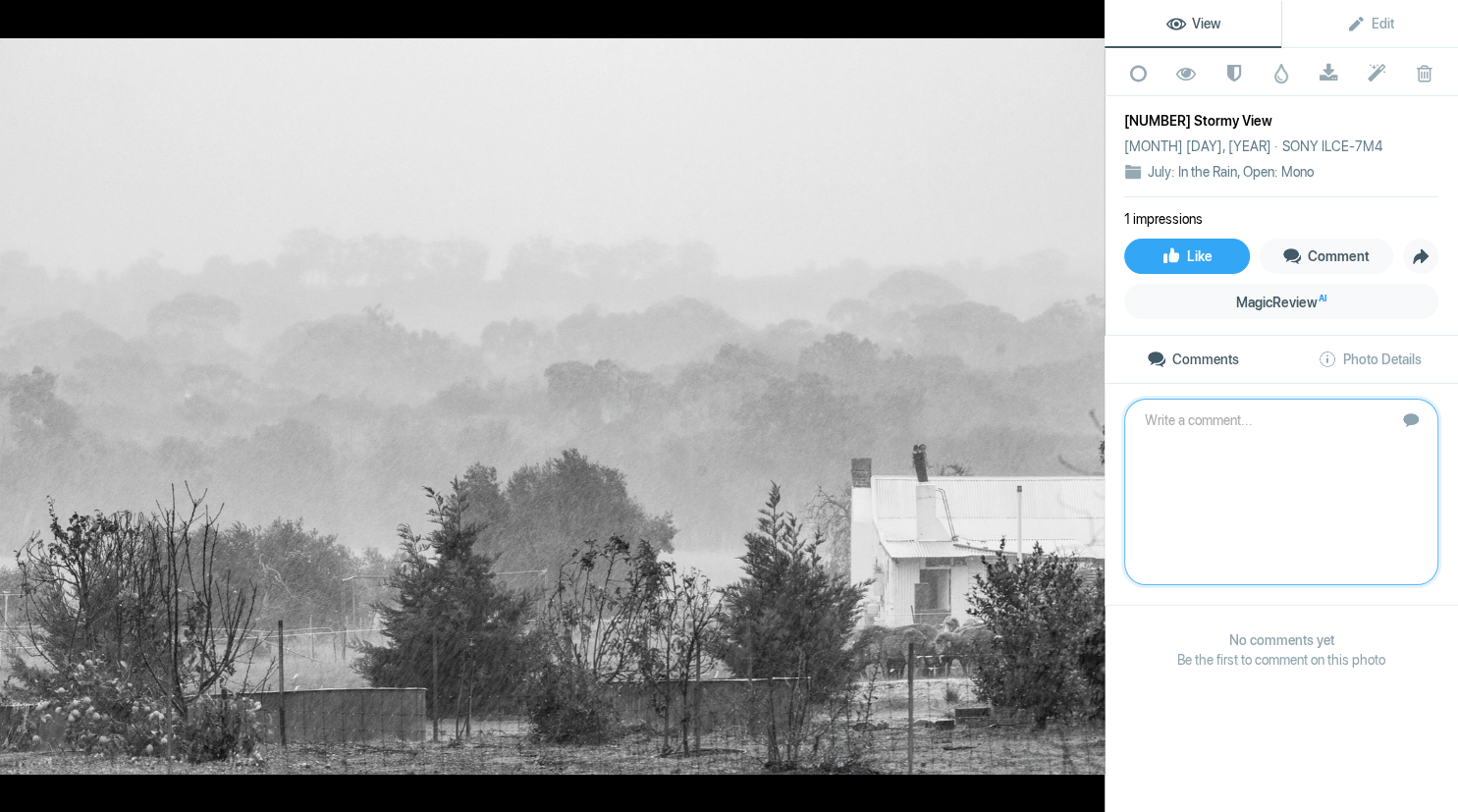 scroll, scrollTop: 0, scrollLeft: 0, axis: both 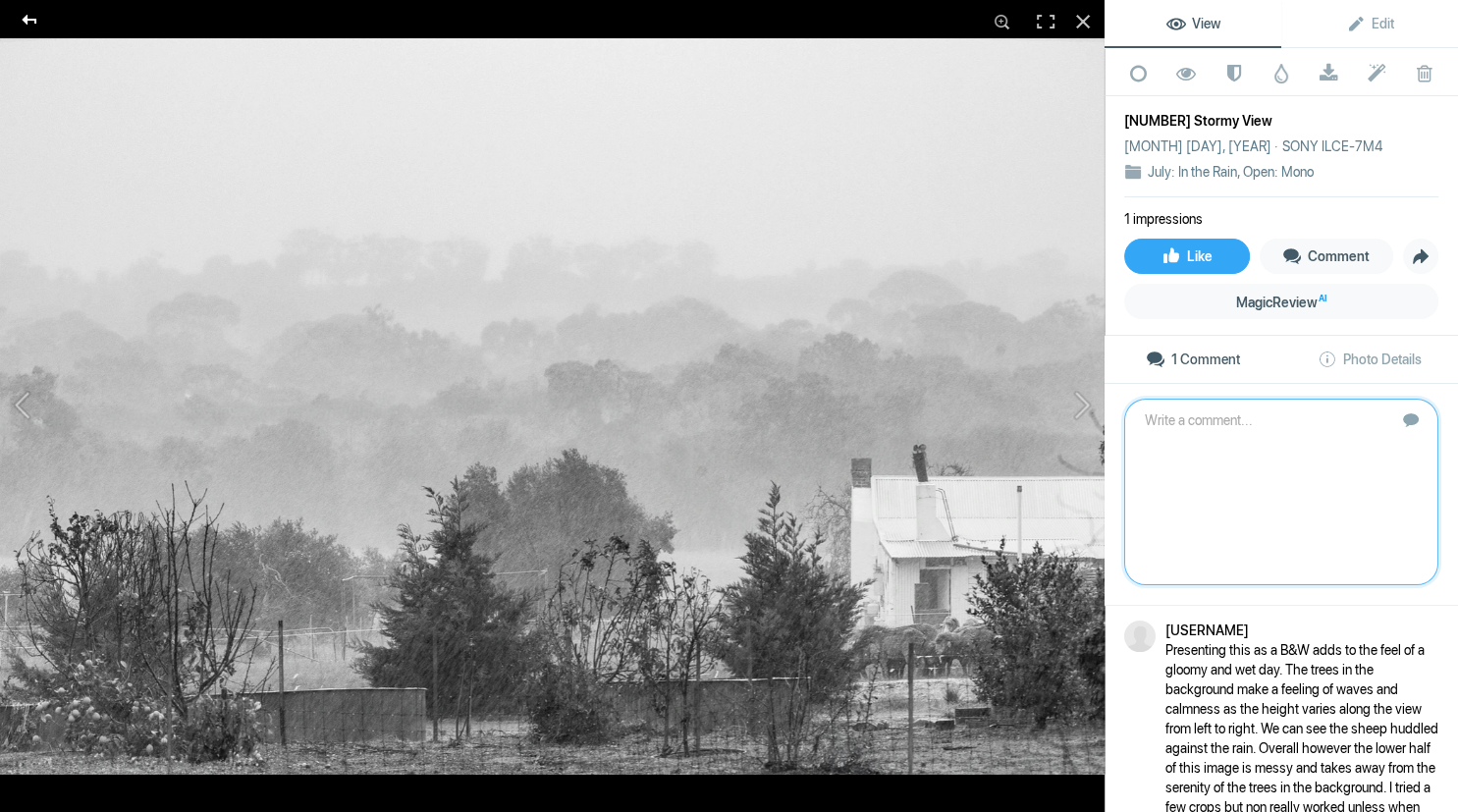 click 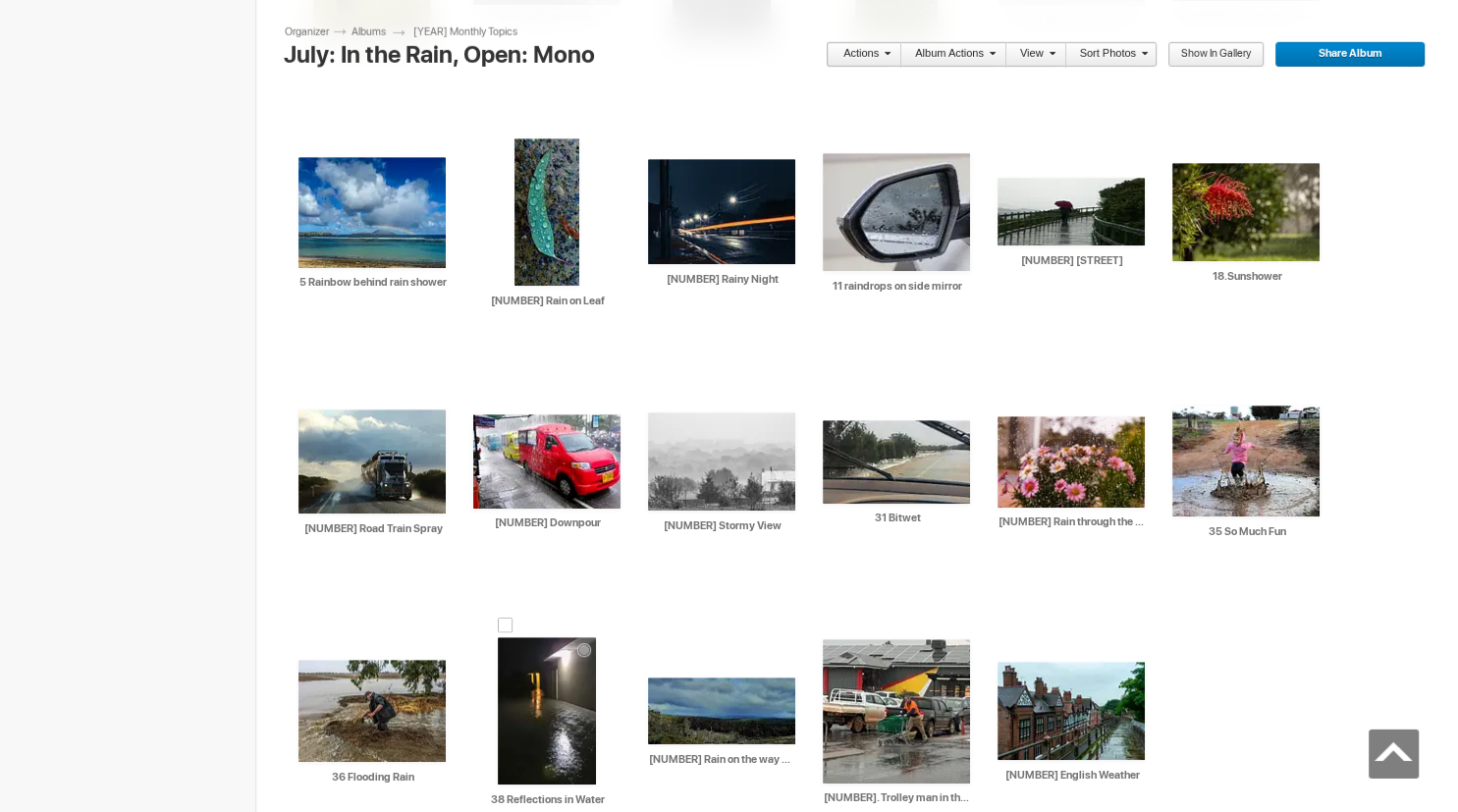 scroll, scrollTop: 844, scrollLeft: 0, axis: vertical 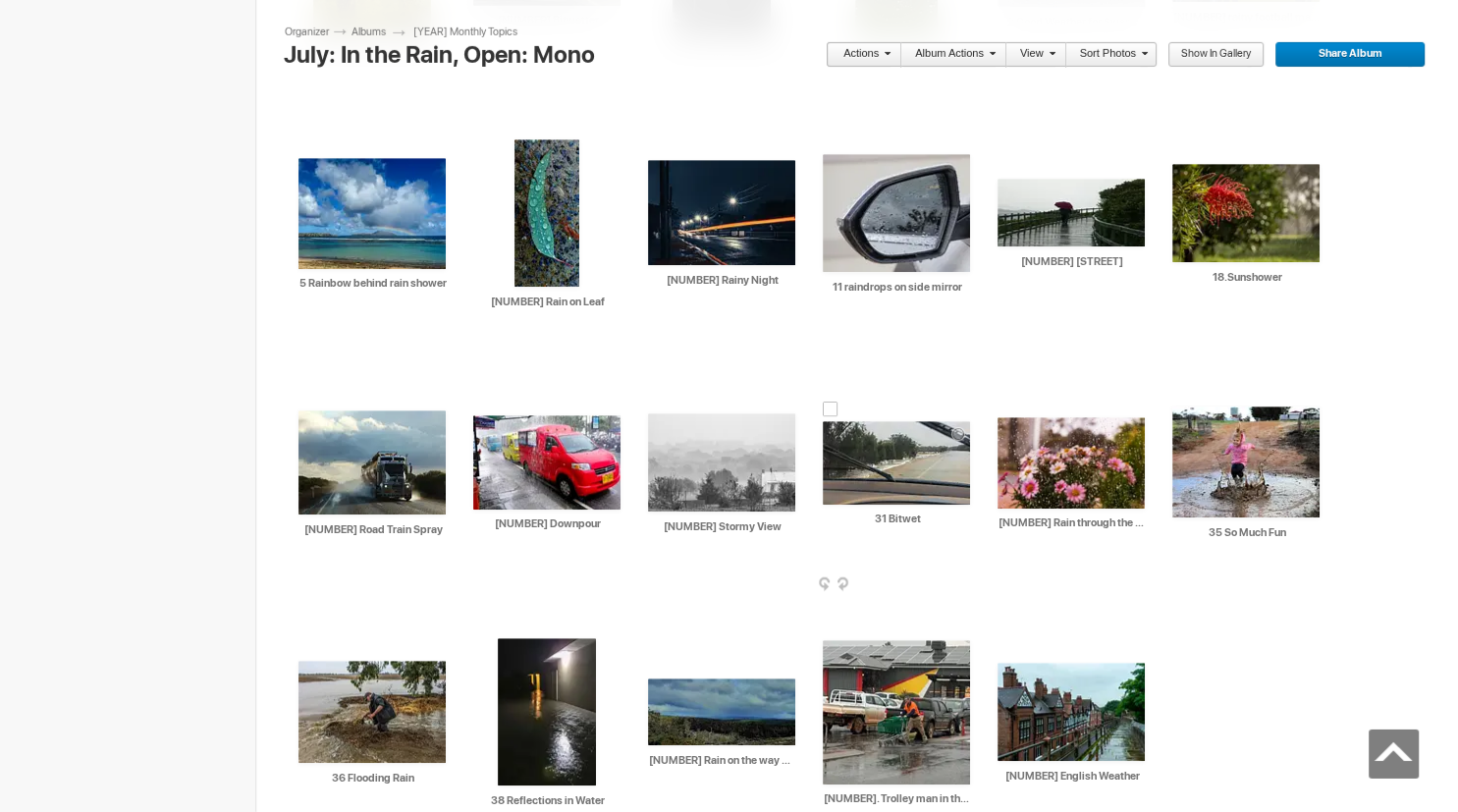 click at bounding box center [896, 462] 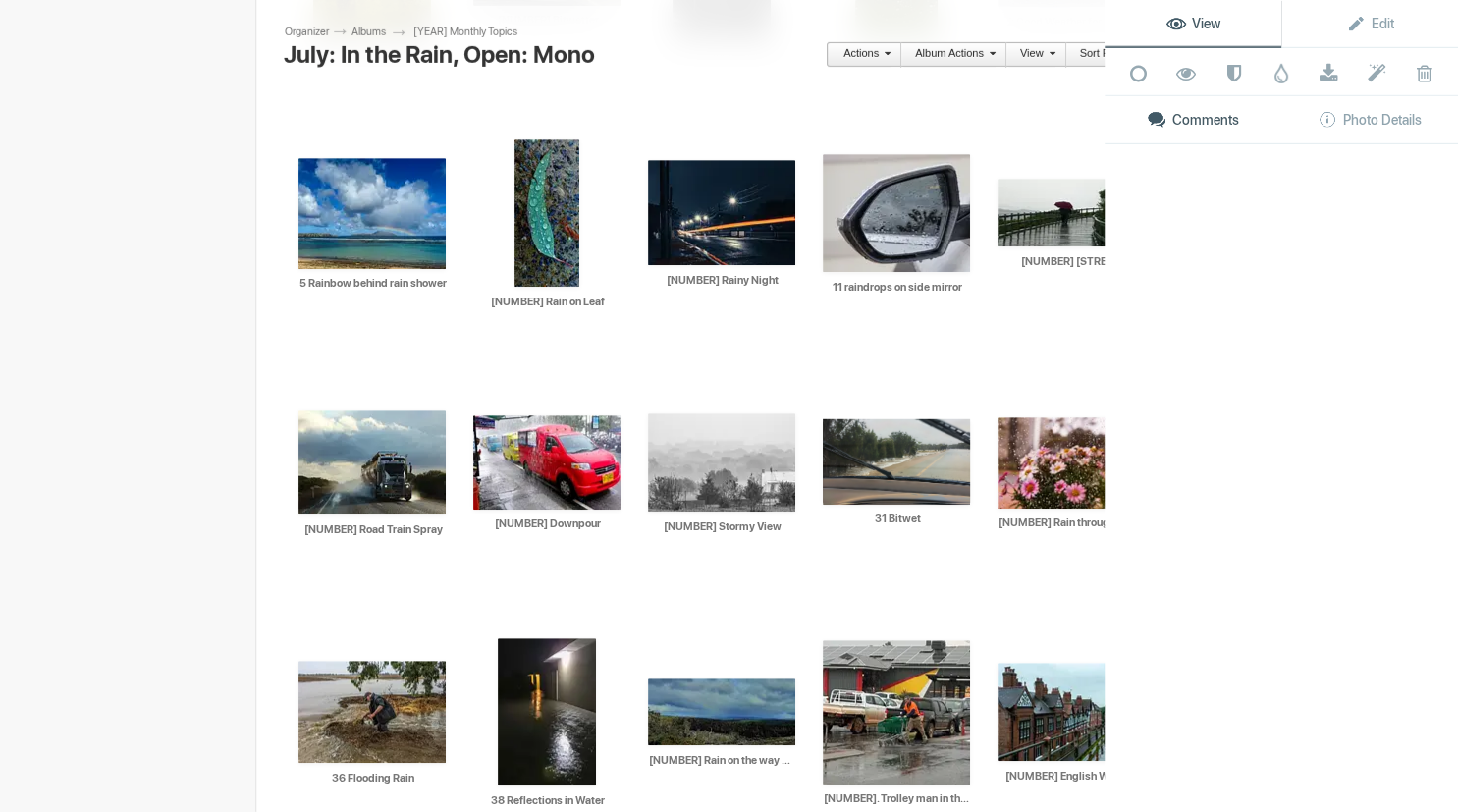 scroll, scrollTop: 844, scrollLeft: 0, axis: vertical 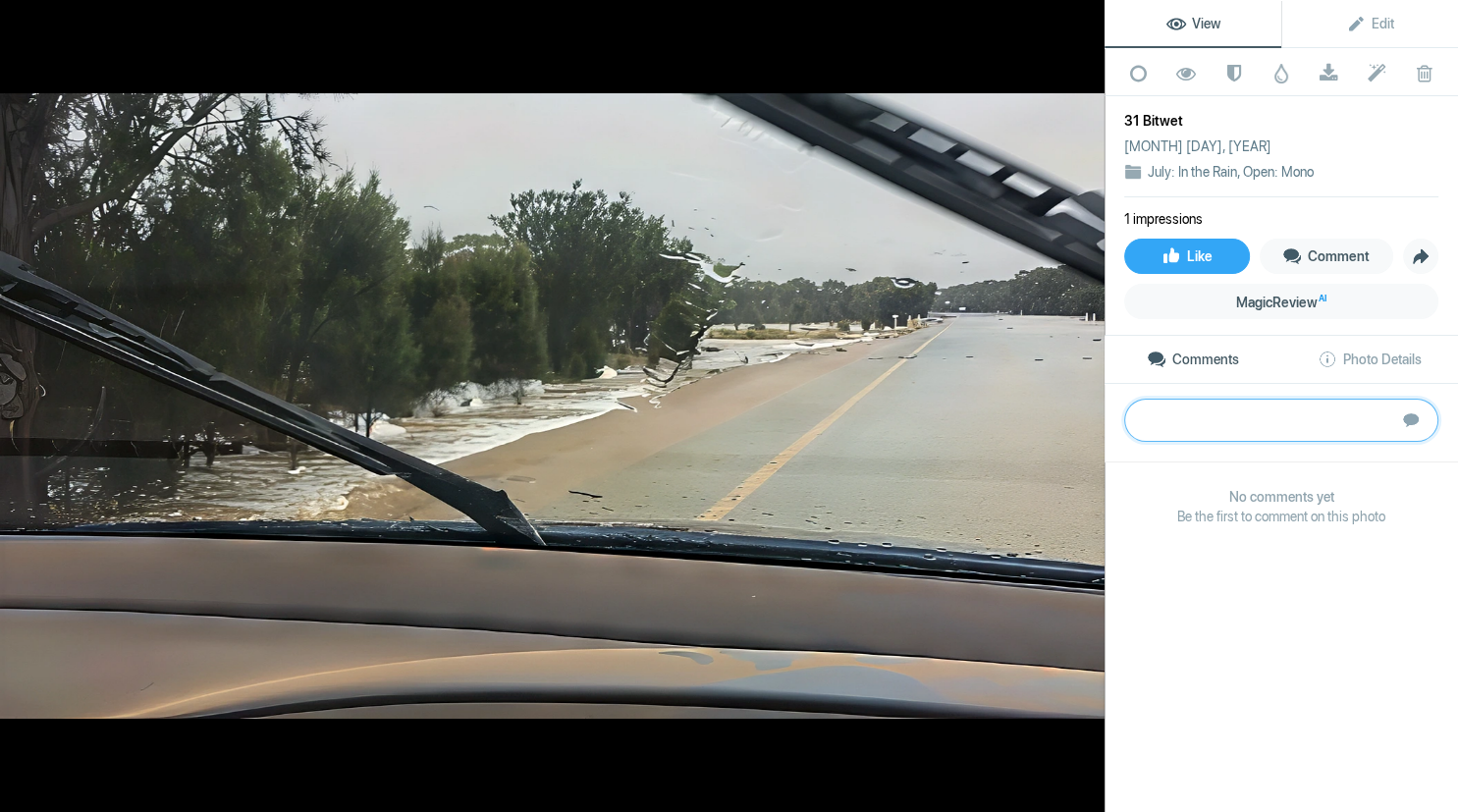 paste on "Interesting shot to take the image through the wipers. It shows both the rushing water along the edge and the rain on the road. The road shows it going off around the corner and we are still here with this foaming water. There are some distractions. The marks on the bottom on NA
the dashboard brings my eyes down and the rain blob right in the middle I find a big distraction. I do commend the idea you have presented here." 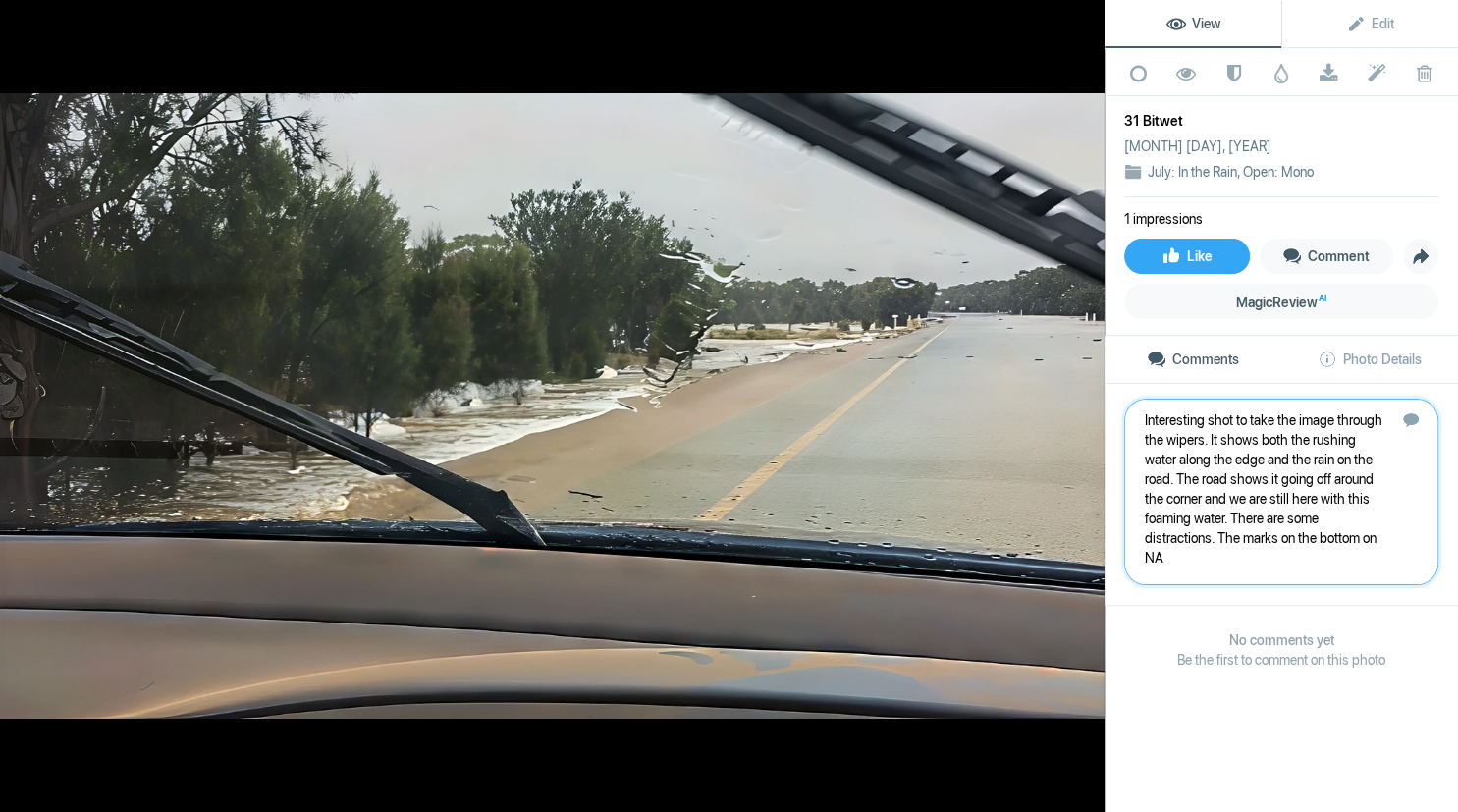 scroll, scrollTop: 80, scrollLeft: 0, axis: vertical 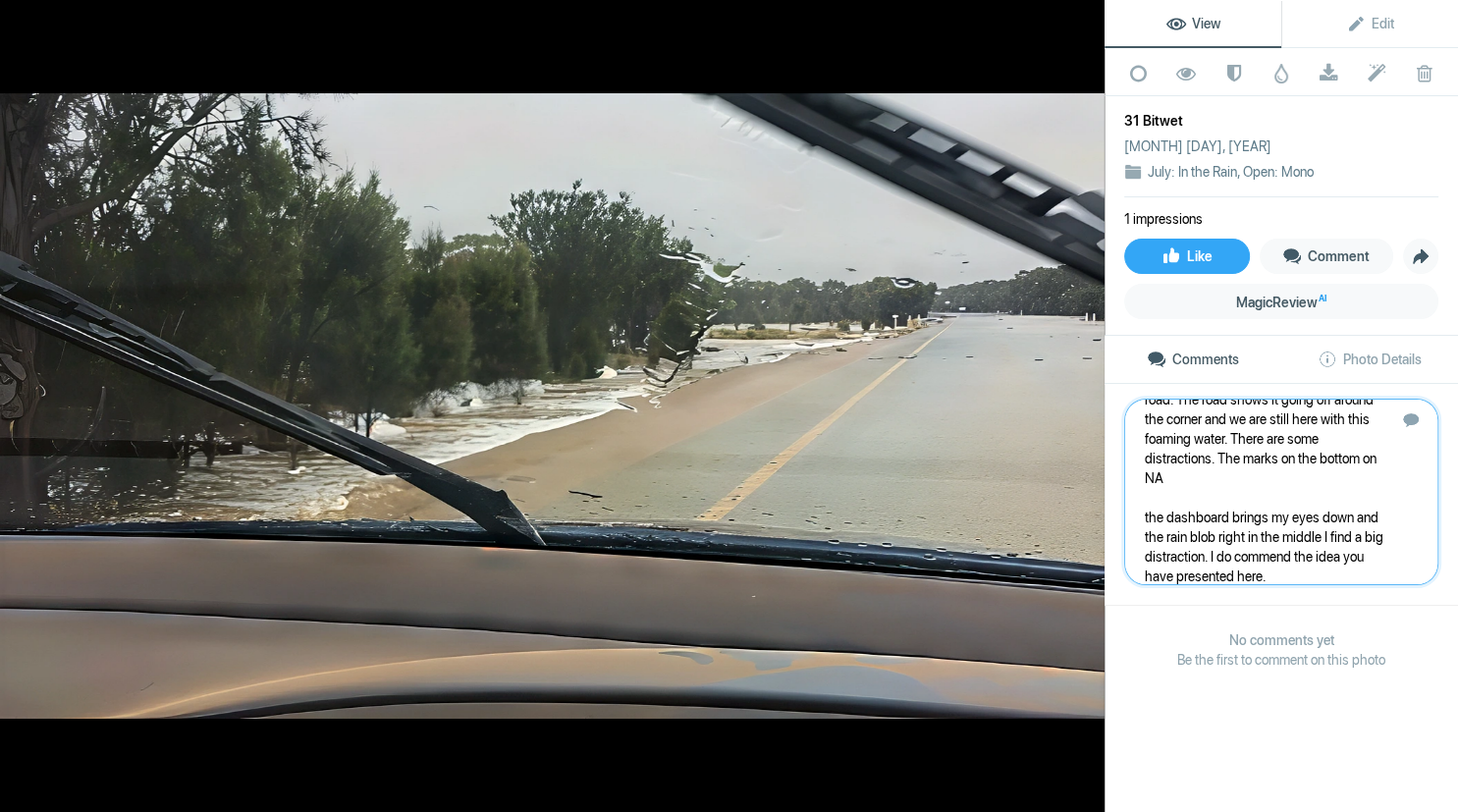 type 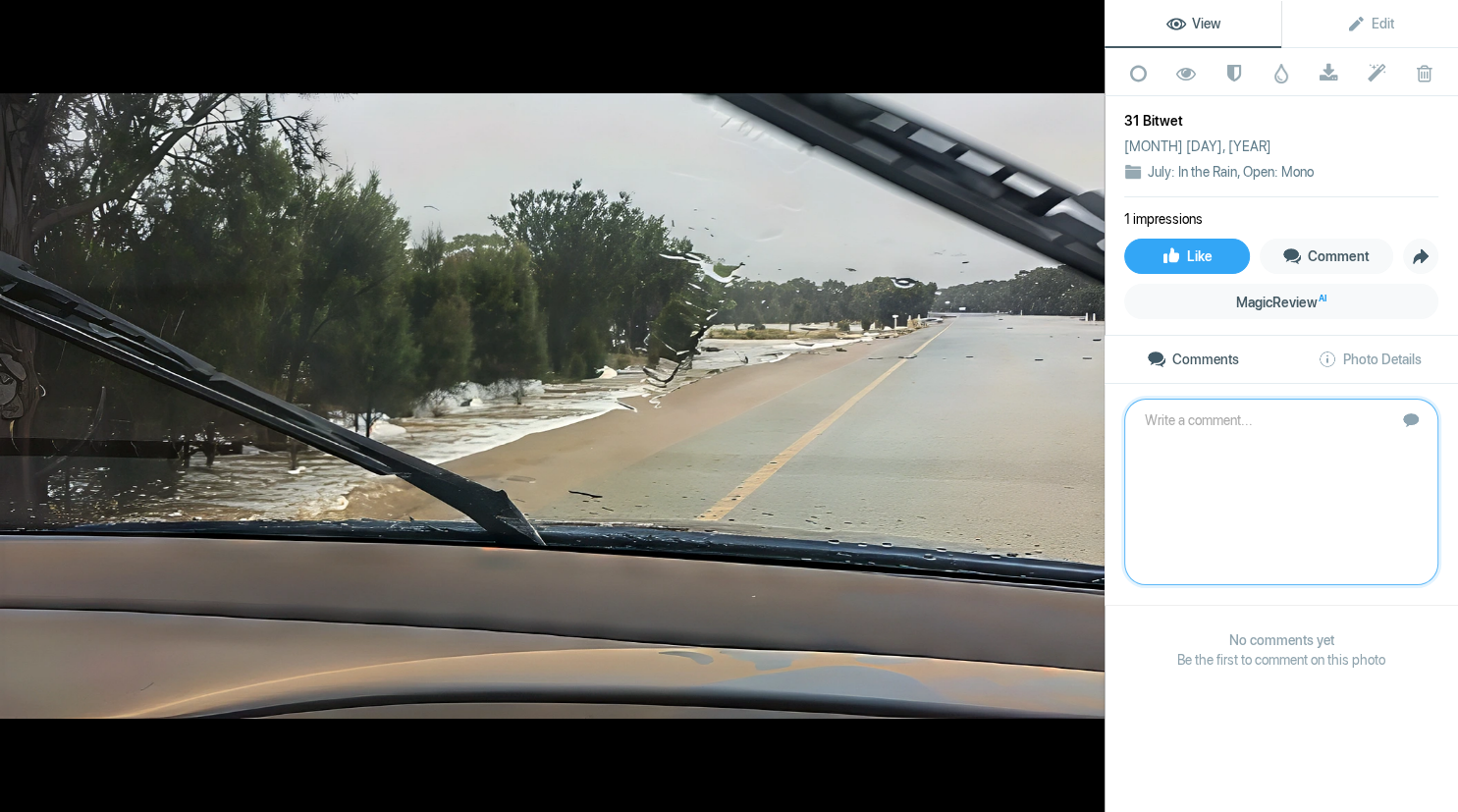 scroll, scrollTop: 0, scrollLeft: 0, axis: both 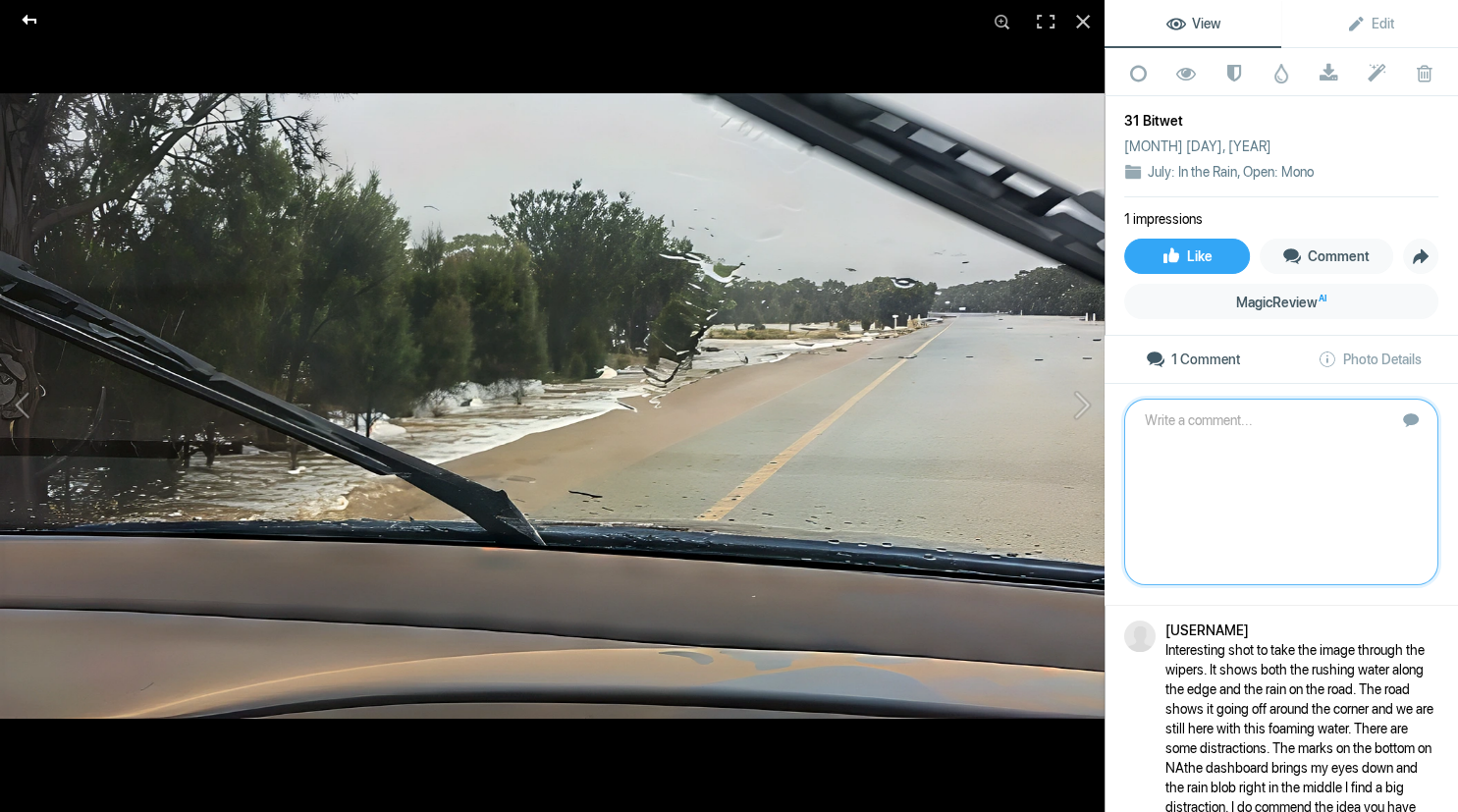click 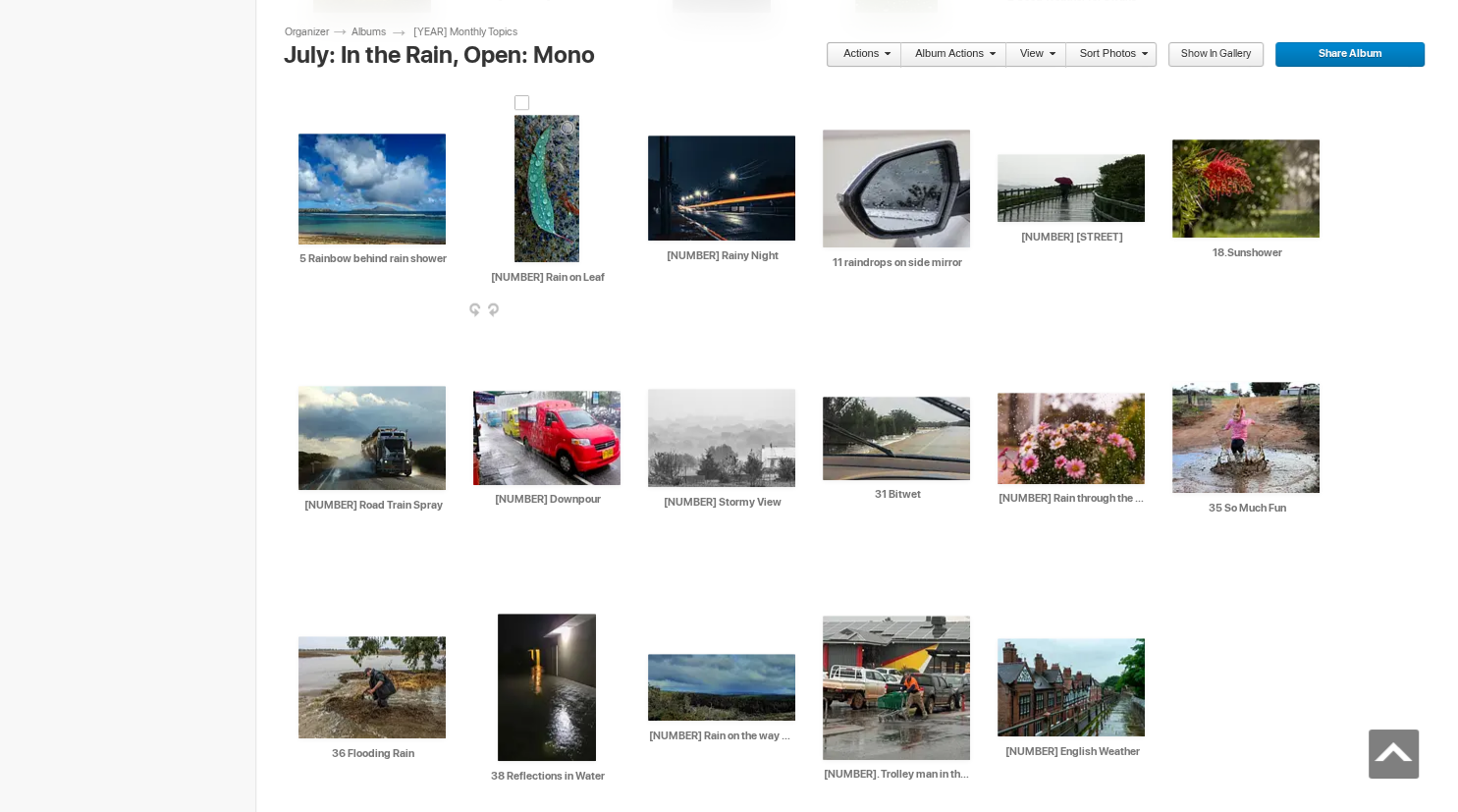 scroll, scrollTop: 870, scrollLeft: 0, axis: vertical 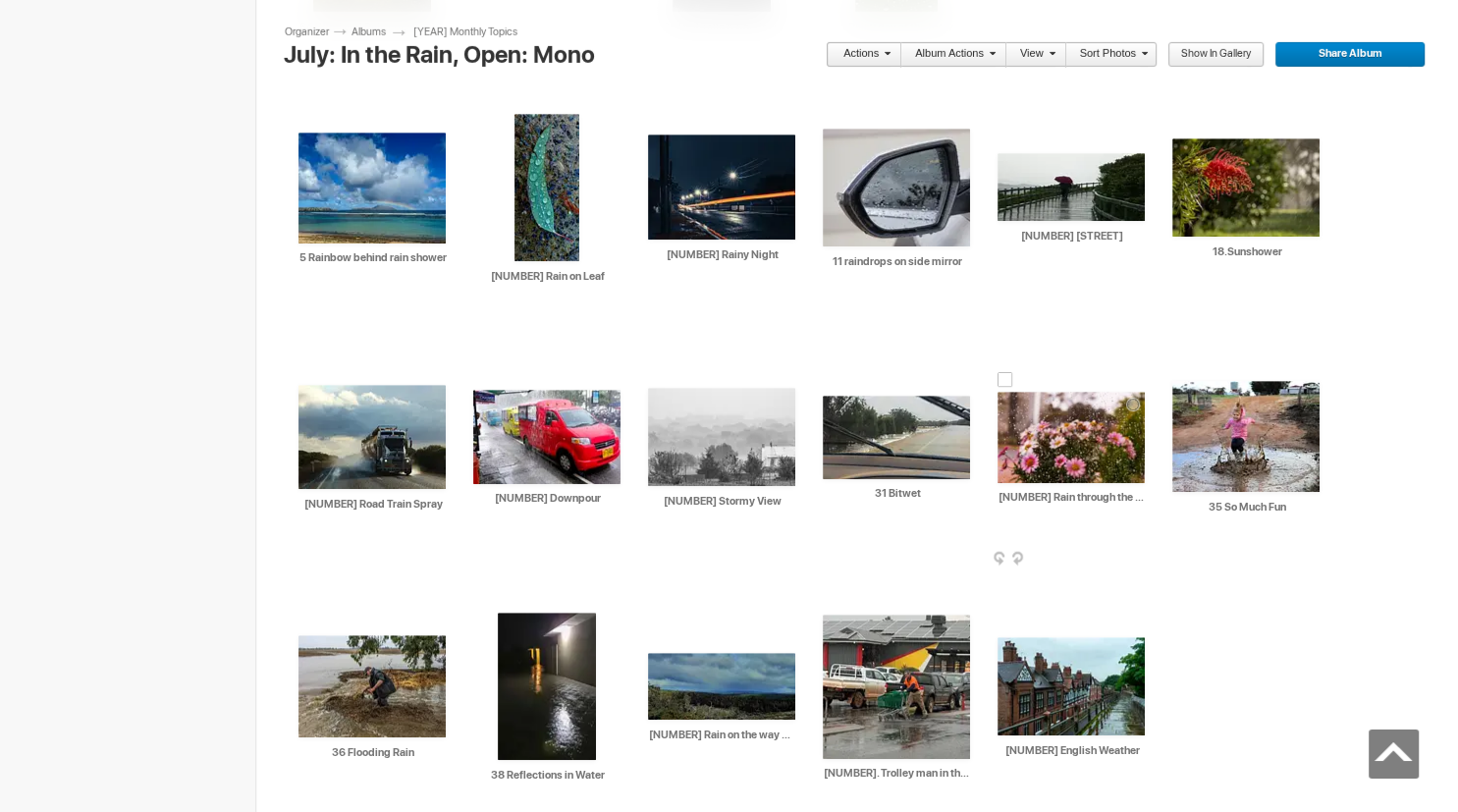 click at bounding box center (1071, 437) 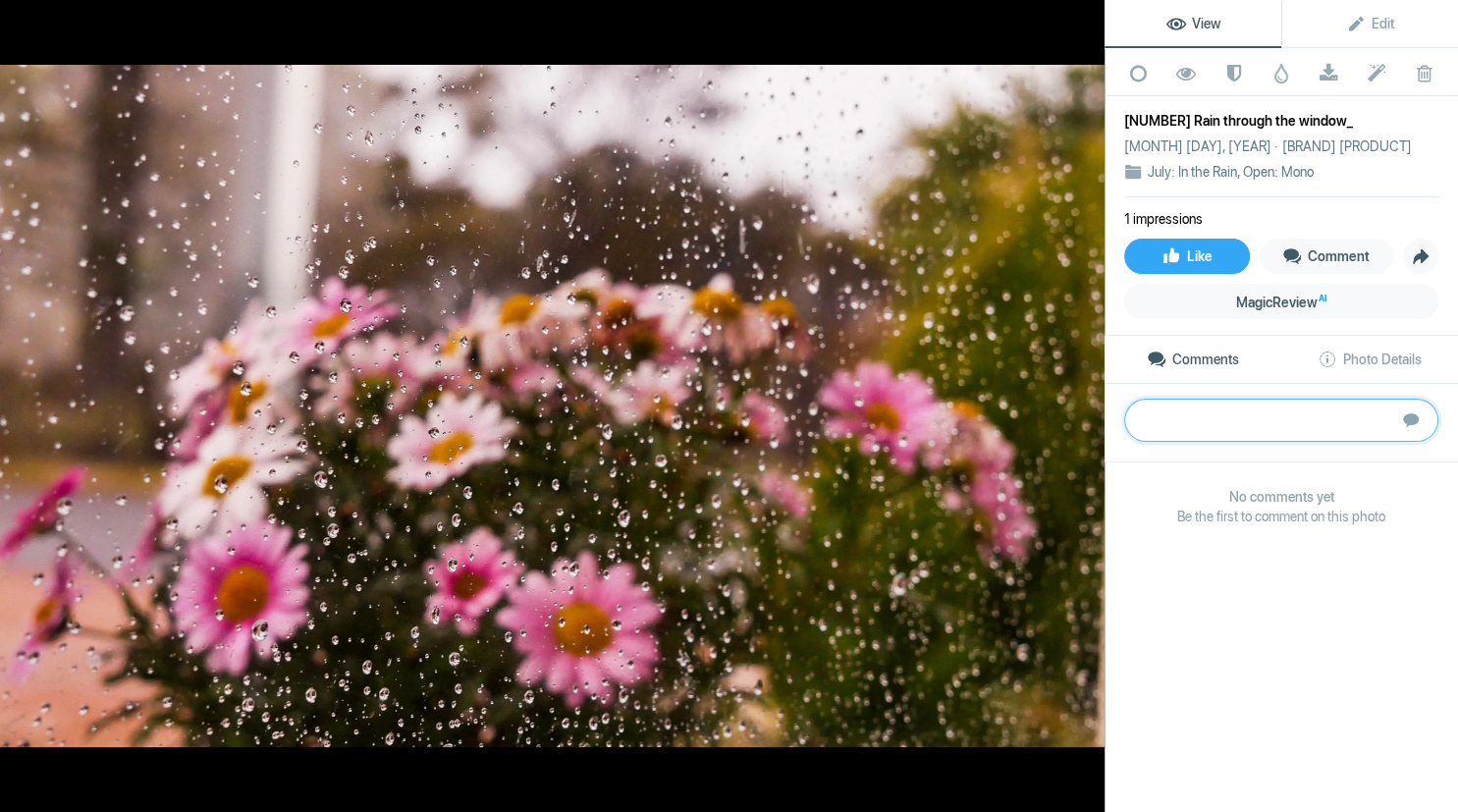 paste on "The colours of the flowers contrasts with the gloomy day behind and the rain drops. With these shots you need to get the raindrops sharp and clear, then blur the background, hopefully in camera. Sadly the flowers on the right are more blurred than the flowers in the middle and to the left. The raindrops to the right are also blurred. The two pink flowers at the front work well with the raindrops. Remember to look what is behind your main shot as here we have a dominant white post. Thanks for the colourful shot" 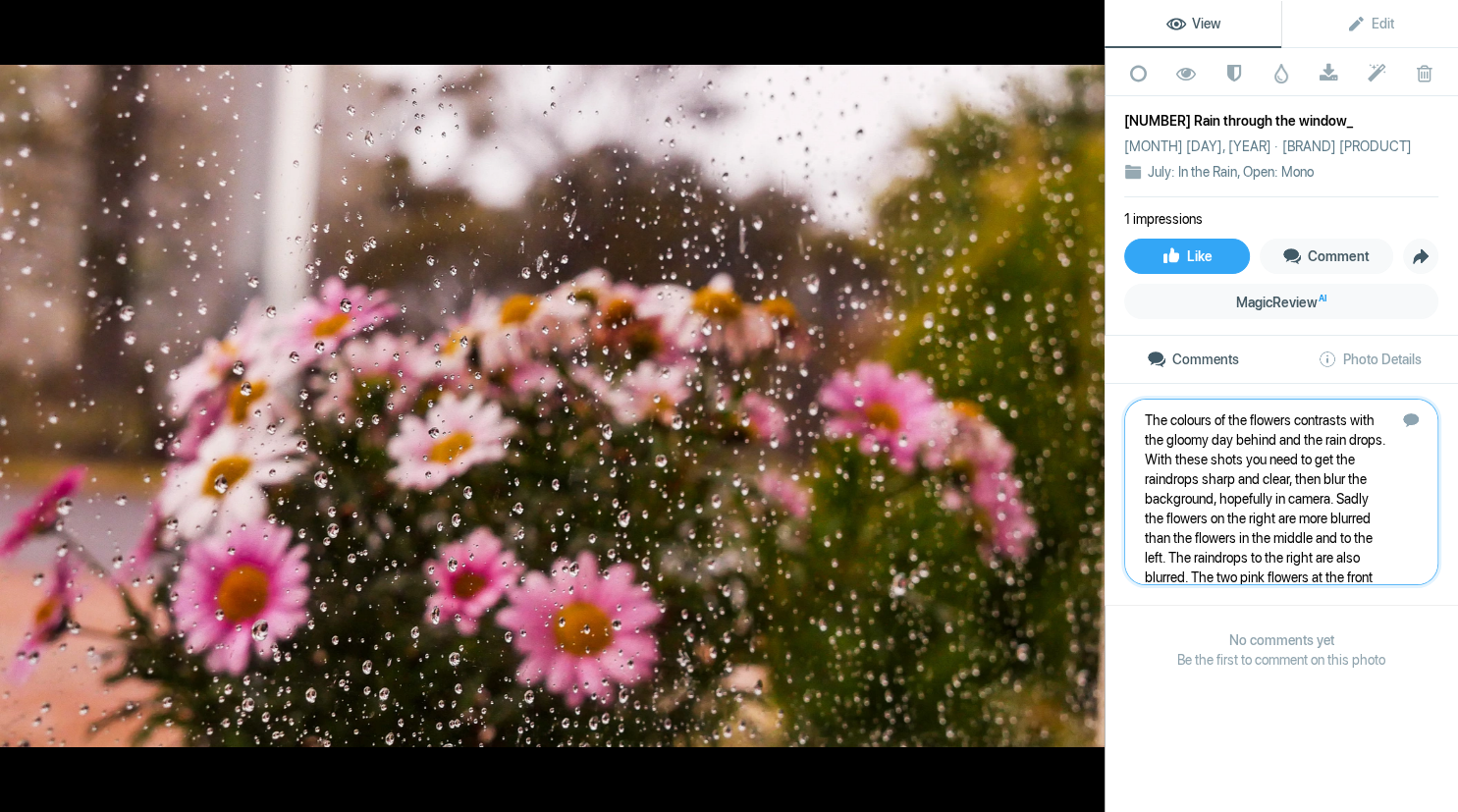 scroll, scrollTop: 80, scrollLeft: 0, axis: vertical 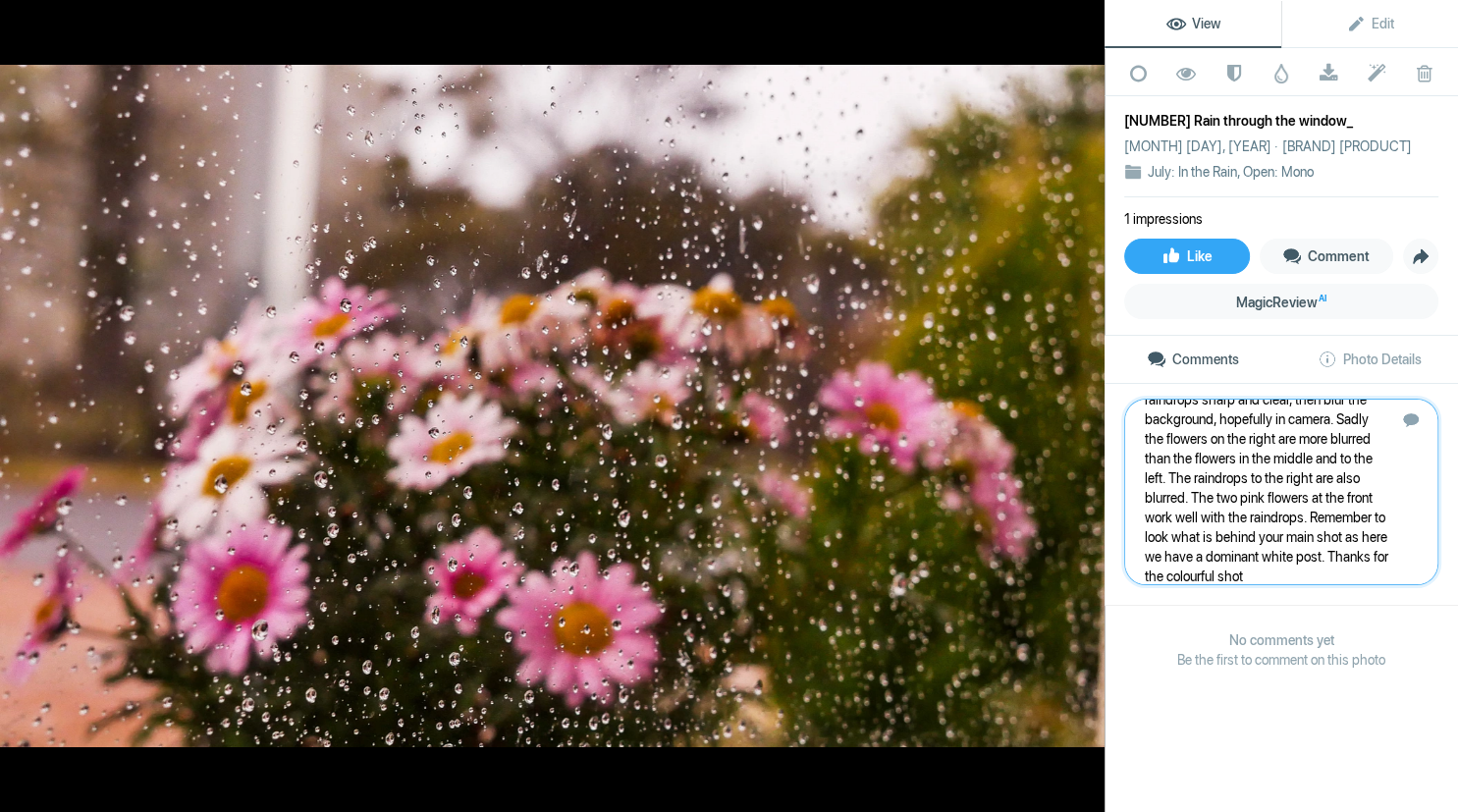 type 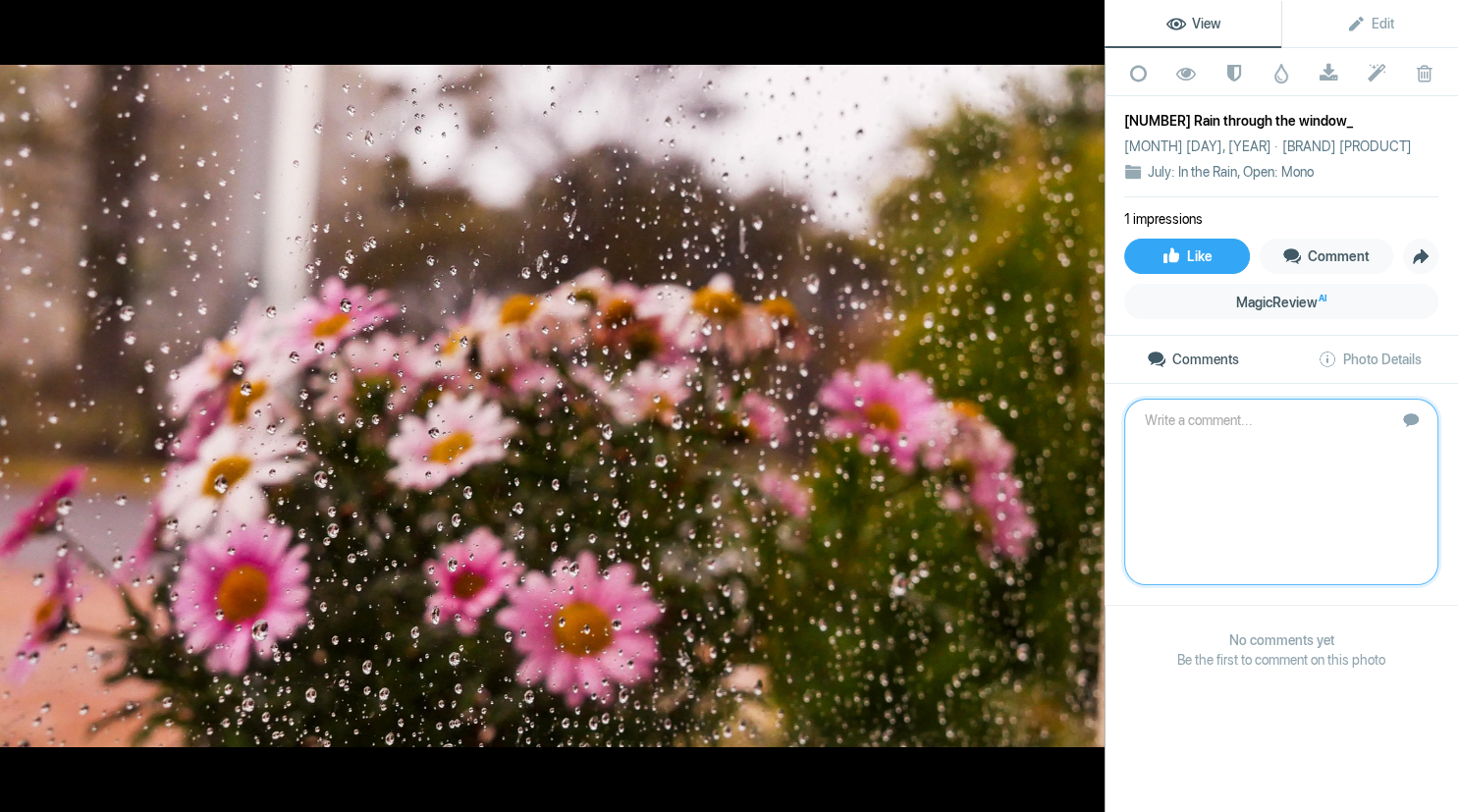 scroll, scrollTop: 0, scrollLeft: 0, axis: both 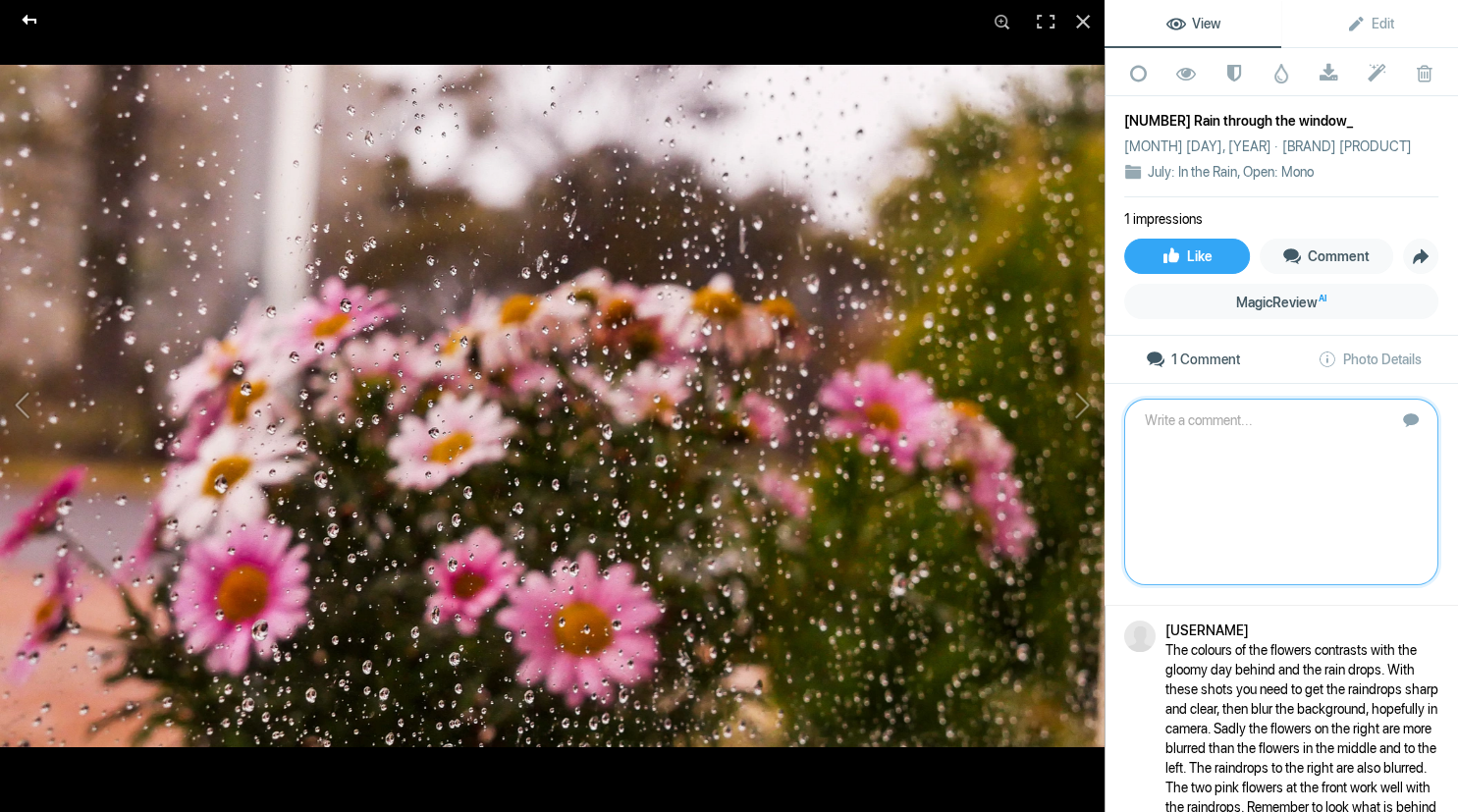 click 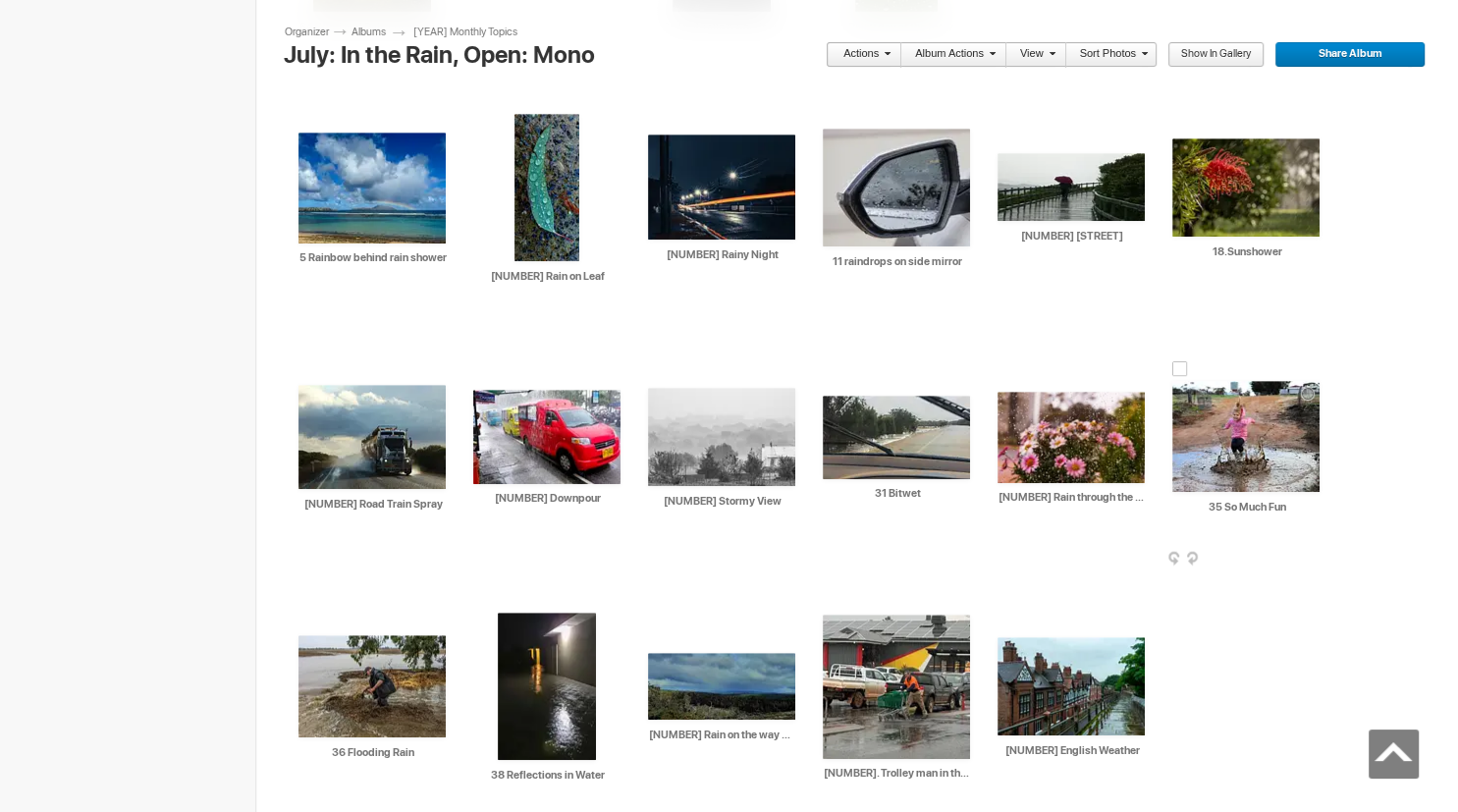 click at bounding box center [1246, 436] 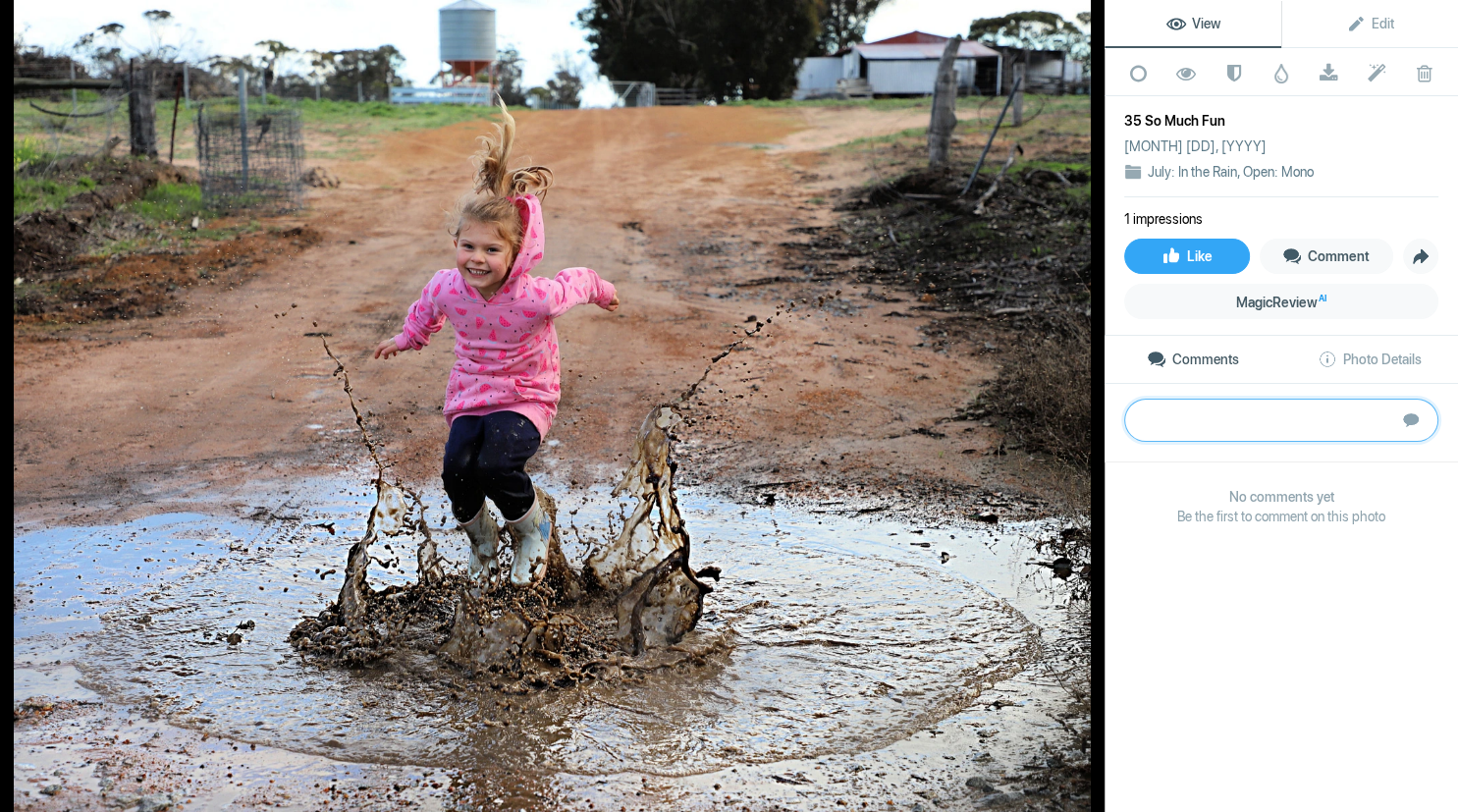 paste on "Spot on with your timing here as we have the water splashing up, her hair flying up and the light captures her beautiful face and the reflections in the water. Yes the background is messy however in this case it adds to the story of this girl coming down and just jumping for joy. Thanks for sharing. Gold" 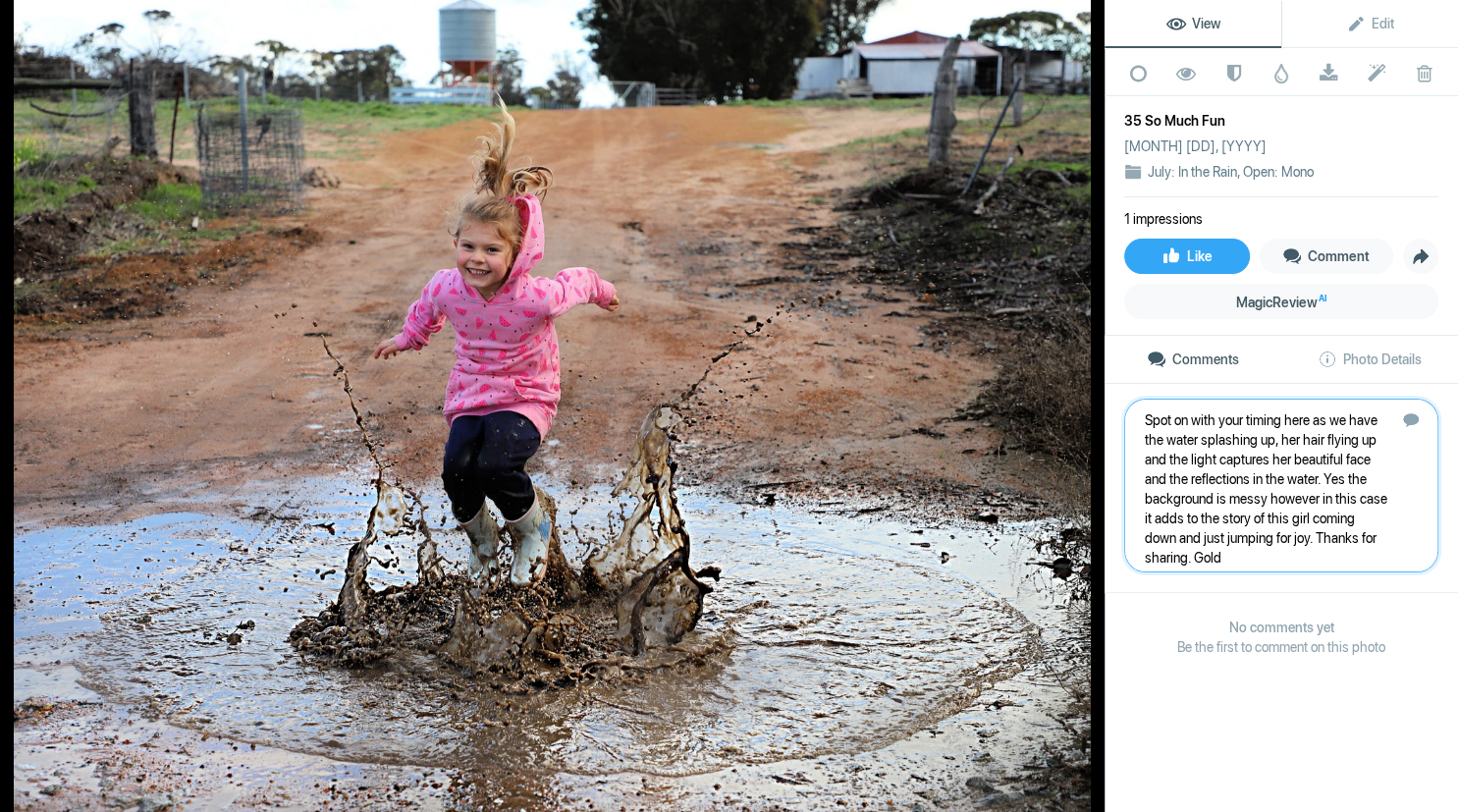 type 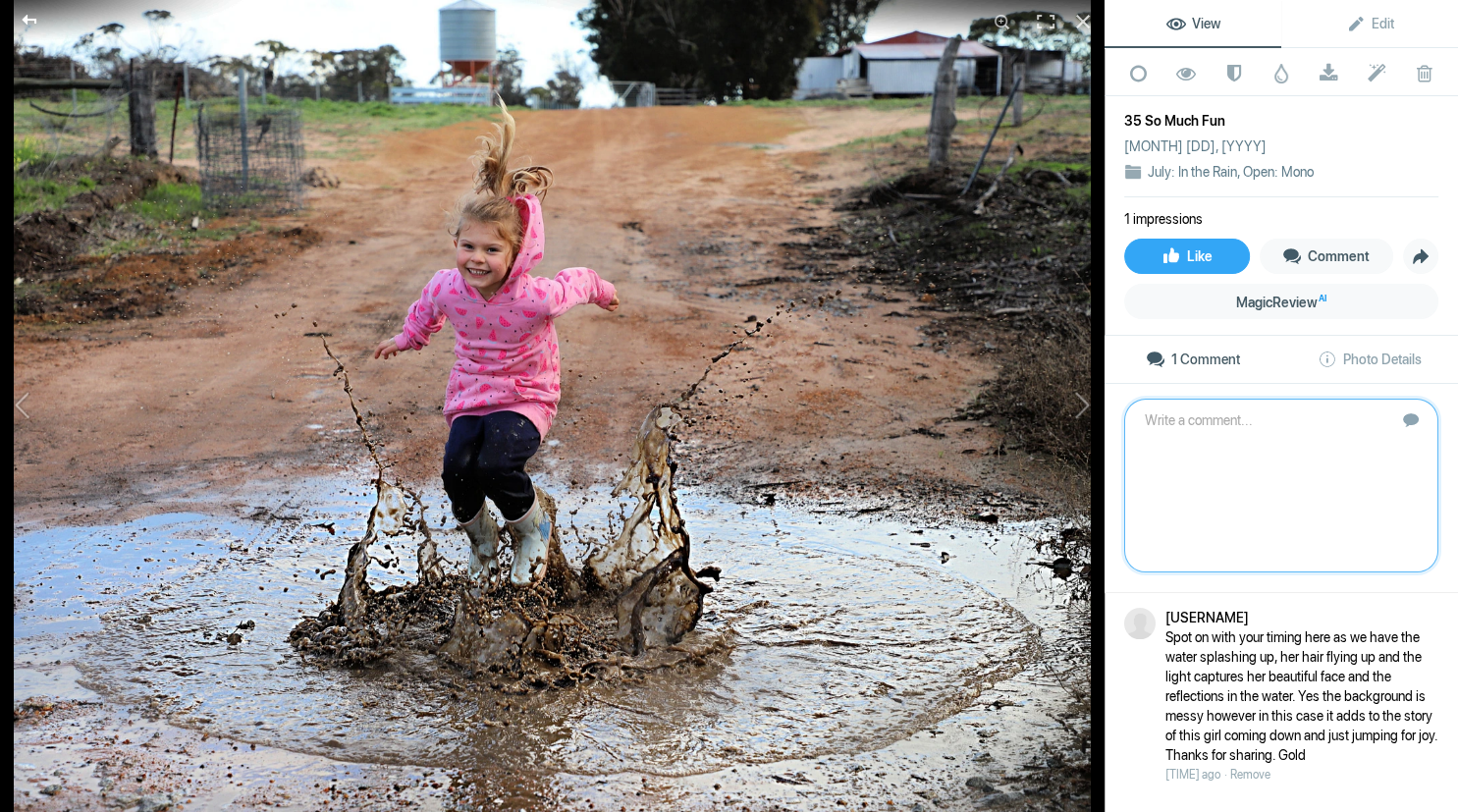 click 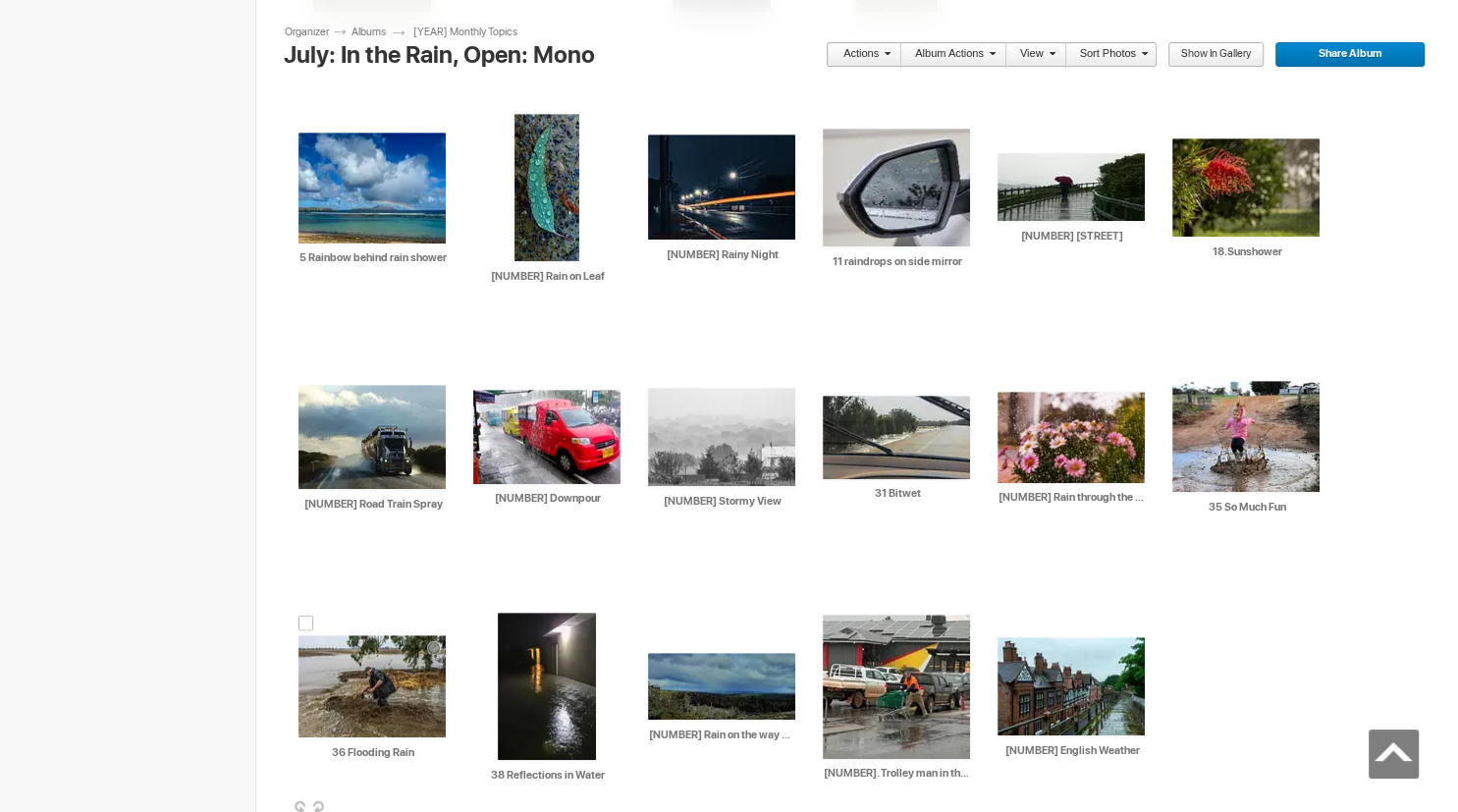 click at bounding box center (372, 686) 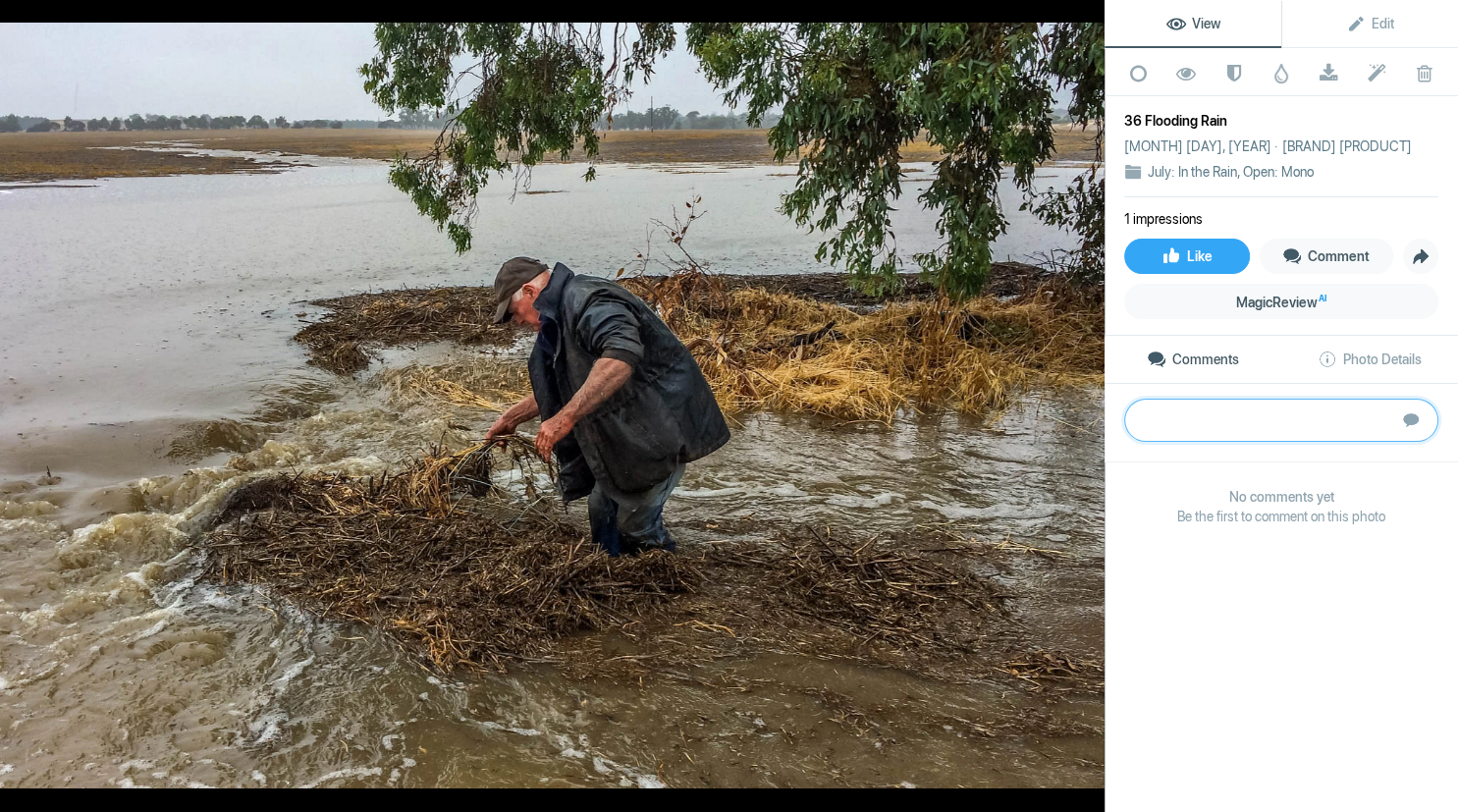 paste on "A days work is never done. A great environmental portrait showing the location and the work this fella has to do. The tree adds a frame to what we see with the devastation of the floods and what he is trying to do. The only improvement would be to get some light onto his face so we can see his expression clearly and perhaps a slight vignette to keep our eye from going to the bright part on top left. Great shot Silver" 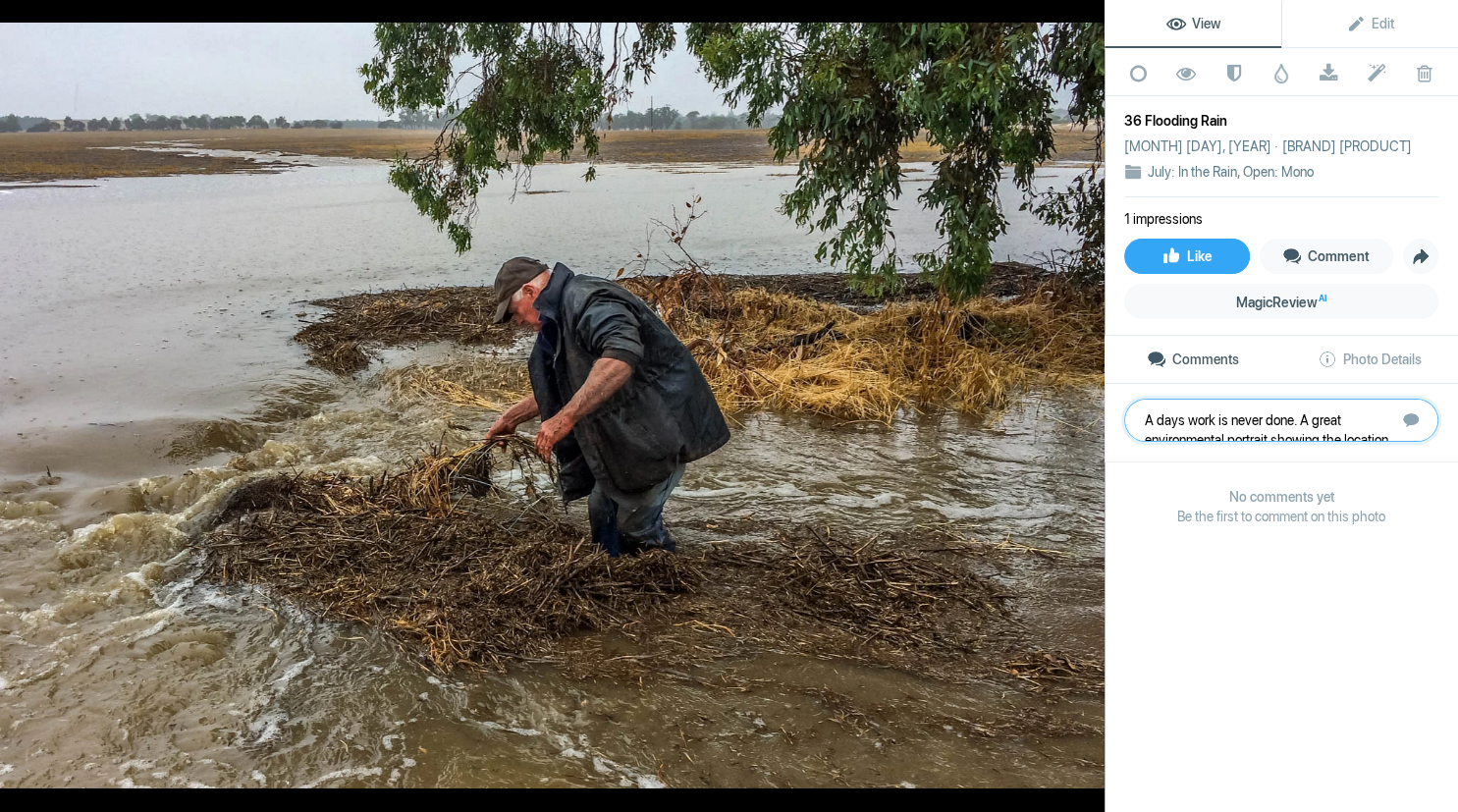 scroll, scrollTop: 40, scrollLeft: 0, axis: vertical 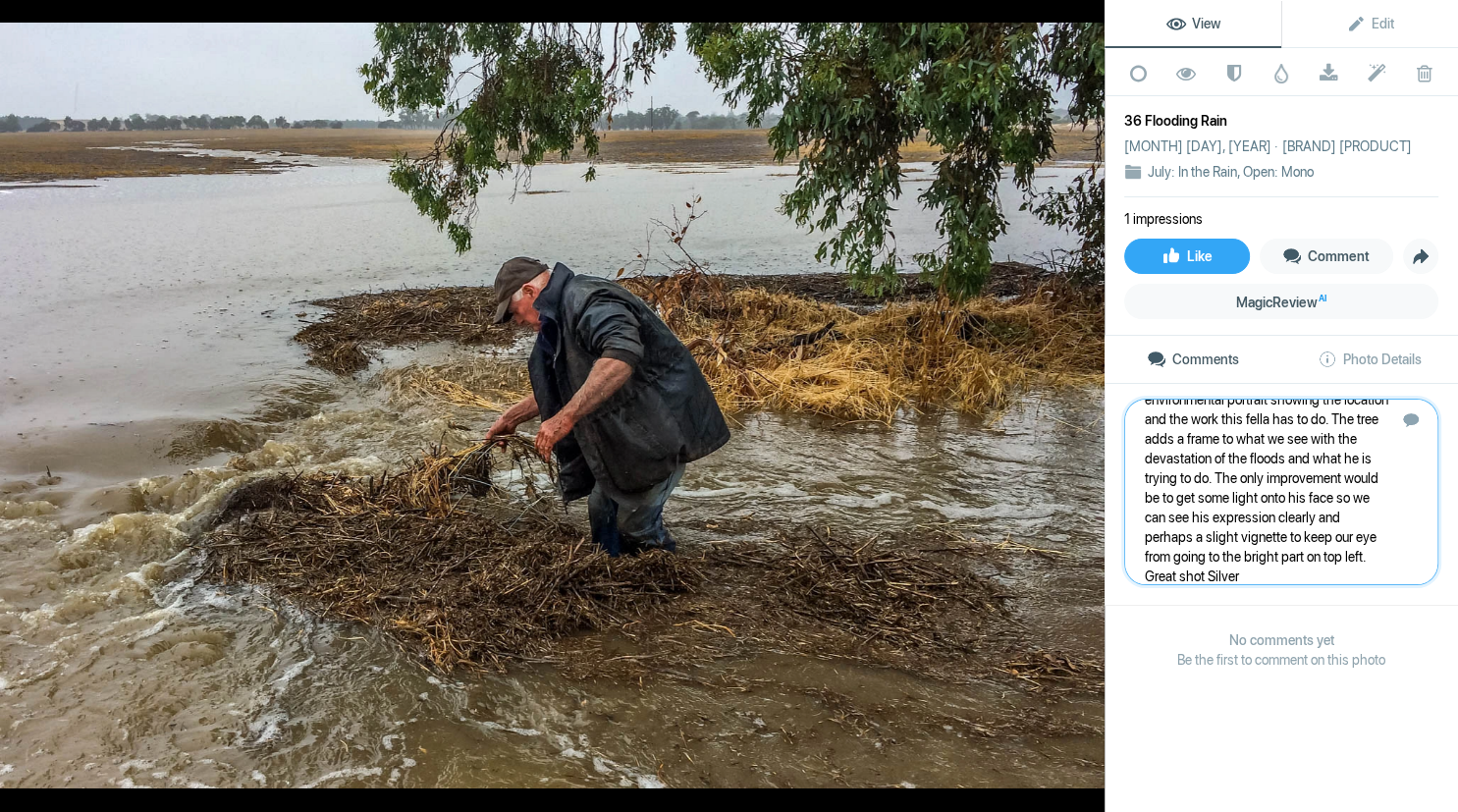 type 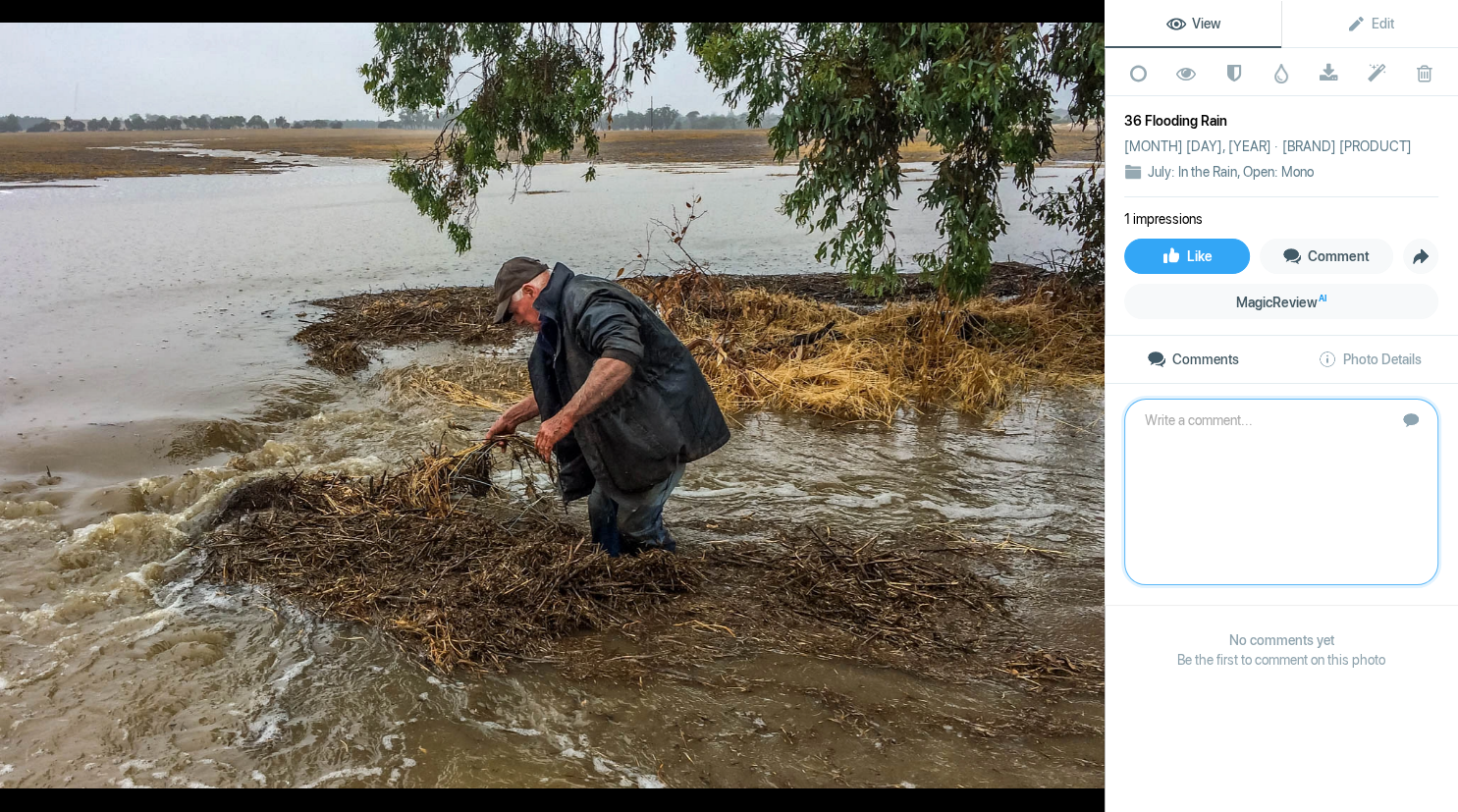 scroll, scrollTop: 0, scrollLeft: 0, axis: both 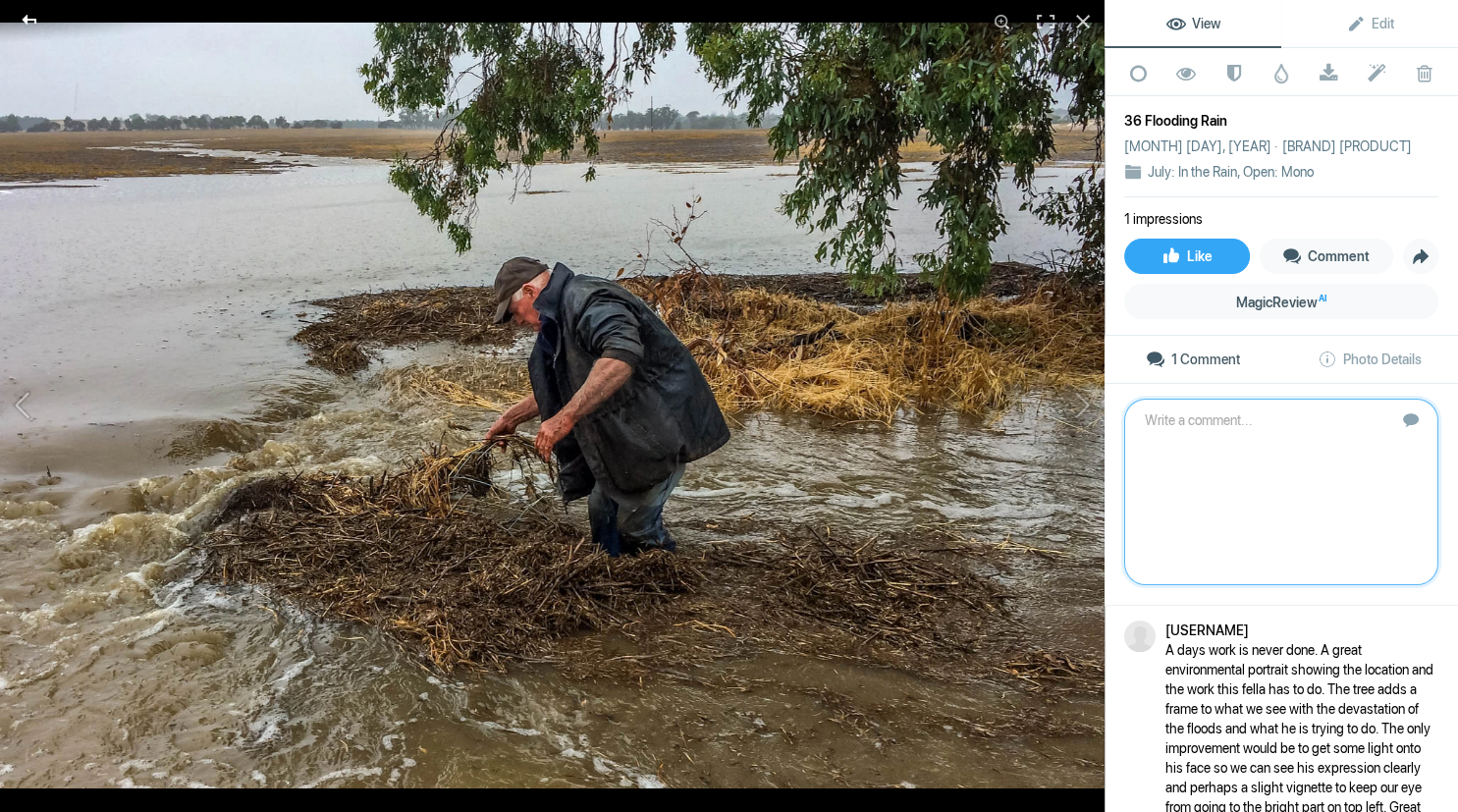 click 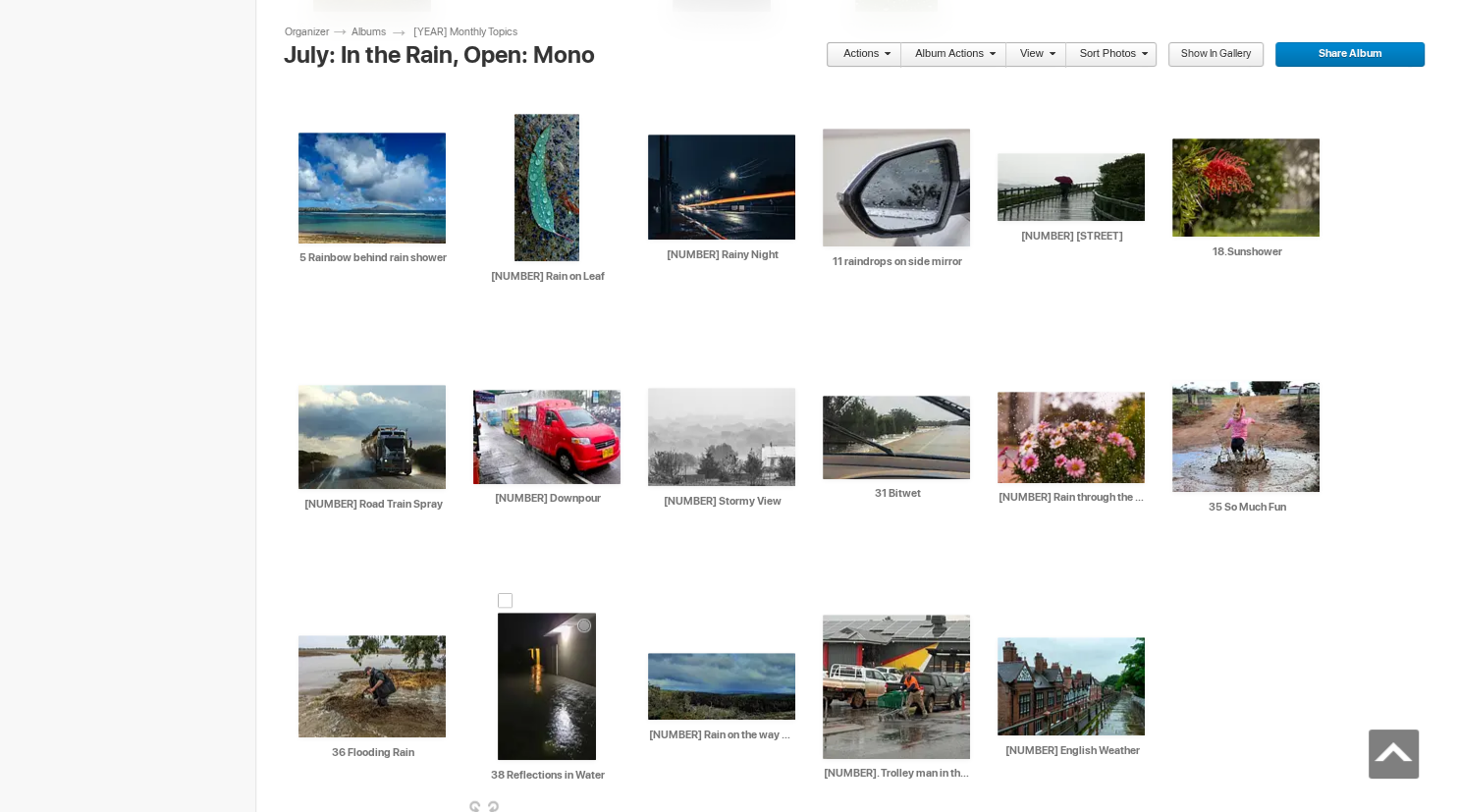 click at bounding box center [547, 686] 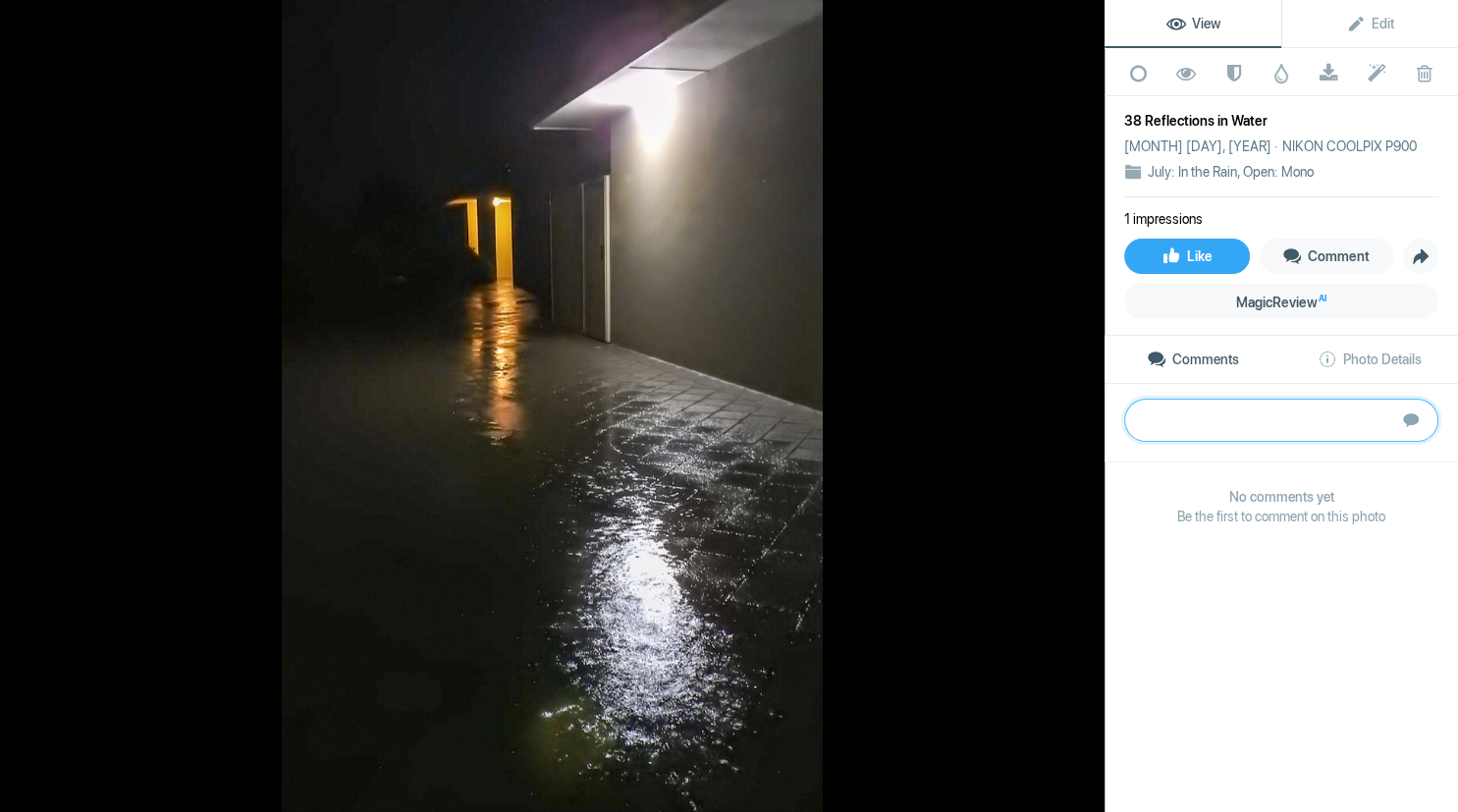 paste on "Water reflections are a good way to represent this theme. However I am find ing 2 x reflections, the white in foreground and golden coloured one in the middle. It appears the front white reflection has blown out and distracts from the beautiful golden colour of the reflection in the middle and I would suggest a crop from the bottom and only include very little of the white reflection. We do need a little as the light on the wall tells us that there is another reflection somewhere. Give it a go if a similar theme comes up (if allowed). thanks" 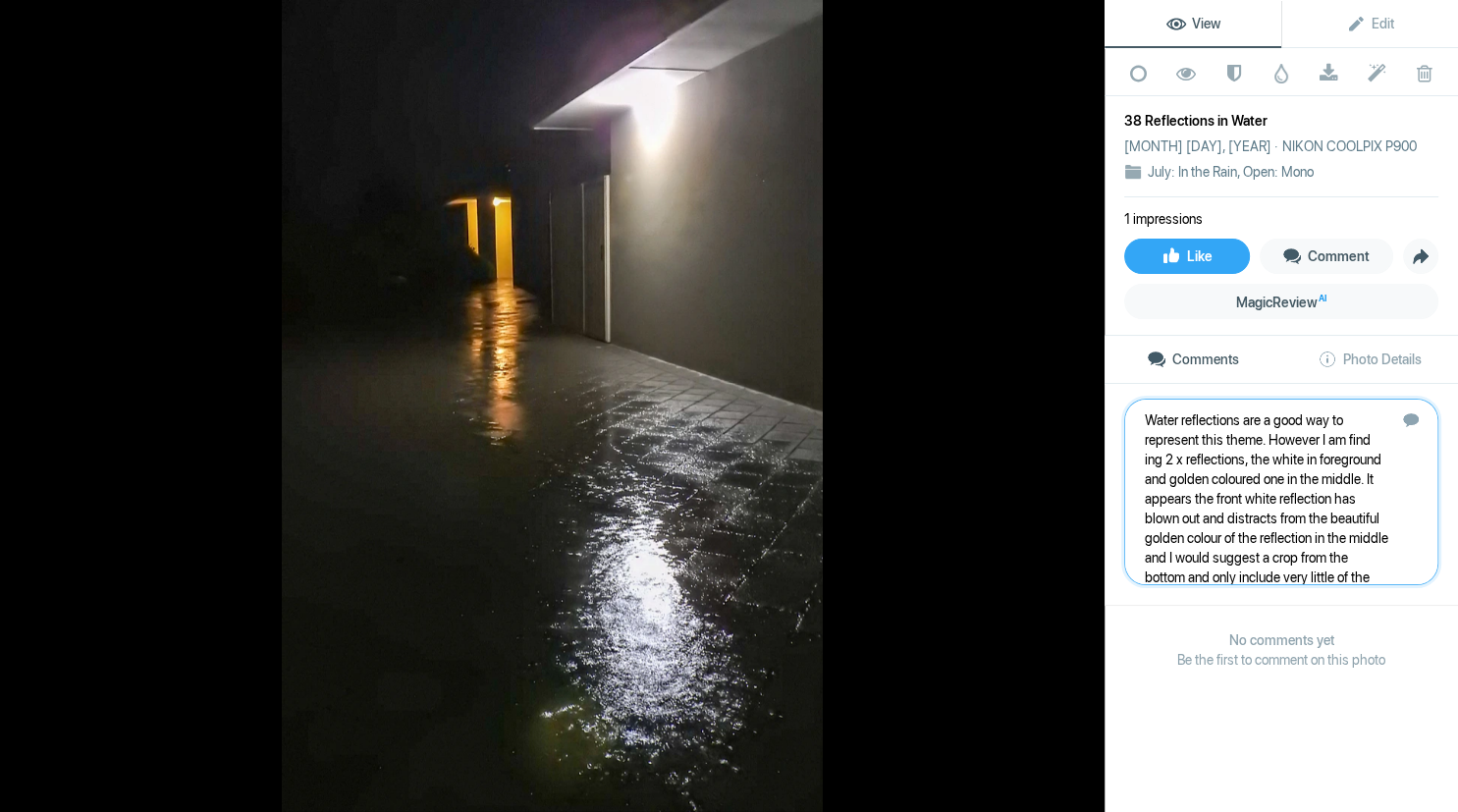scroll, scrollTop: 99, scrollLeft: 0, axis: vertical 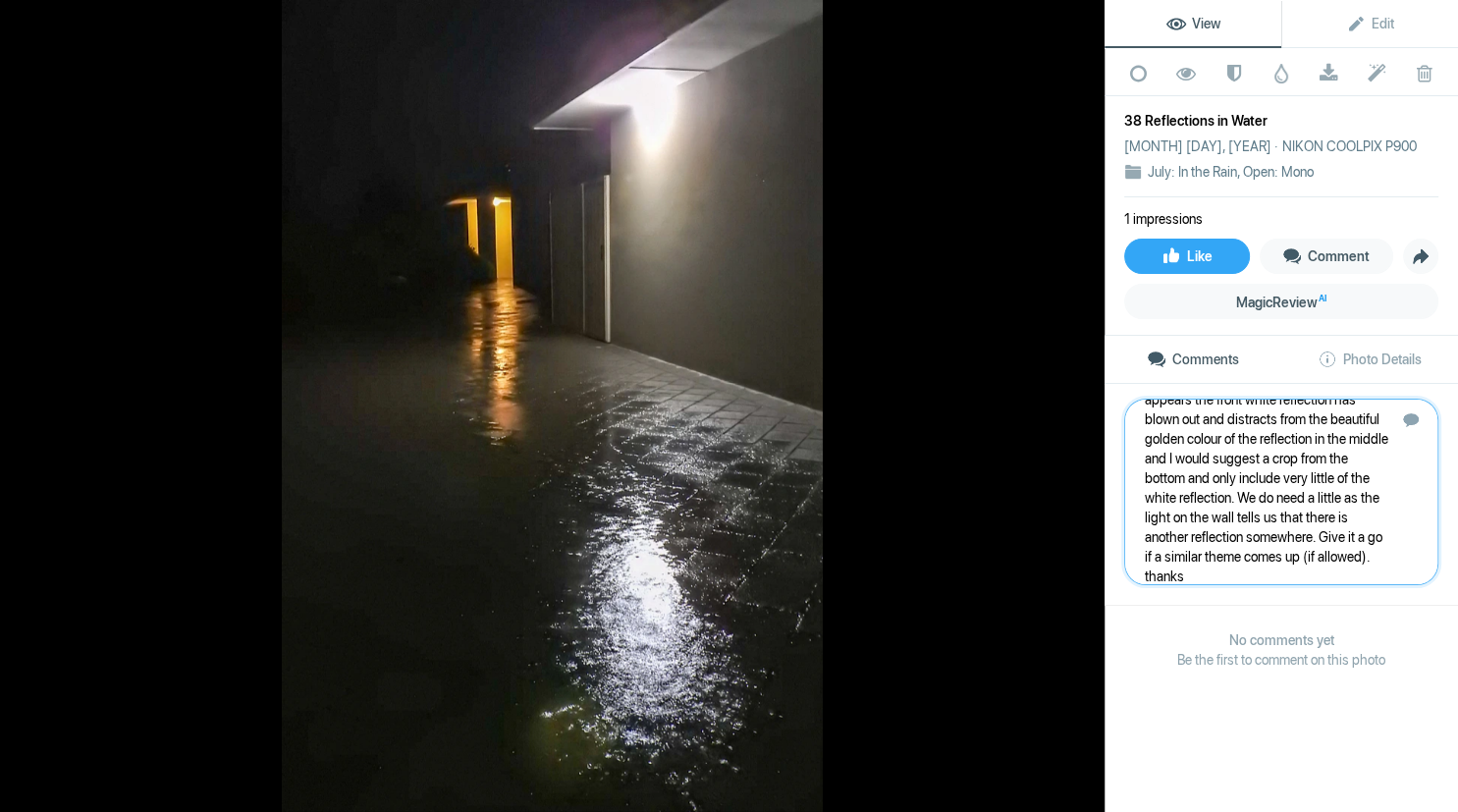 type 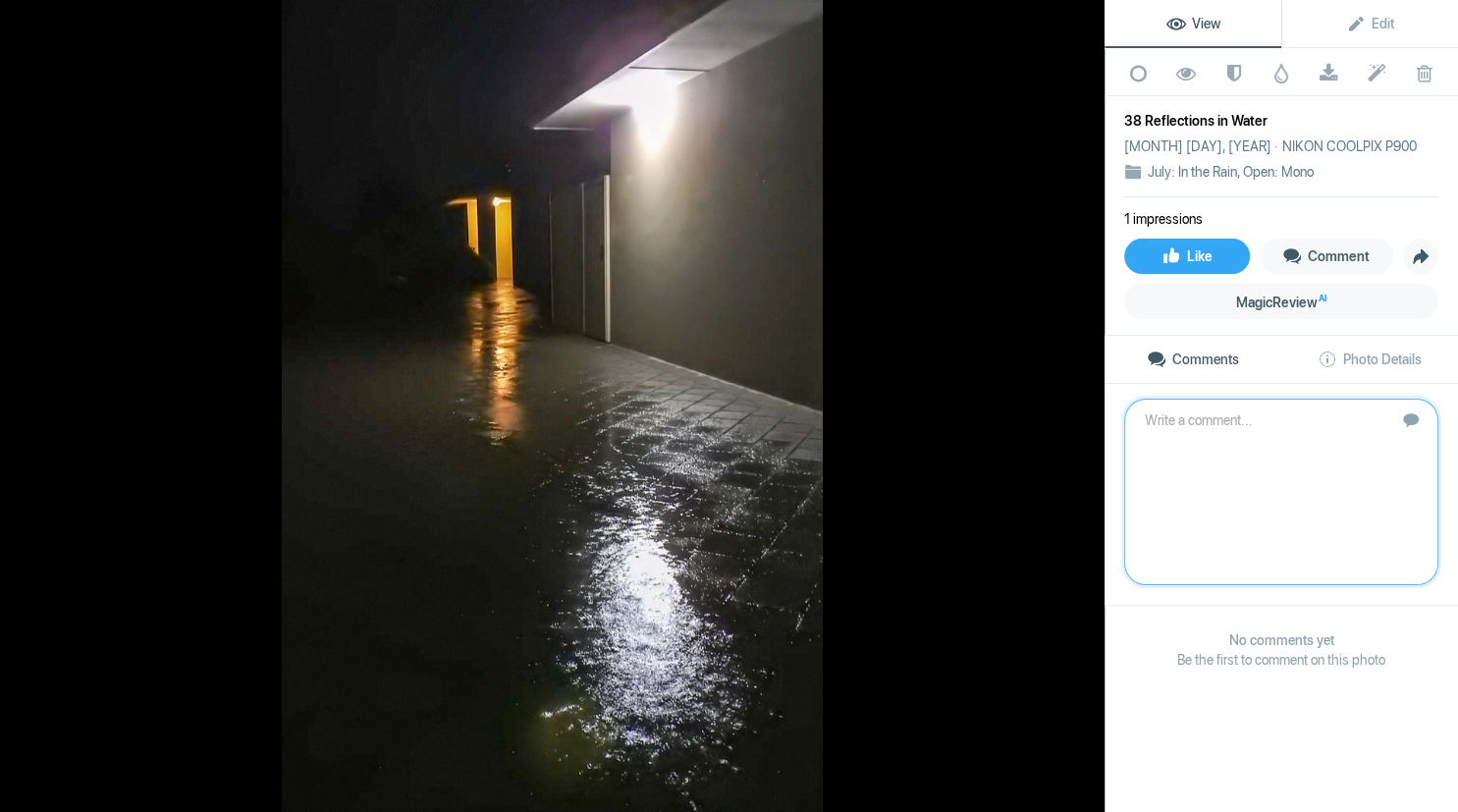 scroll, scrollTop: 0, scrollLeft: 0, axis: both 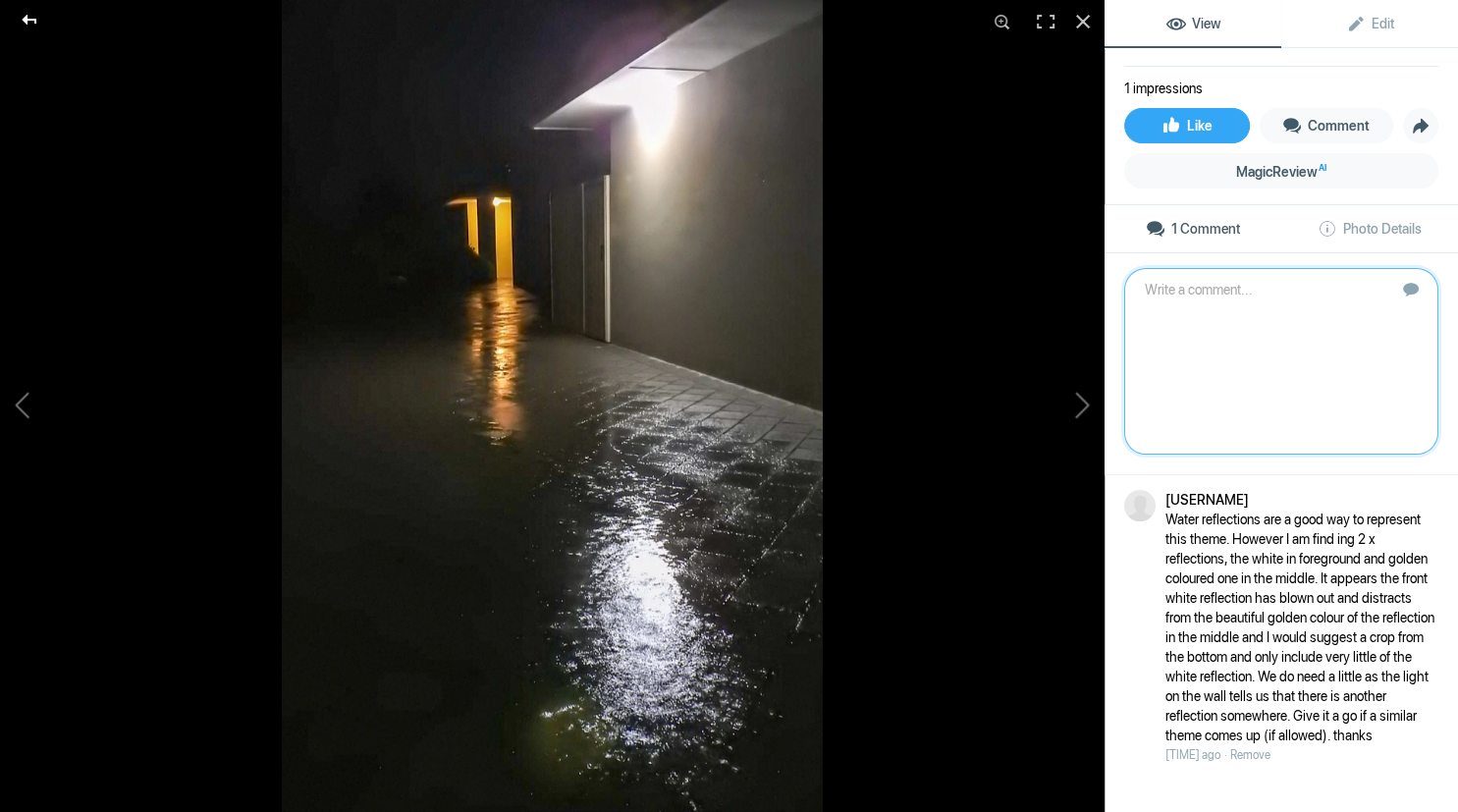 click 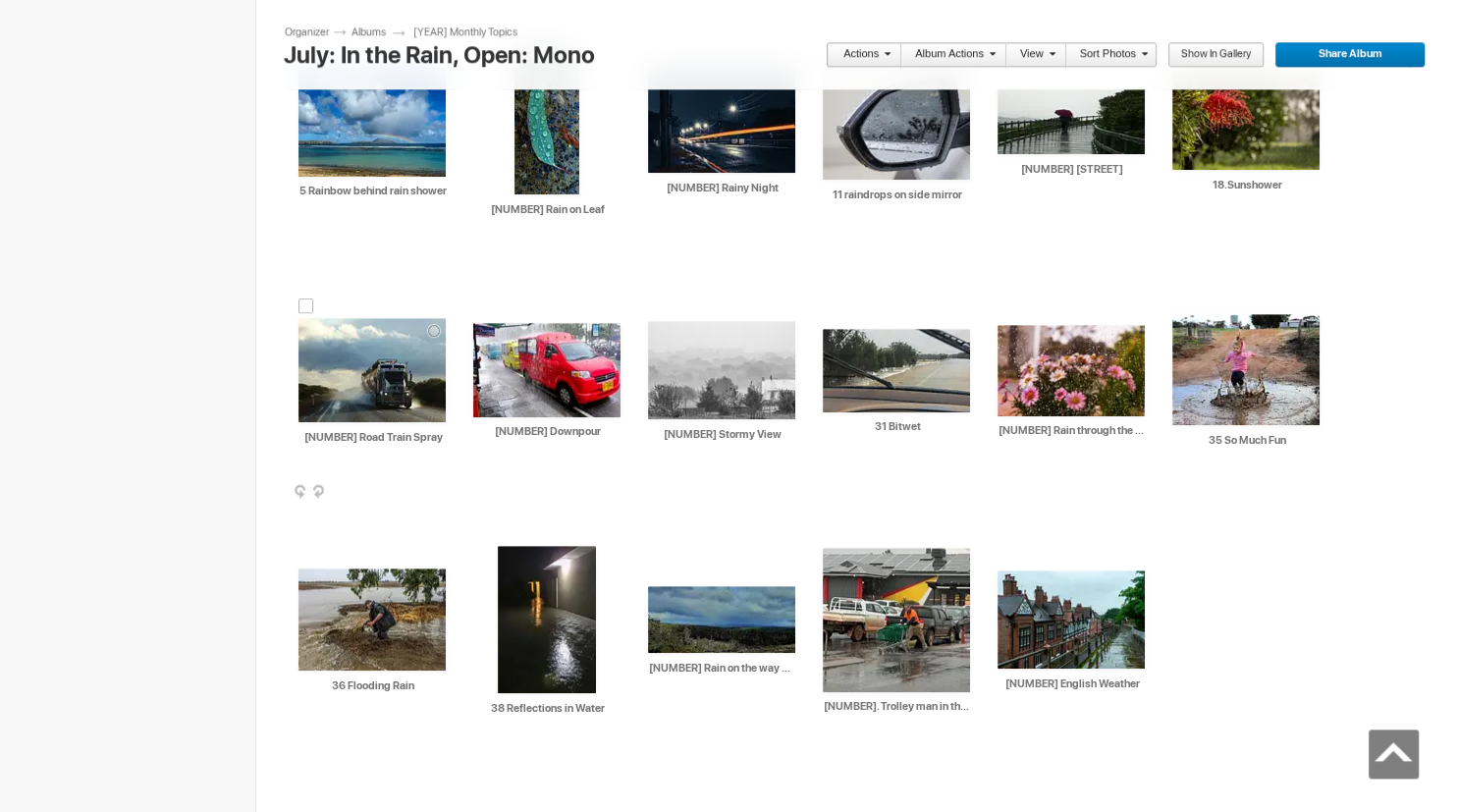 scroll, scrollTop: 968, scrollLeft: 0, axis: vertical 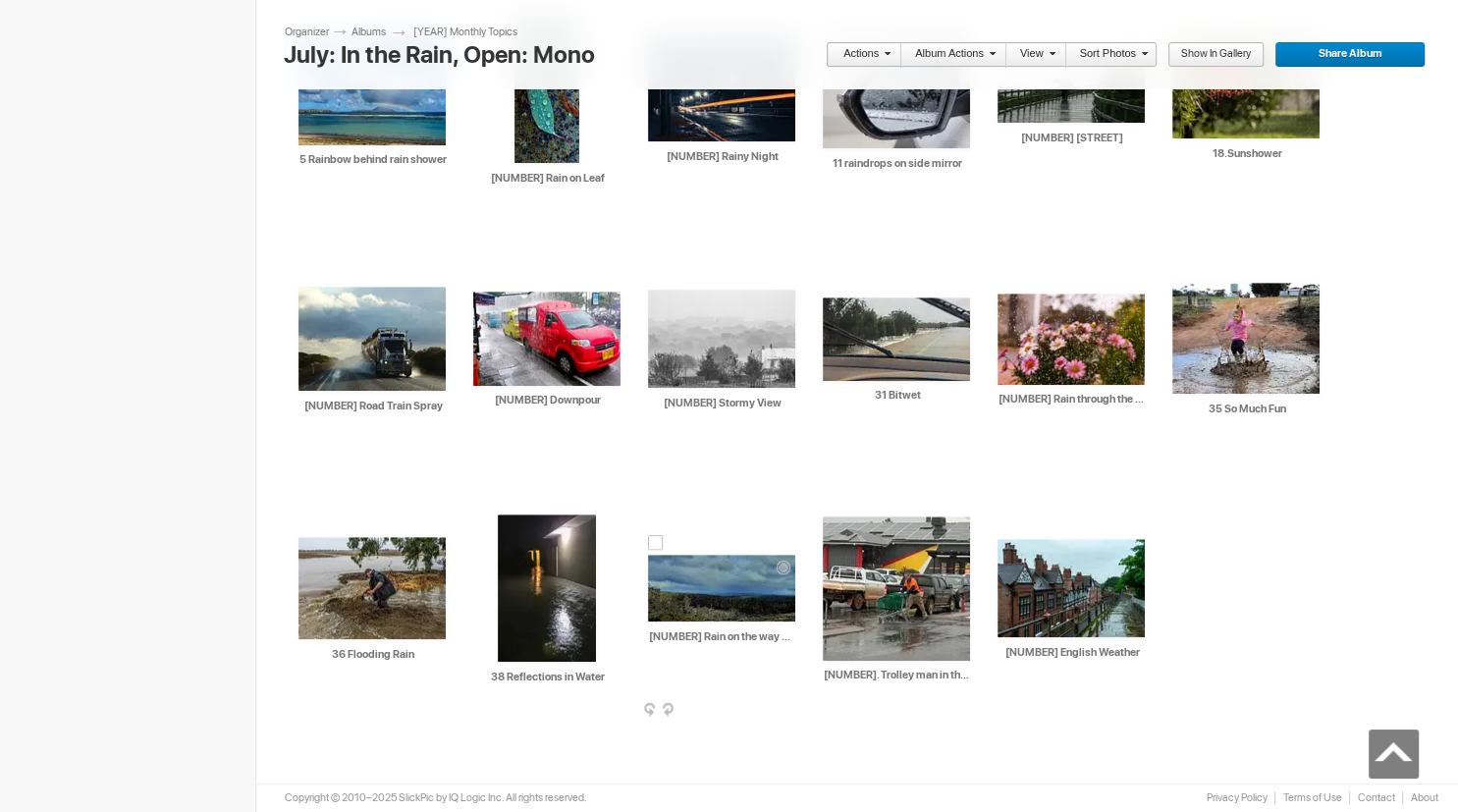 click at bounding box center (722, 588) 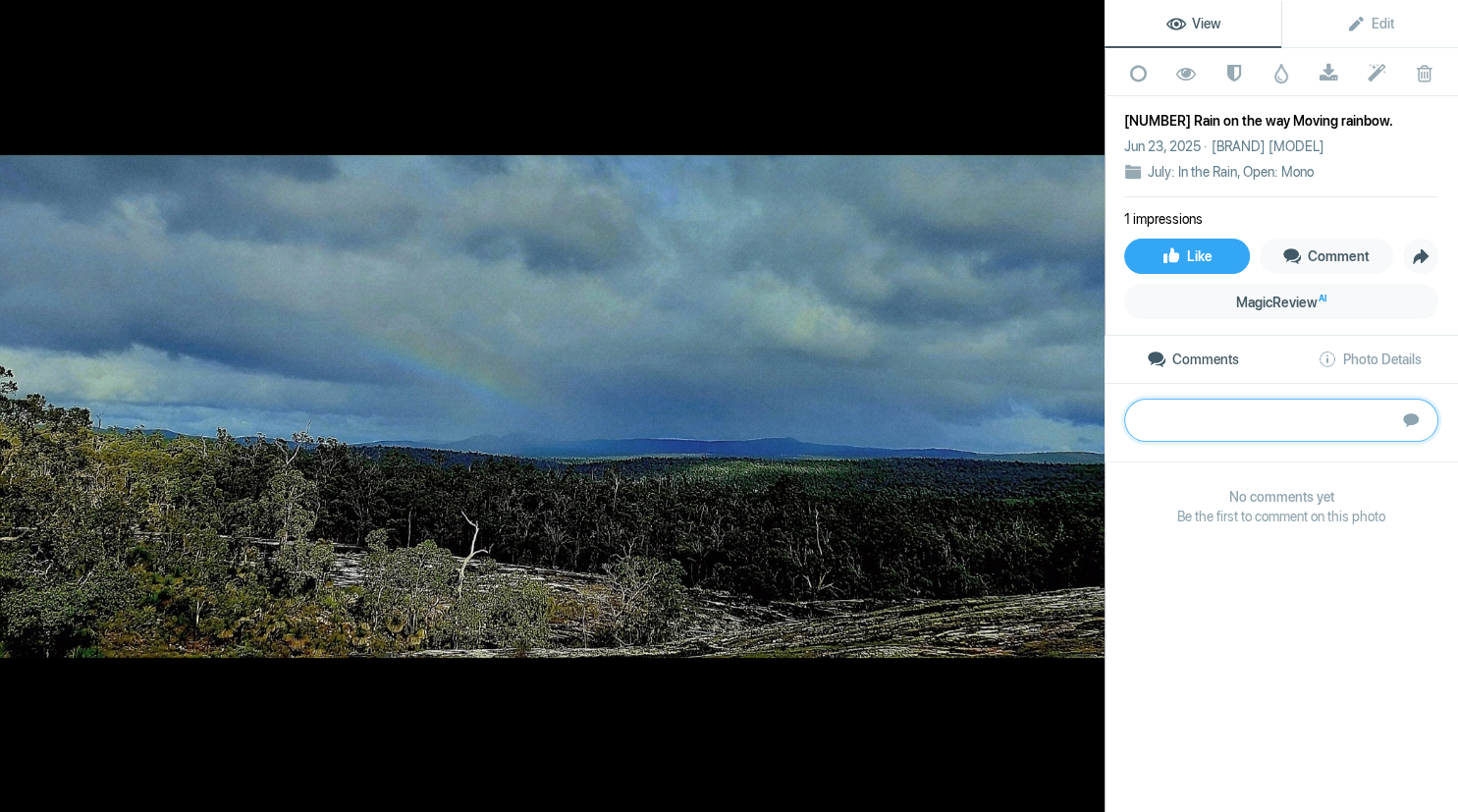 paste on "This image shows us a gloomy stormy day however there is little evidence of rain. The rainbow has not shown up well. Please be careful processing as we have halos along the hills and tree tops. thanks" 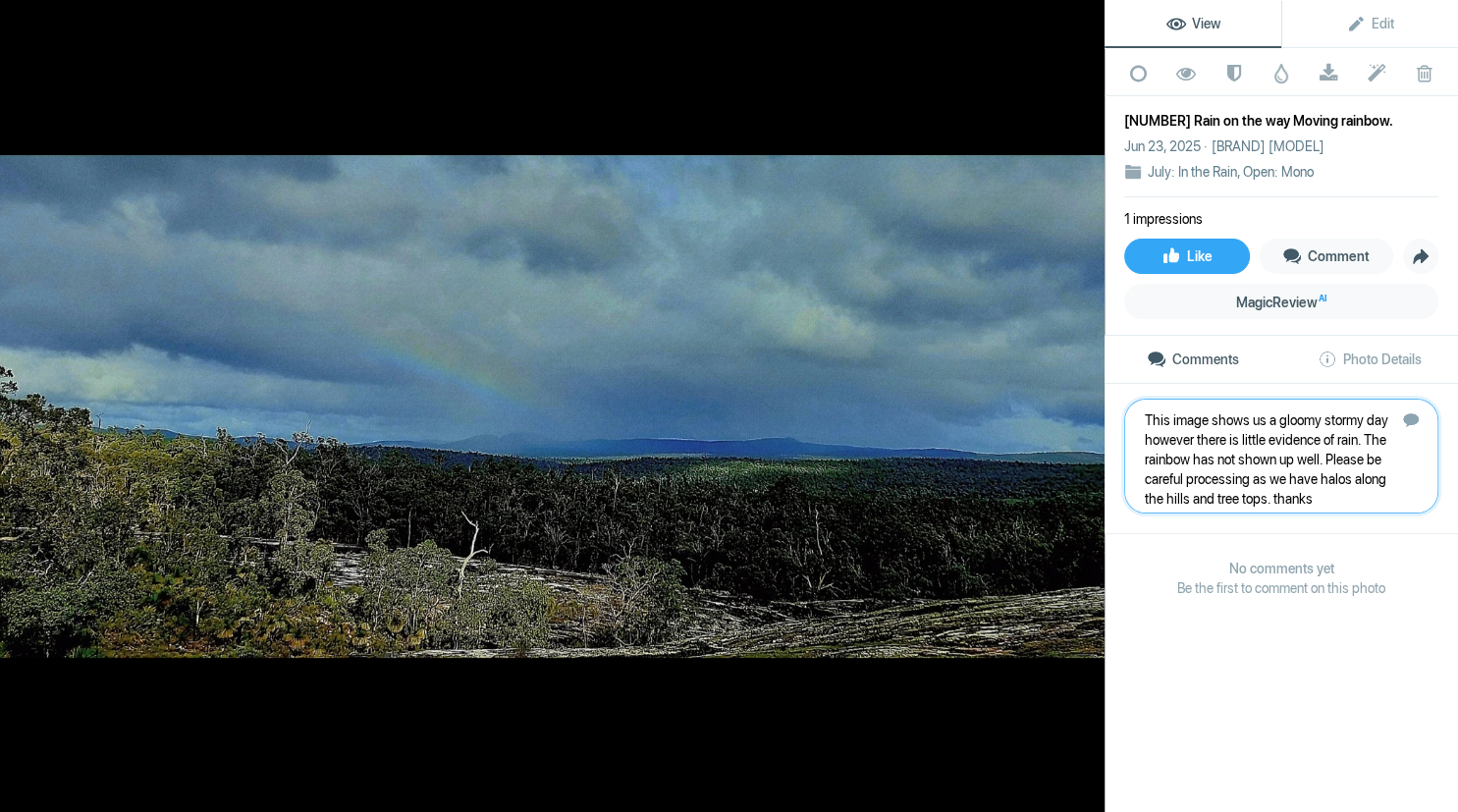 type 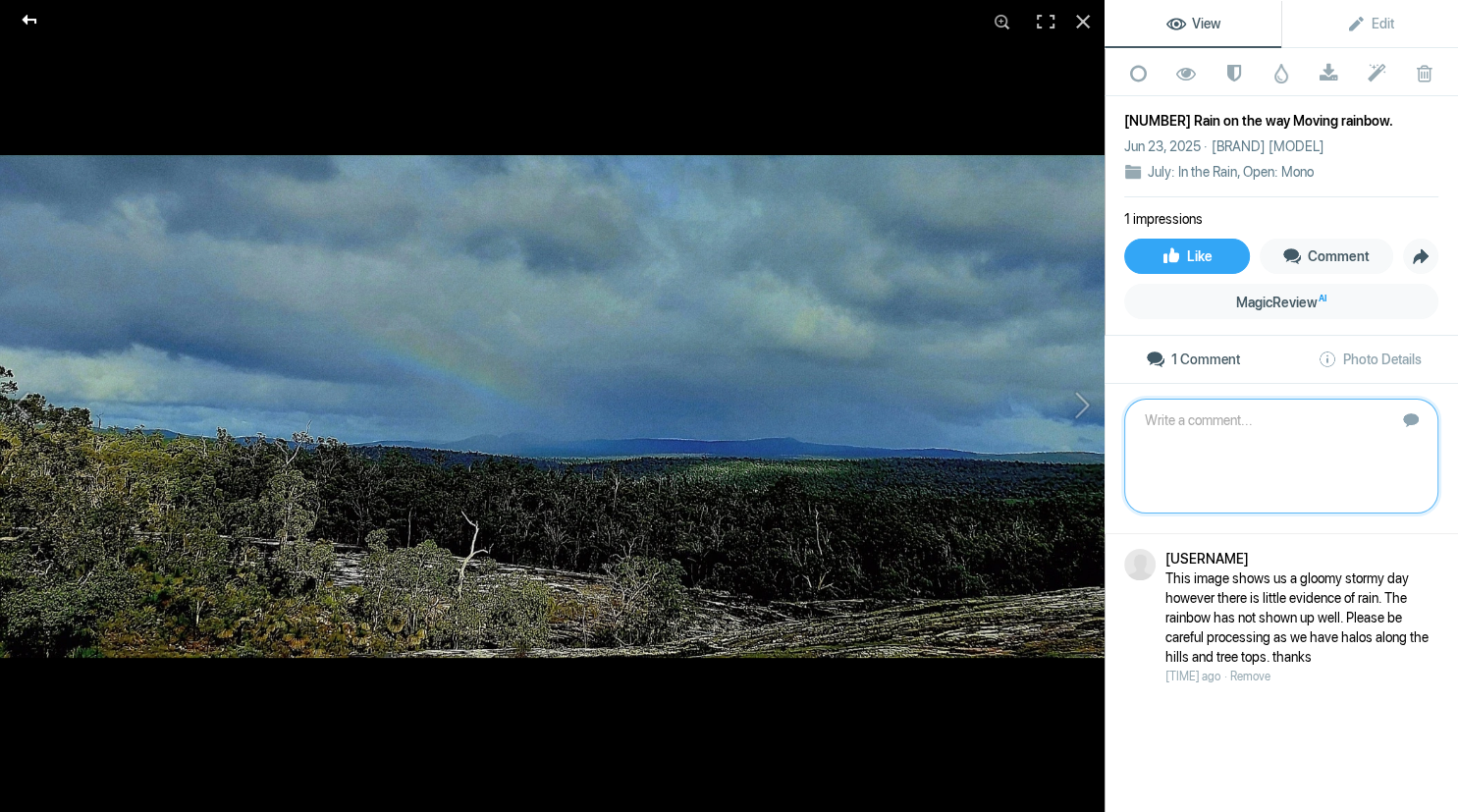 click 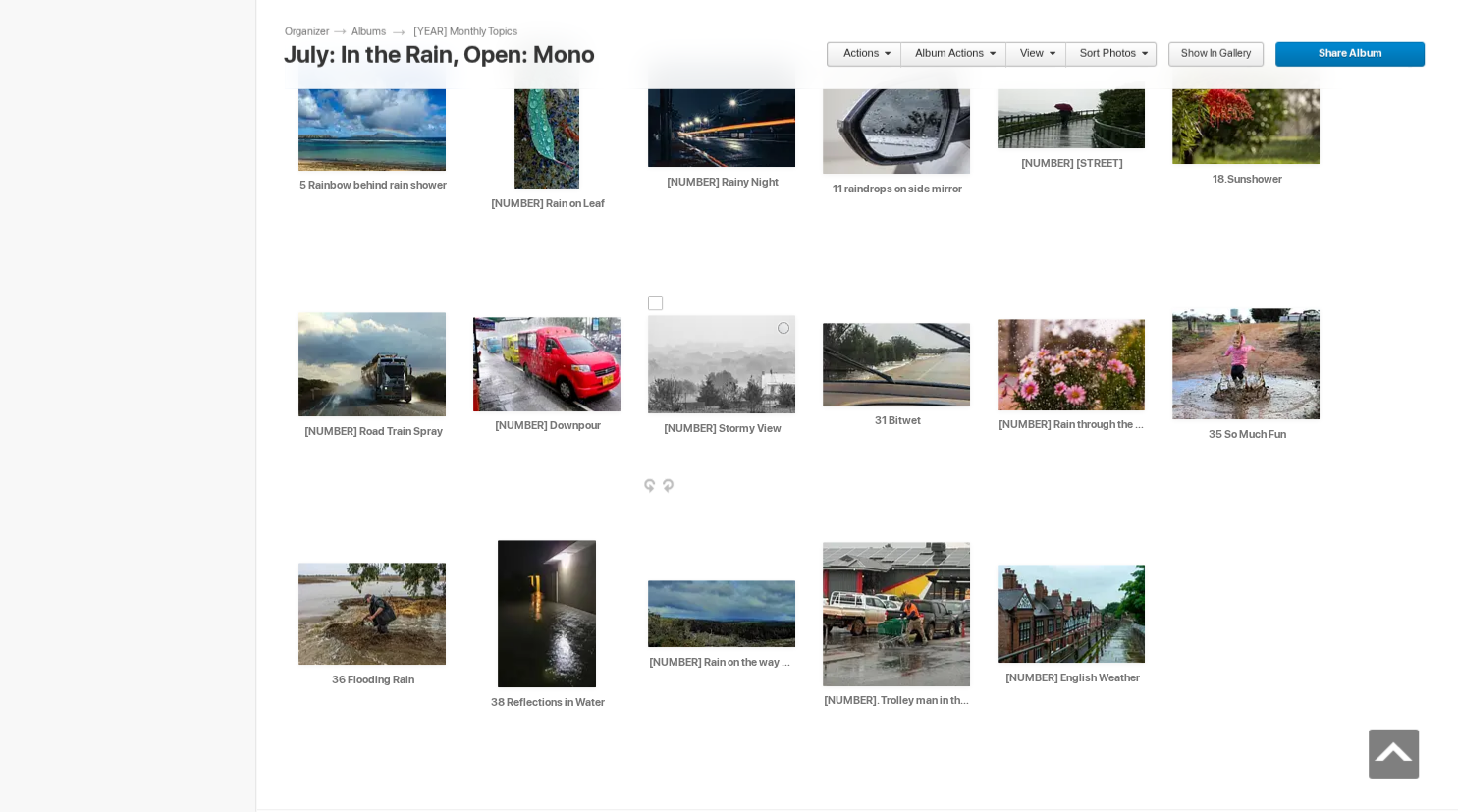 scroll, scrollTop: 897, scrollLeft: 0, axis: vertical 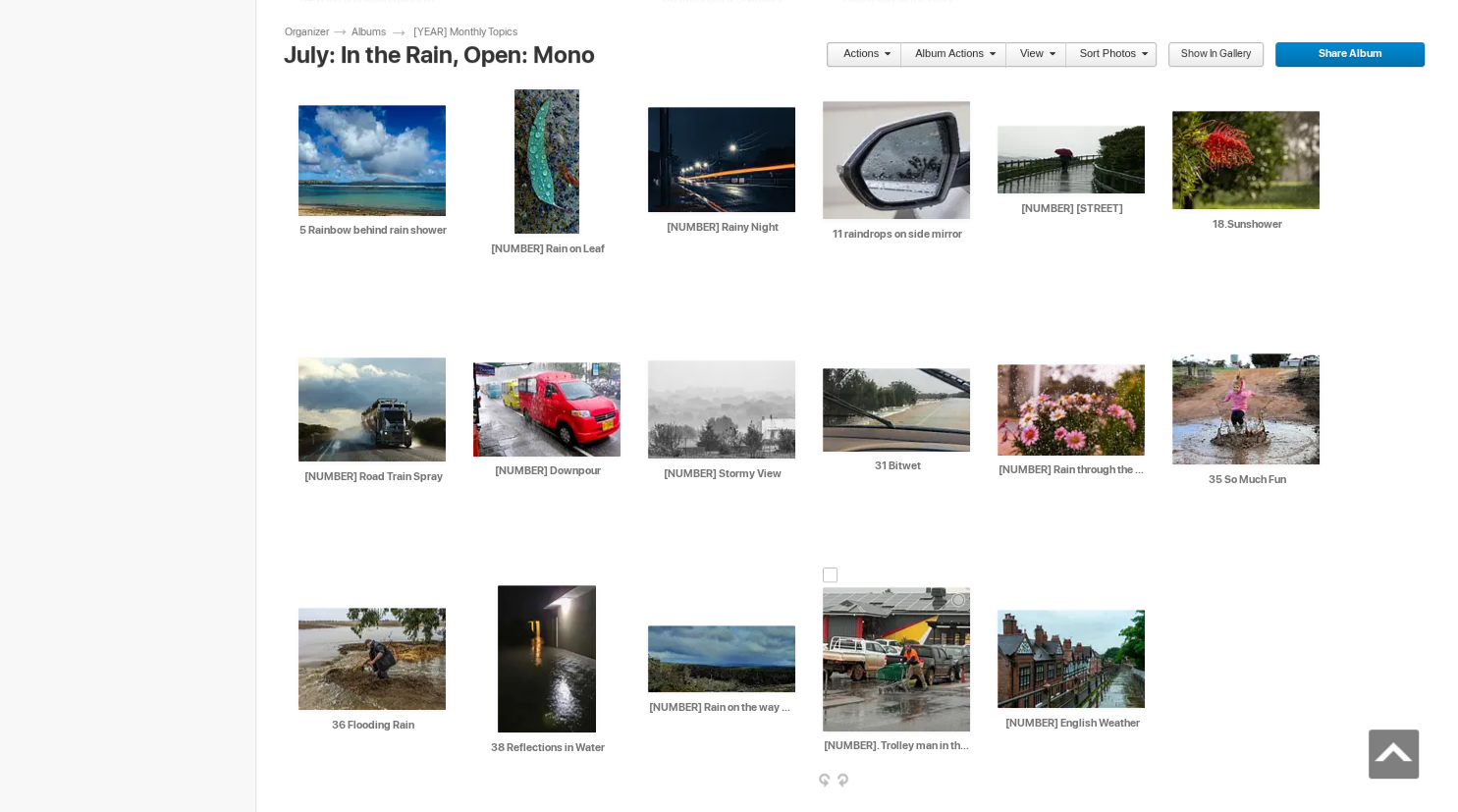 click at bounding box center (896, 659) 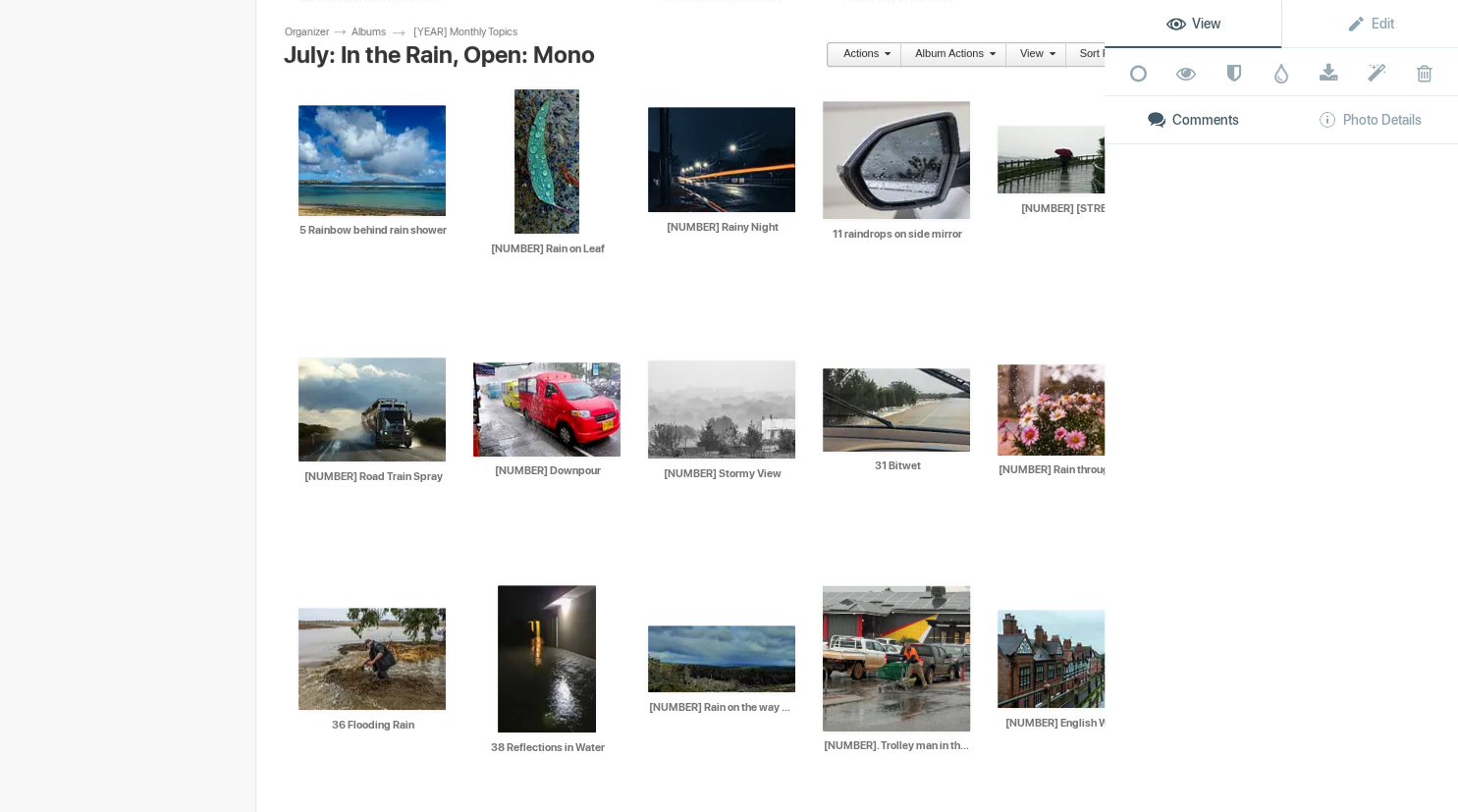 scroll, scrollTop: 897, scrollLeft: 0, axis: vertical 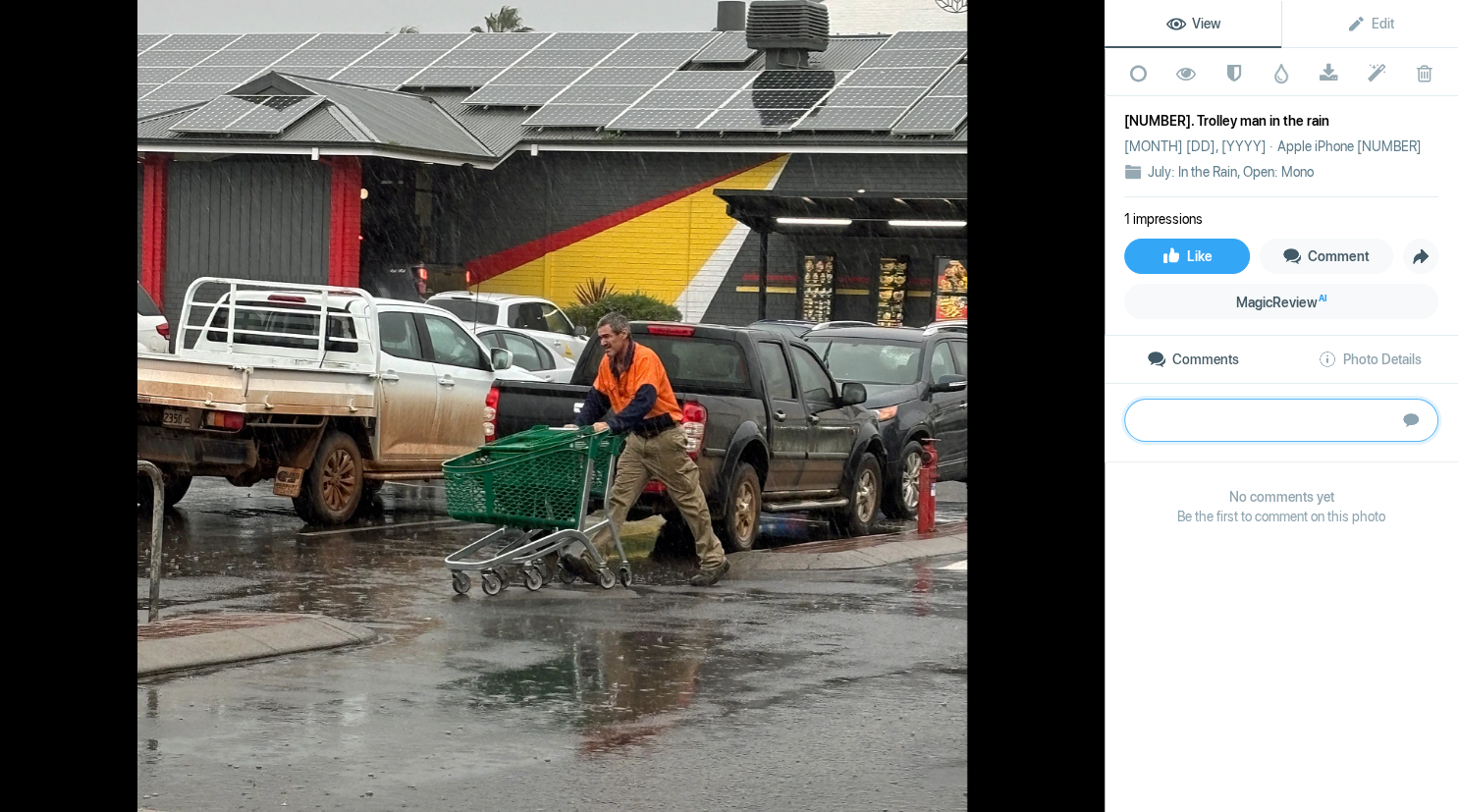 paste on "Someone has to do the job even in the rain. We can see the streaking of the rain in the darker parts of the image. The grimace on his face tells the story of not happy about the rain. To improve this image I suggest a crop from the top to remove the air con and then another from the right to remove red post, and from the left to remove the rail post. This brings the attention directly onto our subject or man. thanks Bronze" 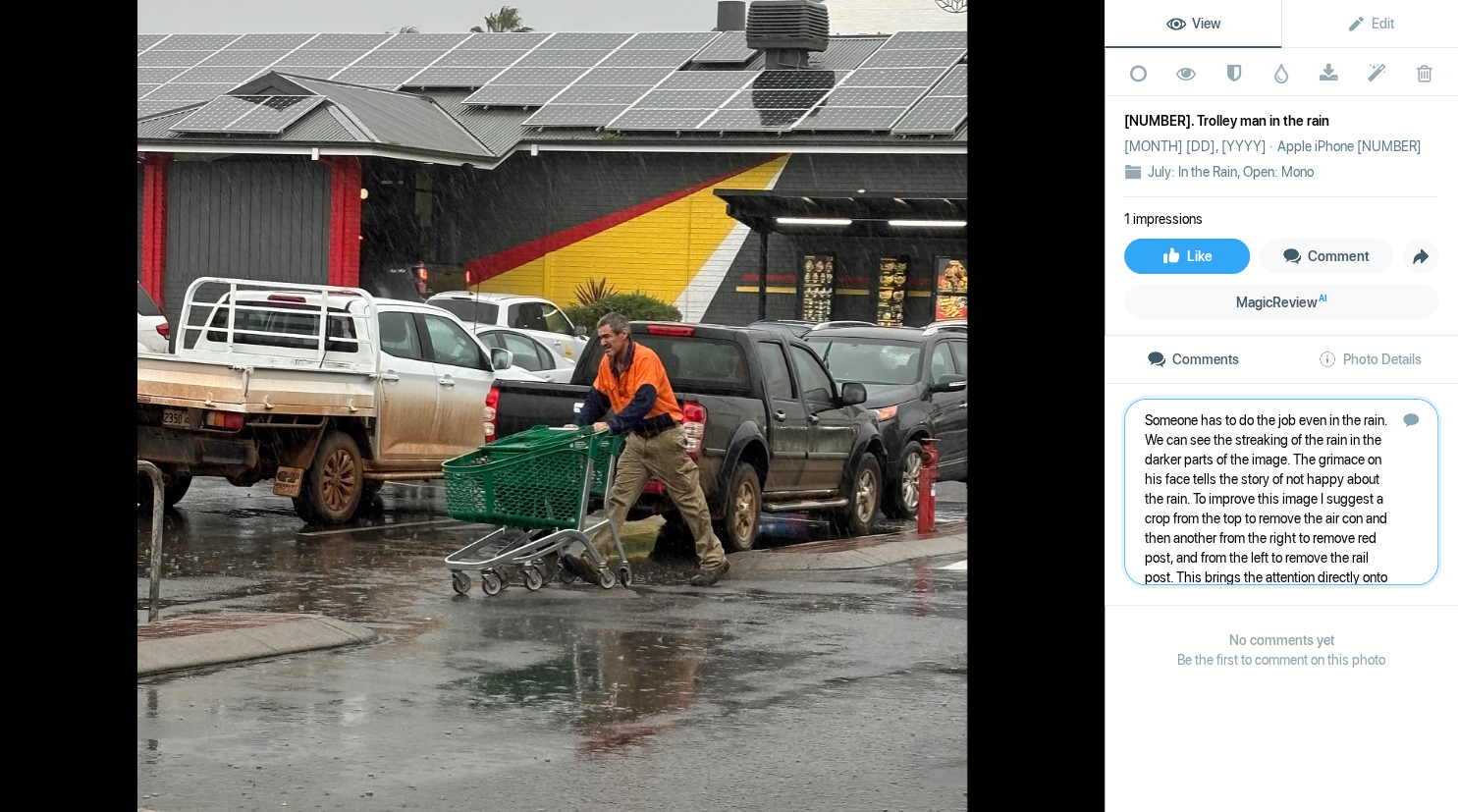 scroll, scrollTop: 40, scrollLeft: 0, axis: vertical 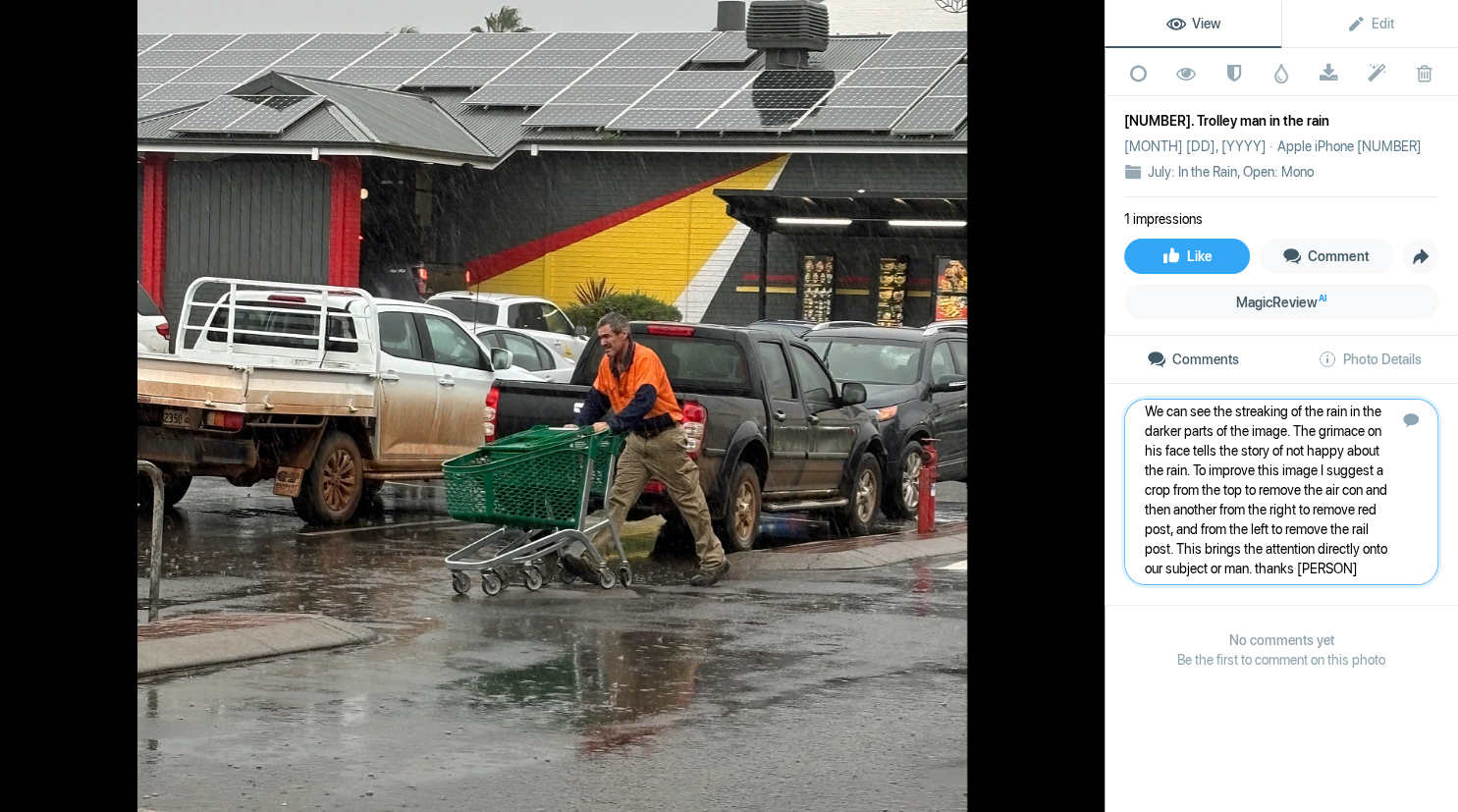 type 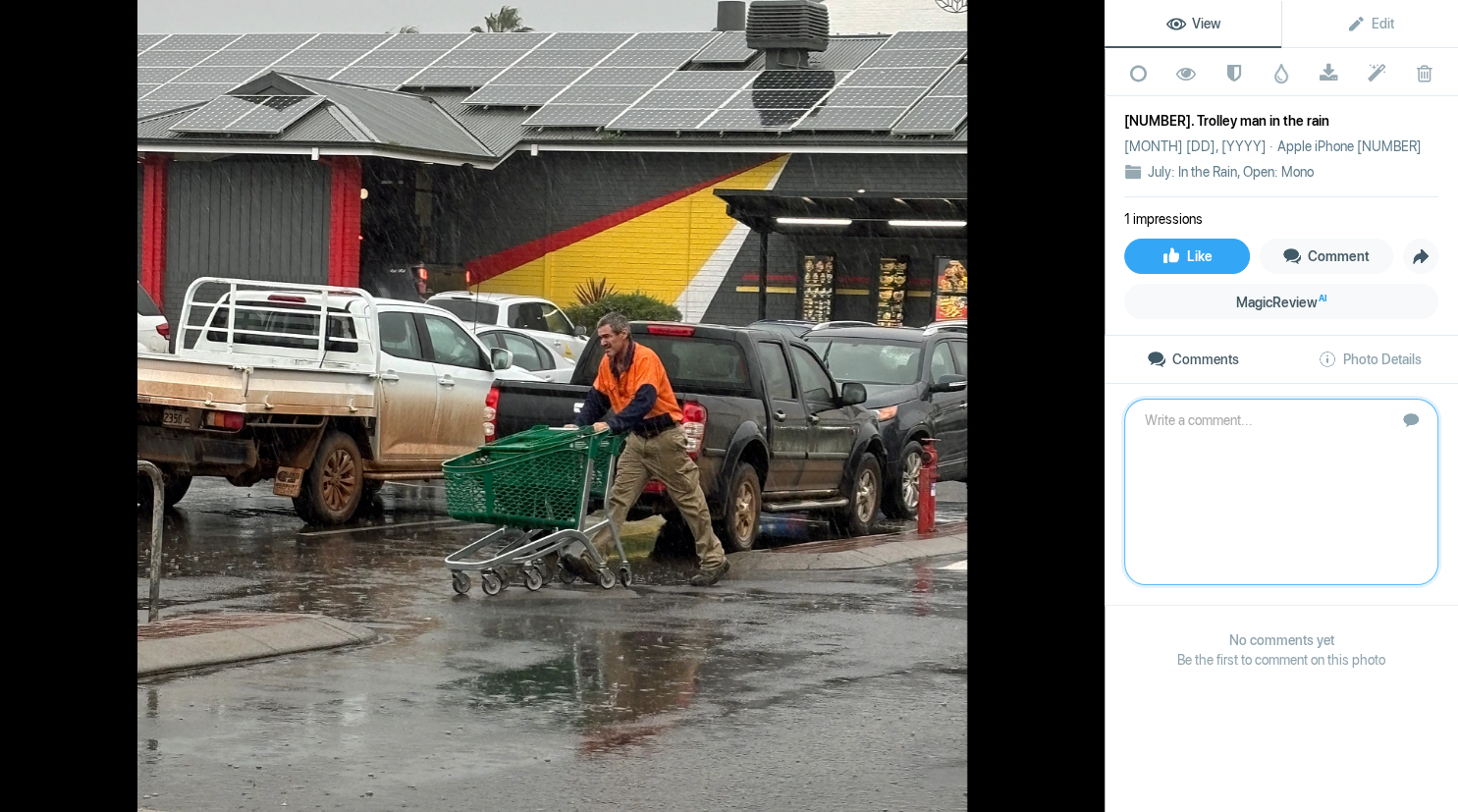 scroll, scrollTop: 0, scrollLeft: 0, axis: both 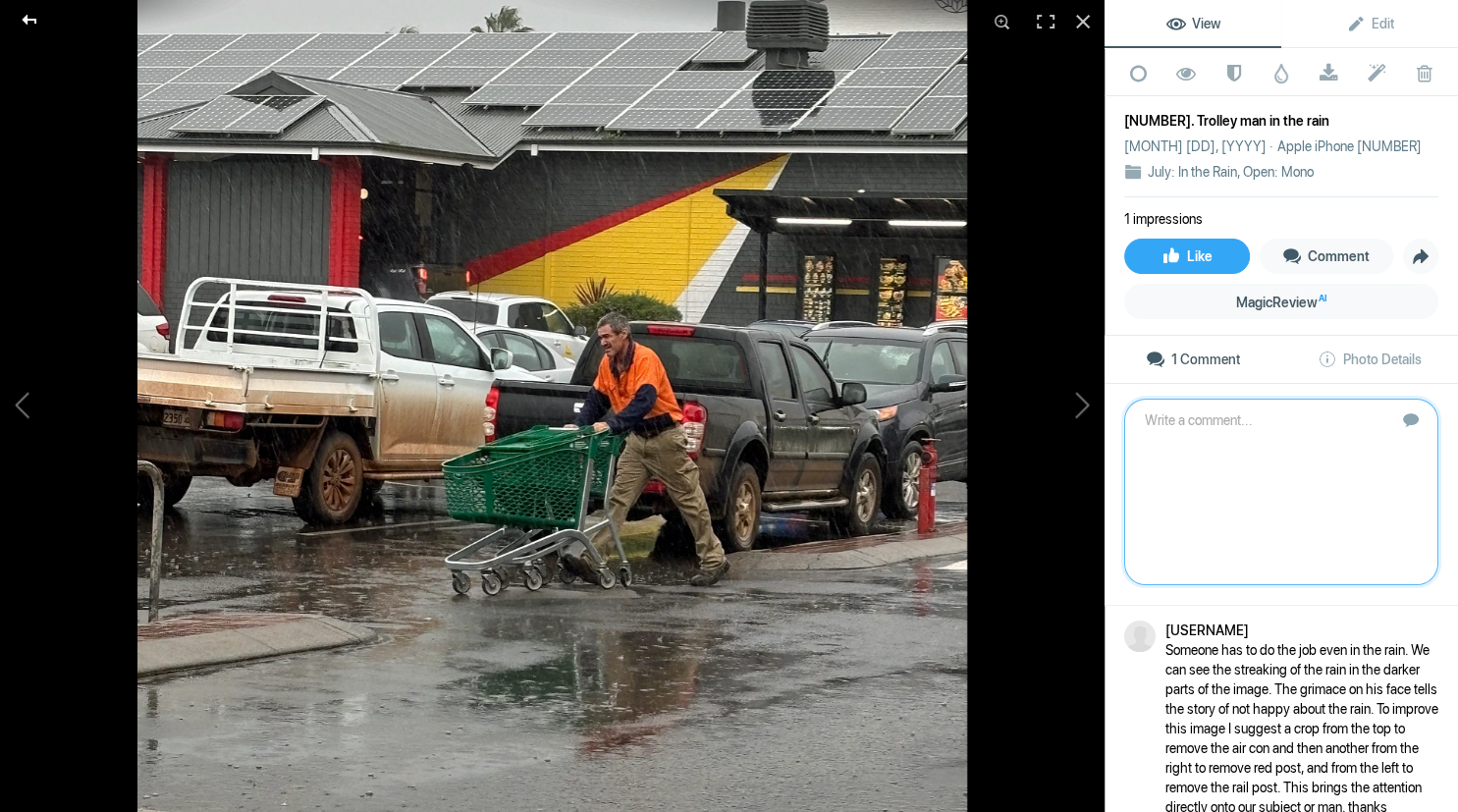 click 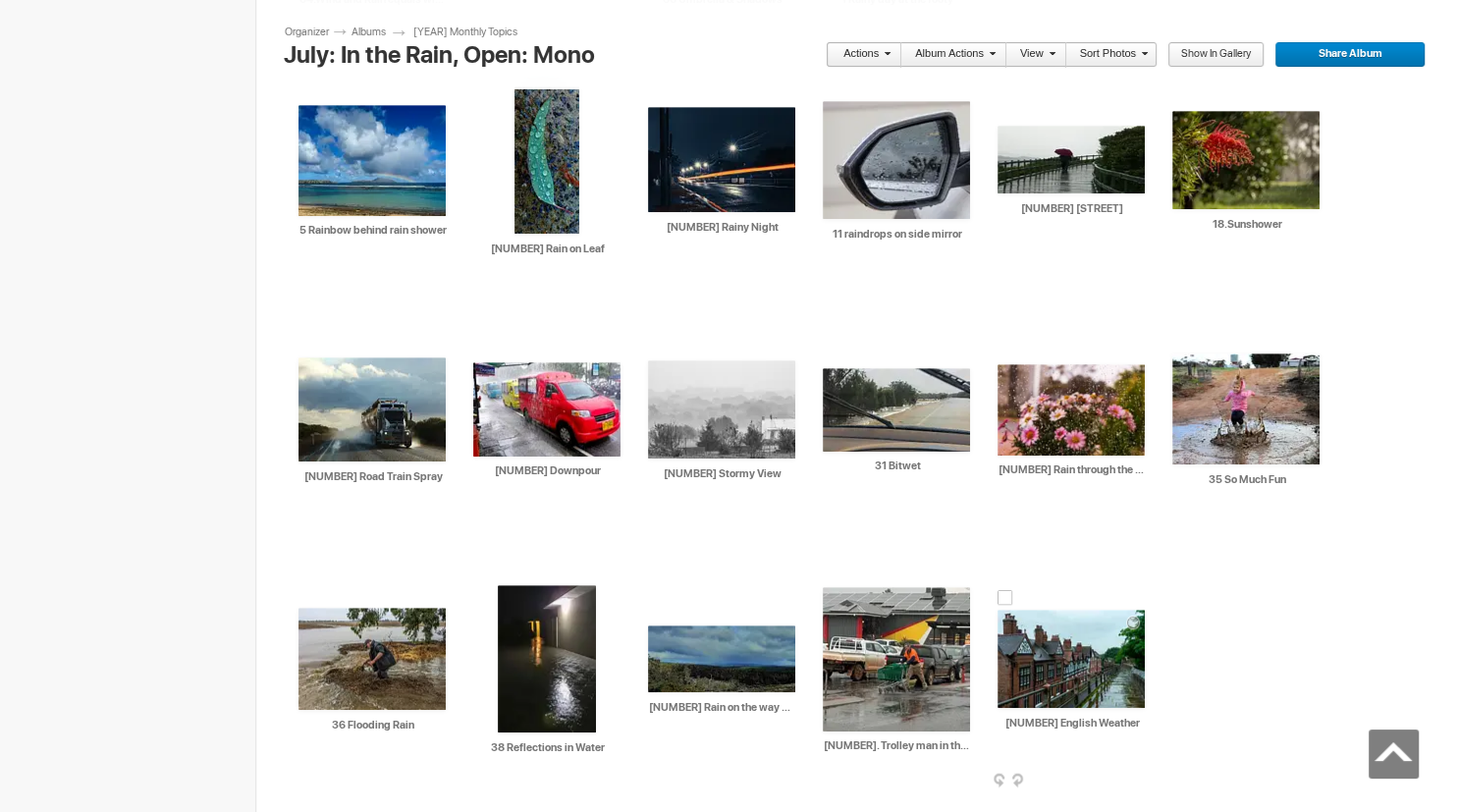 click at bounding box center (1071, 659) 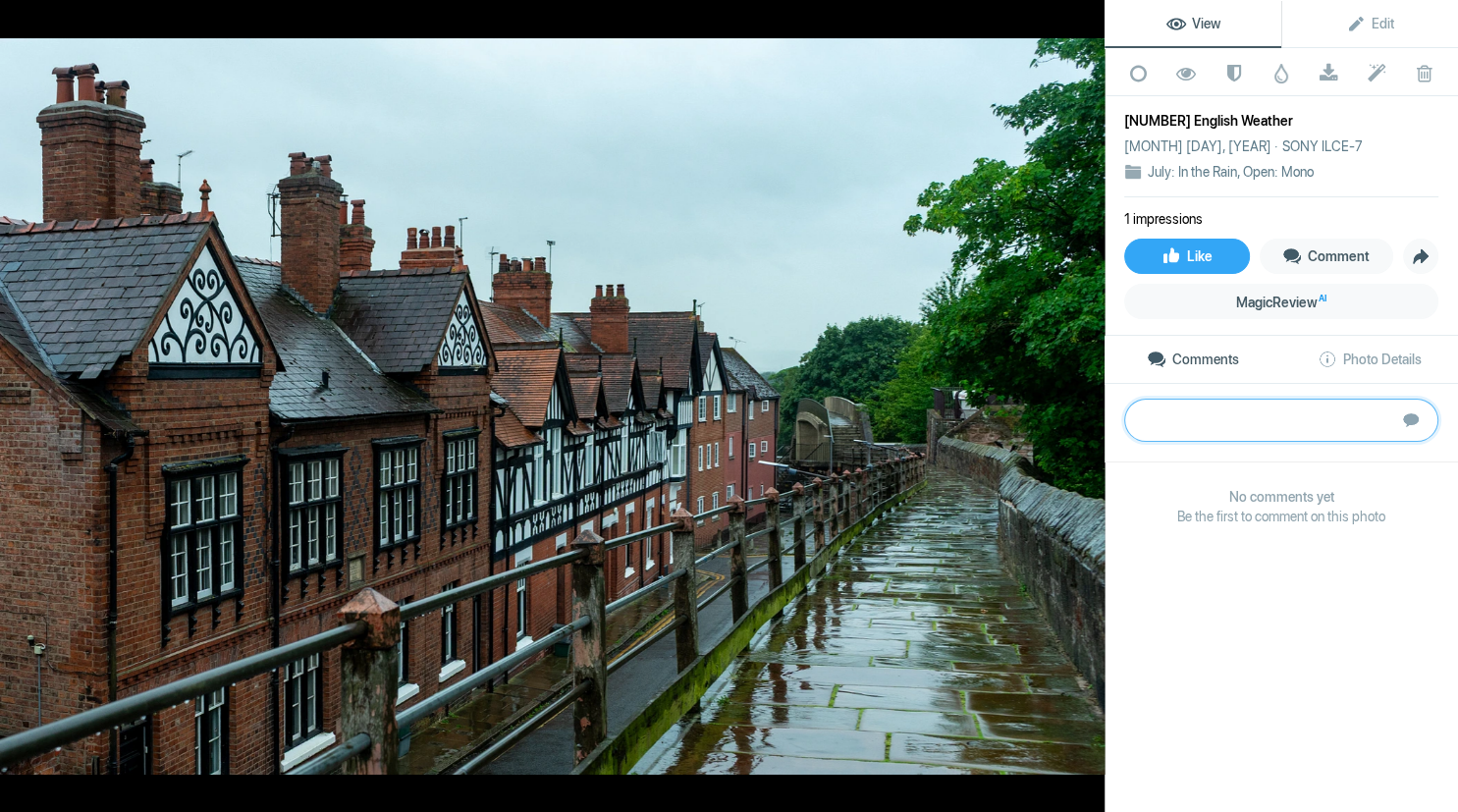paste on "Except they have just had a very hot summer. 😊 But usually we can encounter such scenes including that grey English sky. We really have 2 images here. The architecture of the buildings and the pathway all wet and reflecting the light and green of the moss. The pathway provides us with leading lines that take us down to somewhere, it would have been ideal to know where or have a person along the path. Then we have the intriguing architecture of the buildings, however the railings cut most of that part of the image in half. To make it work you would have had to move to the left to get the wet and mossy pathway. thanks" 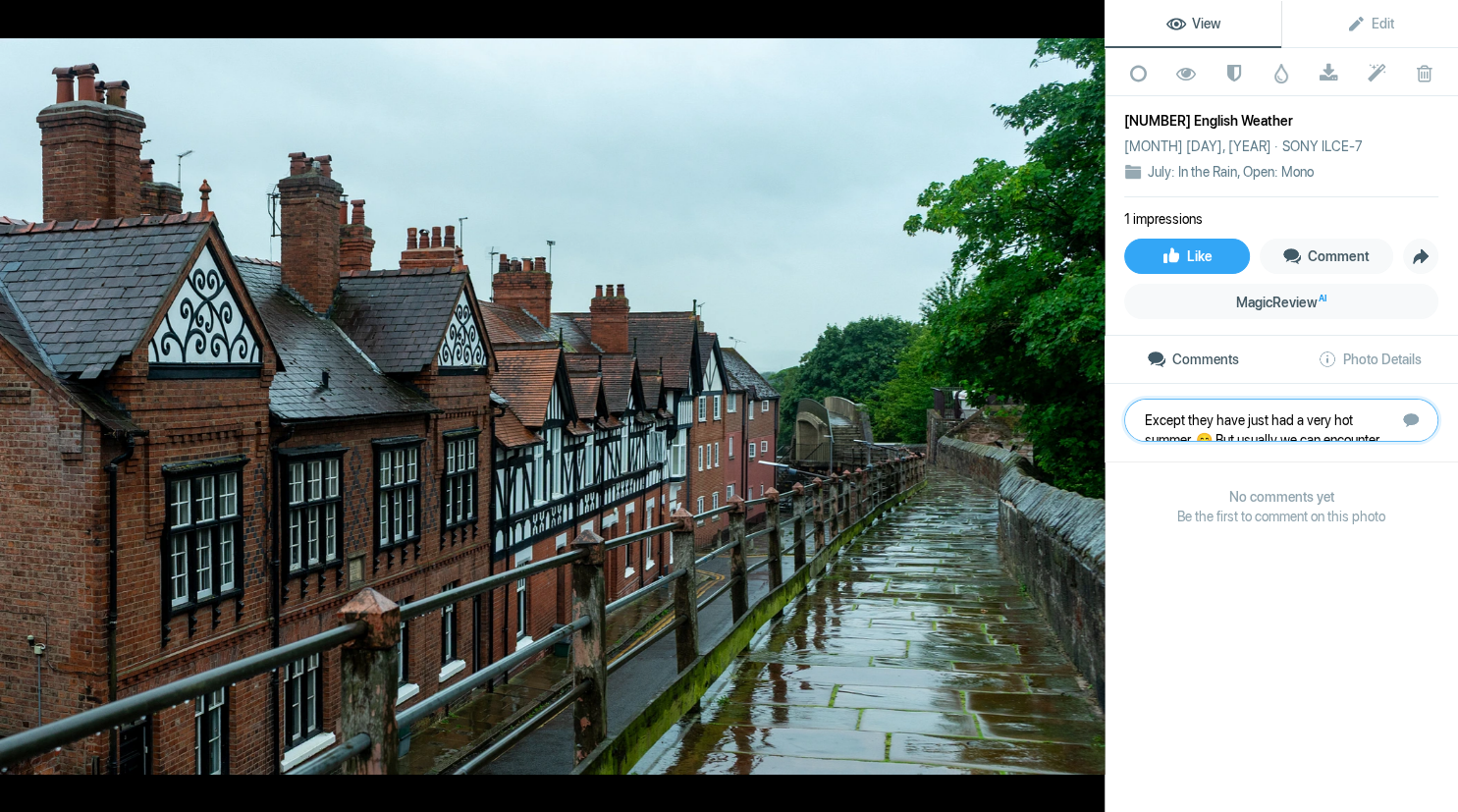 scroll, scrollTop: 138, scrollLeft: 0, axis: vertical 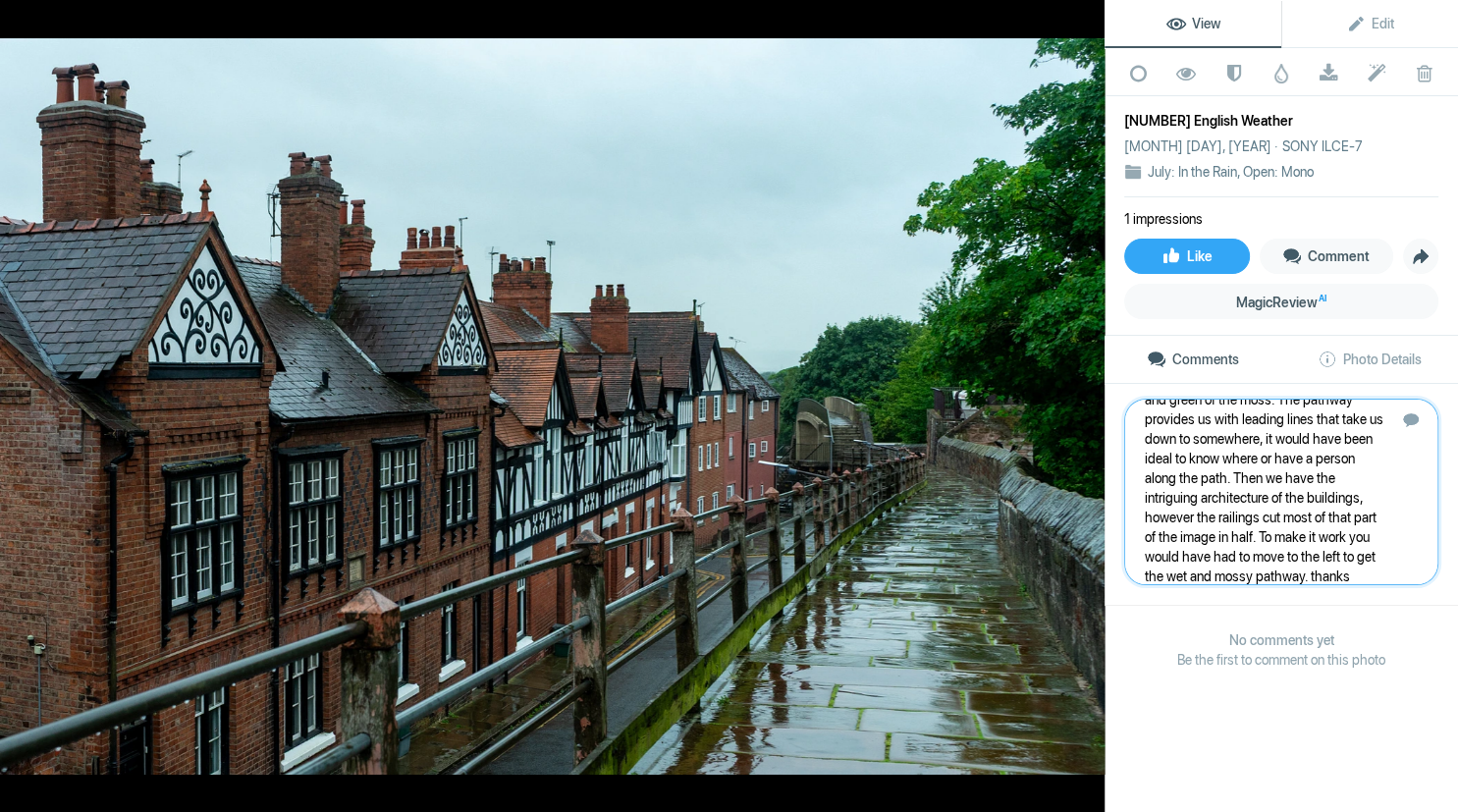 type 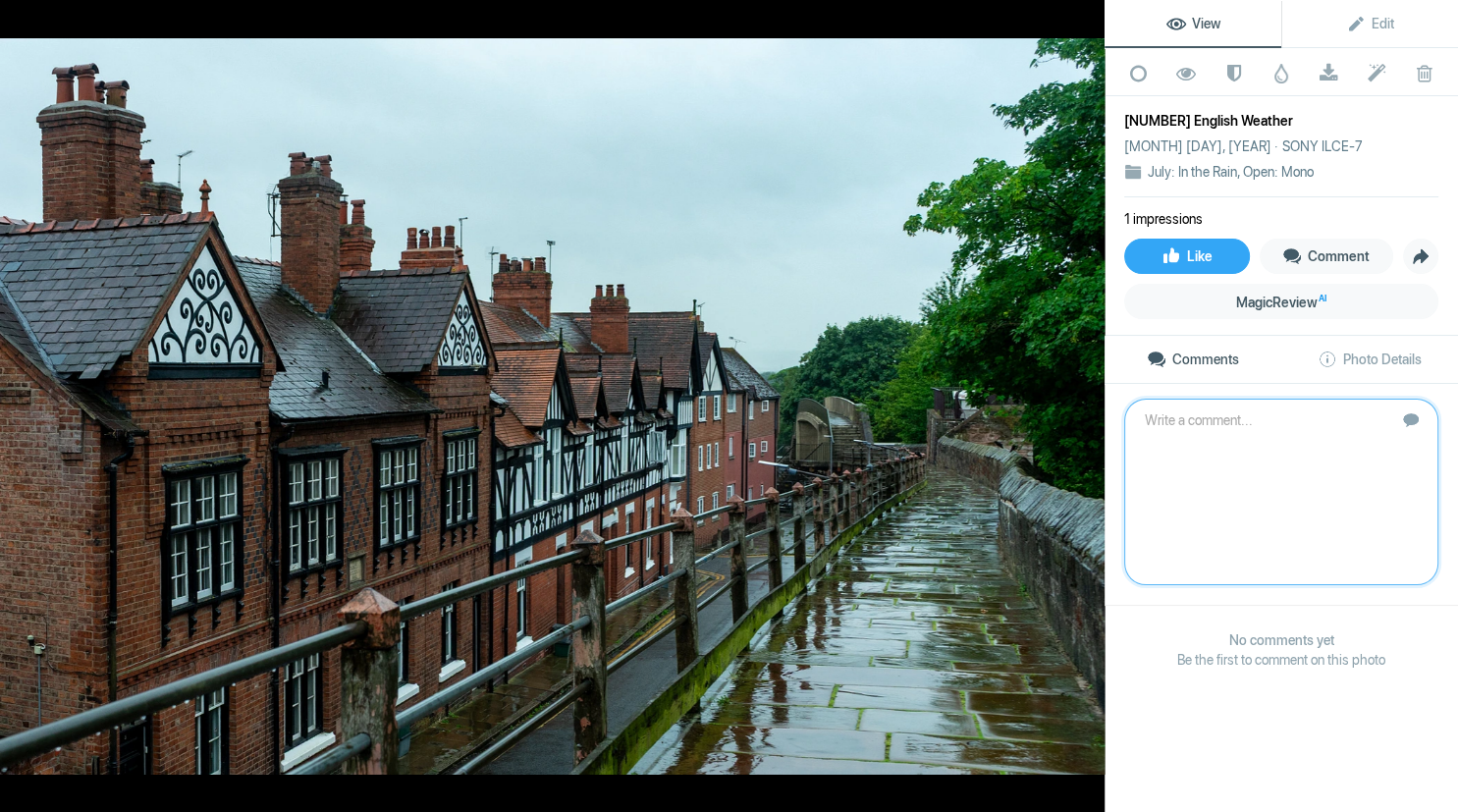 scroll, scrollTop: 0, scrollLeft: 0, axis: both 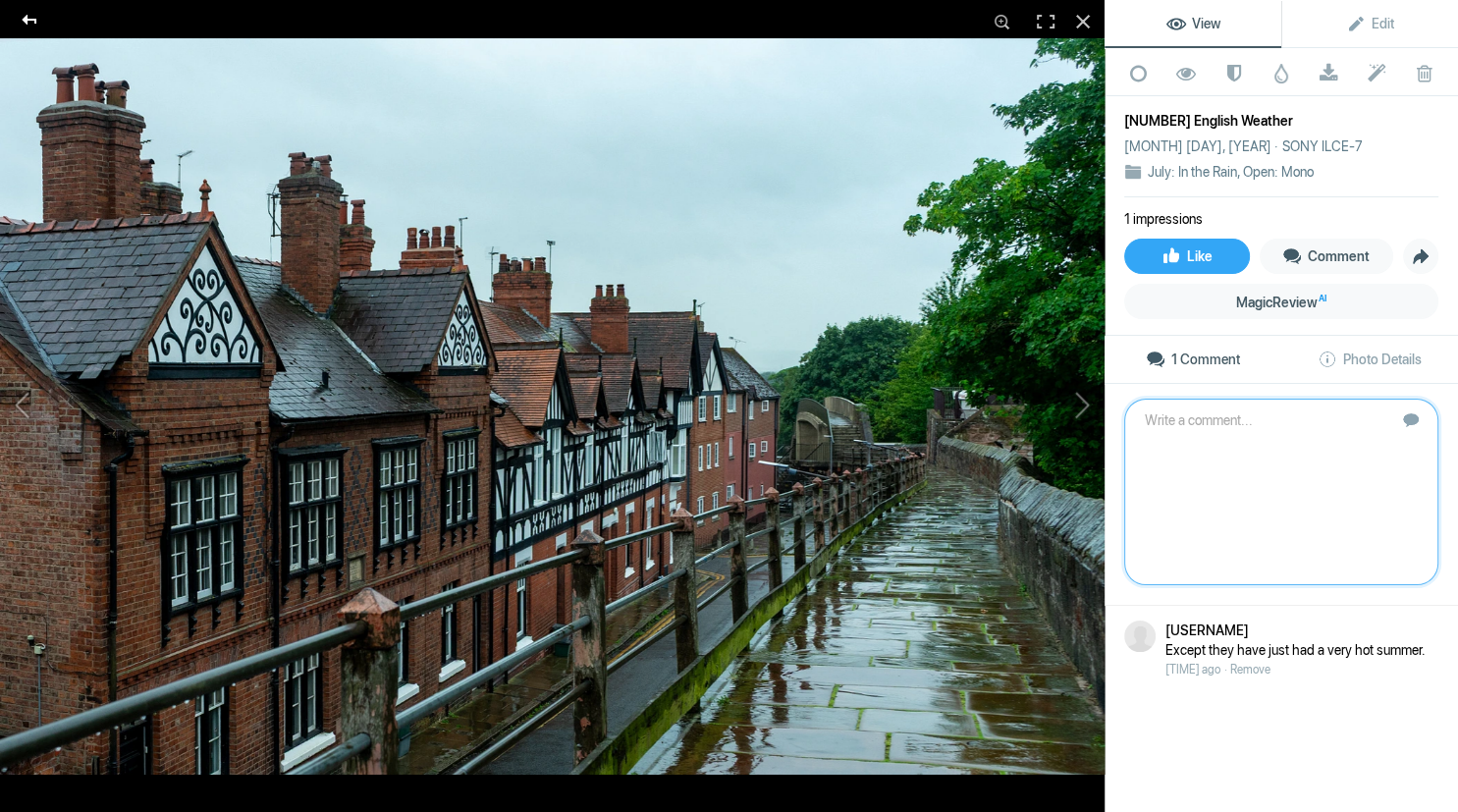 click 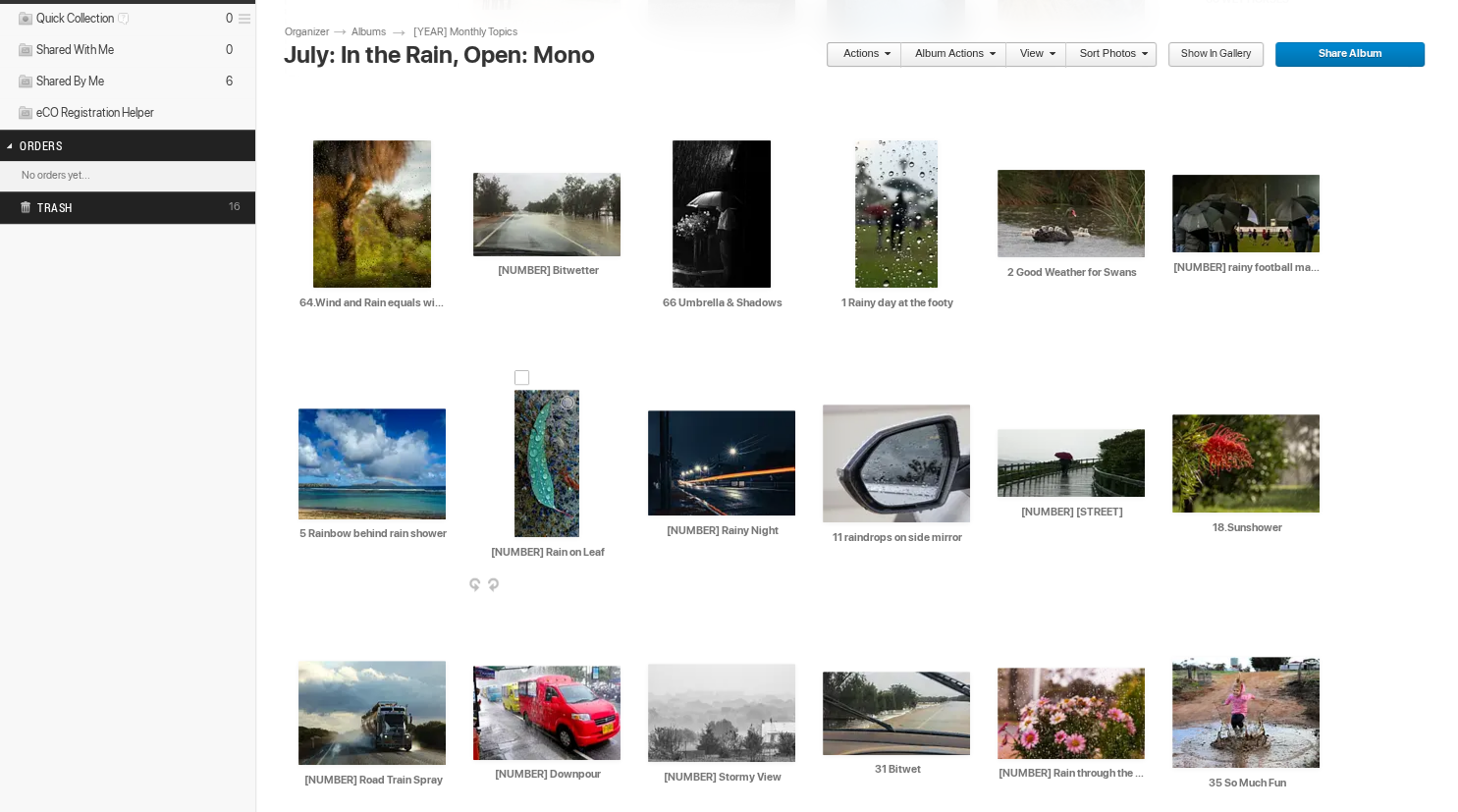 scroll, scrollTop: 592, scrollLeft: 0, axis: vertical 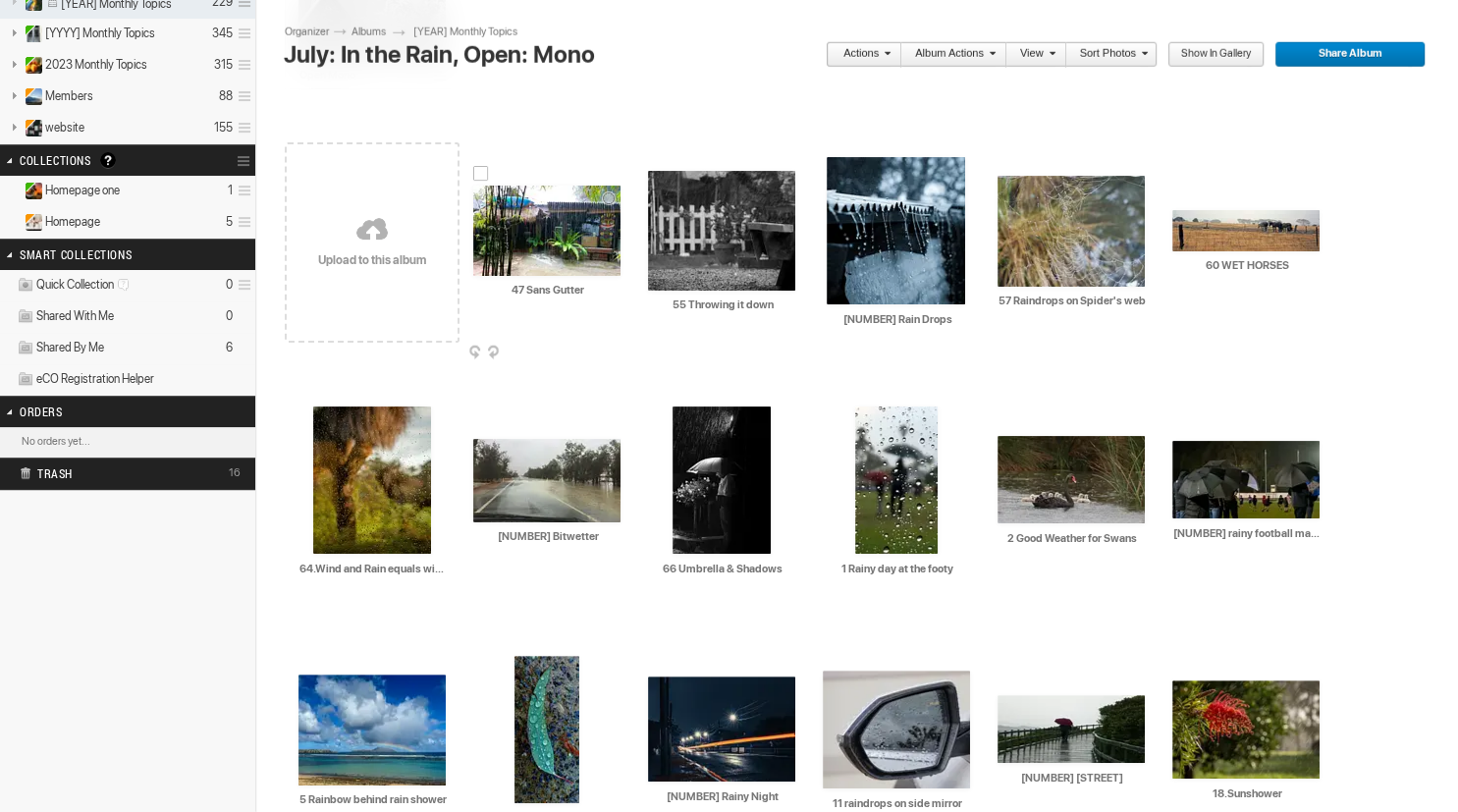 click at bounding box center [547, 231] 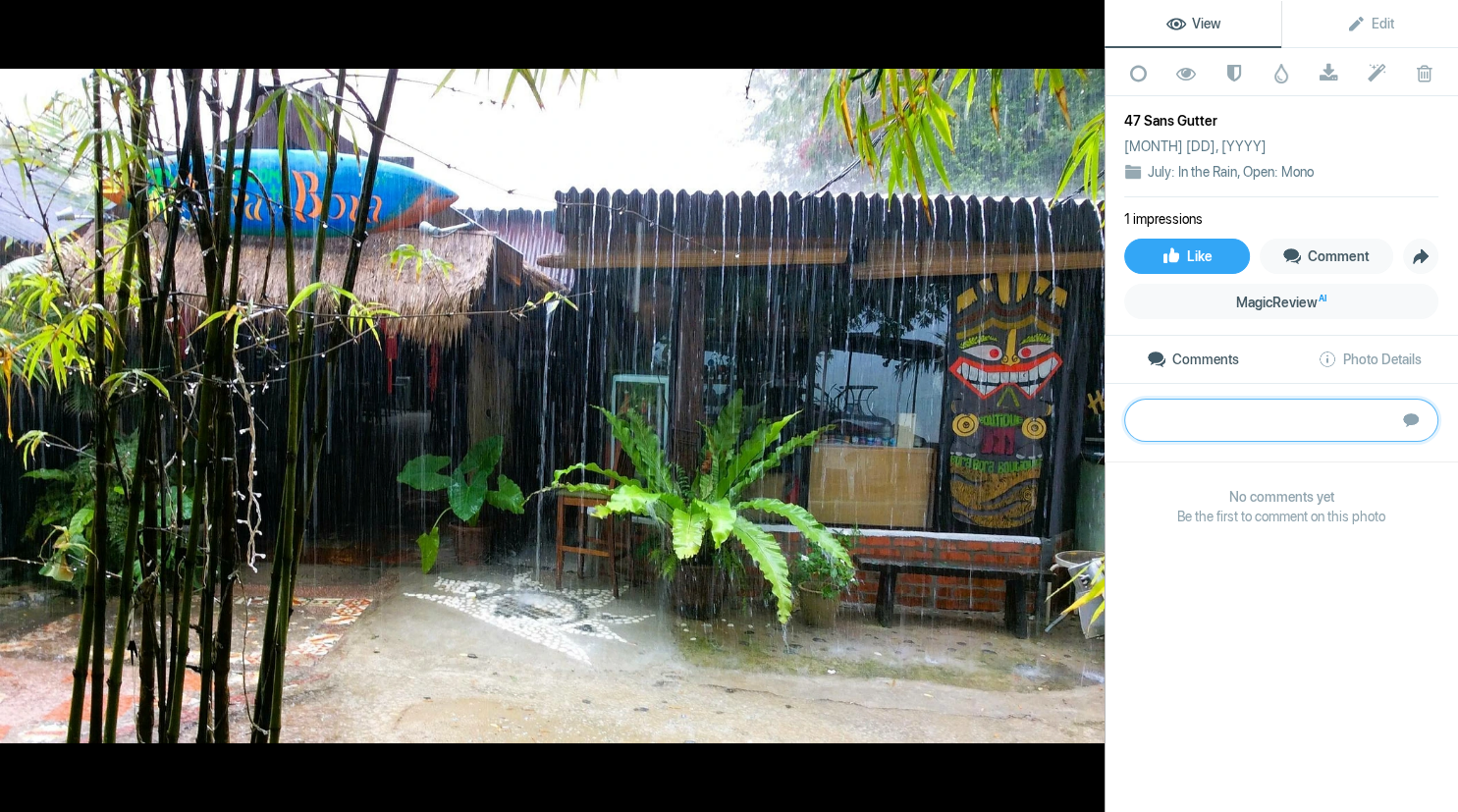 paste on "Interesting concept showing rain off the gutter. If it wasn’t for the title I may not have picked up the idea you are portraying. The rain pouring off the gutter is well shown. However I find my eyes wandering around the image looking for the main focus point and is distracted by the bamboo on the left and the leaves on bottom right. Perhaps if you cropped out both of these then my eyes would go directly to the rain and the beautiful colour of the plants. Always keep an eye on the edges of your image. thanks" 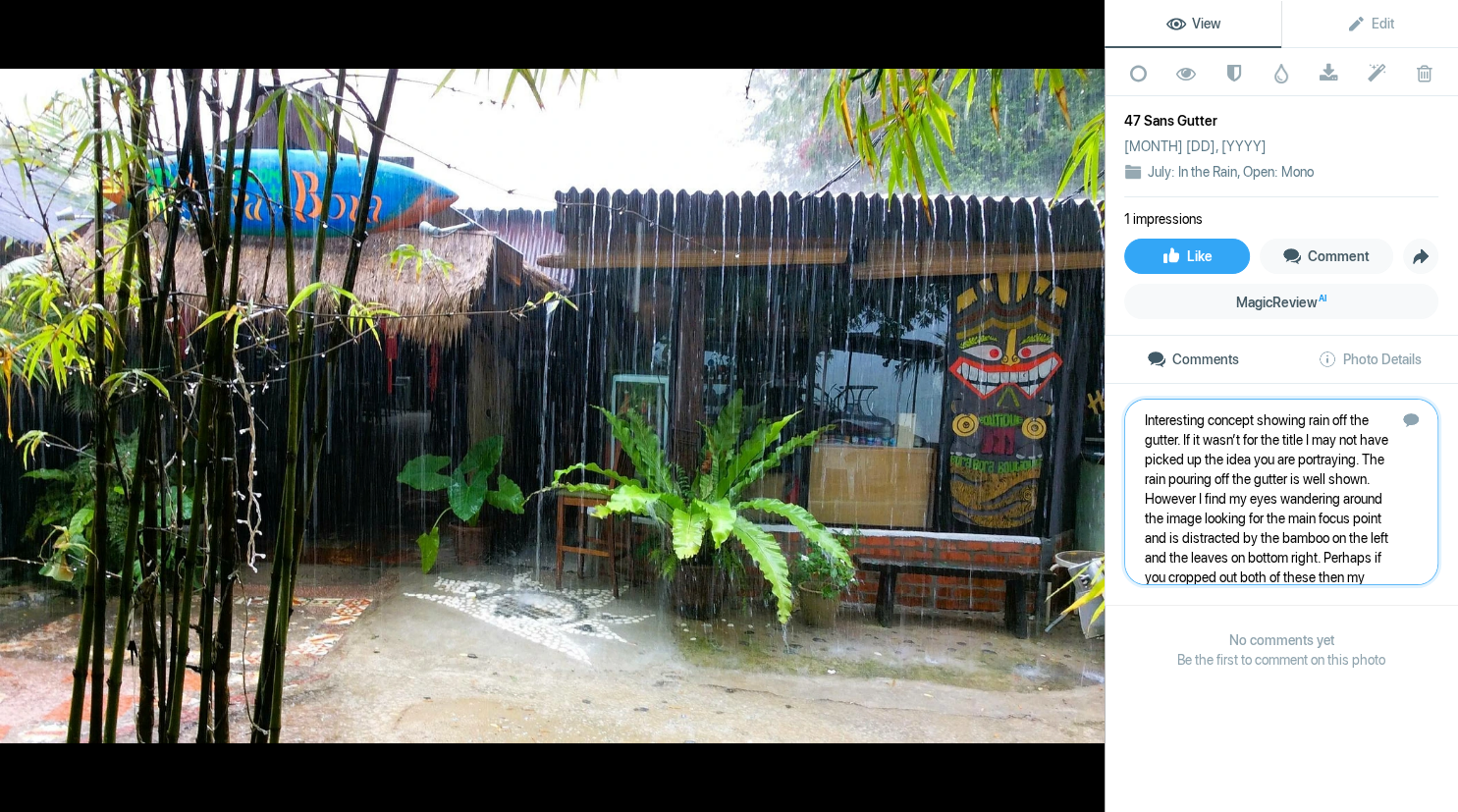 scroll, scrollTop: 80, scrollLeft: 0, axis: vertical 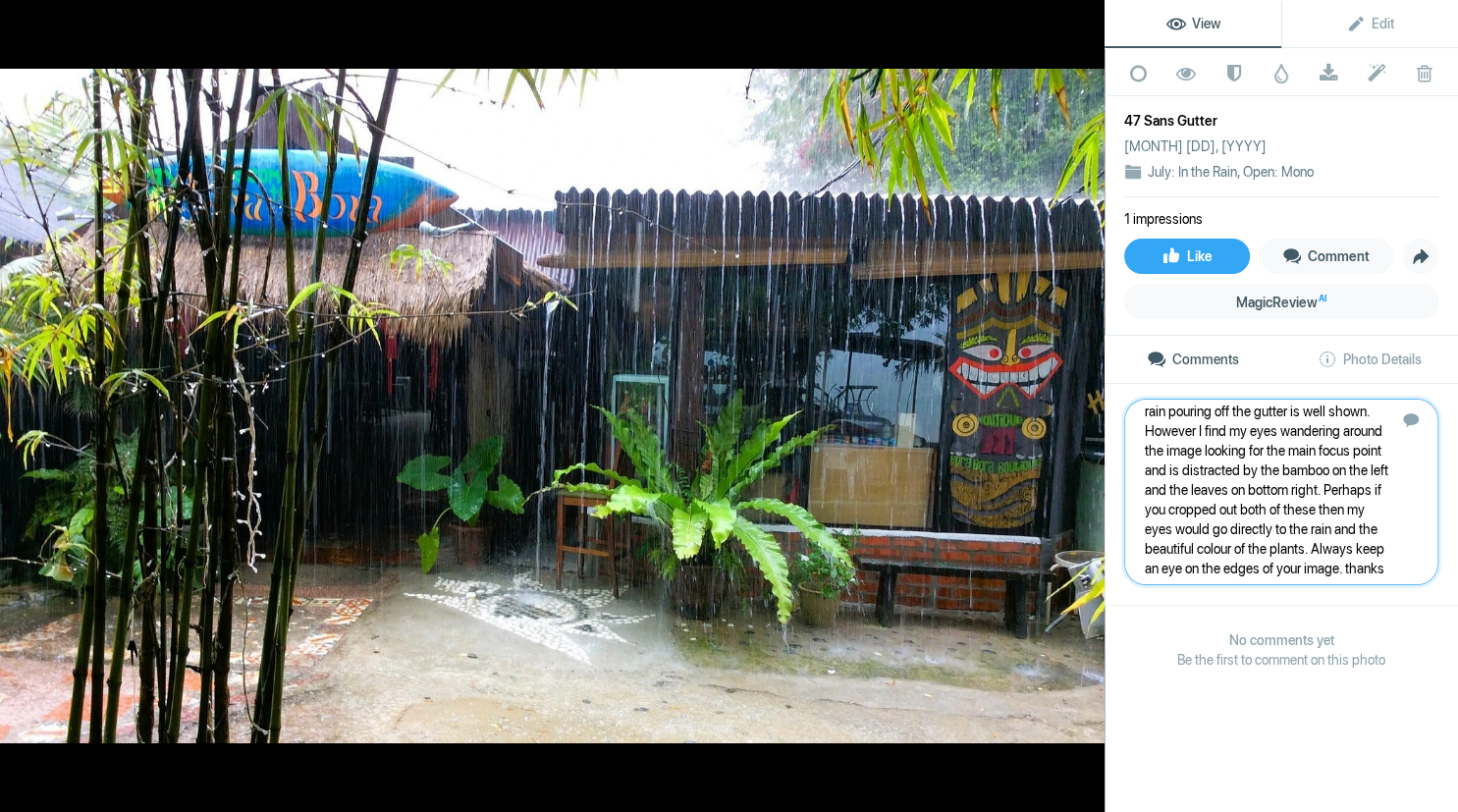 type 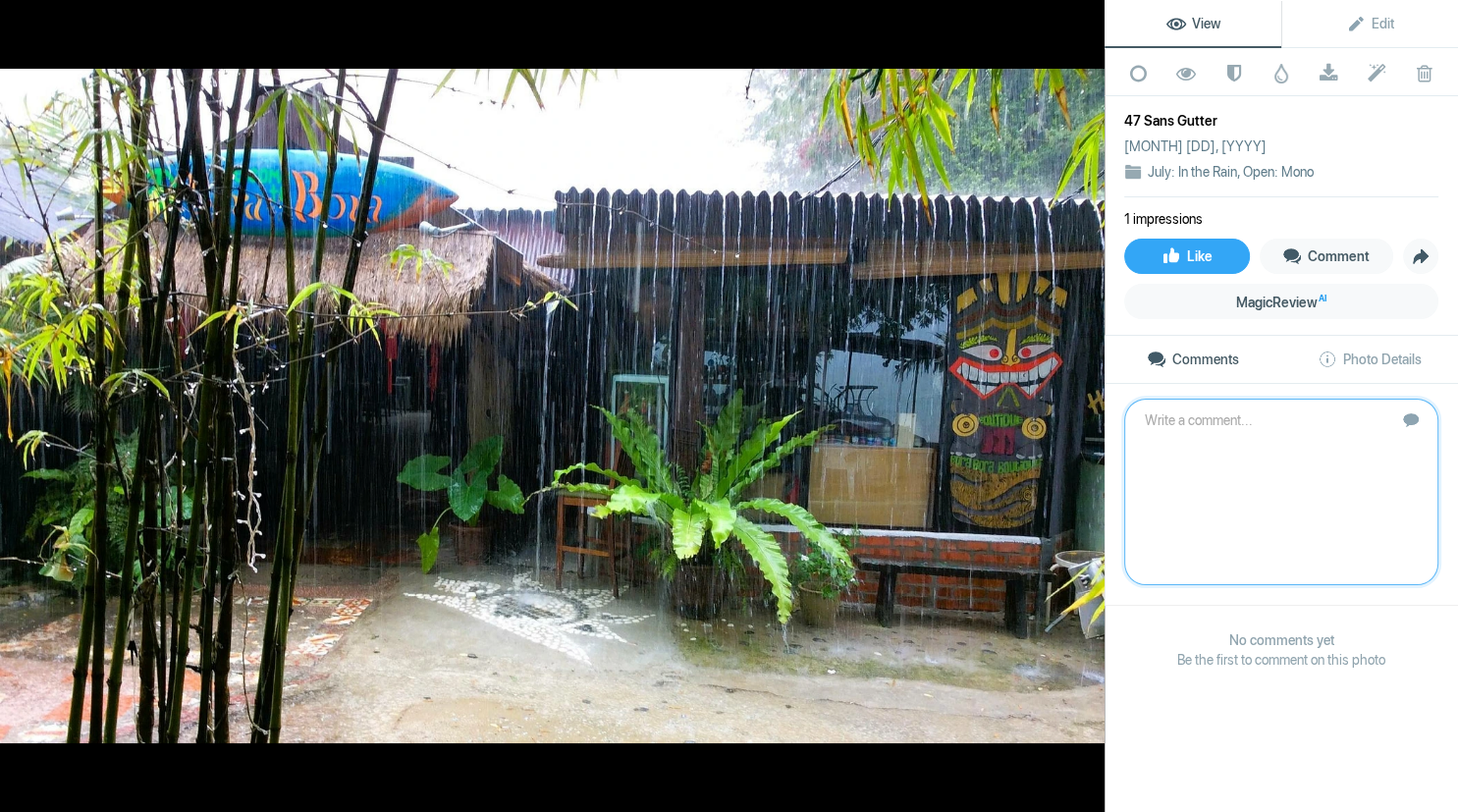 scroll, scrollTop: 0, scrollLeft: 0, axis: both 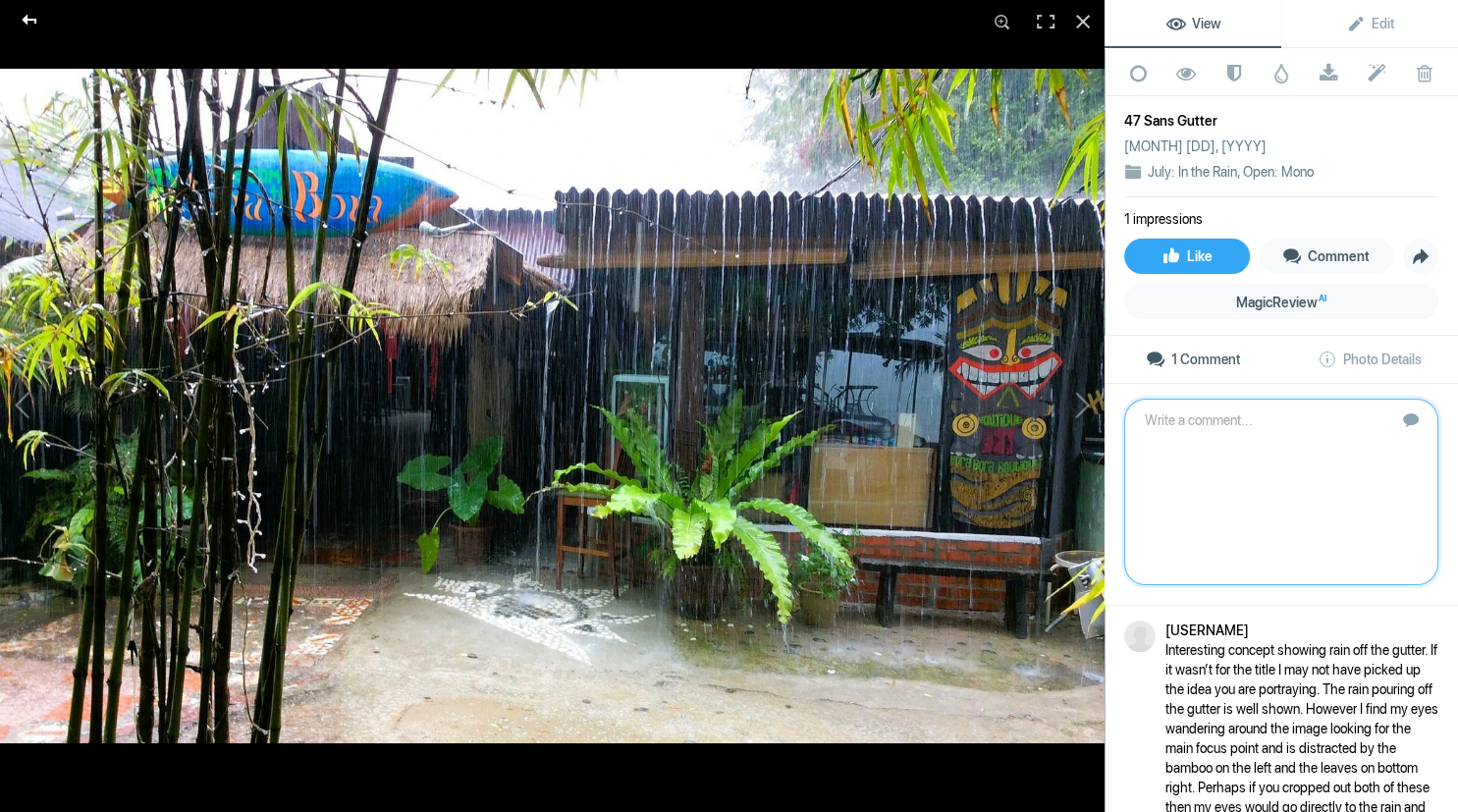 click 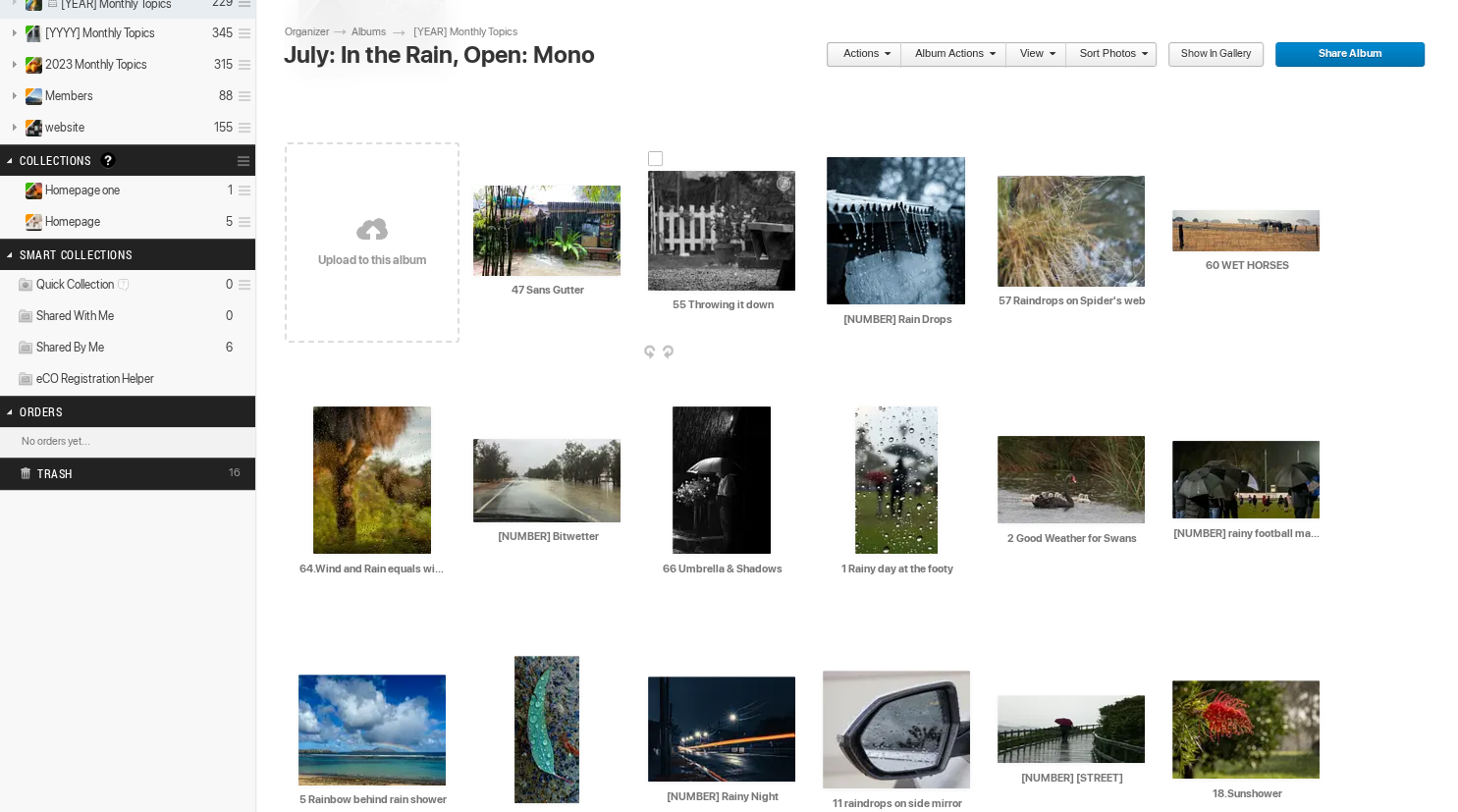 click at bounding box center (722, 231) 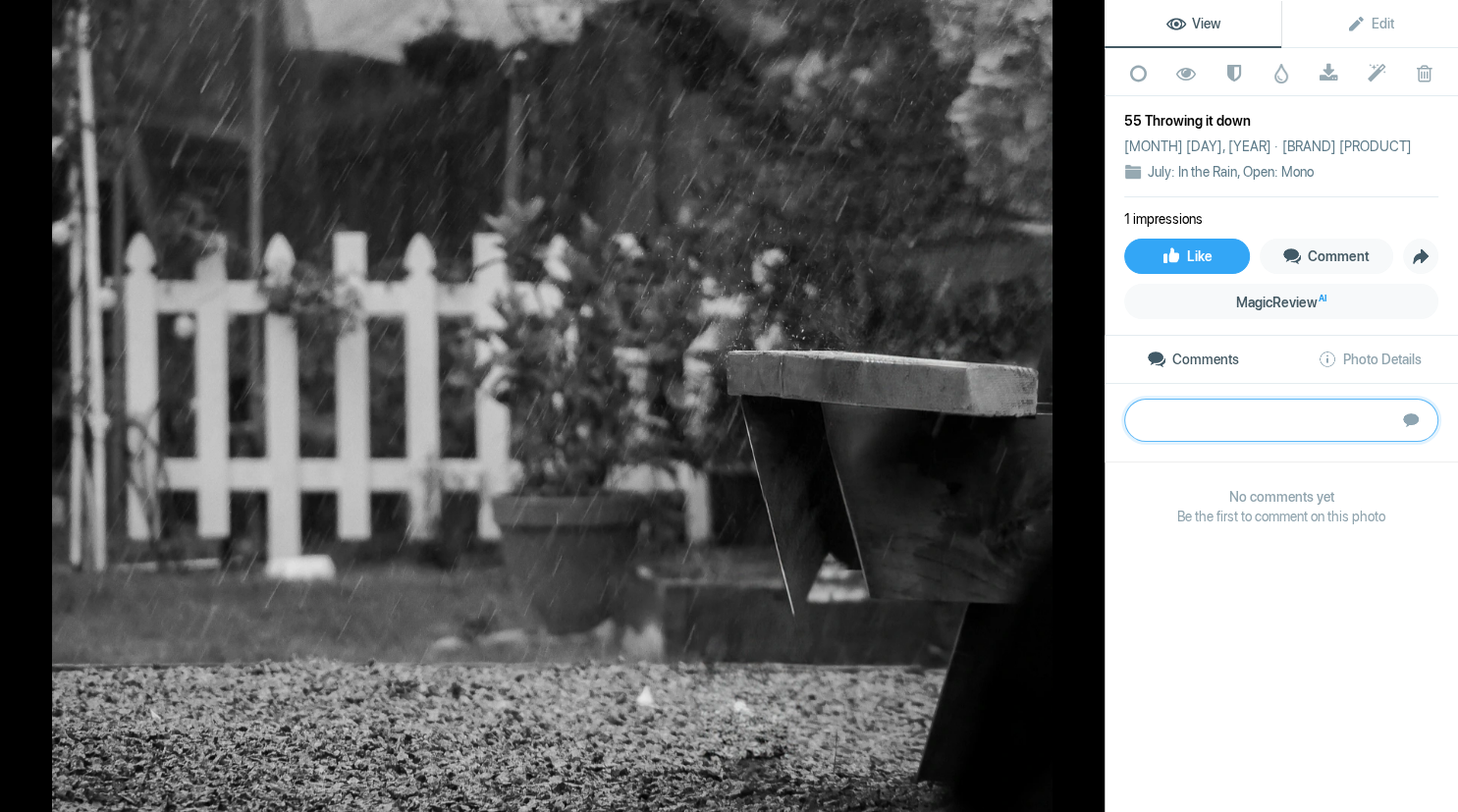 paste on "Great idea to present as a B&W image as it picks up the rain coming down. Composition wise it has a few elements that tell us the story of where you are eg. the white picket fence takes our eye from the left into the middle with the pot plant. A few things to improve this image would mainly involve cropping from left (to remove white poles, from bottom slightly (to bring the eye into the middle, and from the right to the edge of that slab (as the end piece is too bright and there is little rain drops on RH side). A slight vignette would tone down the highlights at the top. Great shot Silver" 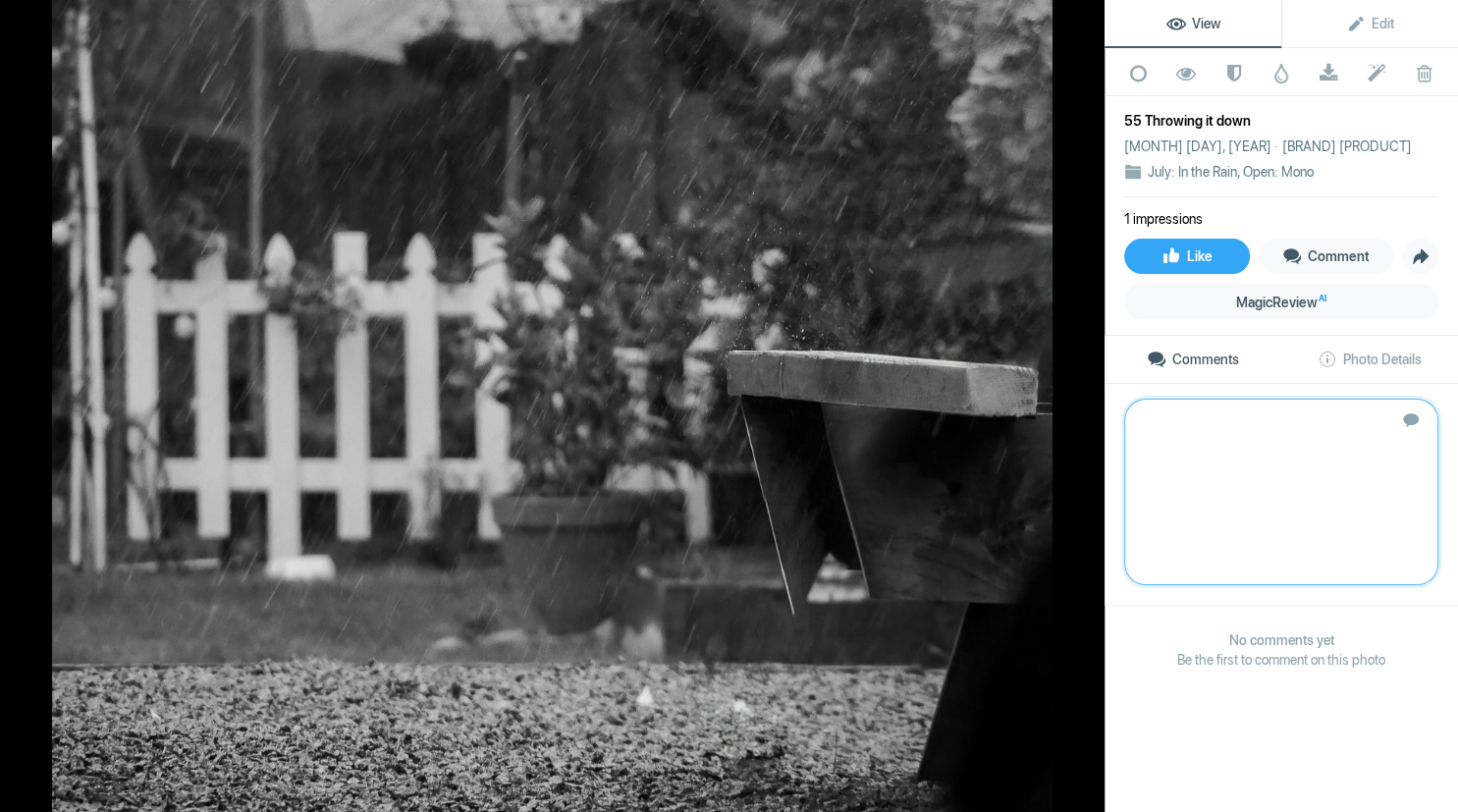 type on "Great idea to present as a B&W image as it picks up the rain coming down. Composition wise it has a few elements that tell us the story of where you are eg. the white picket fence takes our eye from the left into the middle with the pot plant. A few things to improve this image would mainly involve cropping from left (to remove white poles, from bottom slightly (to bring the eye into the middle, and from the right to the edge of that slab (as the end piece is too bright and there is little rain drops on RH side). A slight vignette would tone down the highlights at the top. Great shot Silver" 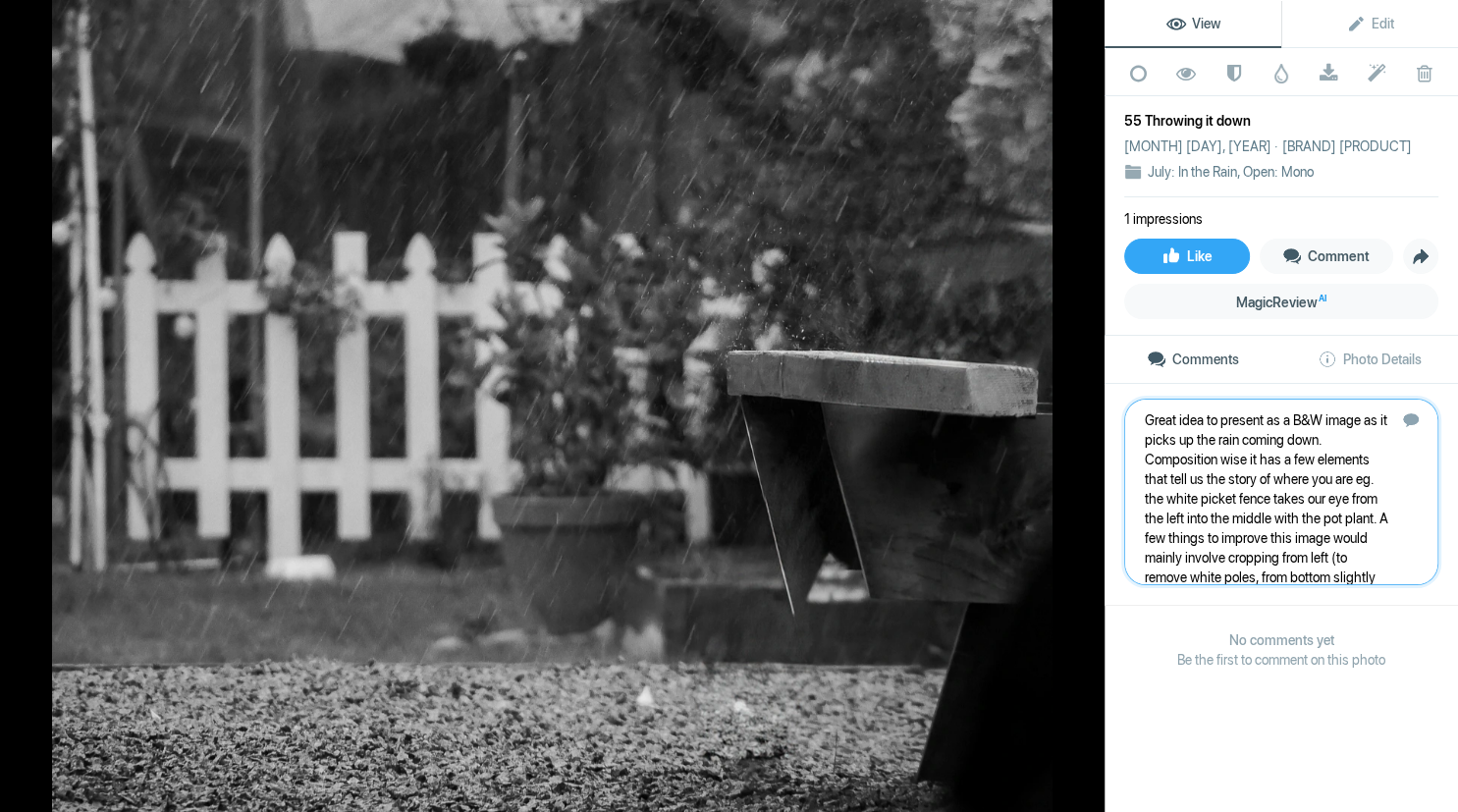 scroll, scrollTop: 119, scrollLeft: 0, axis: vertical 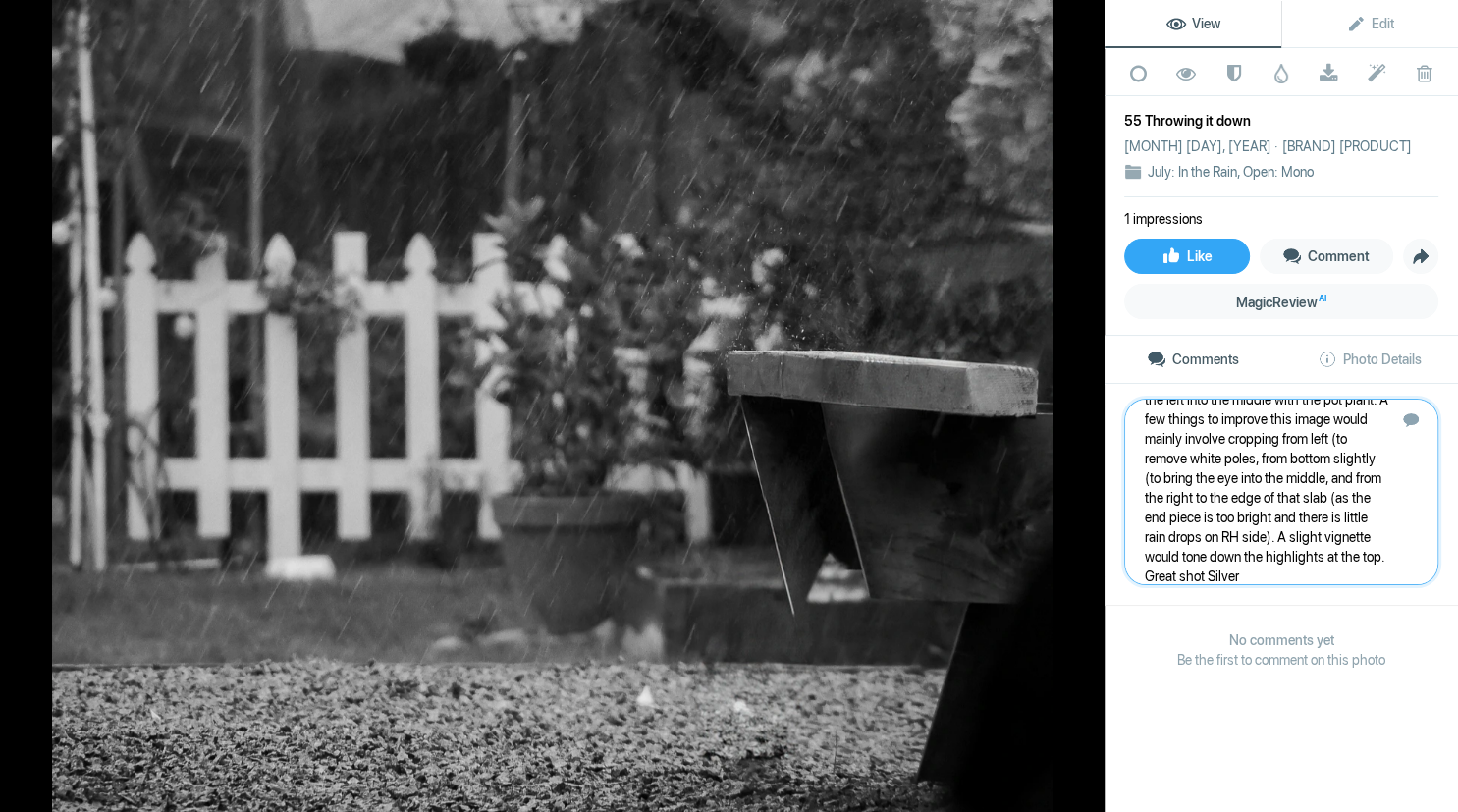 type 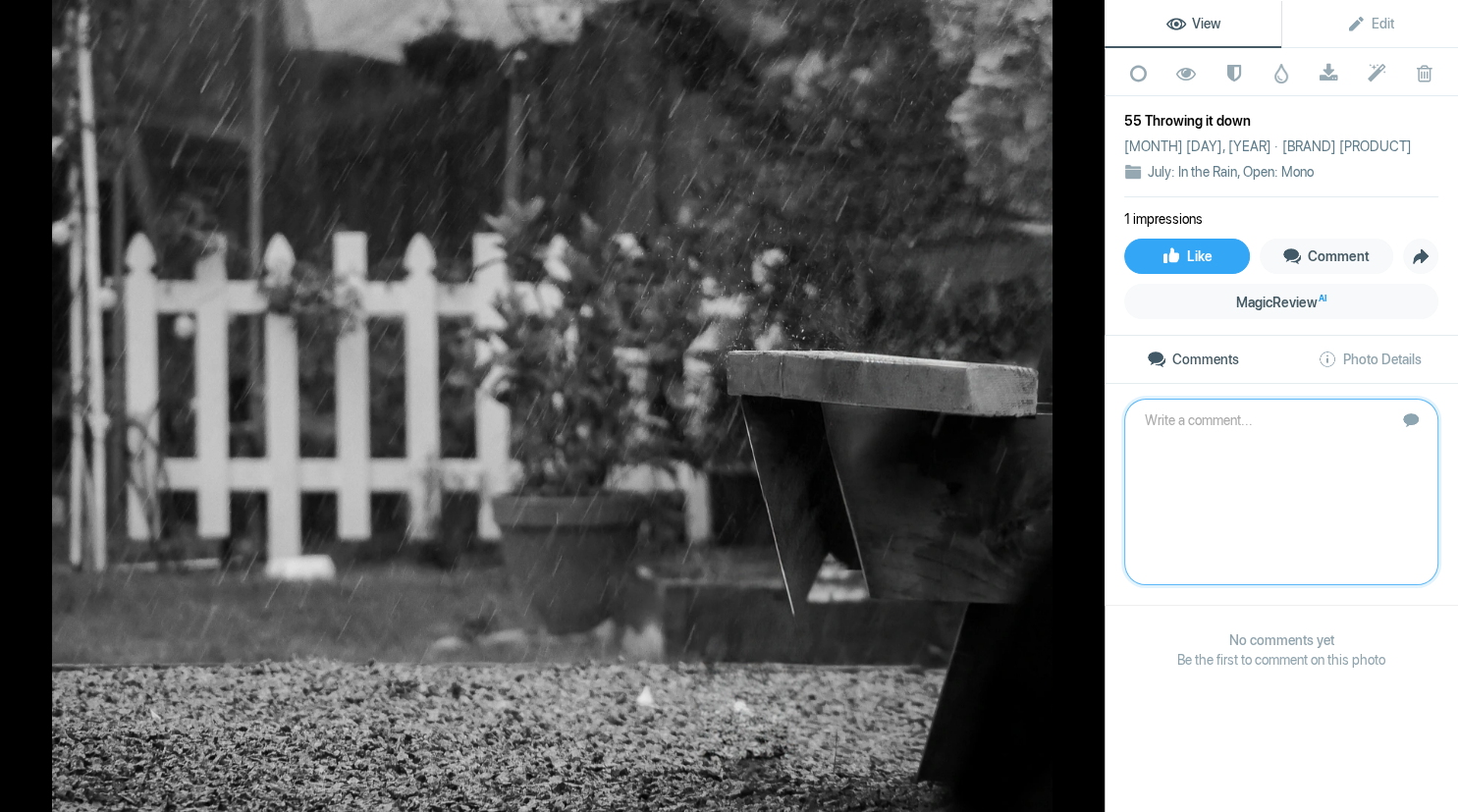scroll, scrollTop: 0, scrollLeft: 0, axis: both 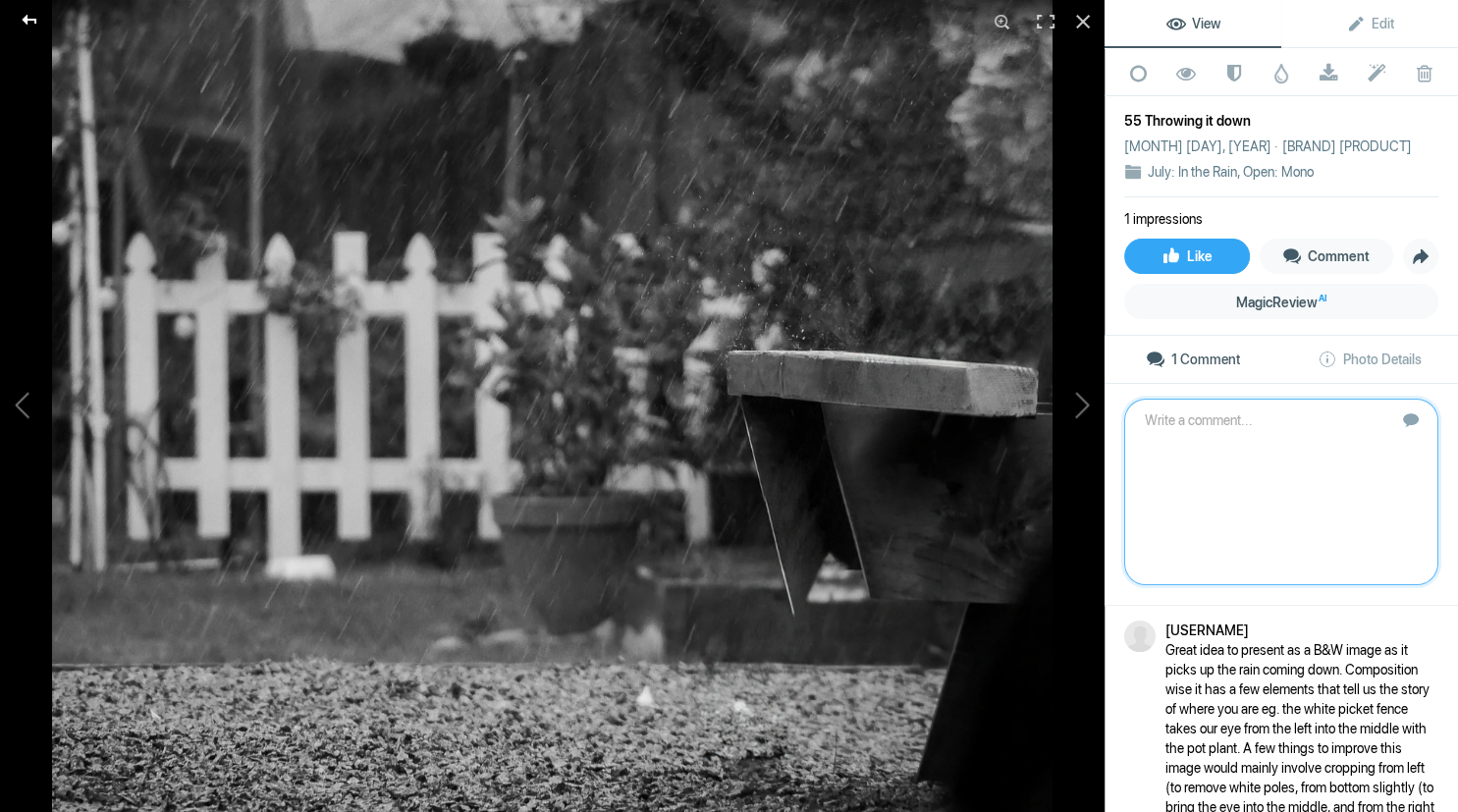 click 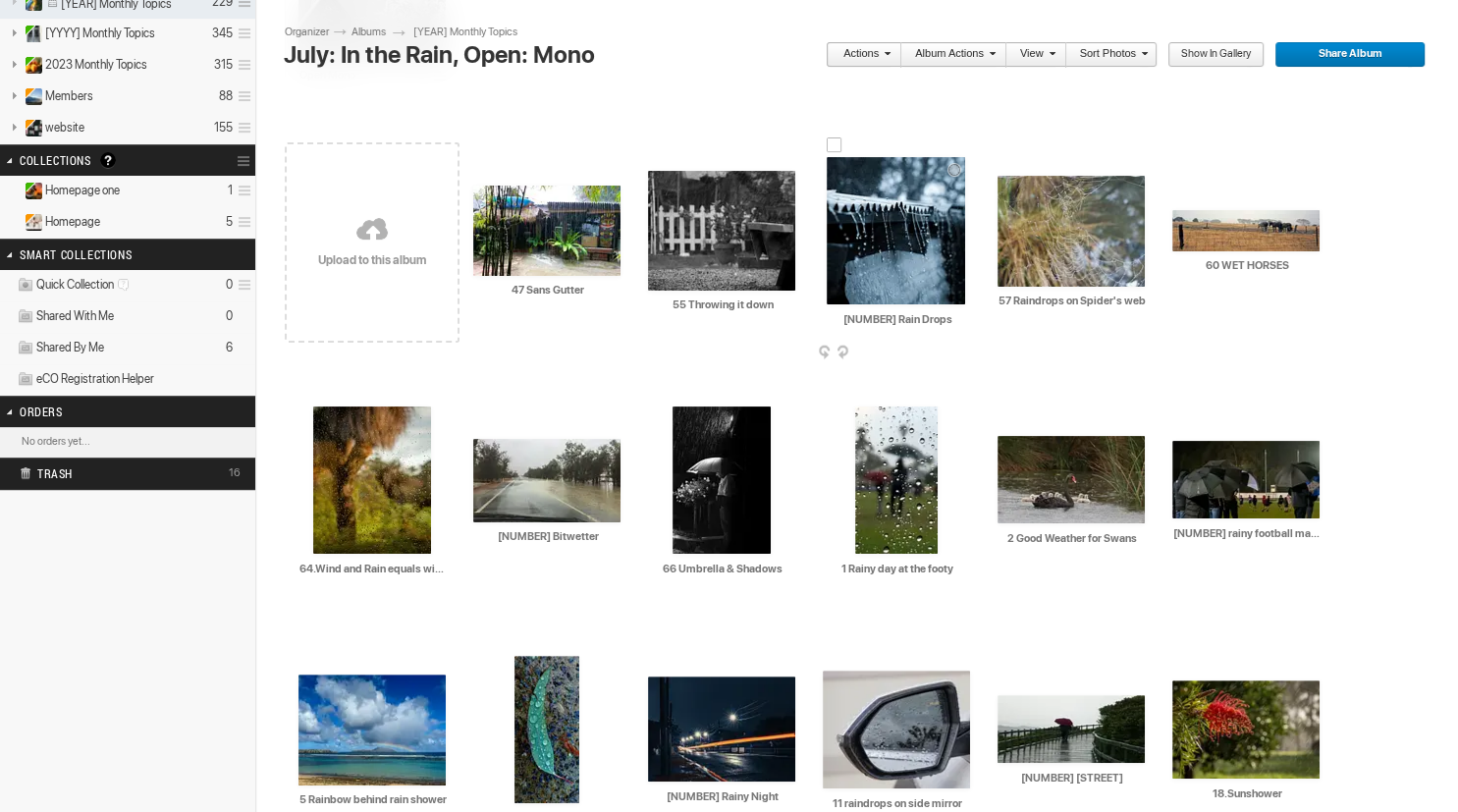 click at bounding box center [895, 231] 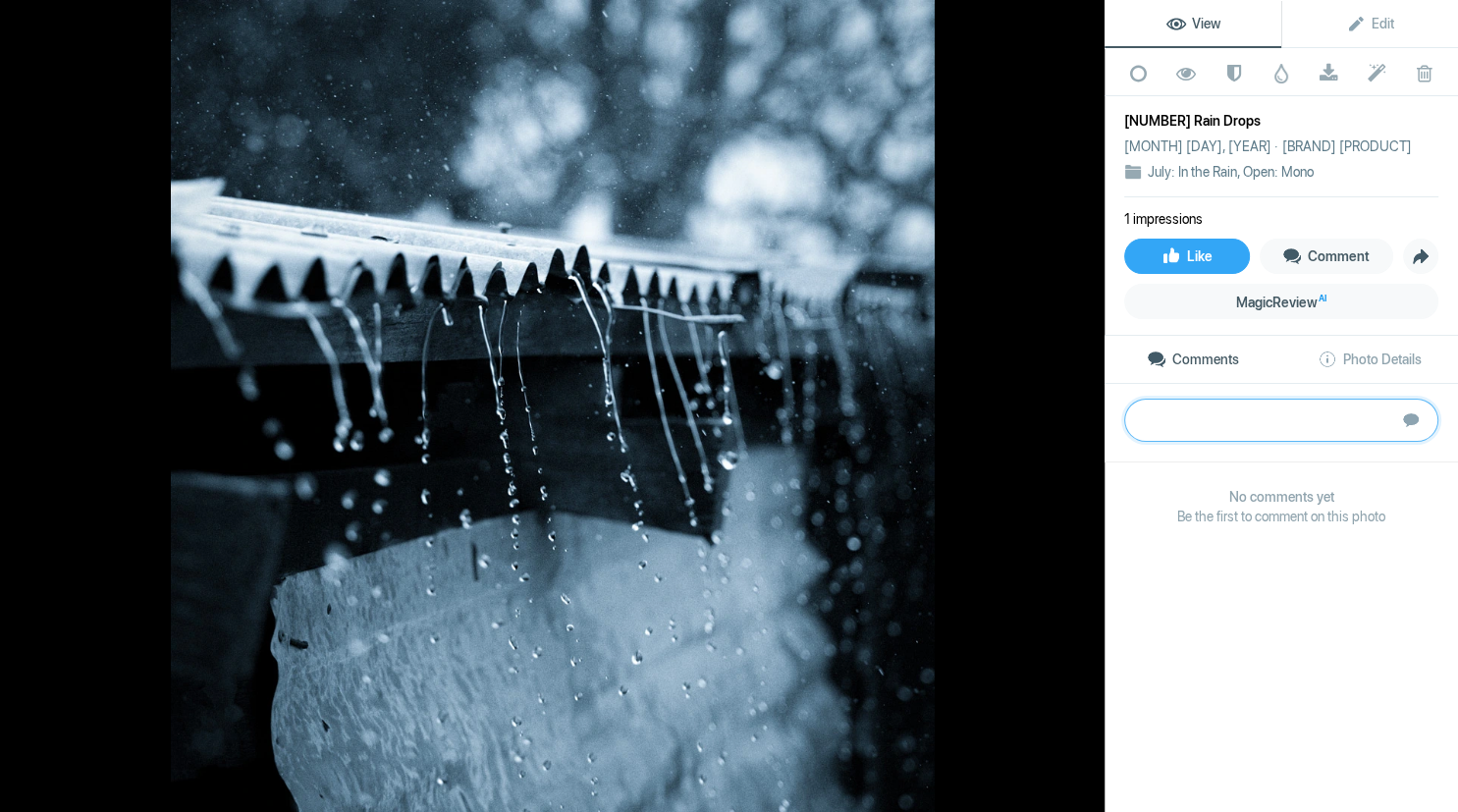 paste on "Gutters are great places to catch rain drops. The author has managed to get some sharp raindrops. Using a shallow DOF you have captured bokeh which gives scale to the image along with the leading line of the gutter leading us along a path left to right. The overall bluish tone adds atmosphere. To take this up one level I would like to see the LH side cropped as the sharp corner of the steel keeps pulling my eye over to the area and the shine on top of the wood. Well done Silver" 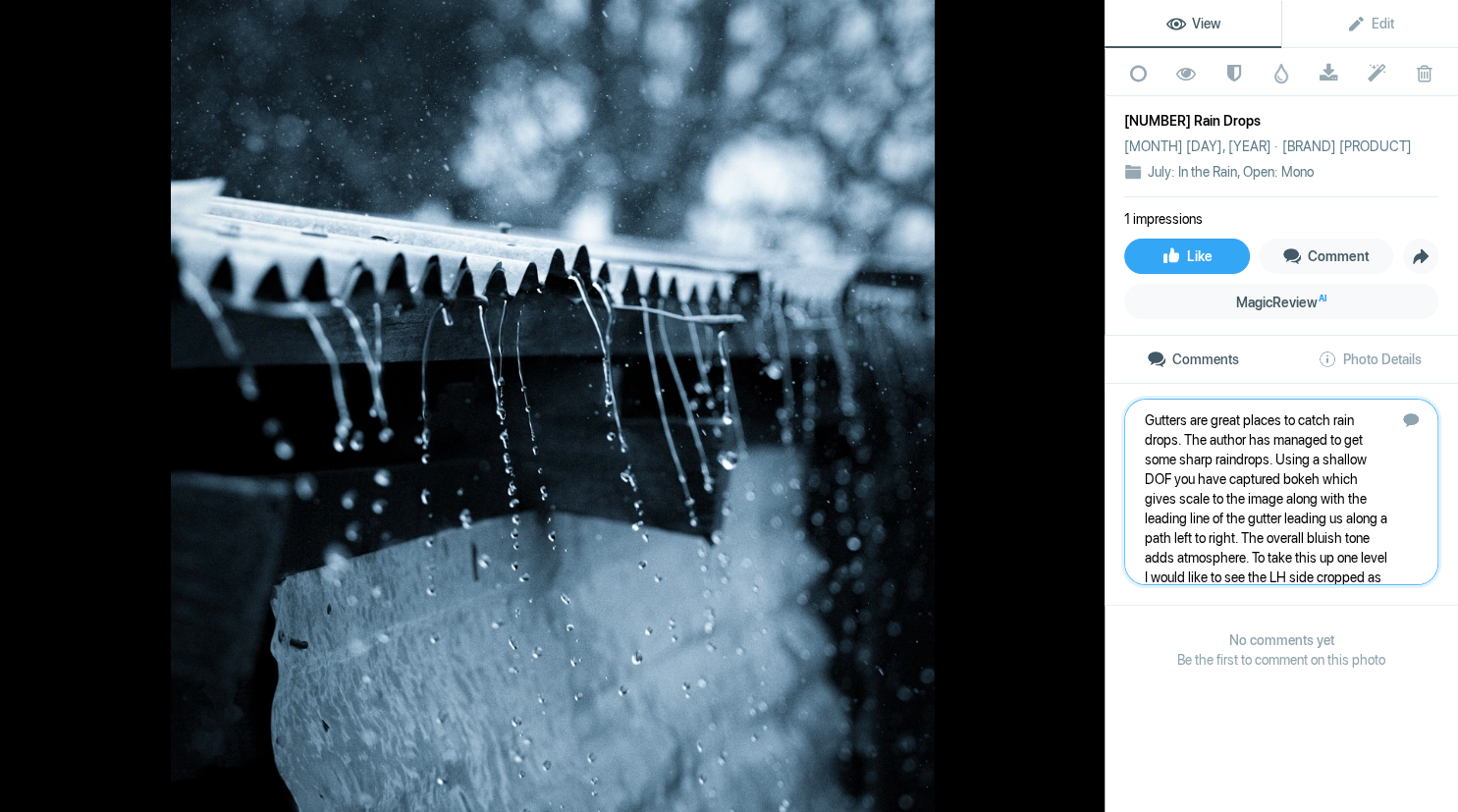 scroll, scrollTop: 60, scrollLeft: 0, axis: vertical 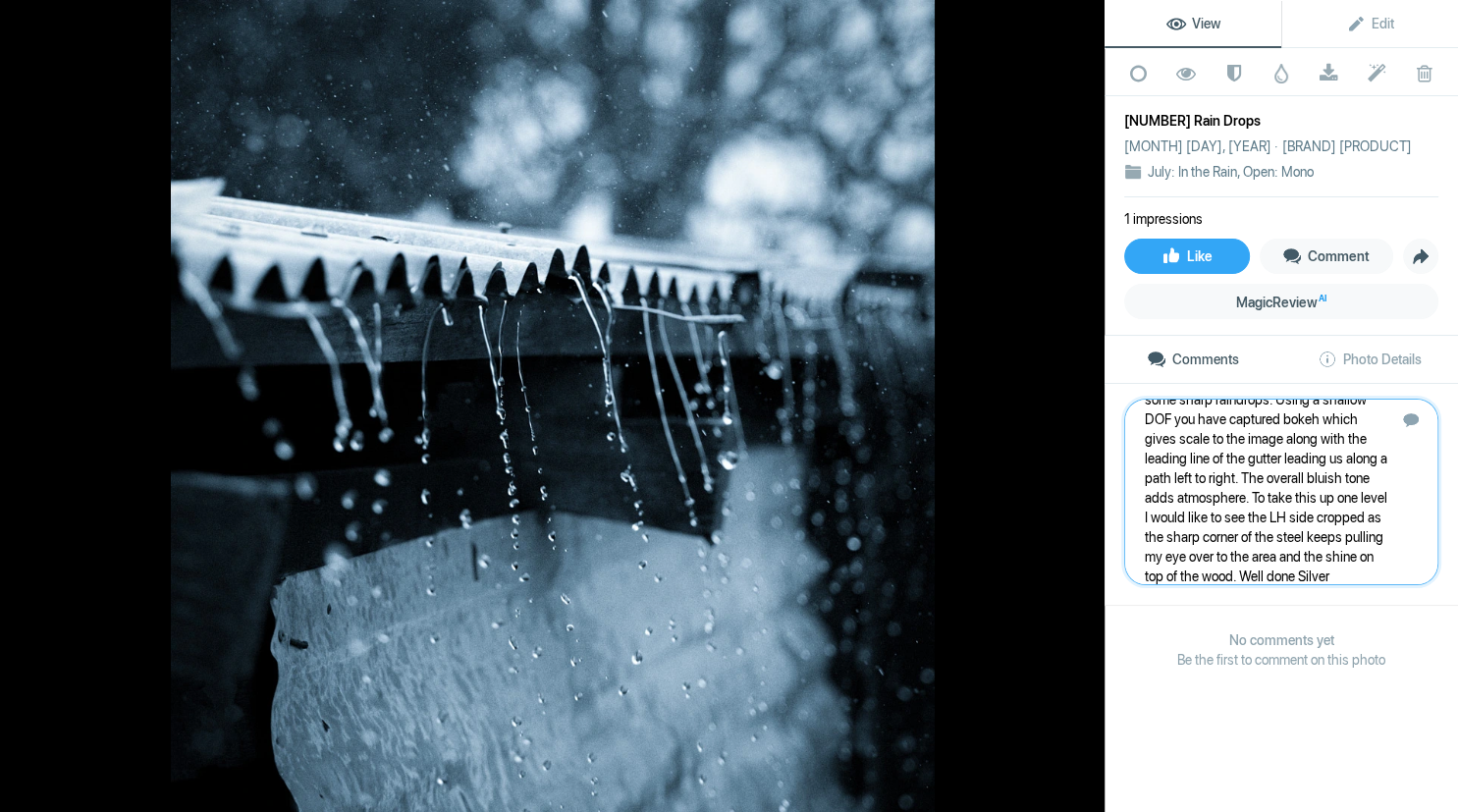 type 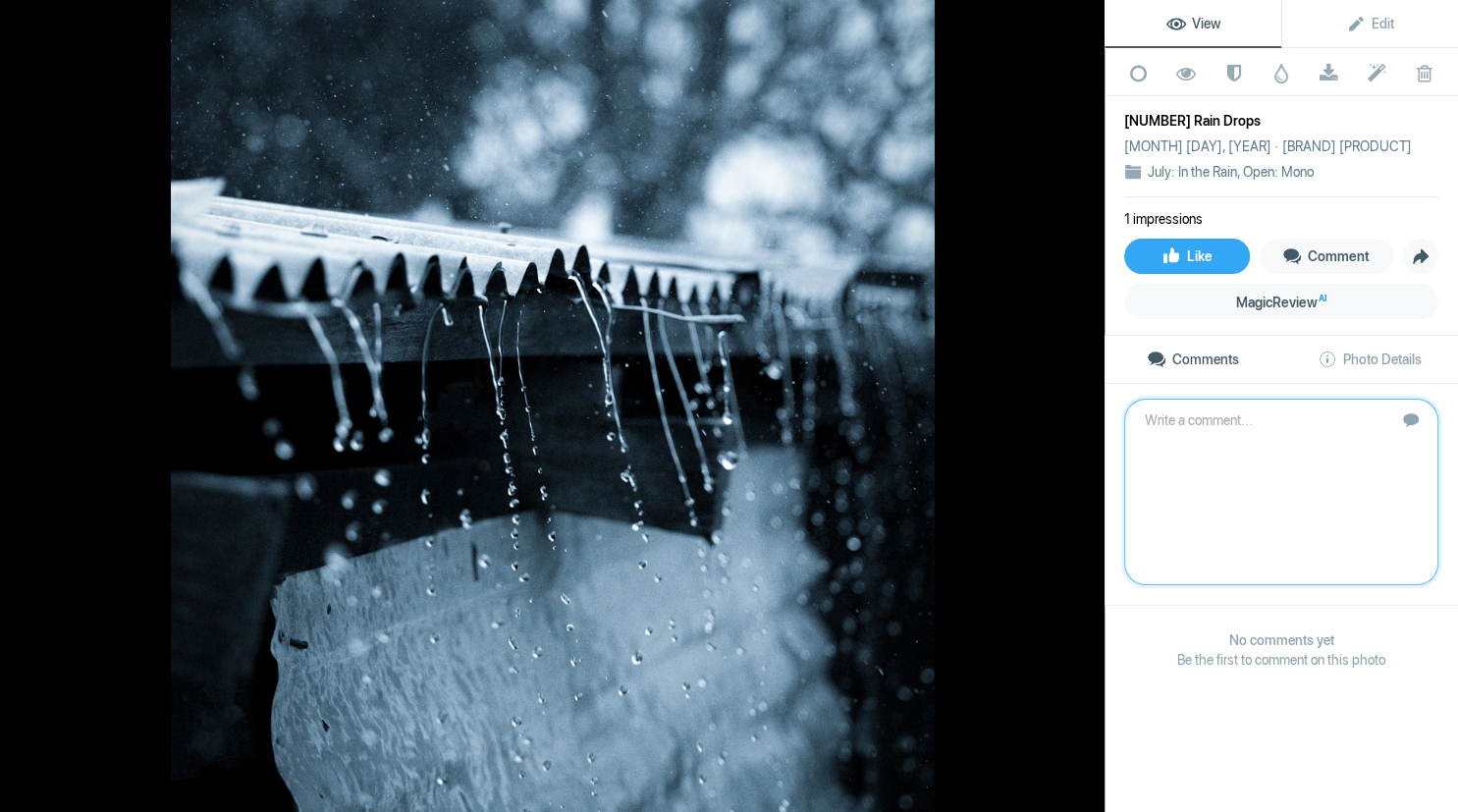 scroll, scrollTop: 0, scrollLeft: 0, axis: both 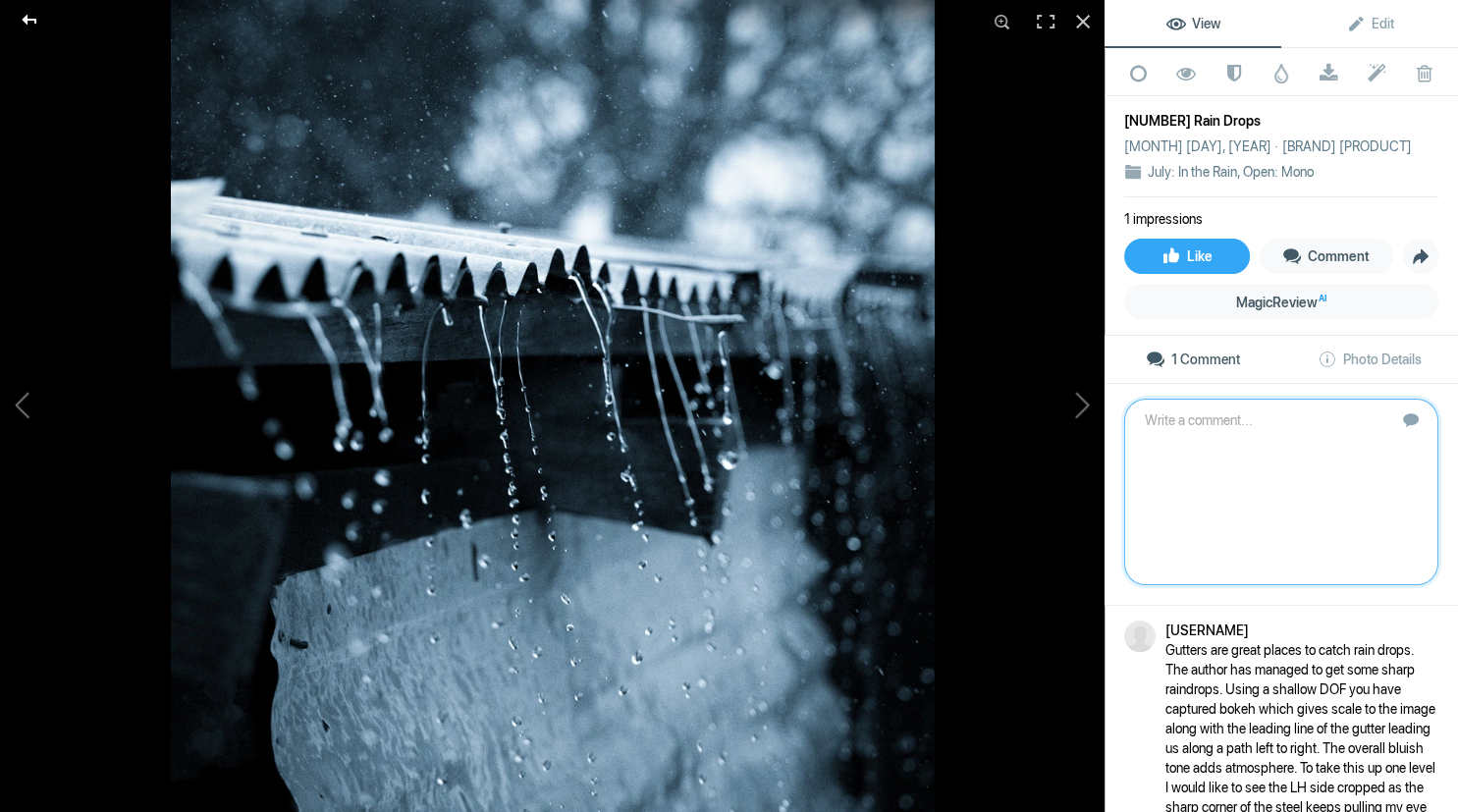 click 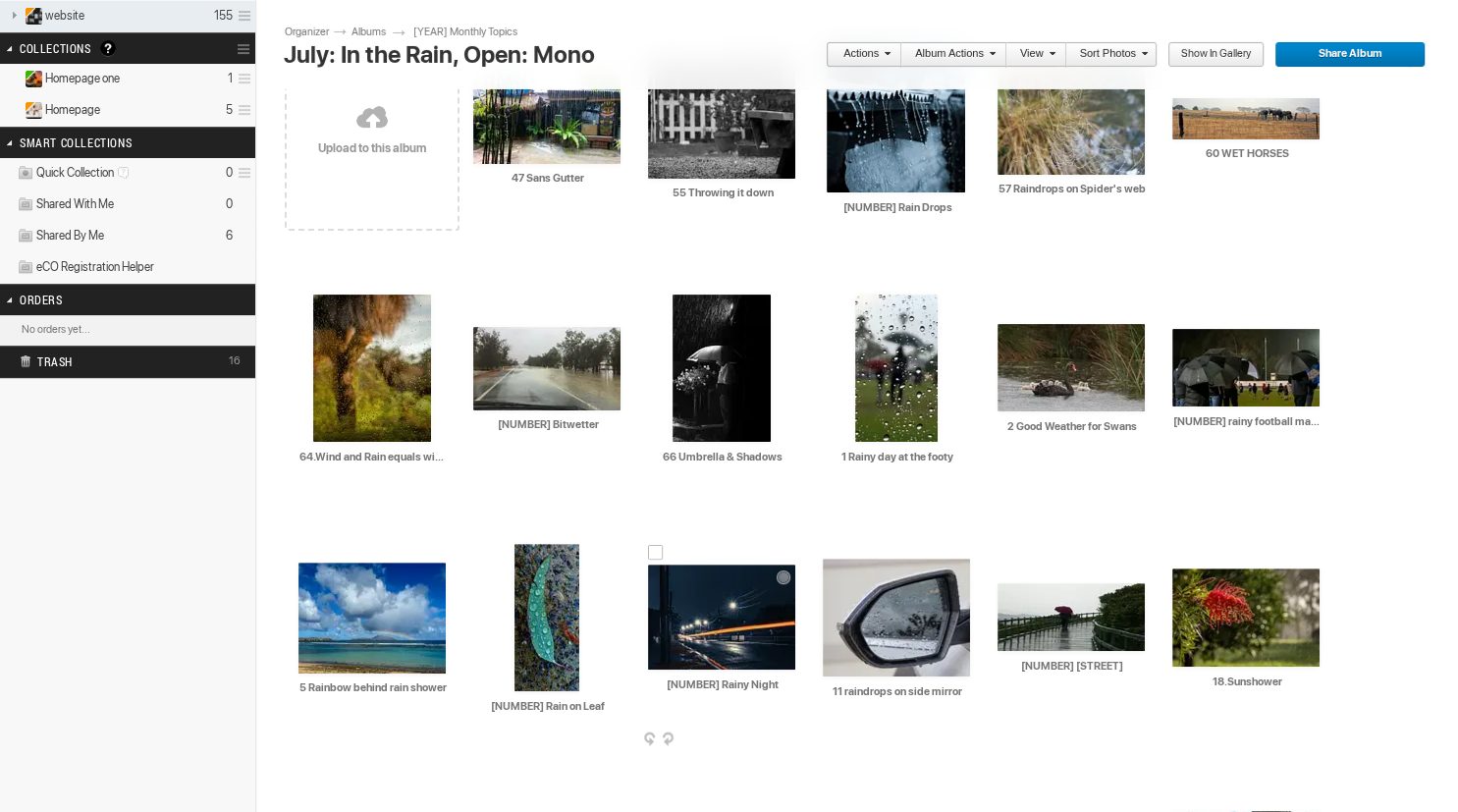 scroll, scrollTop: 439, scrollLeft: 0, axis: vertical 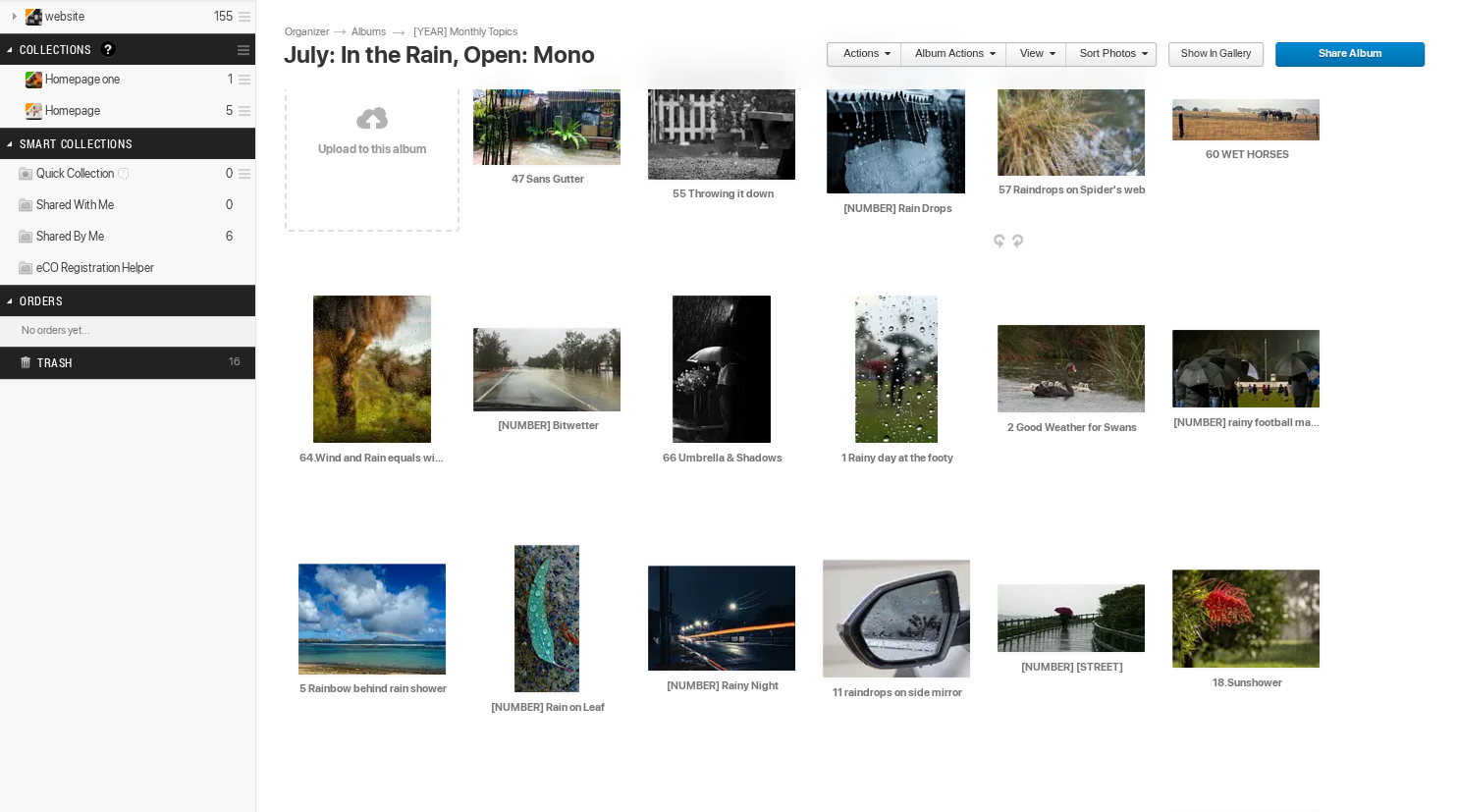 click at bounding box center (1071, 120) 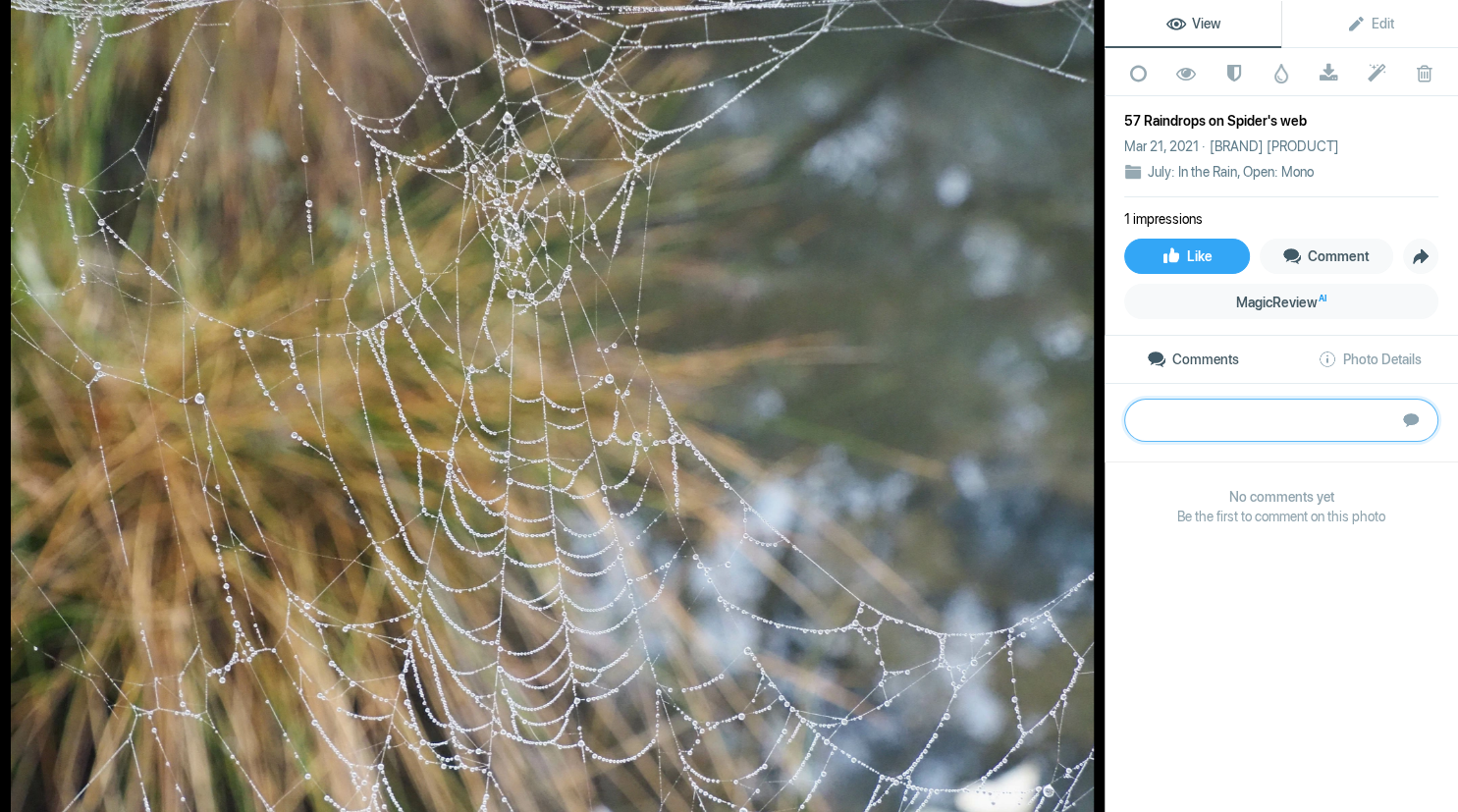 paste on "I often wonder how spiders feel about the raindrops invading their hunting area. There is good contrast between the web, raindrops and the leaves behind. The raindrops appear as pearl drops along the web. It can be difficult to capture these webs as the background may determine how much attention is on the web and how much of the background can be a distraction. With the negative space on the RH side the white blobs are a distraction and would recommend to crop from the right. This gives it a square shape which is ideal for webs. Bronze" 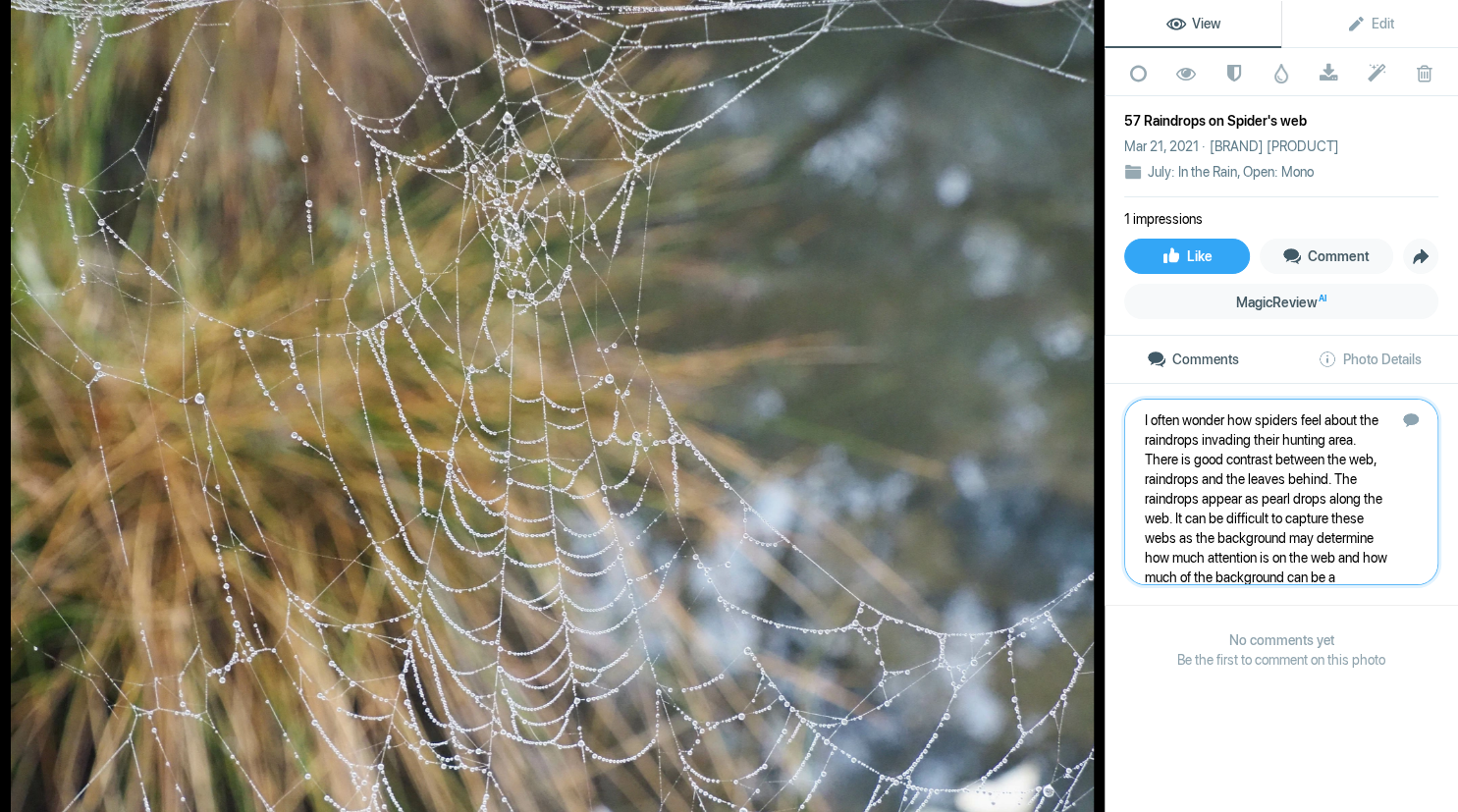 scroll, scrollTop: 99, scrollLeft: 0, axis: vertical 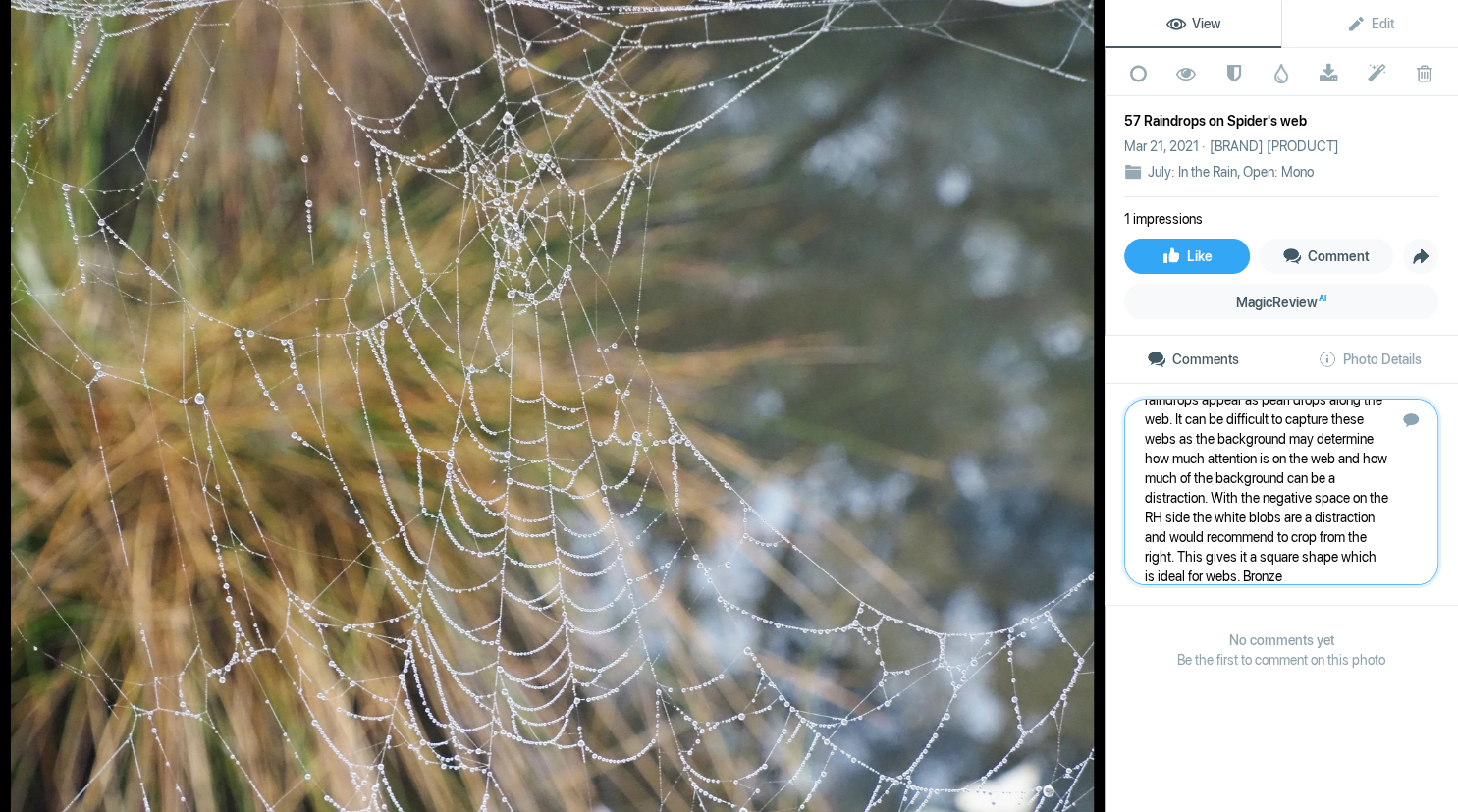 type 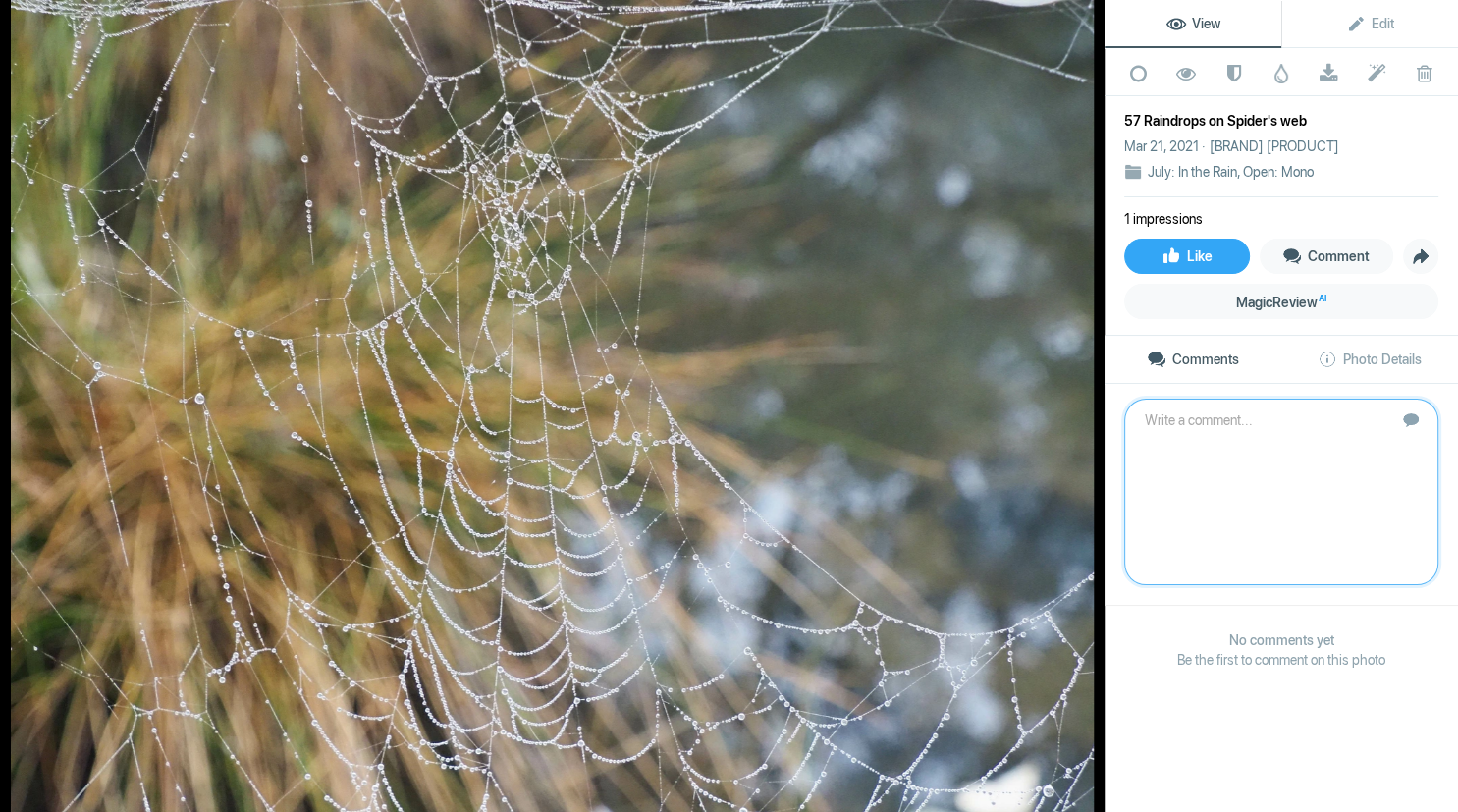 scroll, scrollTop: 0, scrollLeft: 0, axis: both 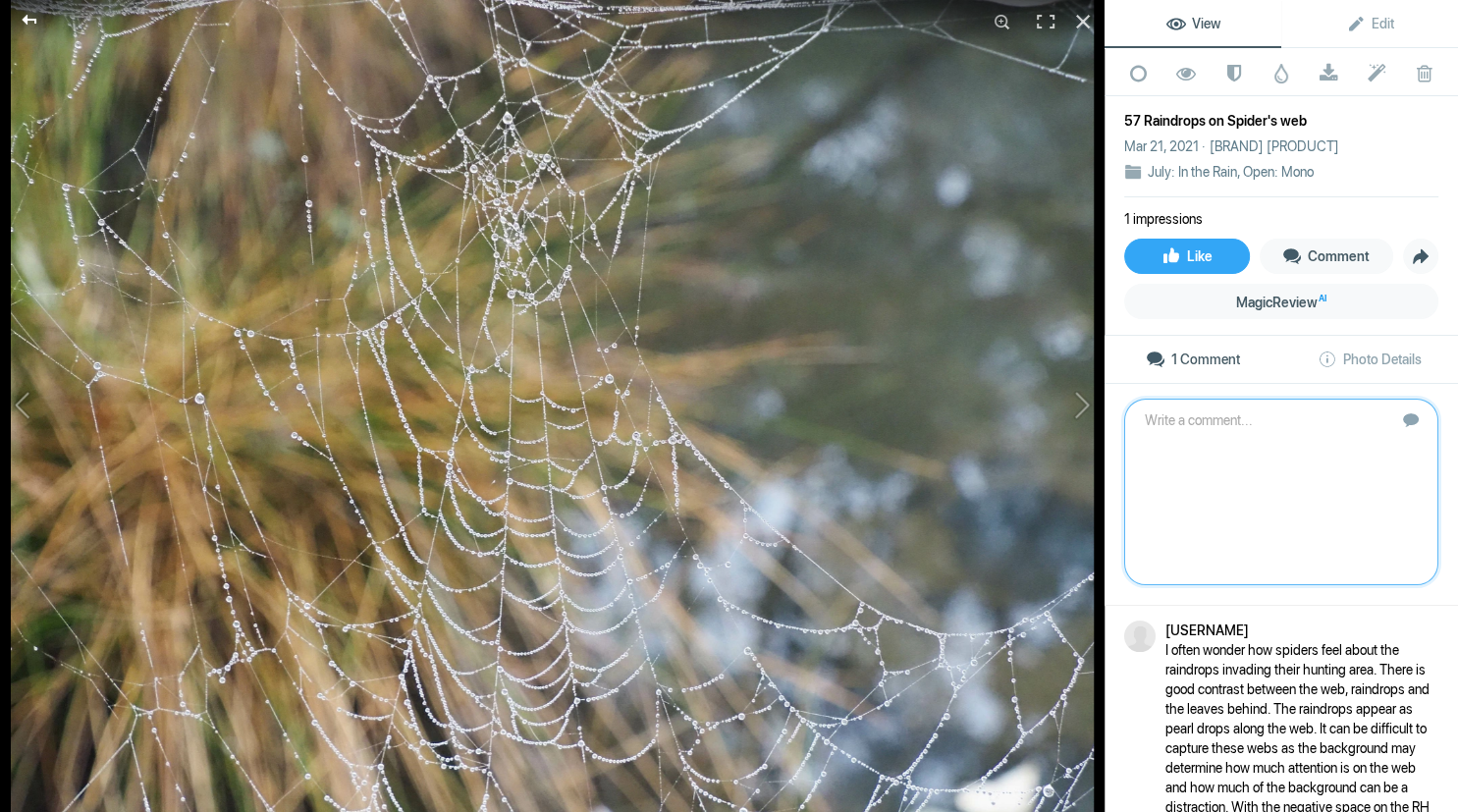 click 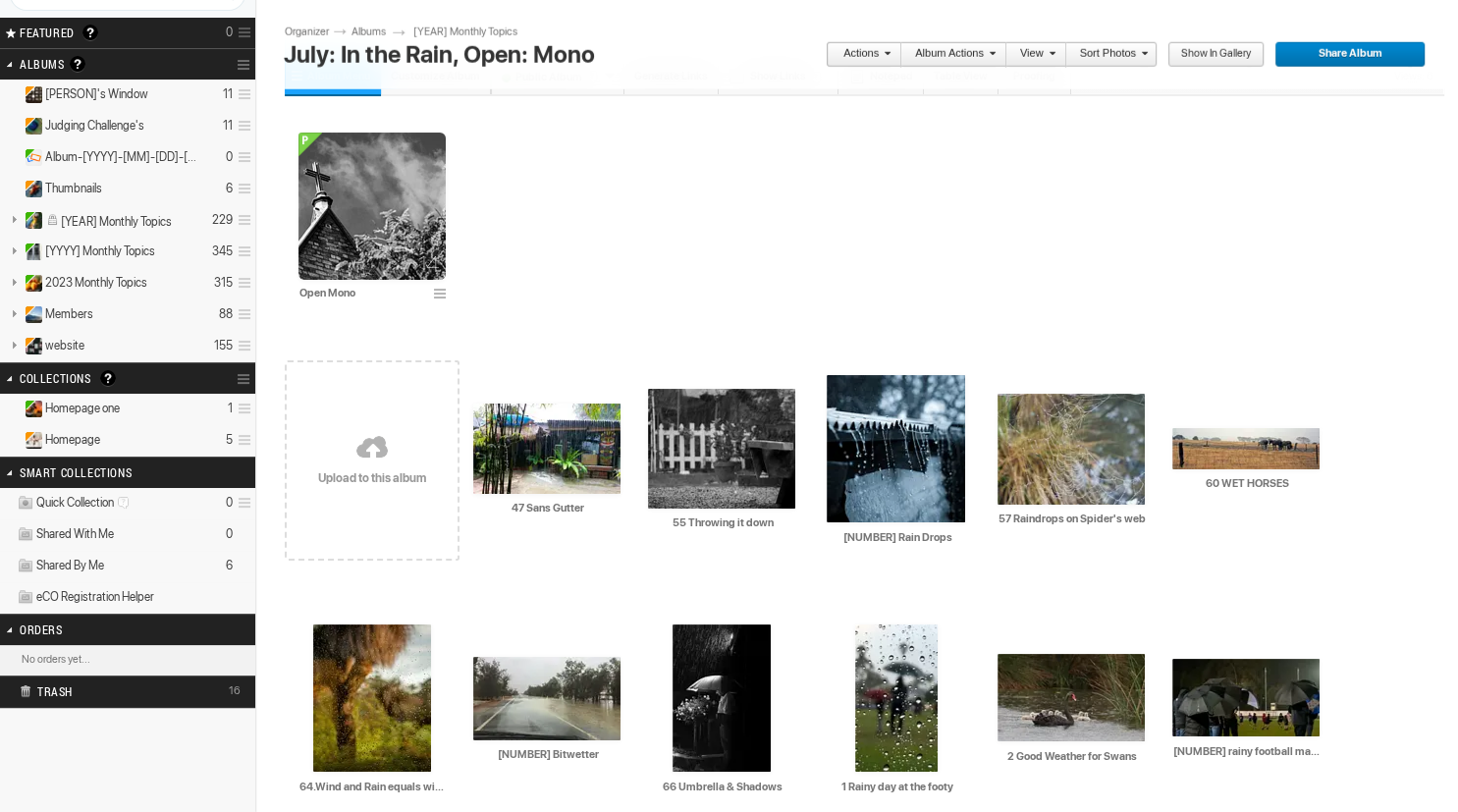 scroll, scrollTop: 109, scrollLeft: 0, axis: vertical 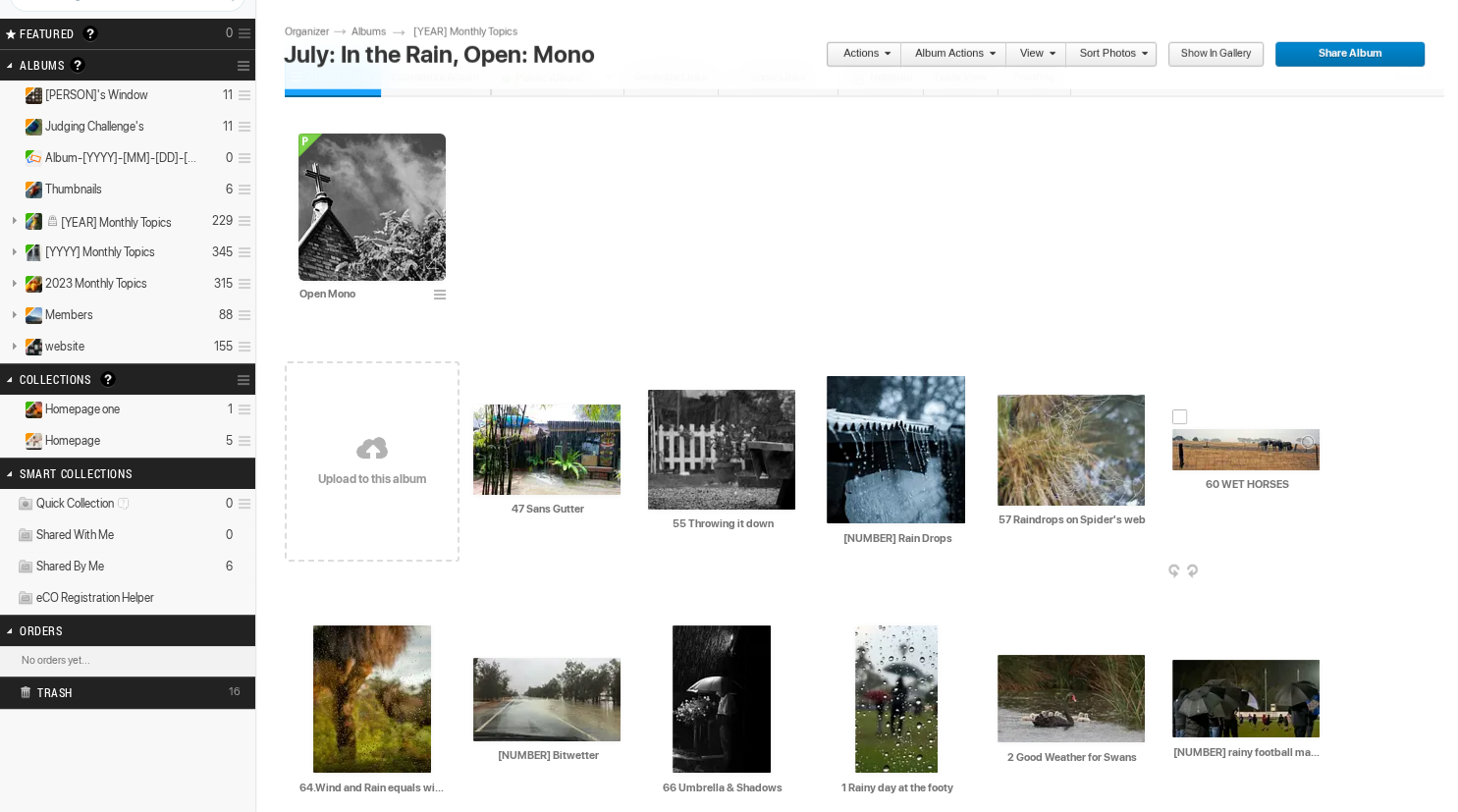 click at bounding box center (1246, 450) 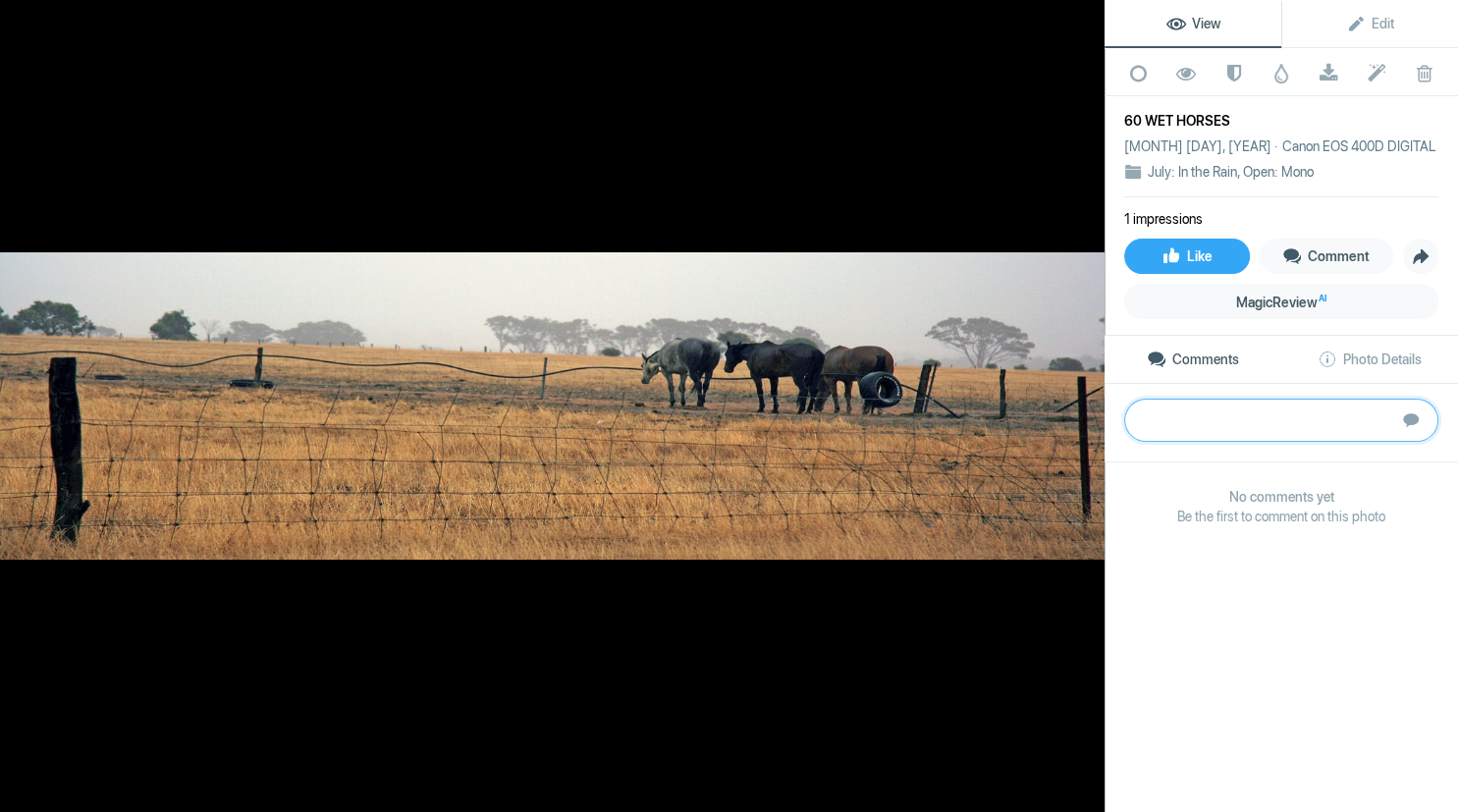 paste on "The horses with their backs to the rain. I am wondering if the author was staying inside their vehicle as this image would be improved if that fence could disappear. Animals do not always do as we wish as we have great separation between the grey and the horse beside it then unfortunately the next horse has their head down and a tyre on their back end. Ok since we have not used our feet to get a different view point 😊 , to improve what we have here, would be to crop off LH side to beyond the 2nd post and from the RH side to take out that foreground post. In the darker sections of the horses some Chromatic aberration is present. Colour wise the golden colour of the grass complements the slight blue in the background rain or misty conditions. thanks Bronze" 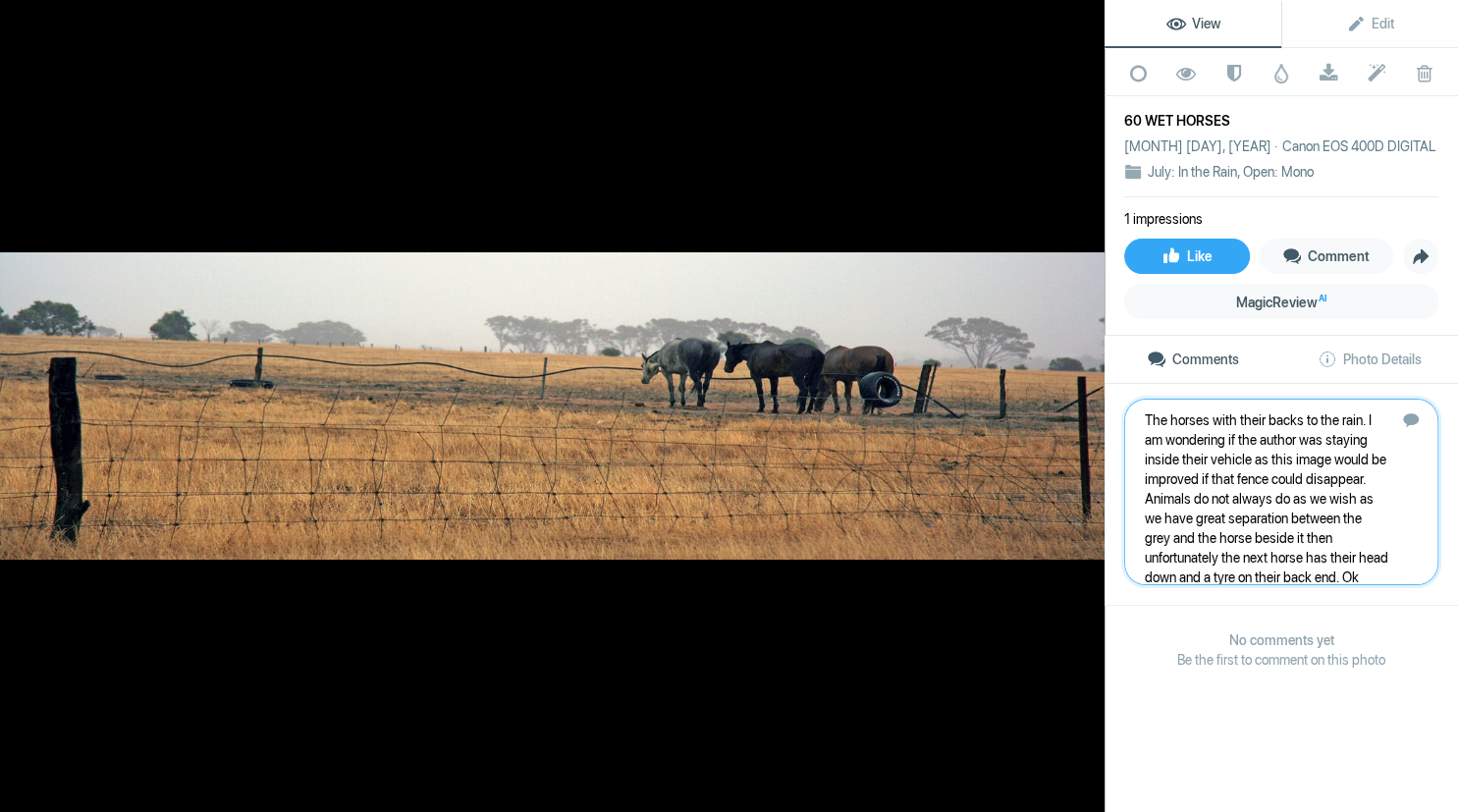 scroll, scrollTop: 217, scrollLeft: 0, axis: vertical 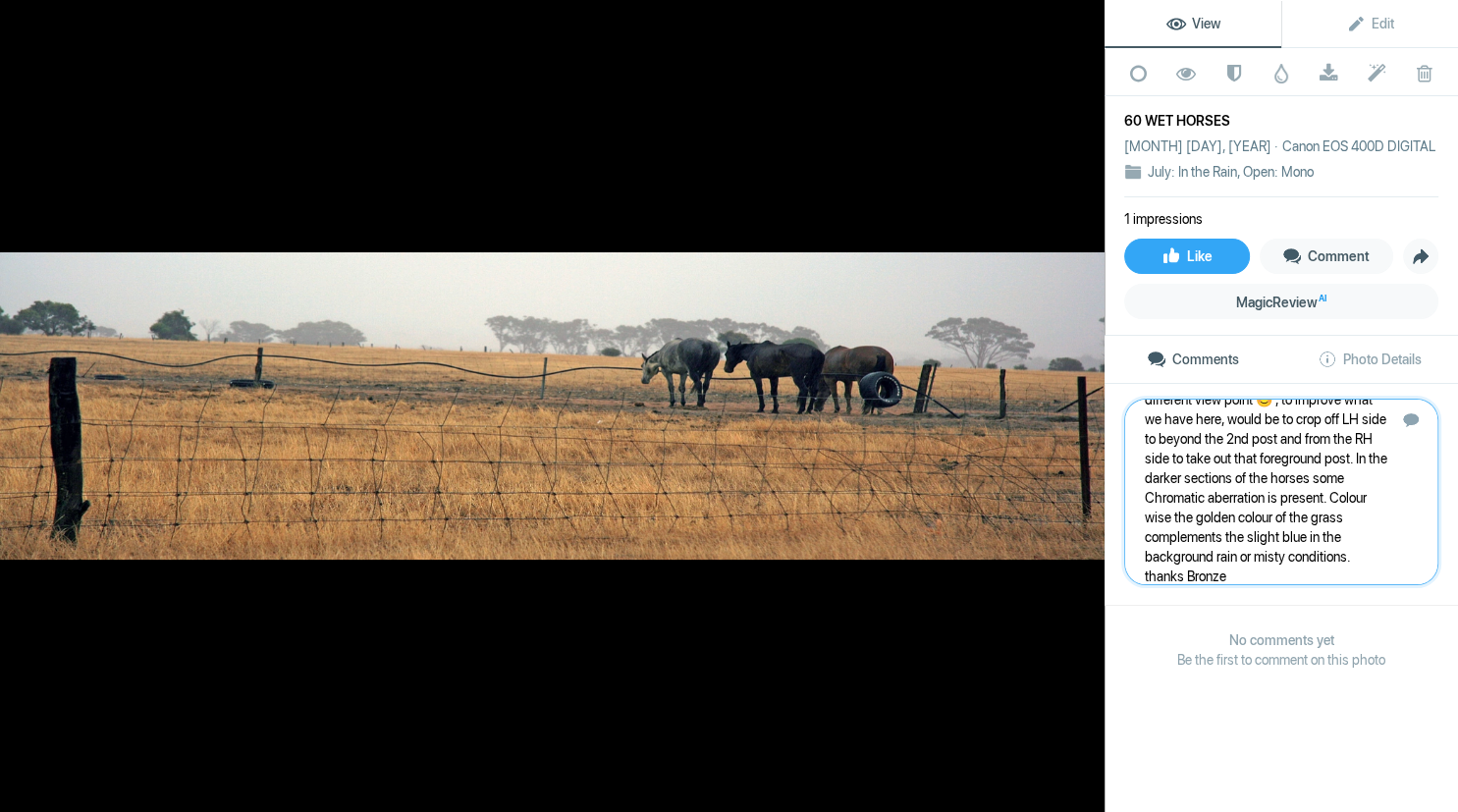 type 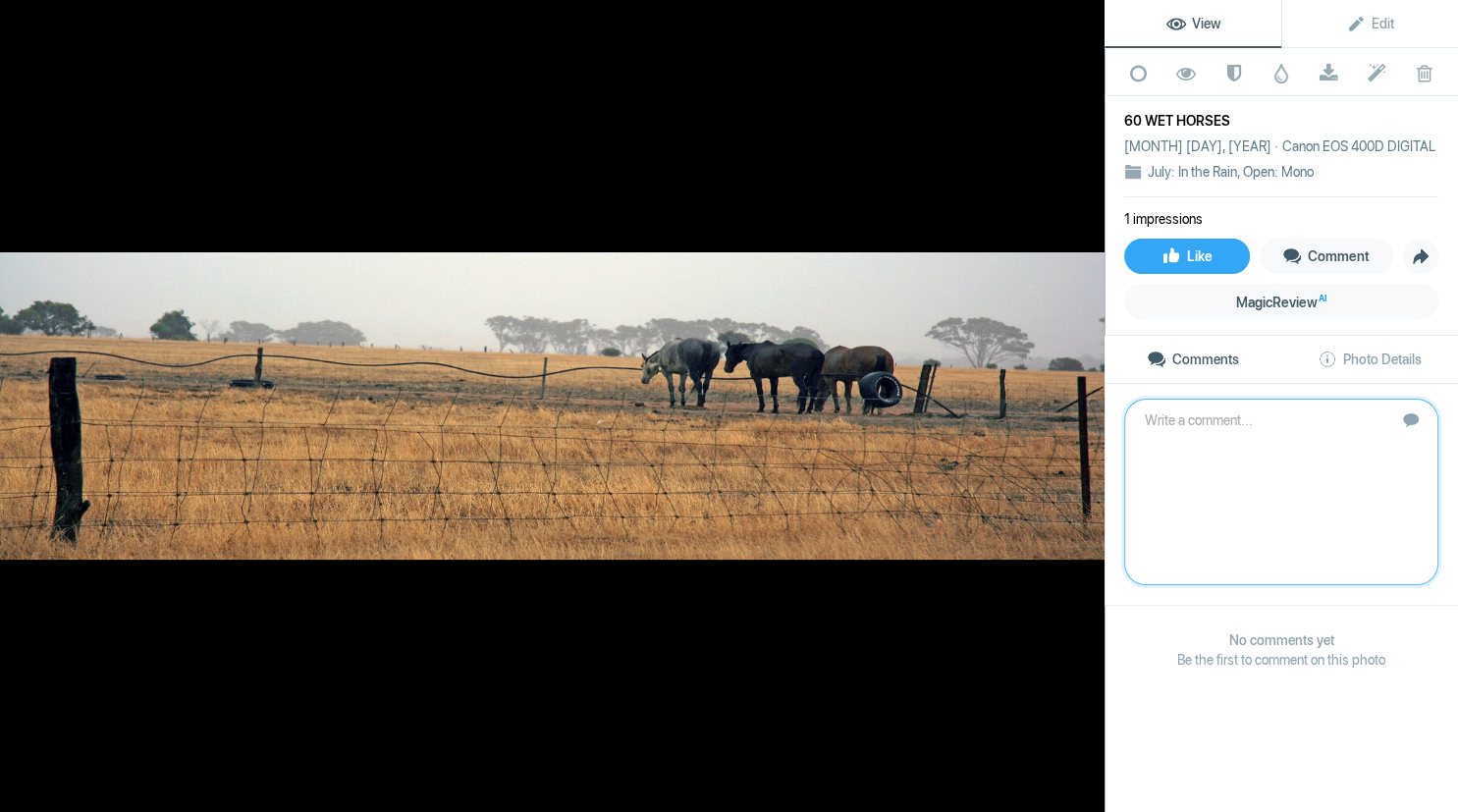 scroll, scrollTop: 0, scrollLeft: 0, axis: both 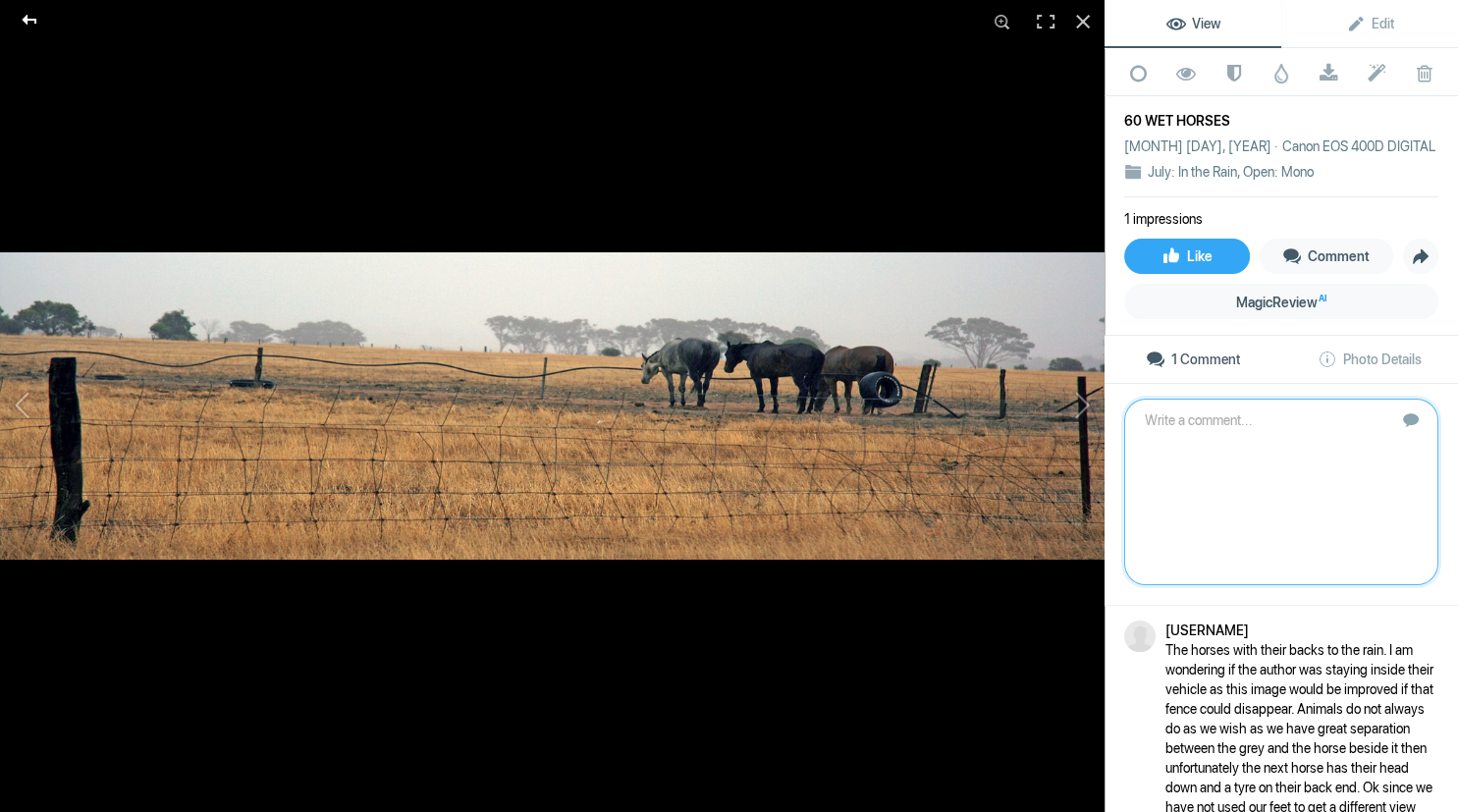 click 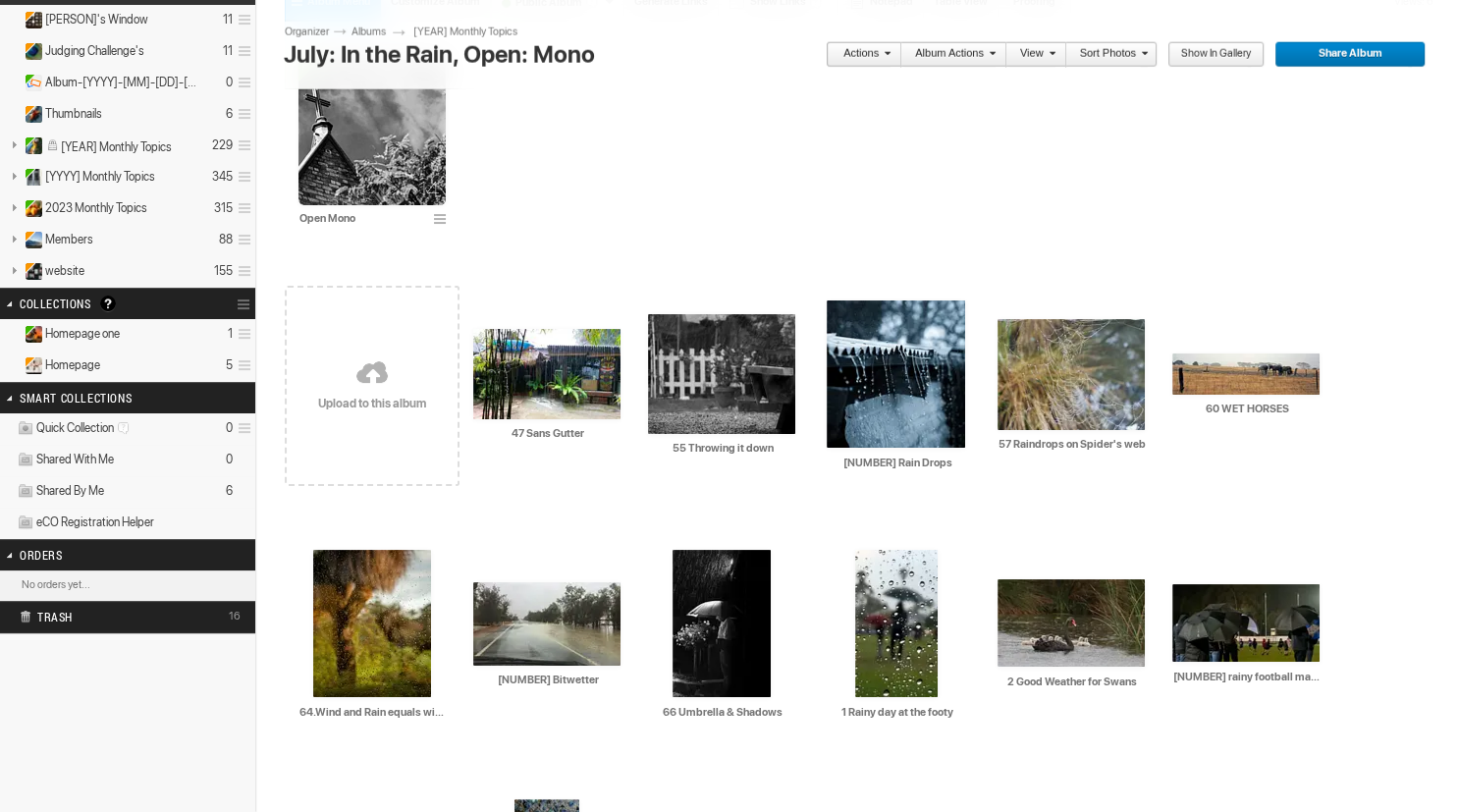 scroll, scrollTop: 187, scrollLeft: 0, axis: vertical 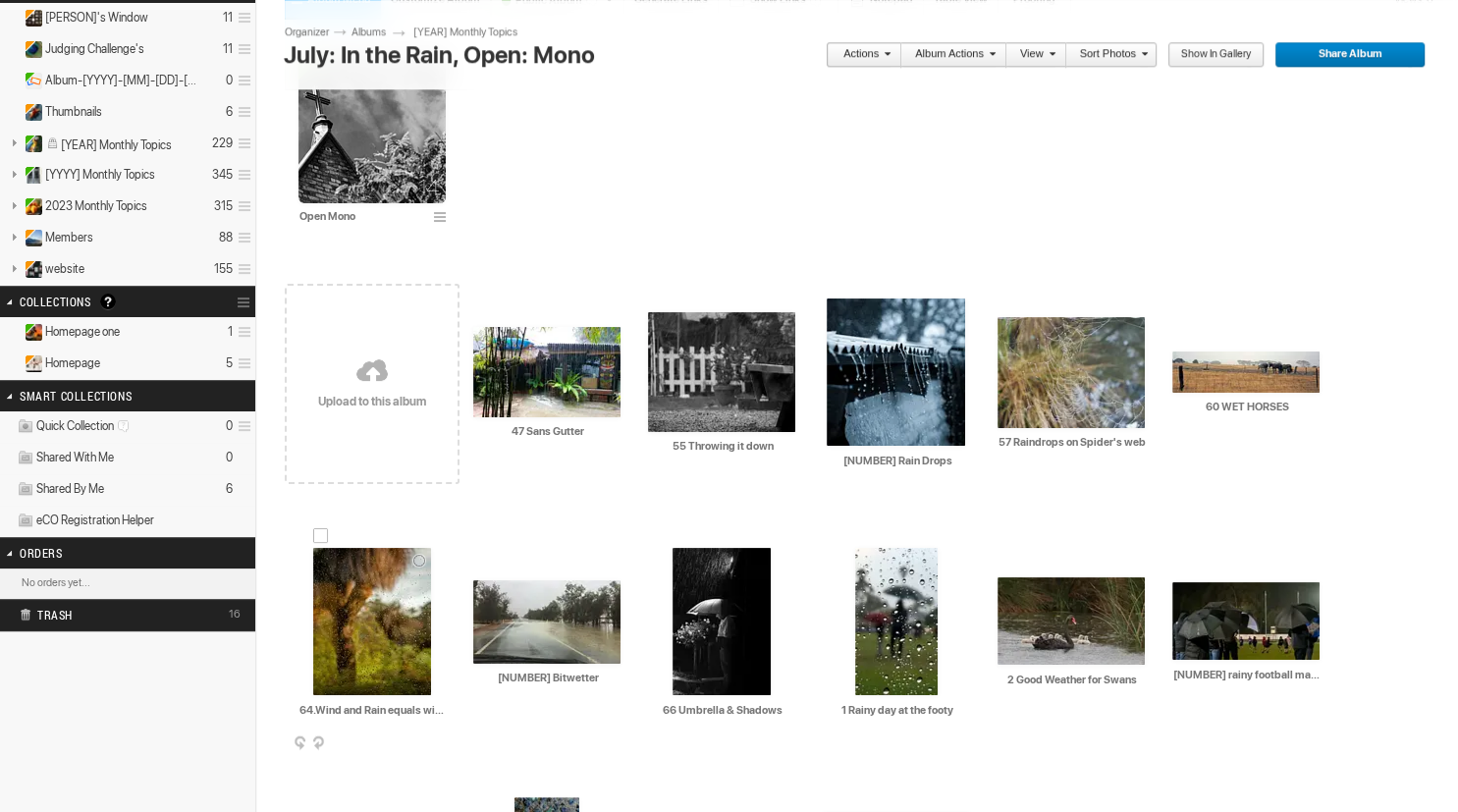 click at bounding box center (372, 622) 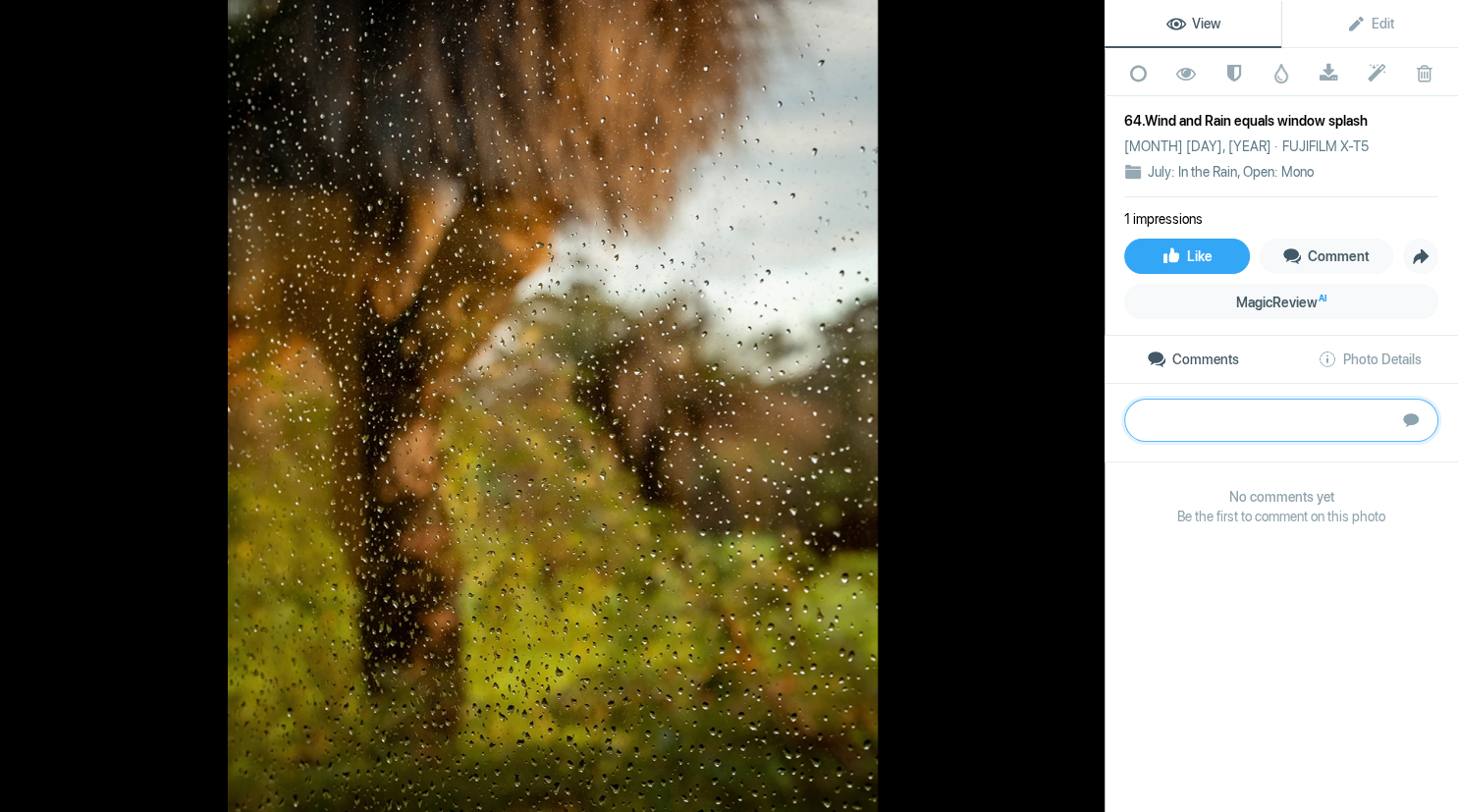 paste on "The horses with their backs to the rain. I am wondering if the author was staying inside their vehicle as this image would be improved if that fence could disappear. Animals do not always do as we wish as we have great separation between the grey and the horse beside it then unfortunately the next horse has their head down and a tyre on their back end. Ok since we have not used our feet to get a different view point 😊 , to improve what we have here, would be to crop off LH side to beyond the 2nd post and from the RH side to take out that foreground post. In the darker sections of the horses some Chromatic aberration is present. Colour wise the golden colour of the grass complements the slight blue in the background rain or misty conditions. thanks Bronze" 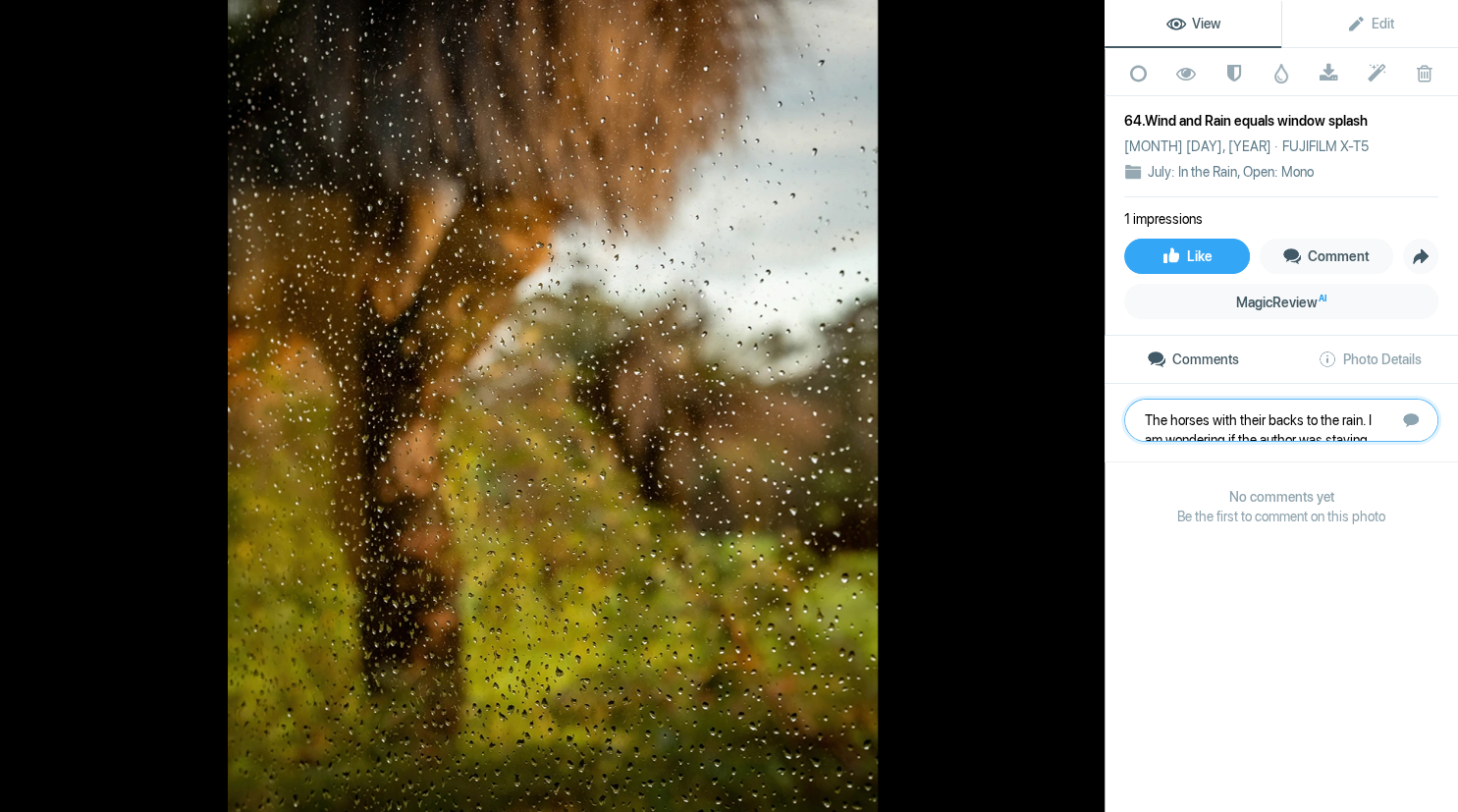scroll, scrollTop: 217, scrollLeft: 0, axis: vertical 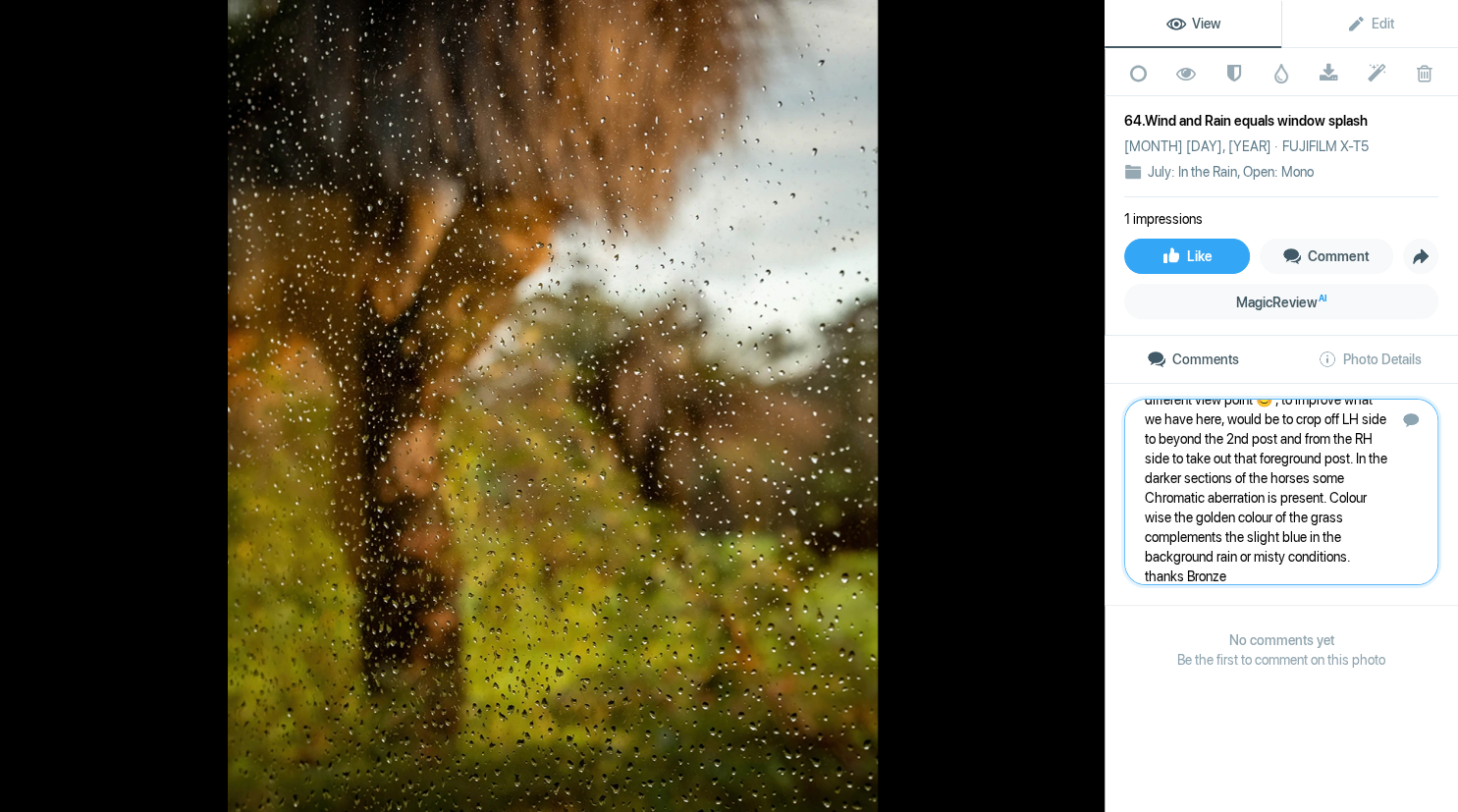 type 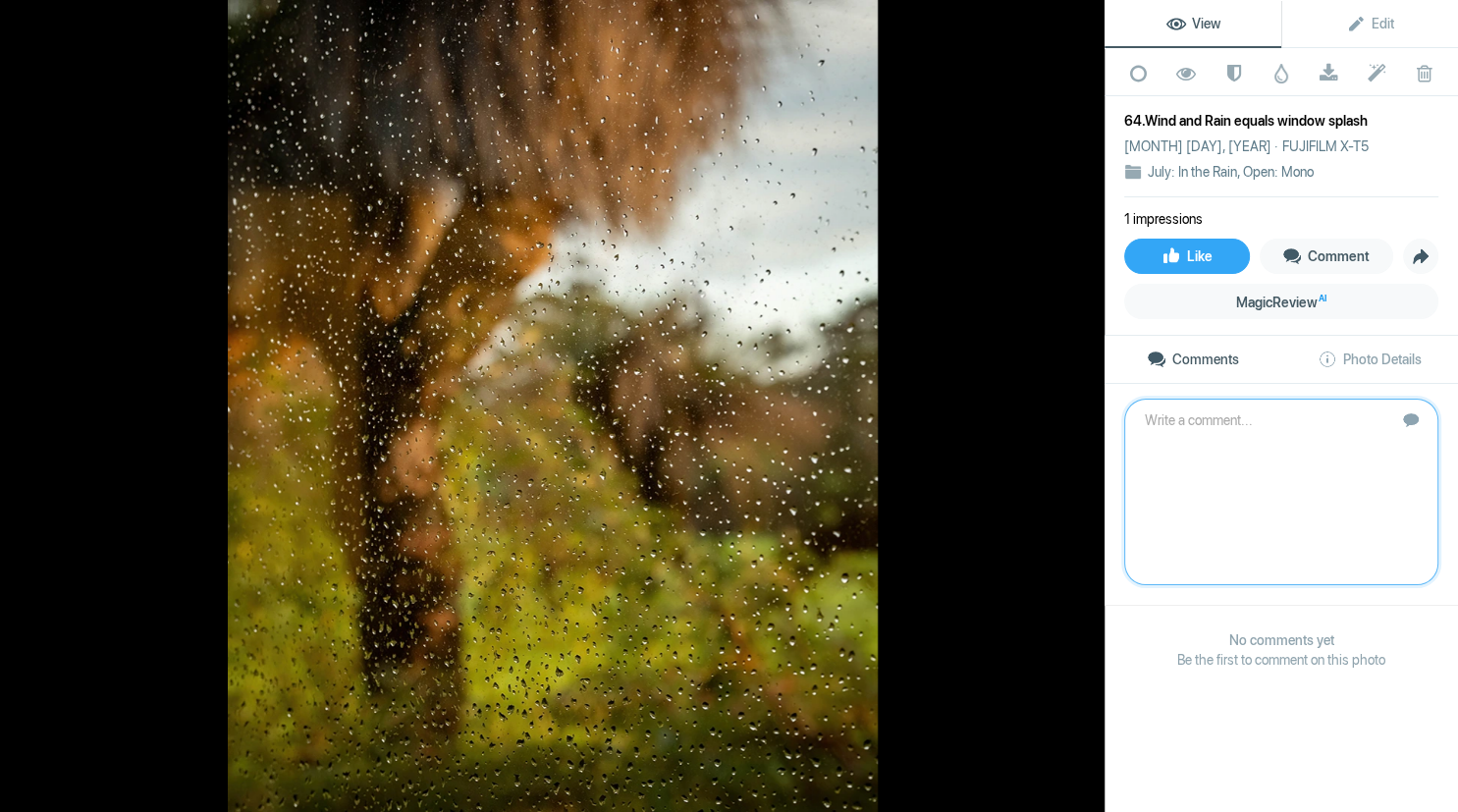 scroll, scrollTop: 0, scrollLeft: 0, axis: both 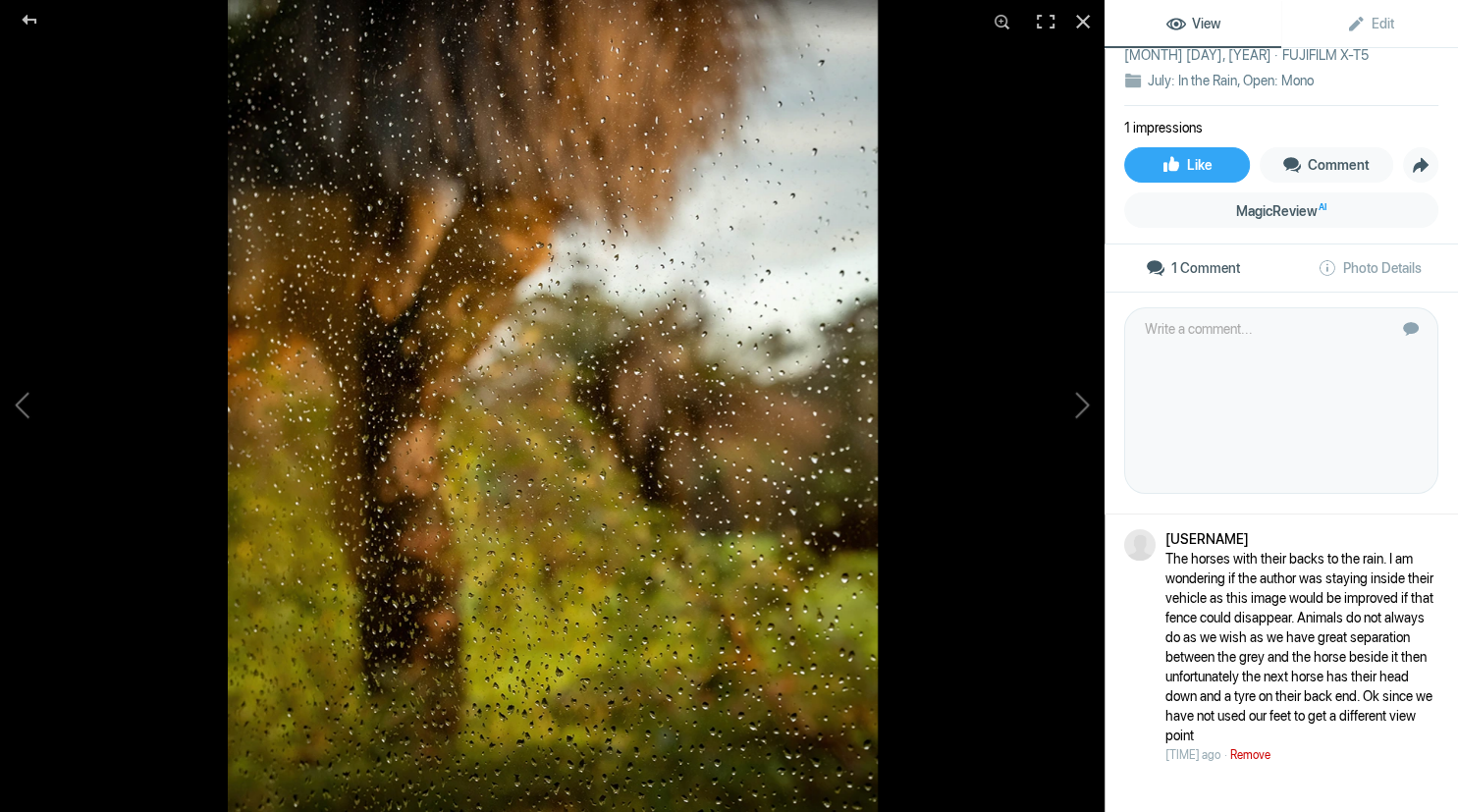 click on "Remove" 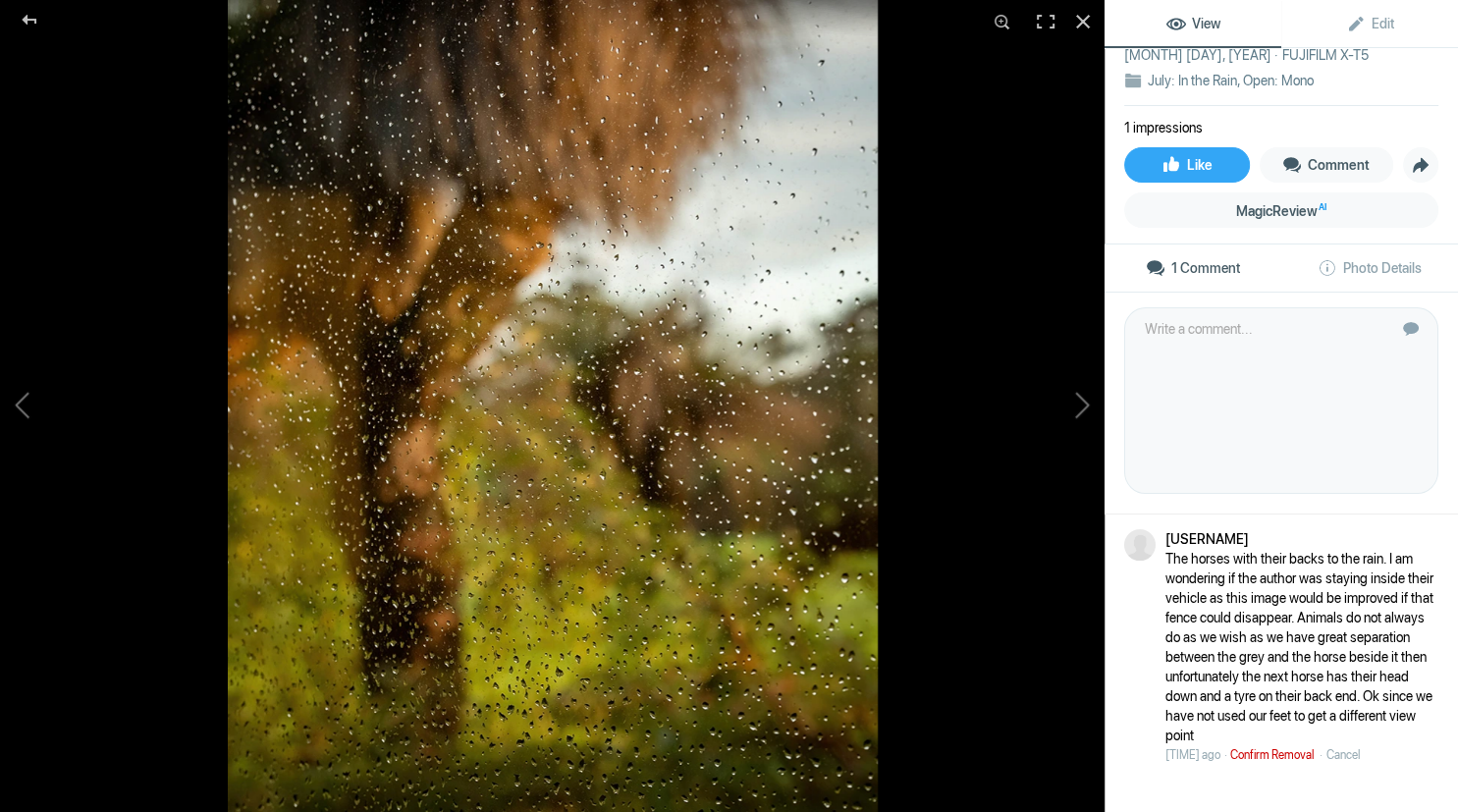 click on "Confirm Removal" 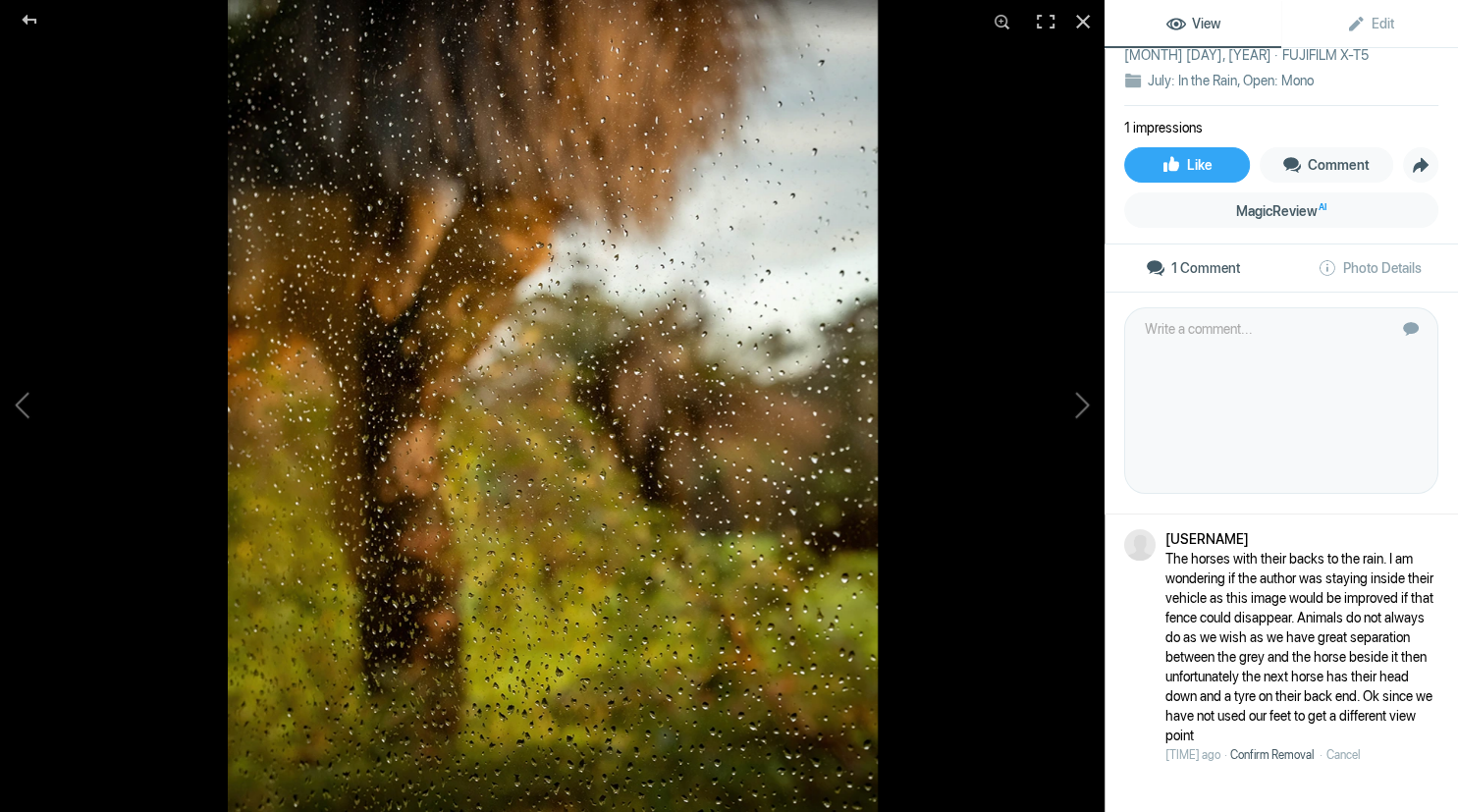scroll, scrollTop: 0, scrollLeft: 0, axis: both 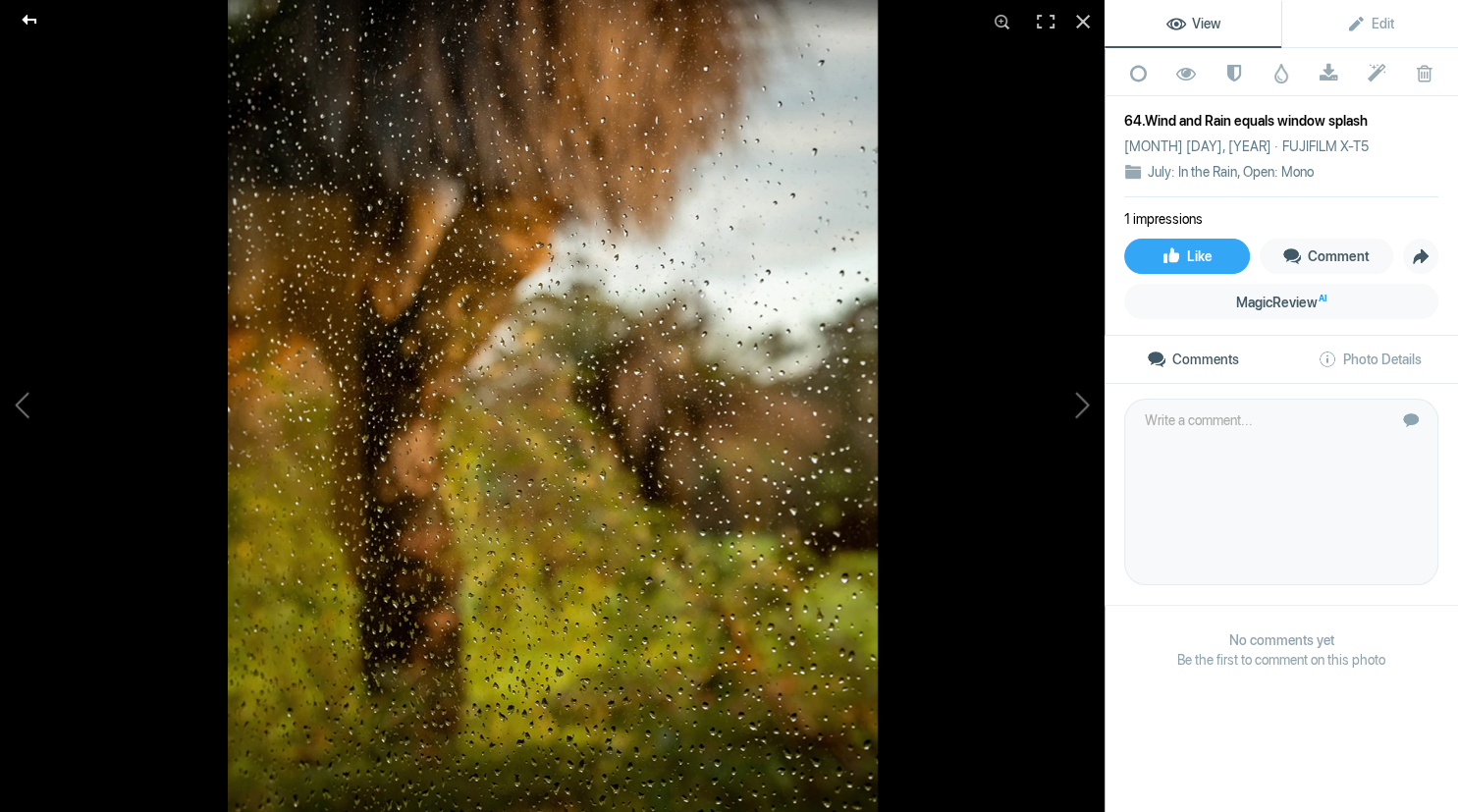 click 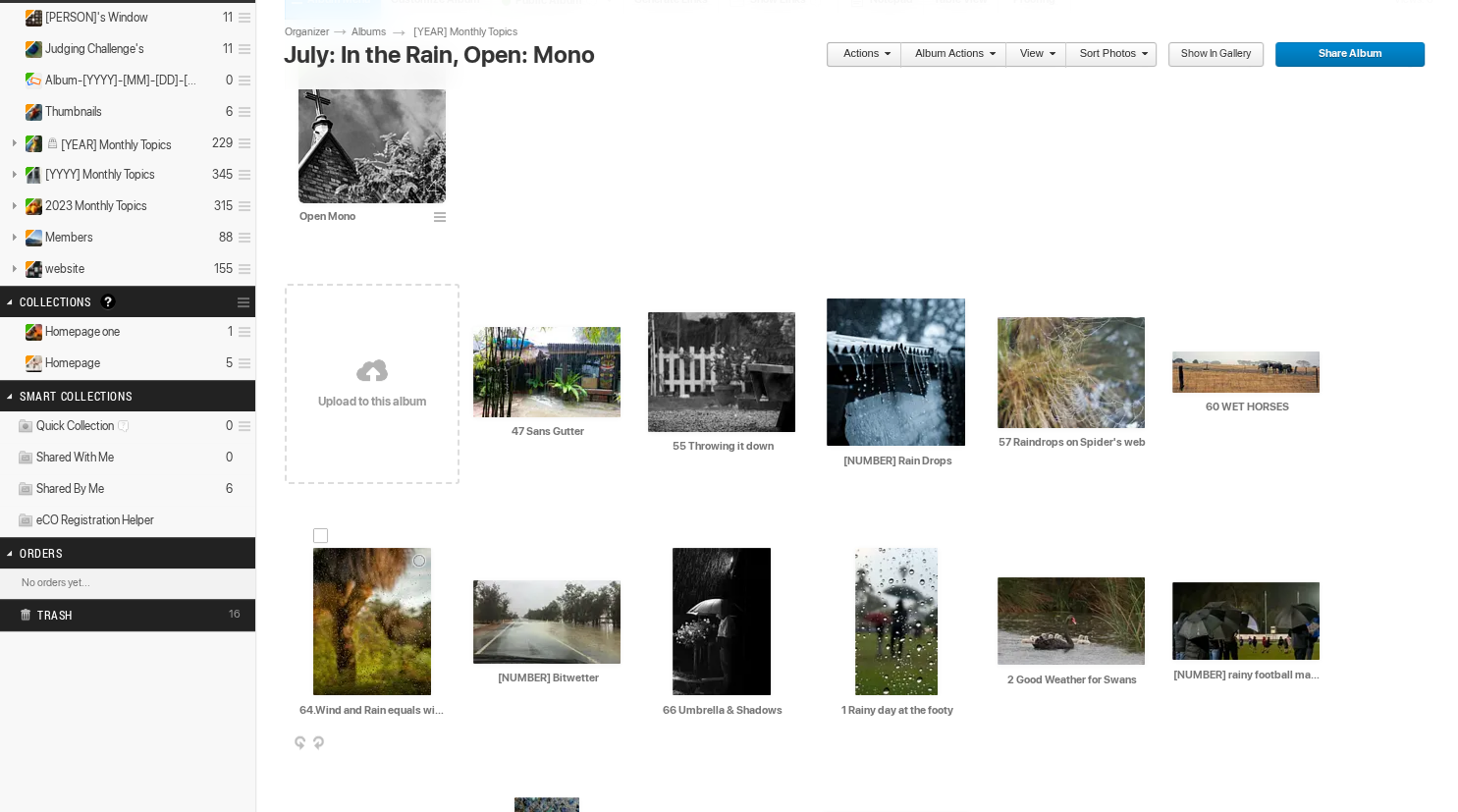 click at bounding box center (372, 622) 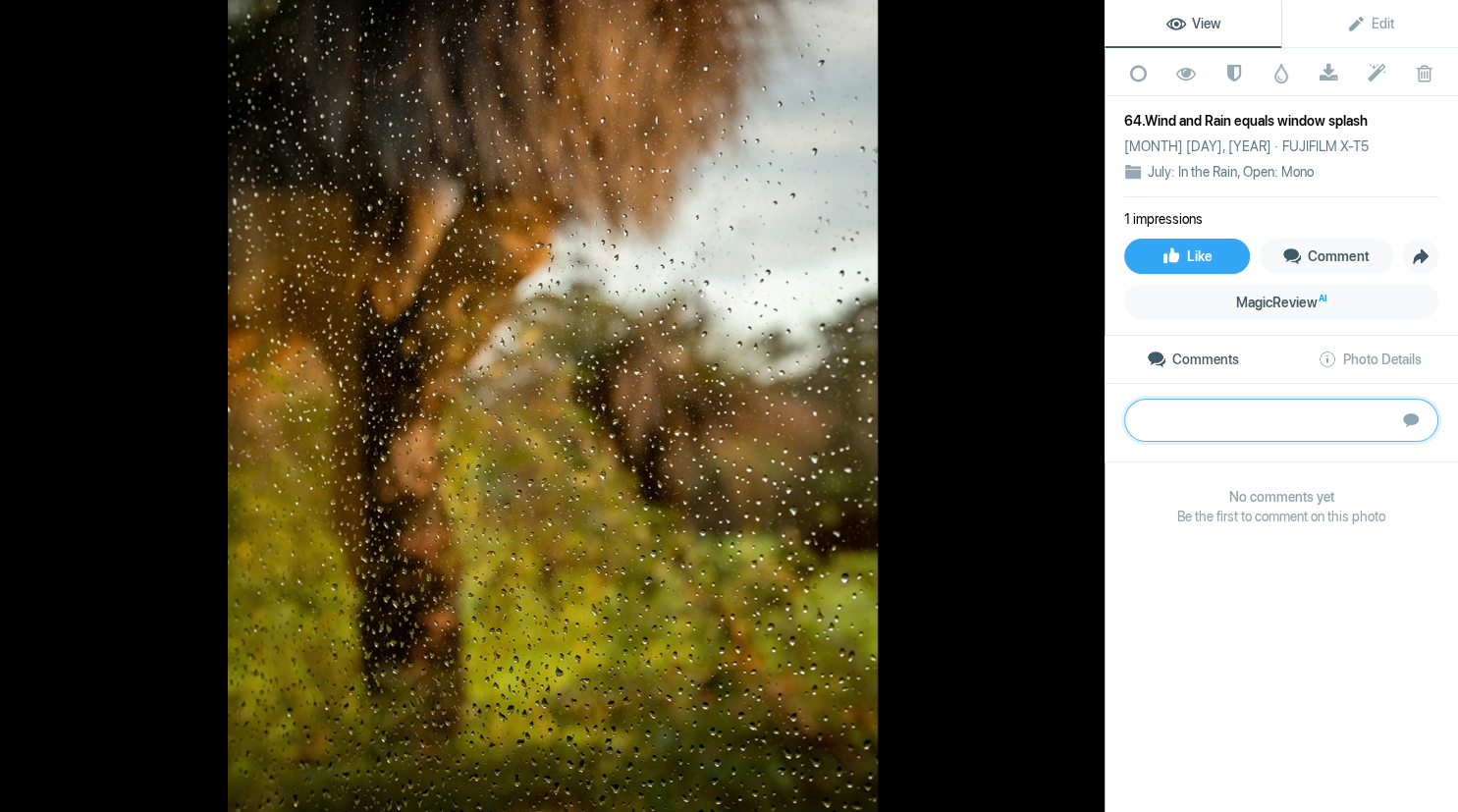 paste on "Excellent view of the raindrops against the colourful background. The grass tree sits on the thirds line and has an effect negative space on the right side of the trunk. The colours are rustic and the slight blue of the sky complements and balances out the greens and browns. Superb image Gold" 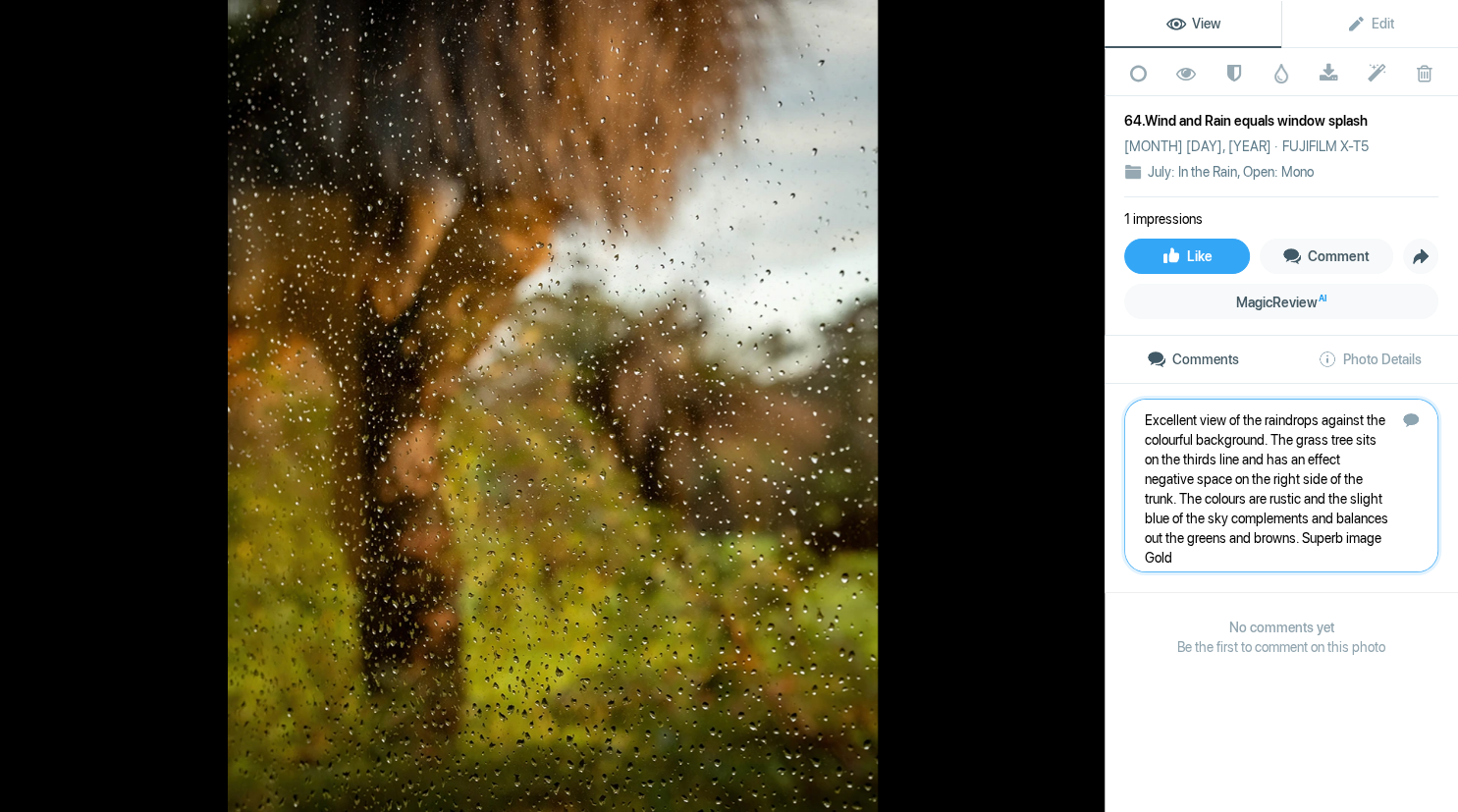 type 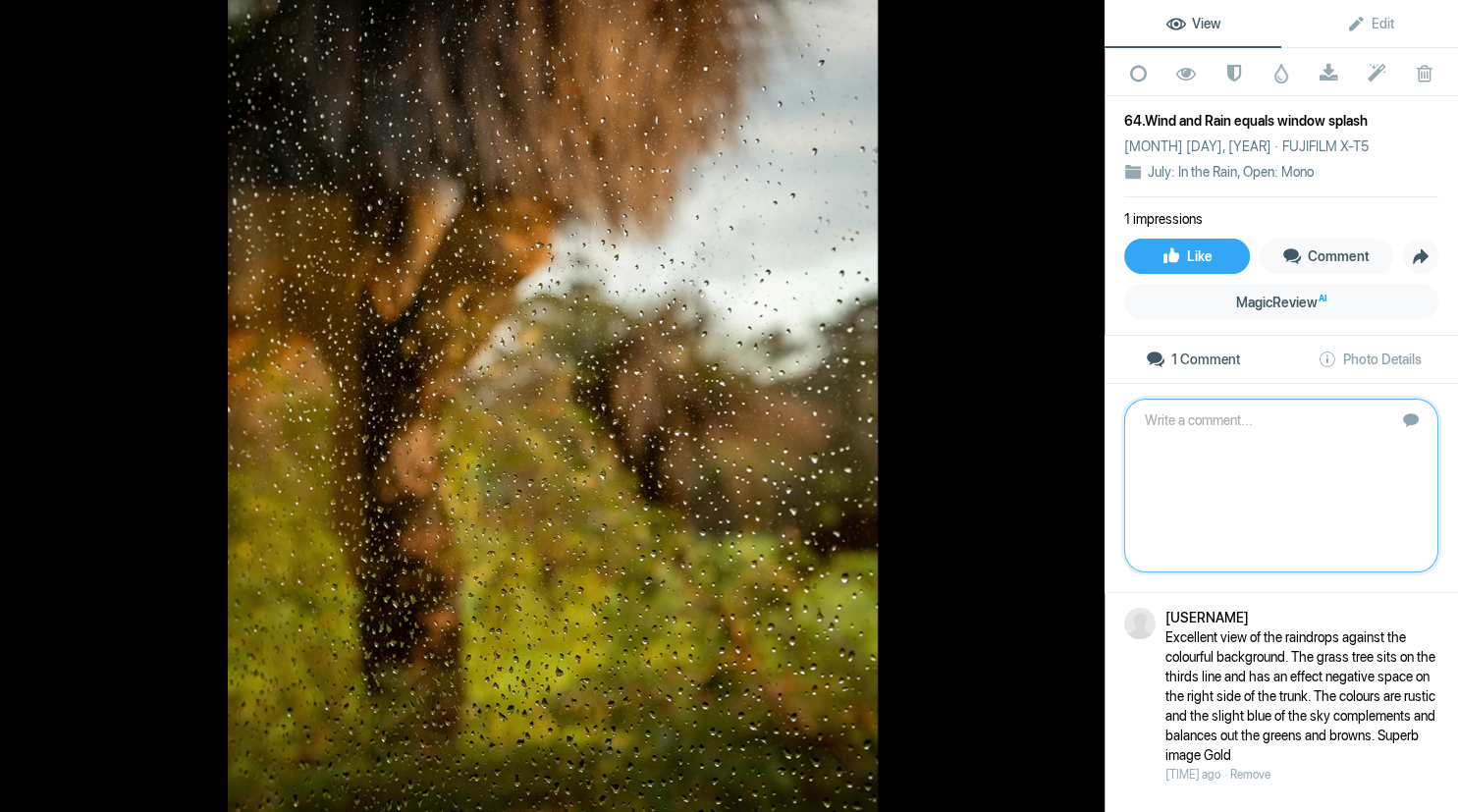 scroll, scrollTop: 20, scrollLeft: 0, axis: vertical 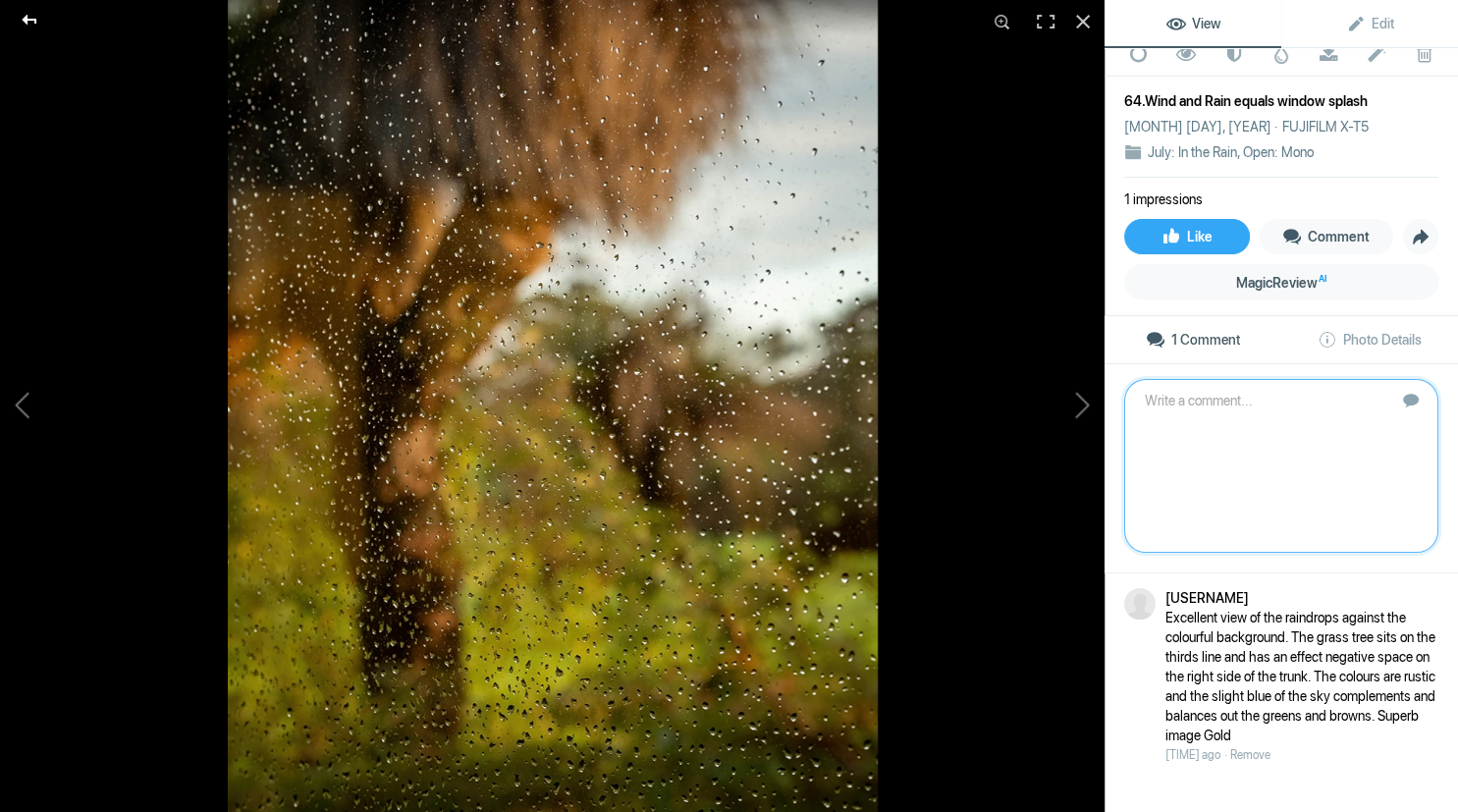 click 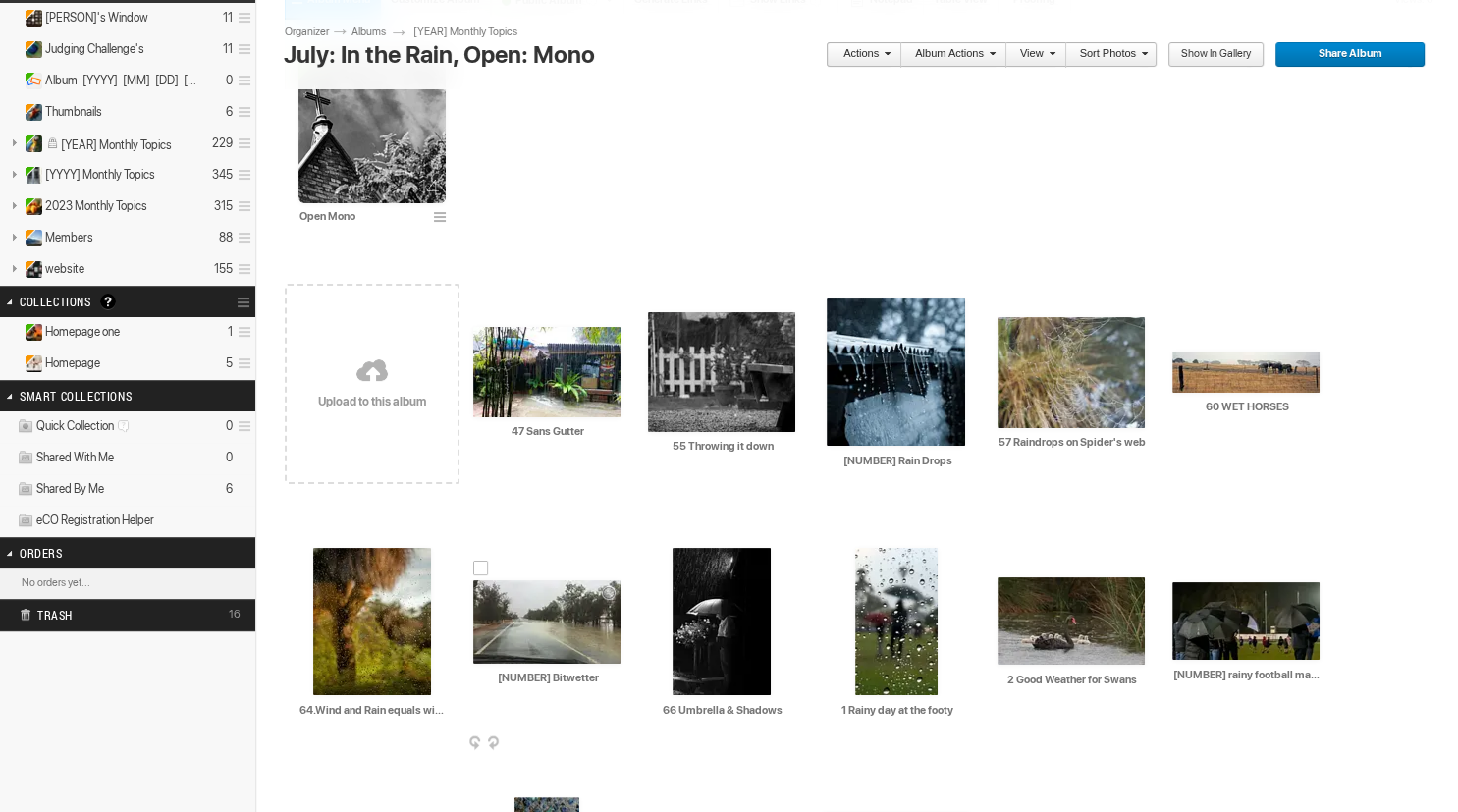 click at bounding box center (547, 622) 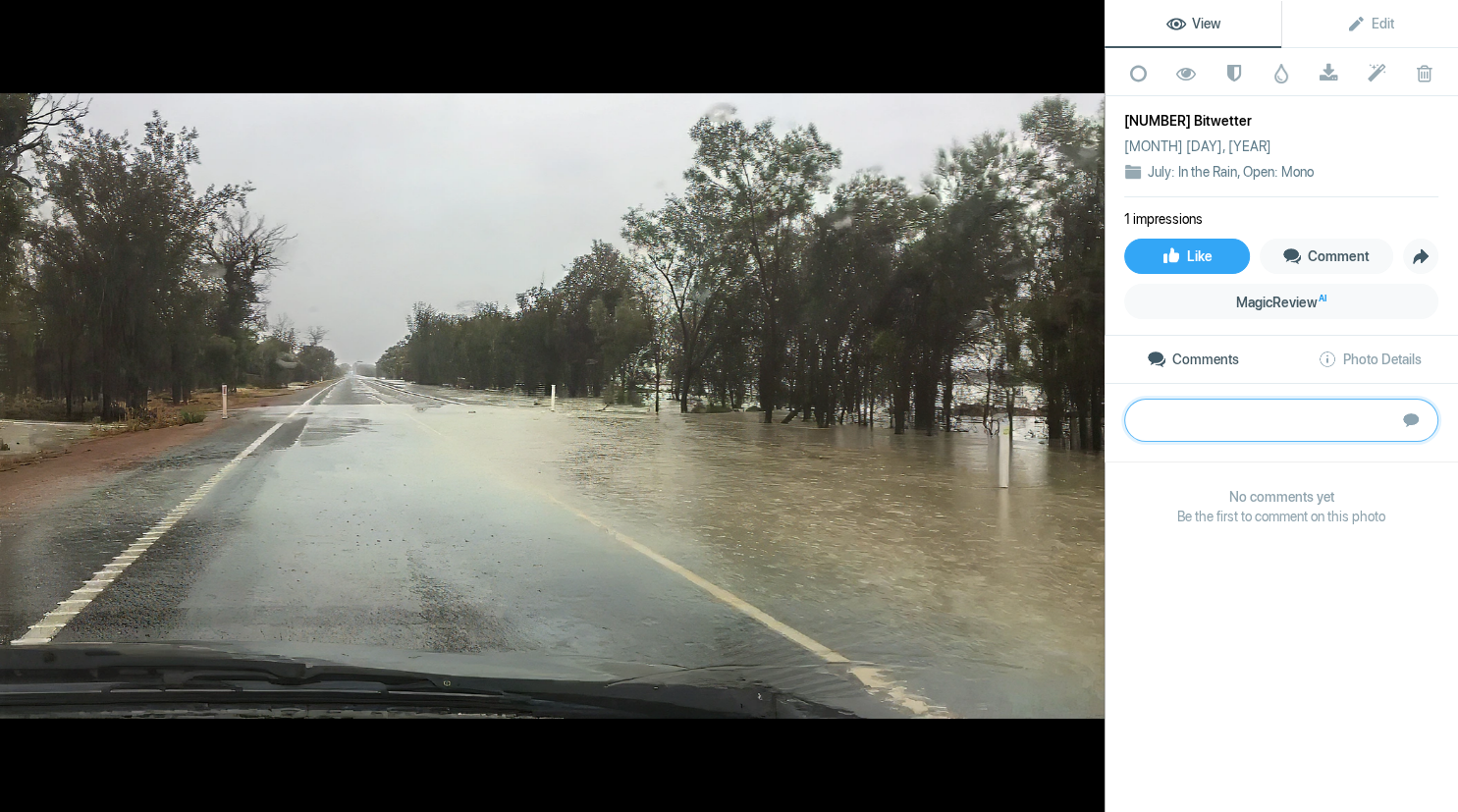 paste on "Bit wetter shows us the effect of the water mounting up on the RH side and encroaching onto the road. The composition gives leading lines taking our view up the road but the sight of the water shown on the RH side brings out eyes back to the main focus of the image. Bearing this Bronze
in mind I find including the LH side is redundant as I find our story is about the water encroaching on the road. I would suggest to crop in from the LH side and also to crop out the dashboard/front of the vehicle as it is a distraction. A few more rain drops on the windscreen or none at all would improve this image. I am not suggesting you go out and throw a bucket of water on the screen 😊 thanks" 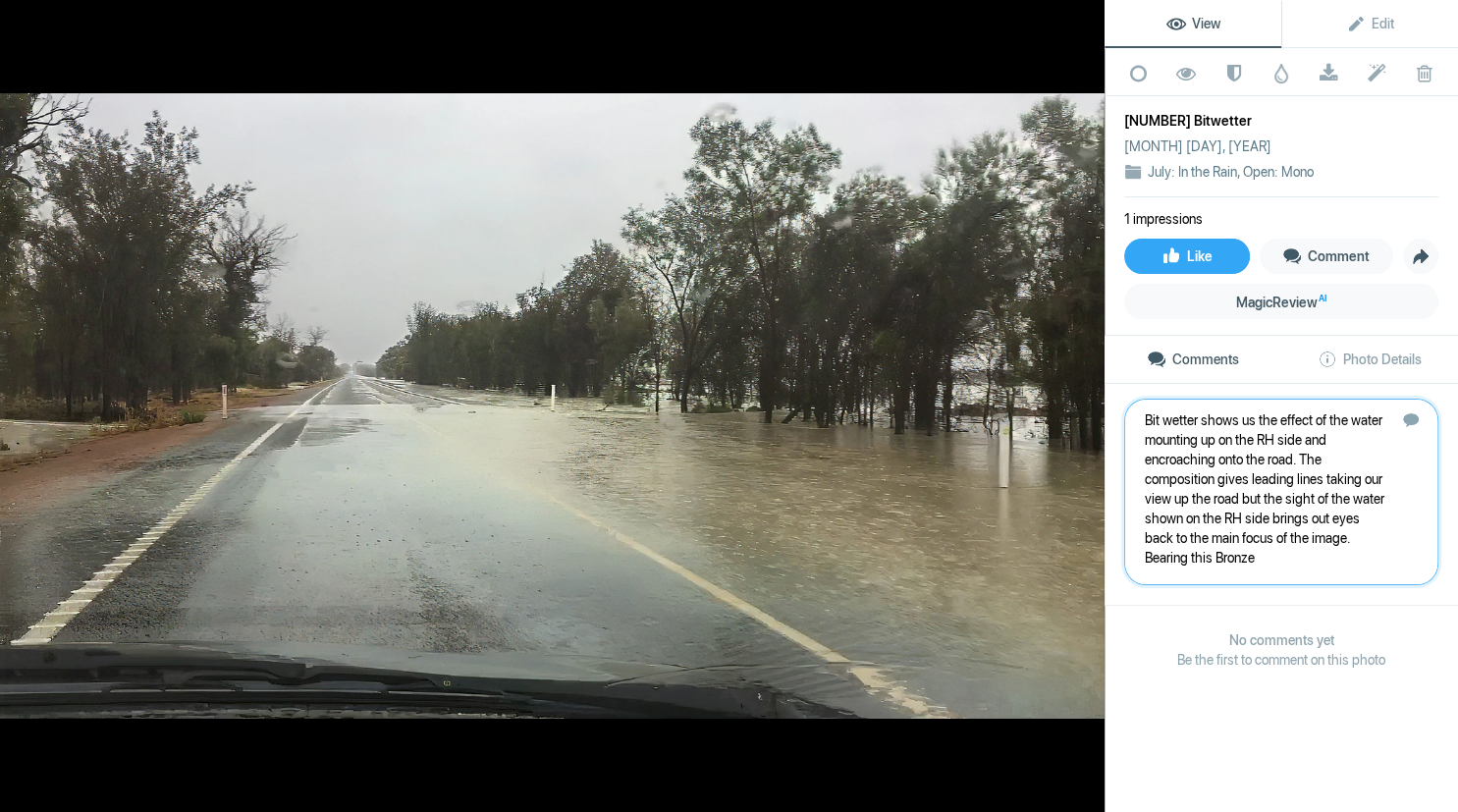 scroll, scrollTop: 197, scrollLeft: 0, axis: vertical 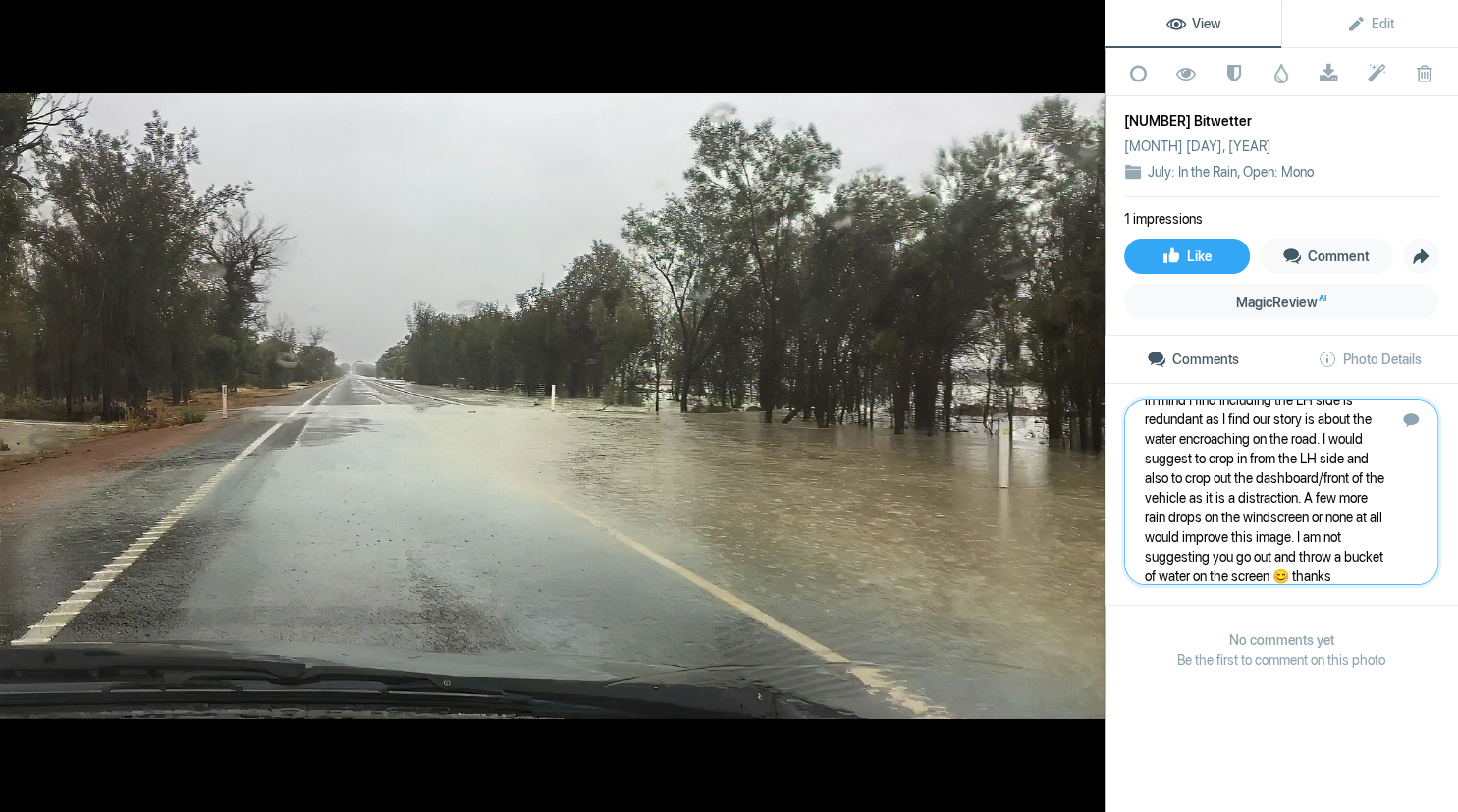 type 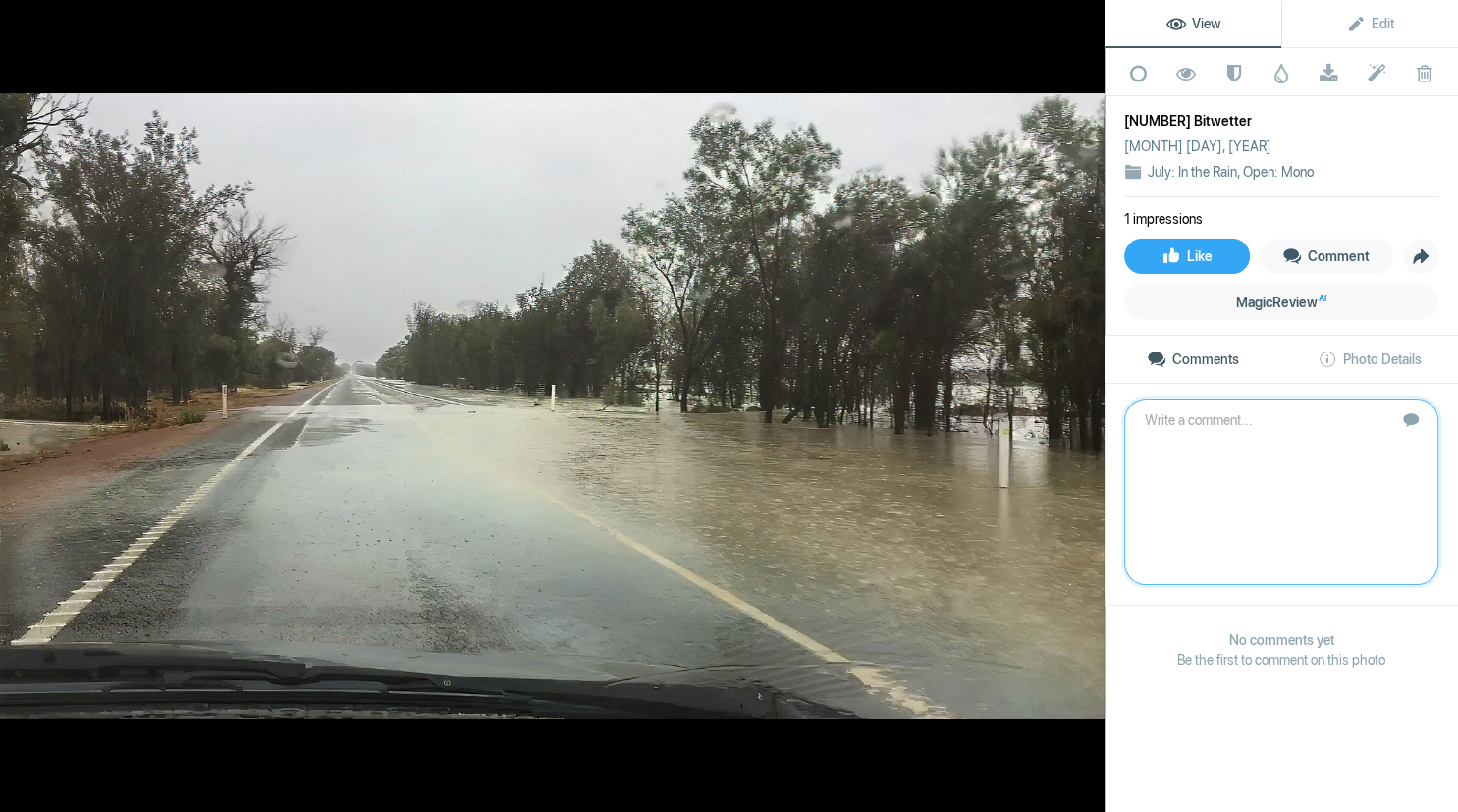 scroll, scrollTop: 0, scrollLeft: 0, axis: both 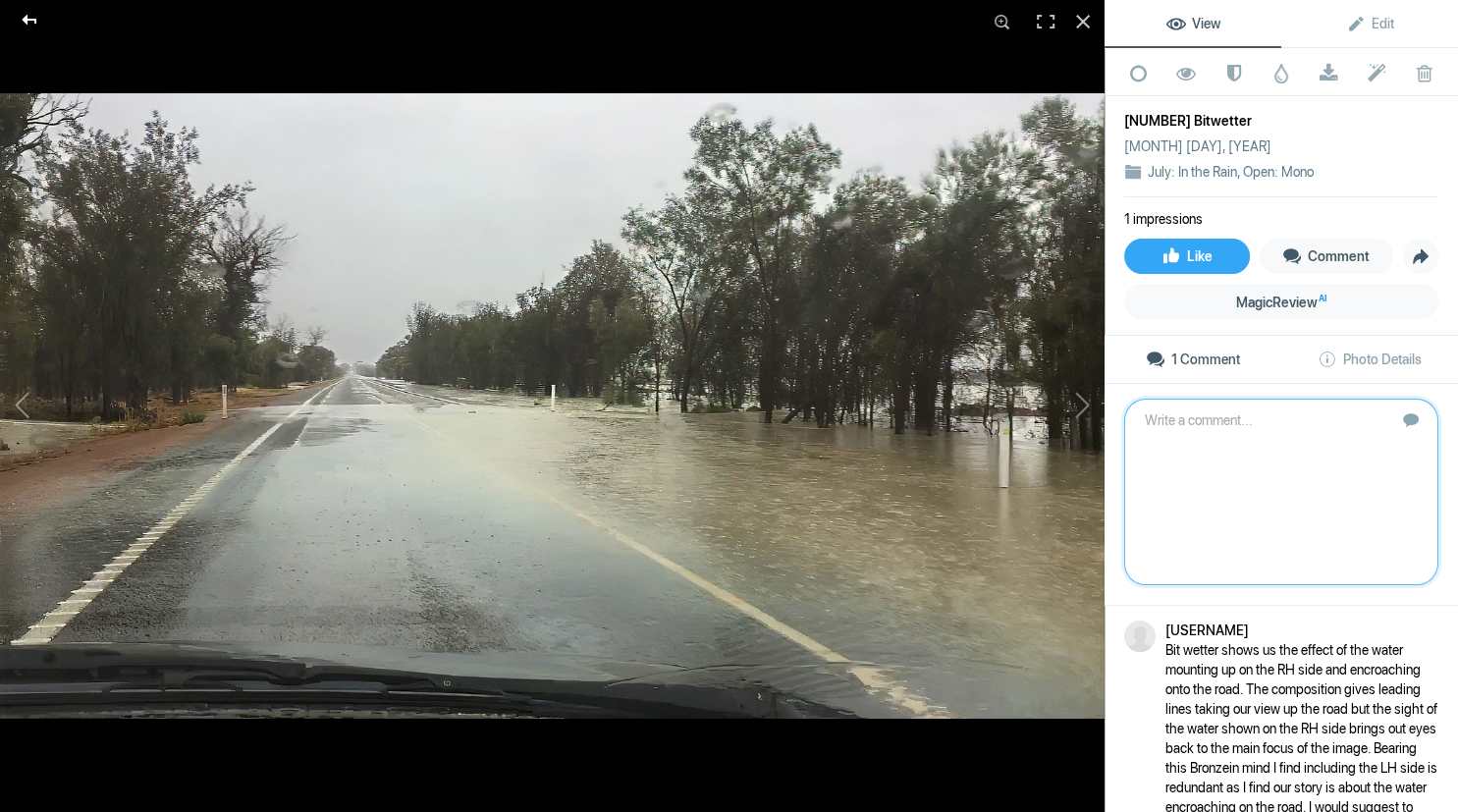 click 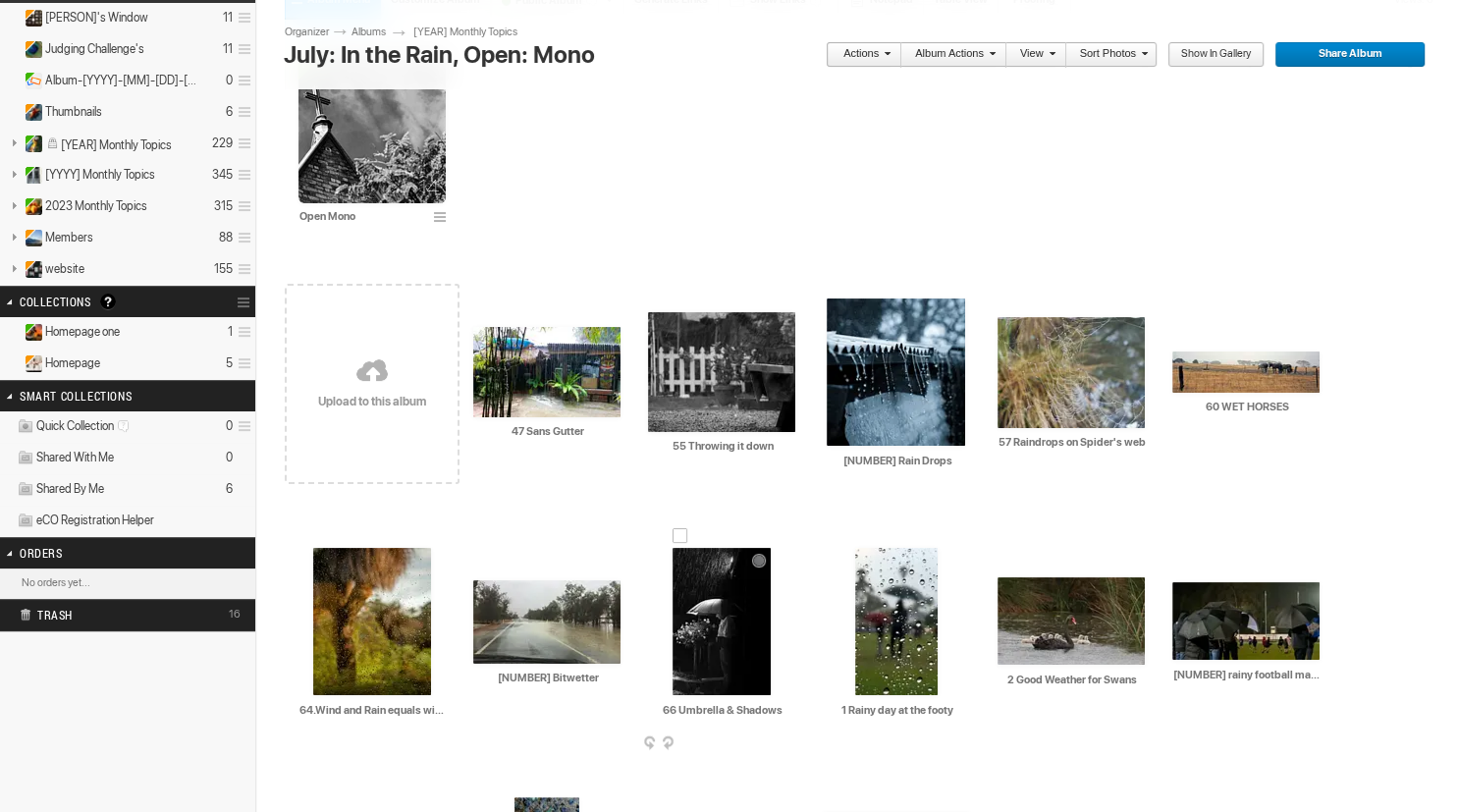 click at bounding box center (722, 622) 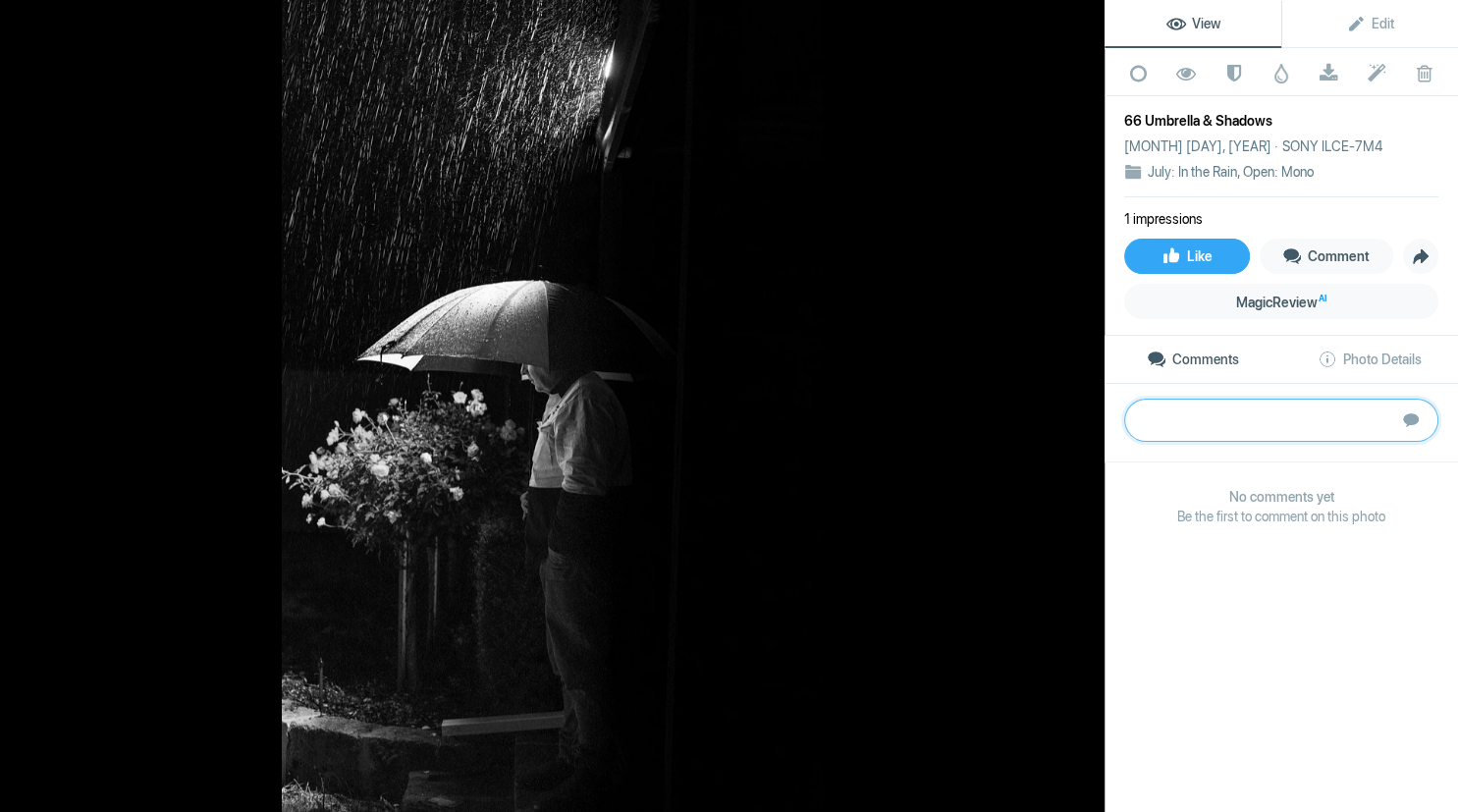 paste on "Clever moody shot with the light highlighting the umbrella and roses. It also shows up the rain coming down. The full tonal range gives it good contrast. Excellent to have the face well lit. Always have a look around the edges as here we have the guy cut off at the ankles. I would suggest to crop up to remove the garden blocks as that light is a distraction. To also crop some off the RH side would move the guy over to the thirds line. Otherwise I would have scored this higher. thanks Silver" 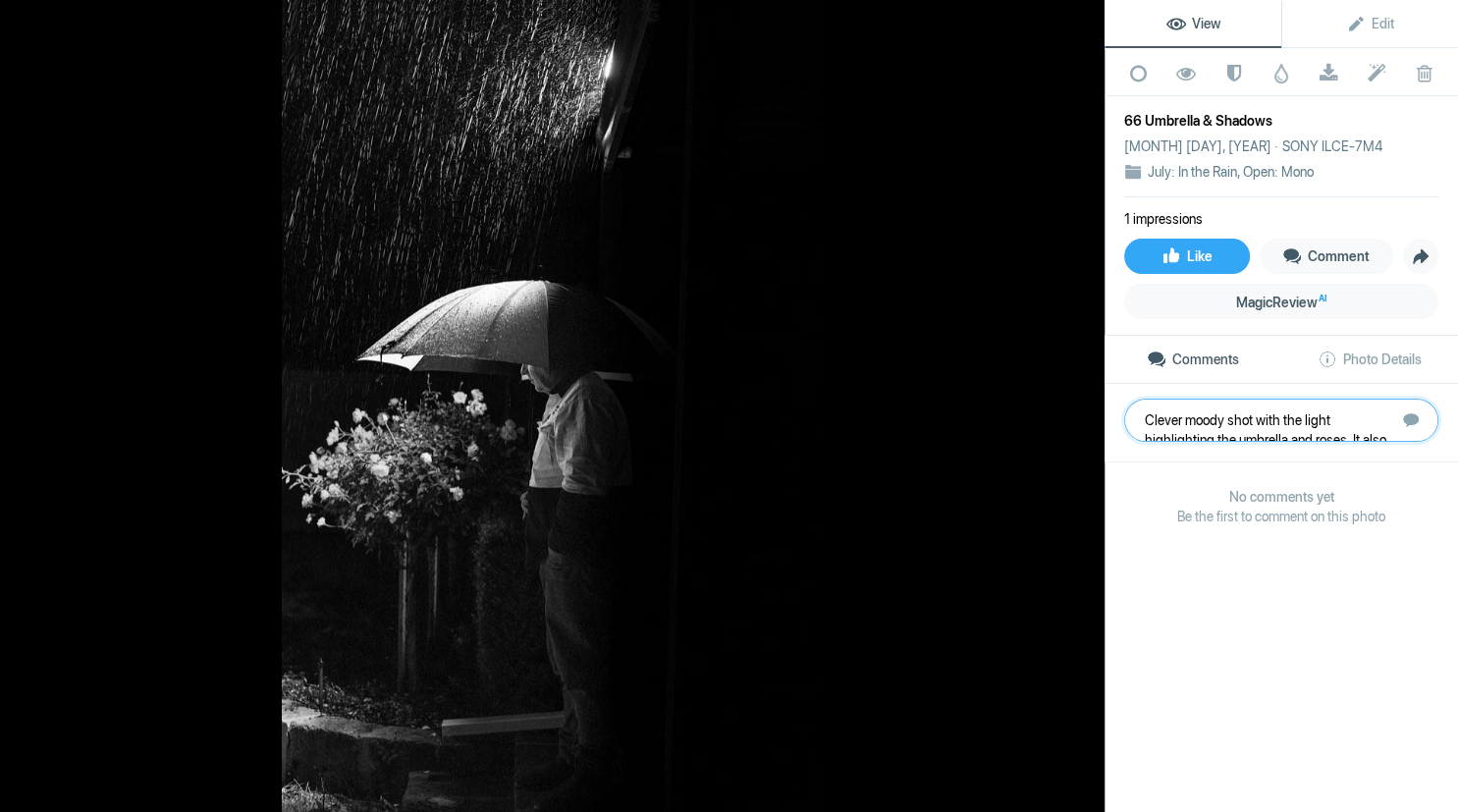 scroll, scrollTop: 80, scrollLeft: 0, axis: vertical 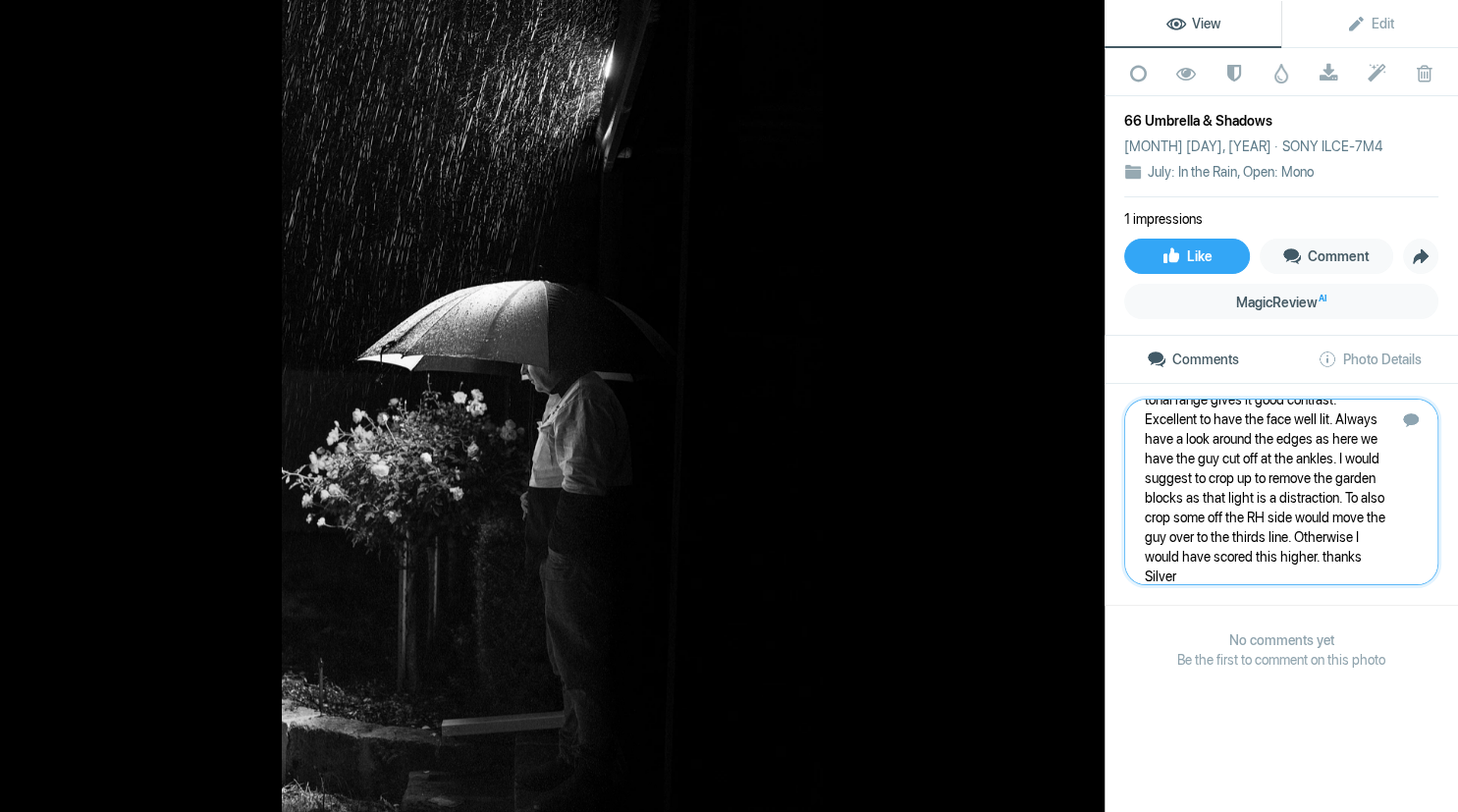 type 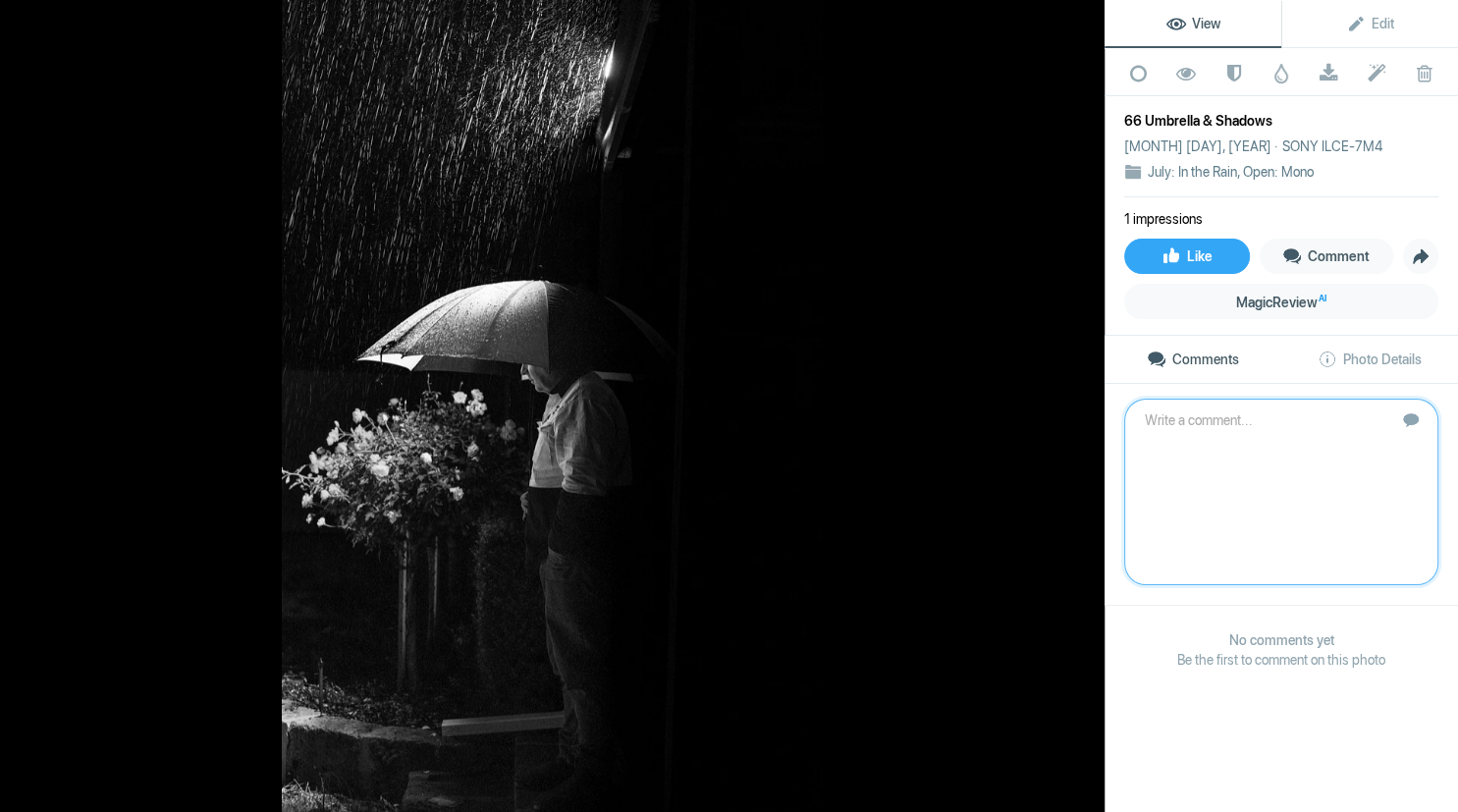 scroll, scrollTop: 0, scrollLeft: 0, axis: both 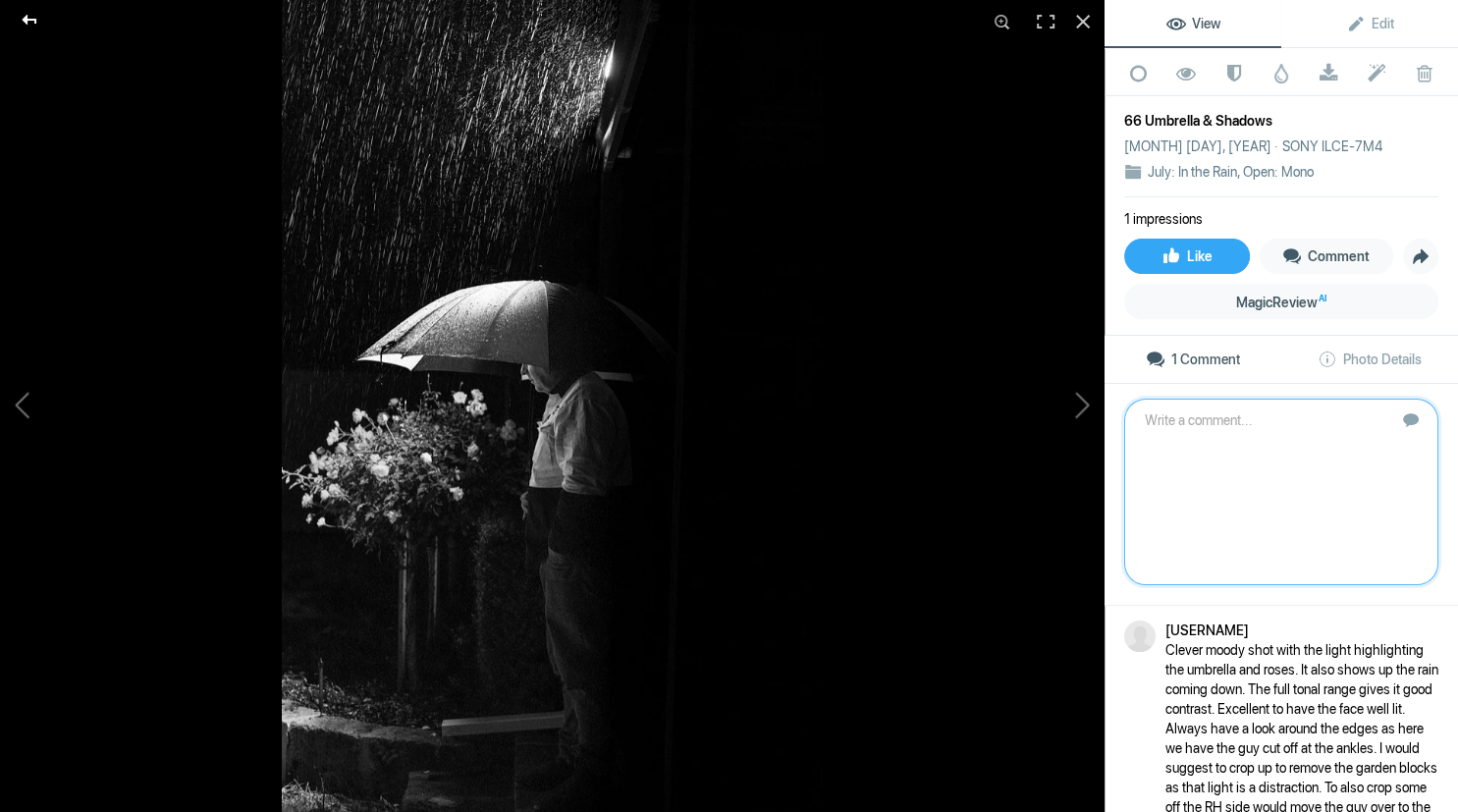 click 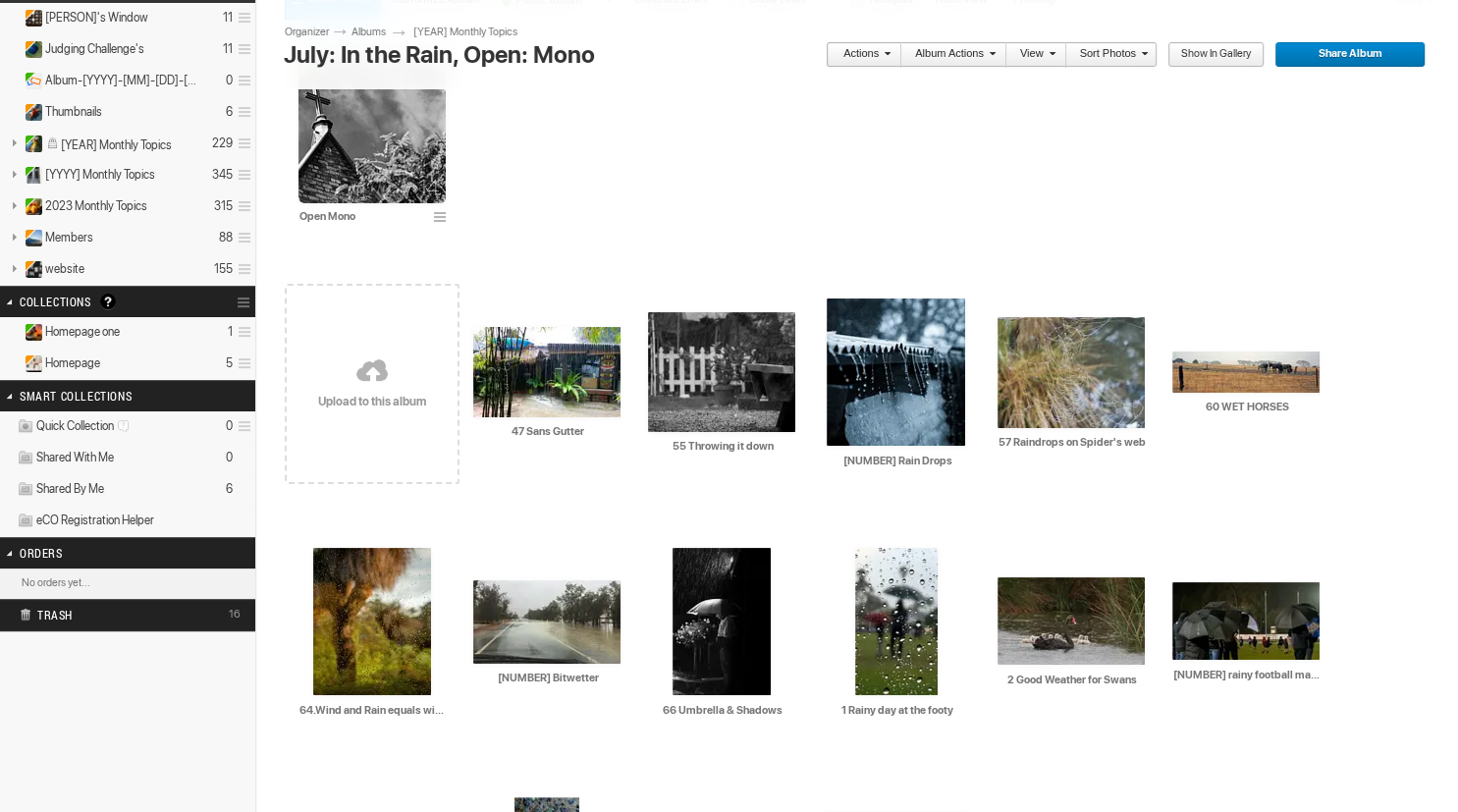 click at bounding box center [372, 130] 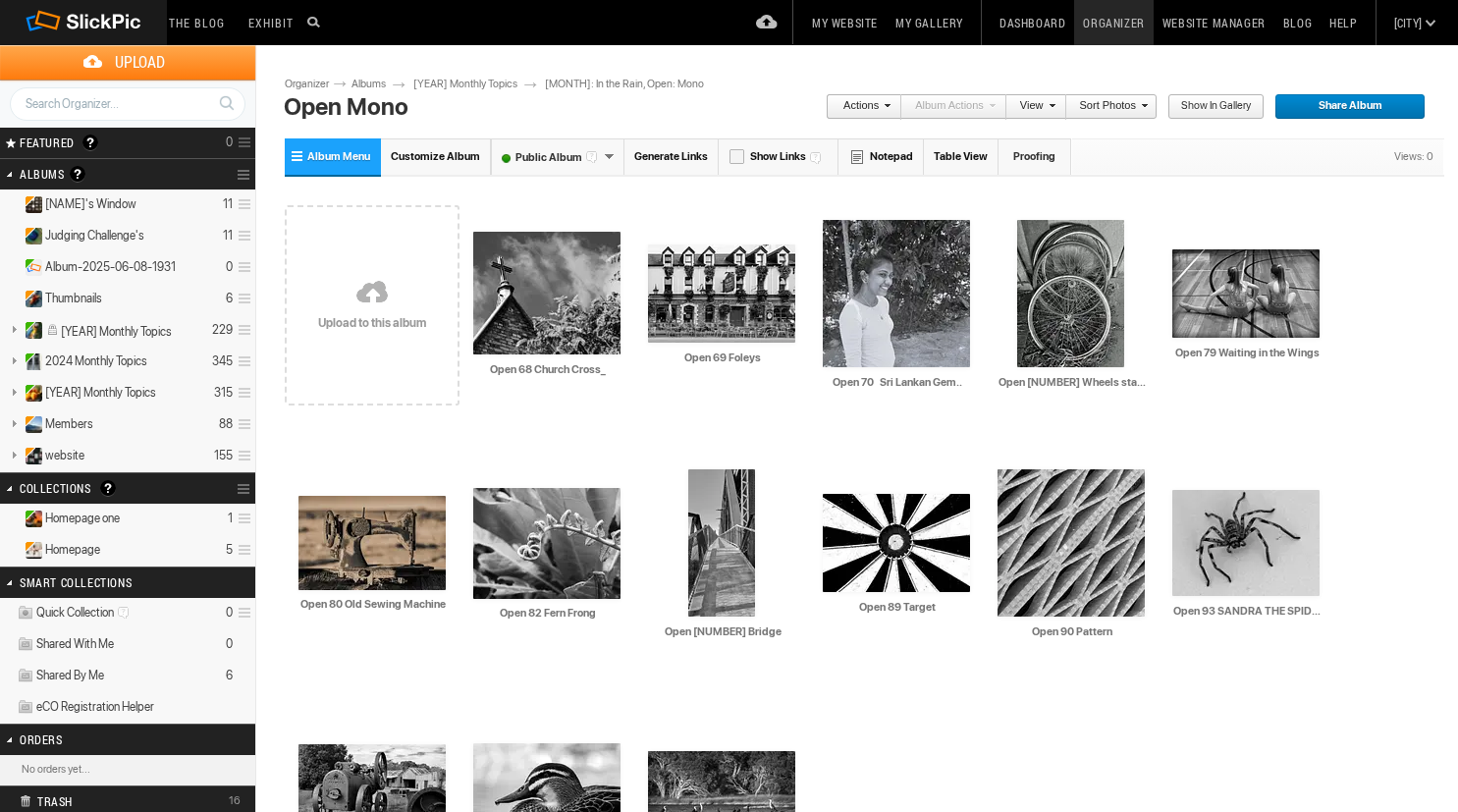 scroll, scrollTop: 0, scrollLeft: 0, axis: both 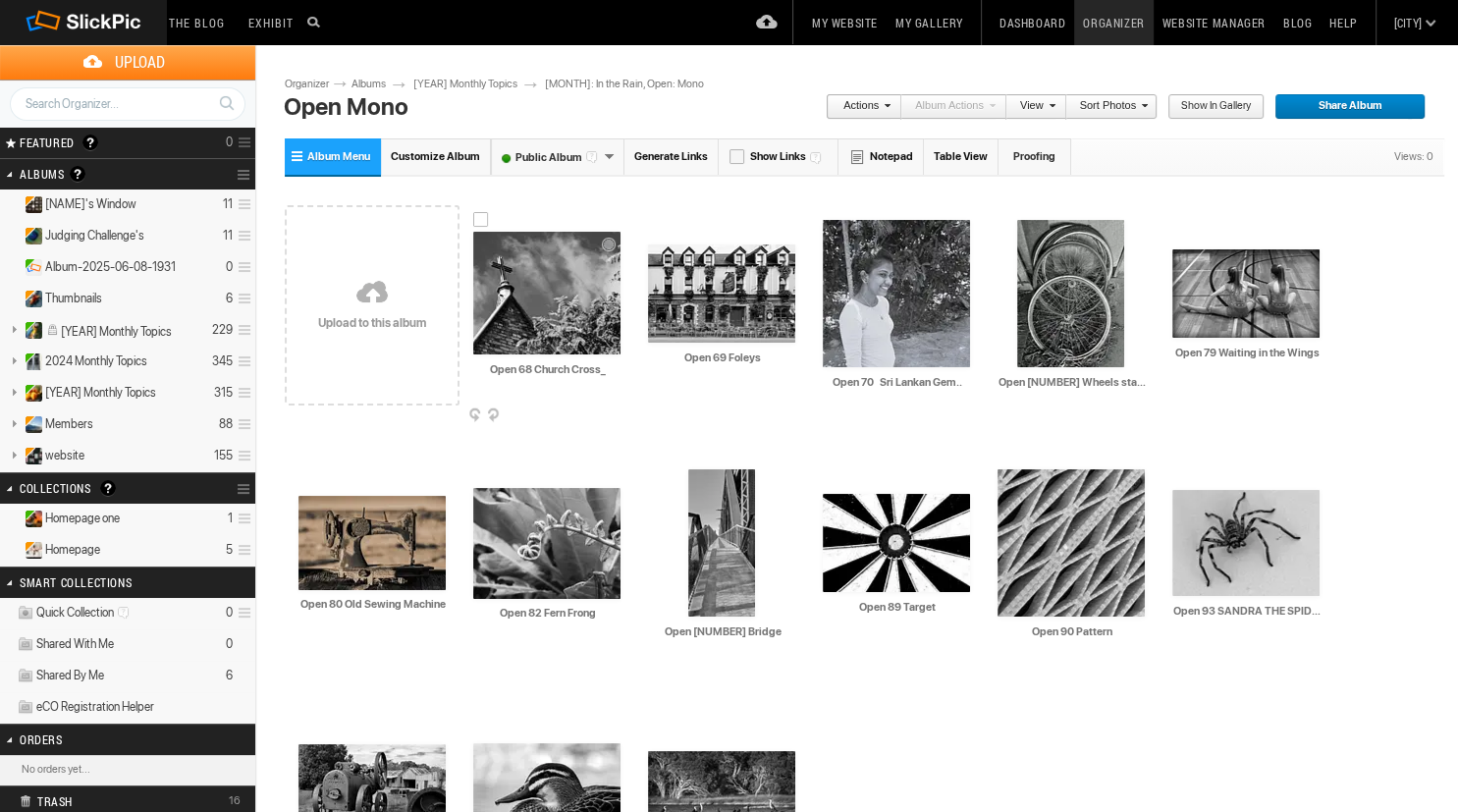 click at bounding box center [547, 293] 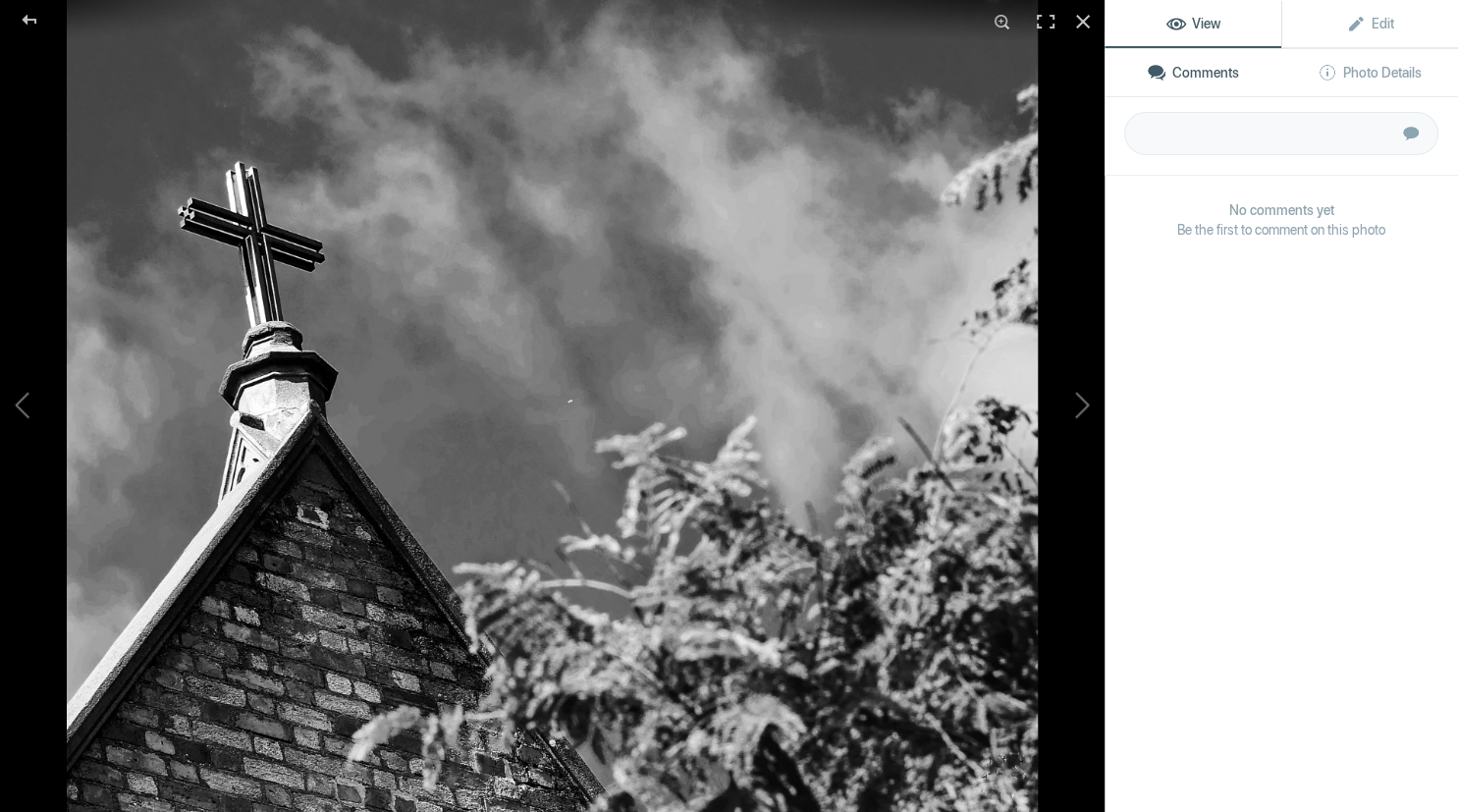 click on "View Edit Comments Photo Details        Submit No comments yet Be the first to comment on this photo" 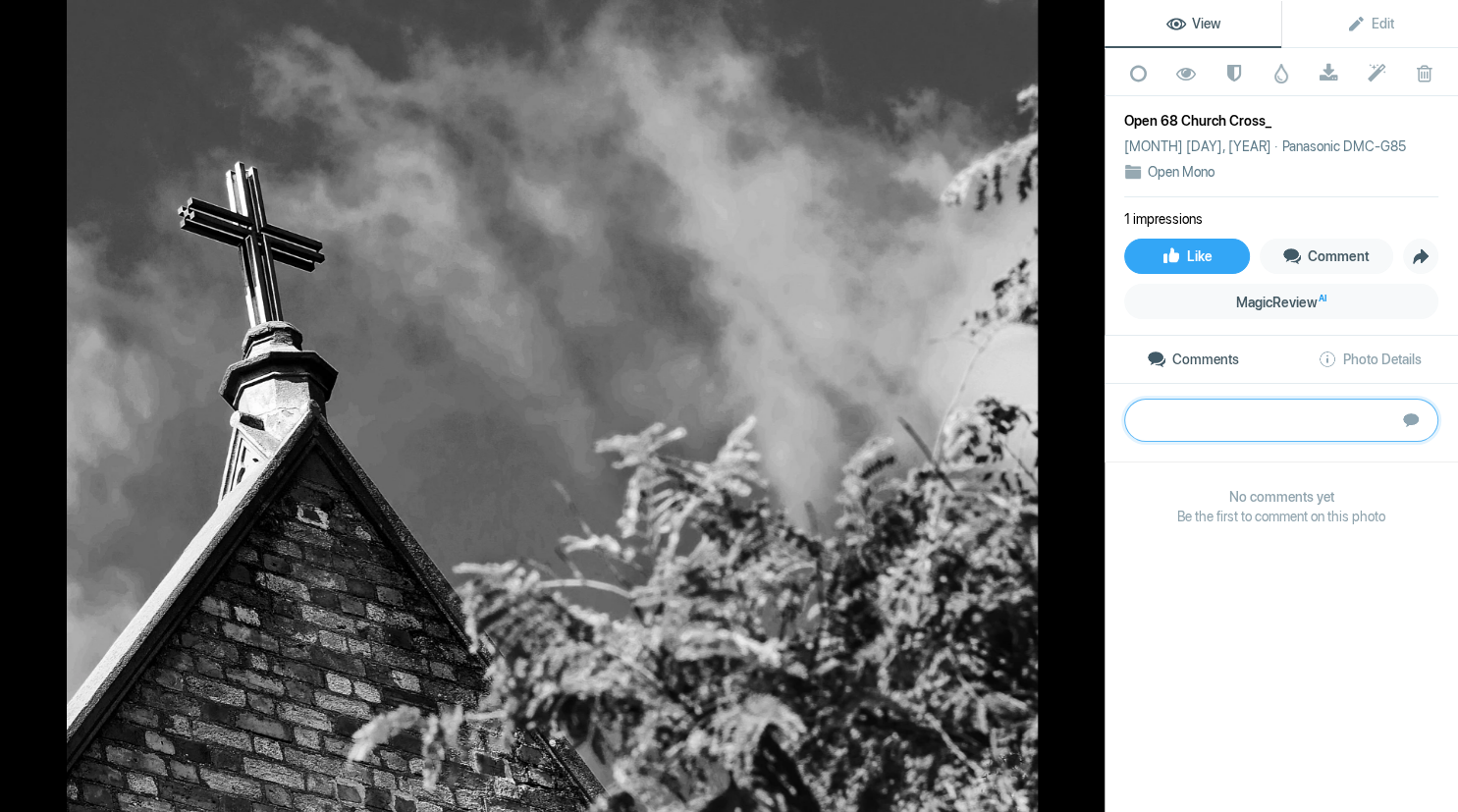 paste on "I think the author may have been trying to put the cross against a cloudy sky. Using B&W really emphasises the clouds. The cross has good contrast of highlights and shadows. I get a message of the cross looking to heaven. However the composition does not do justice to that story. Two things detract me. Firstly the cross is not vertical and the bushes on the RH side do not add to the story. Mt suggestion would be to crop off RH side and straighten so the cross aligns vertically with the edge of the image, however you may not have enough pixels and would need to reshoot if possible. thanks" 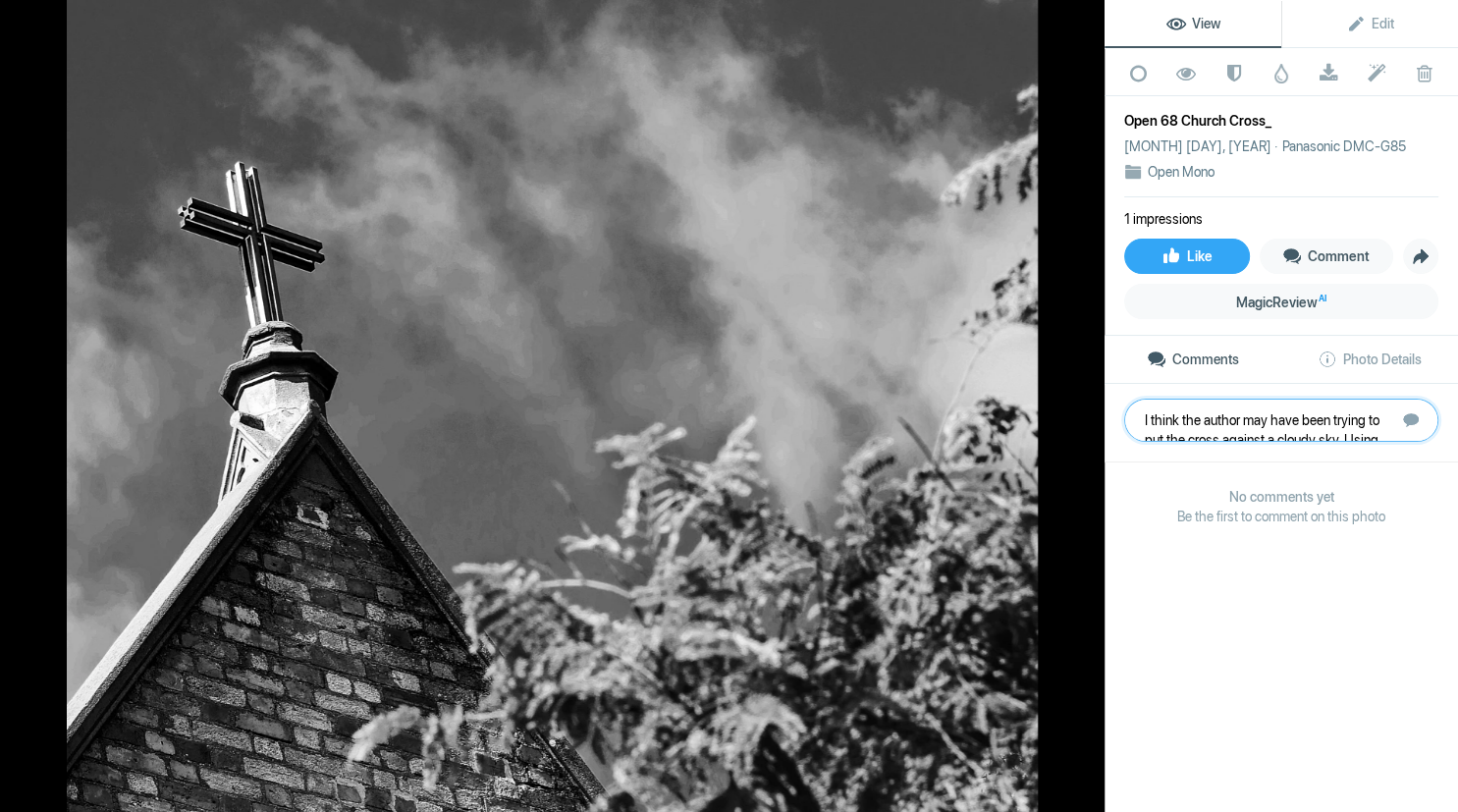 scroll, scrollTop: 119, scrollLeft: 0, axis: vertical 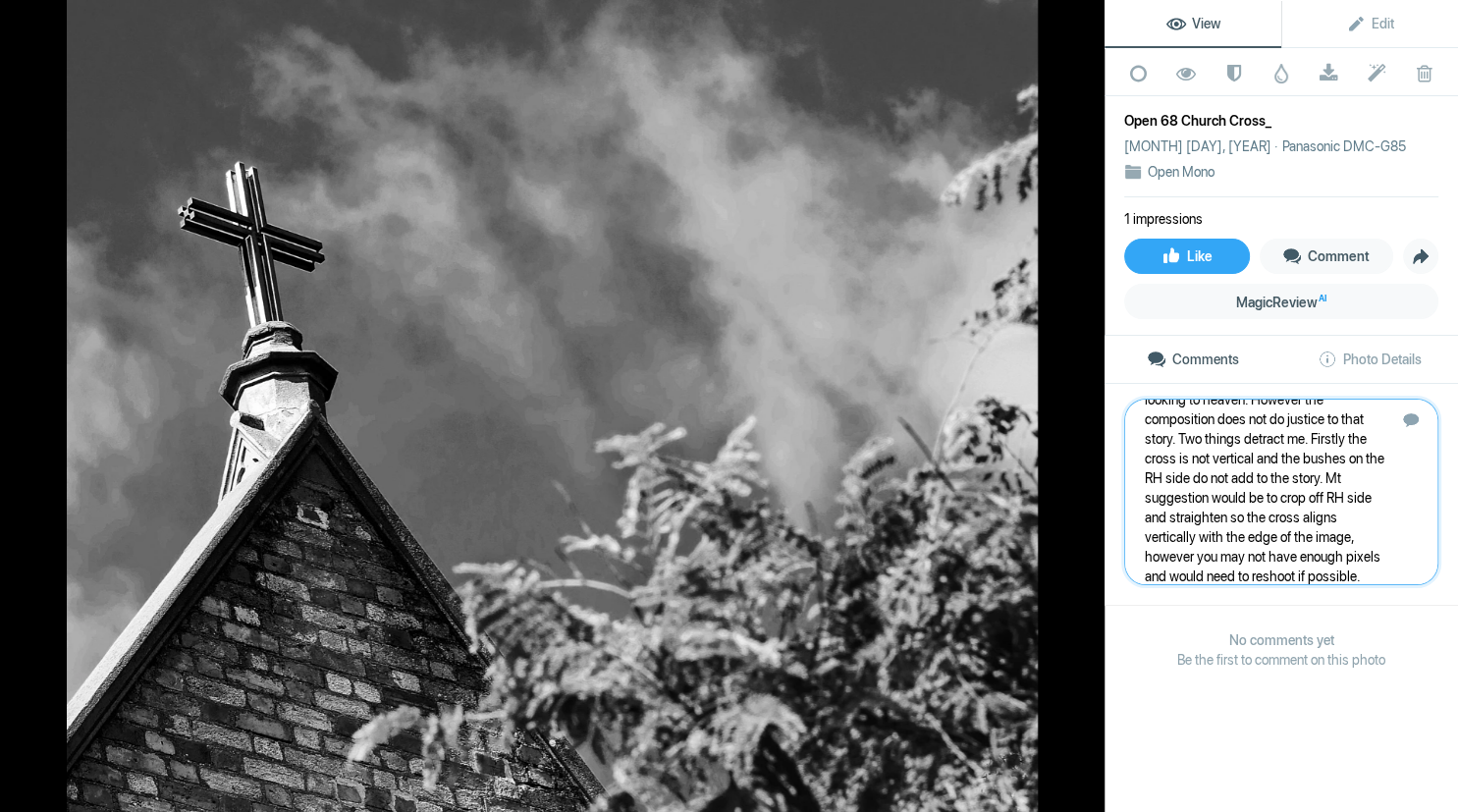 type 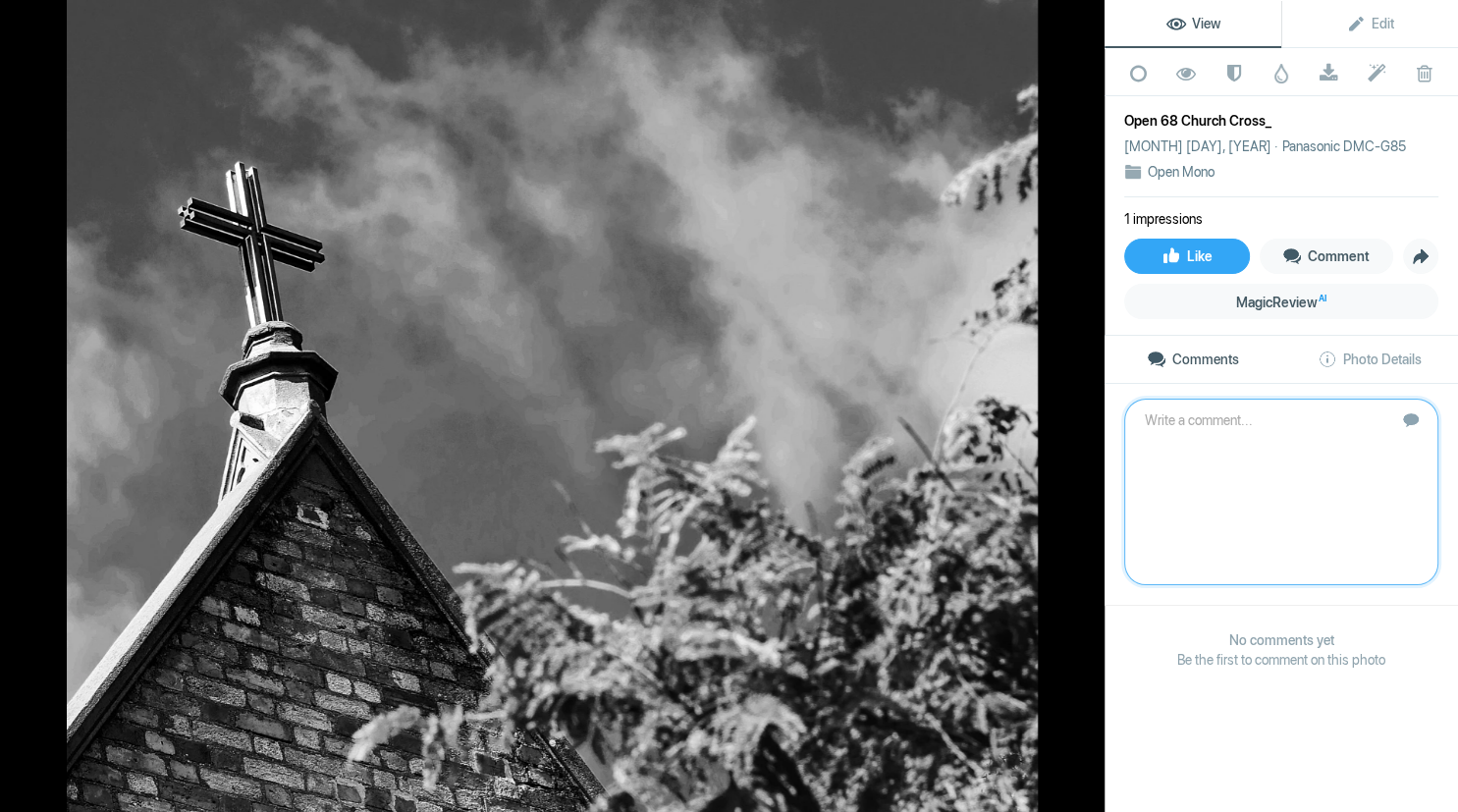 scroll, scrollTop: 0, scrollLeft: 0, axis: both 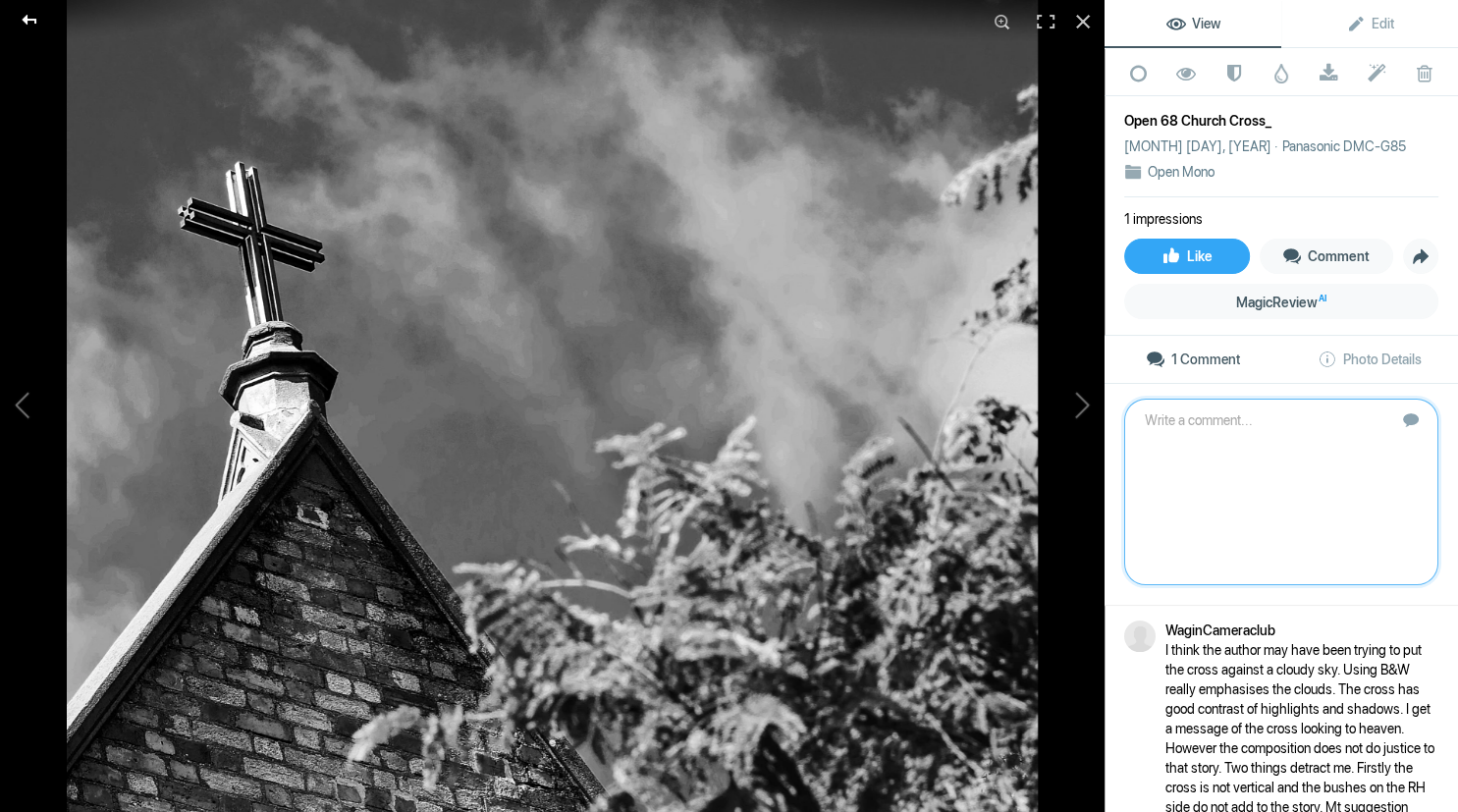 click 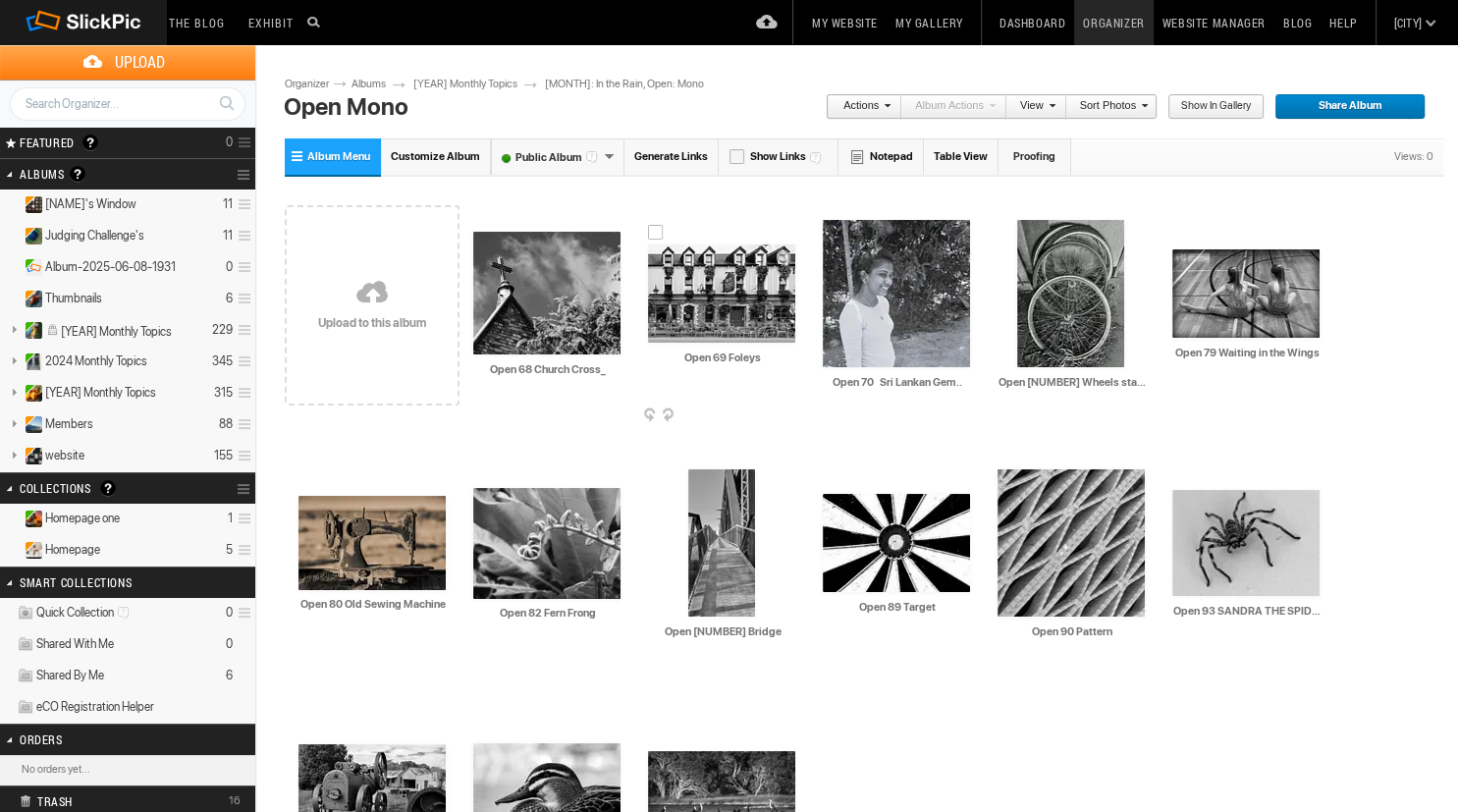 click at bounding box center [722, 294] 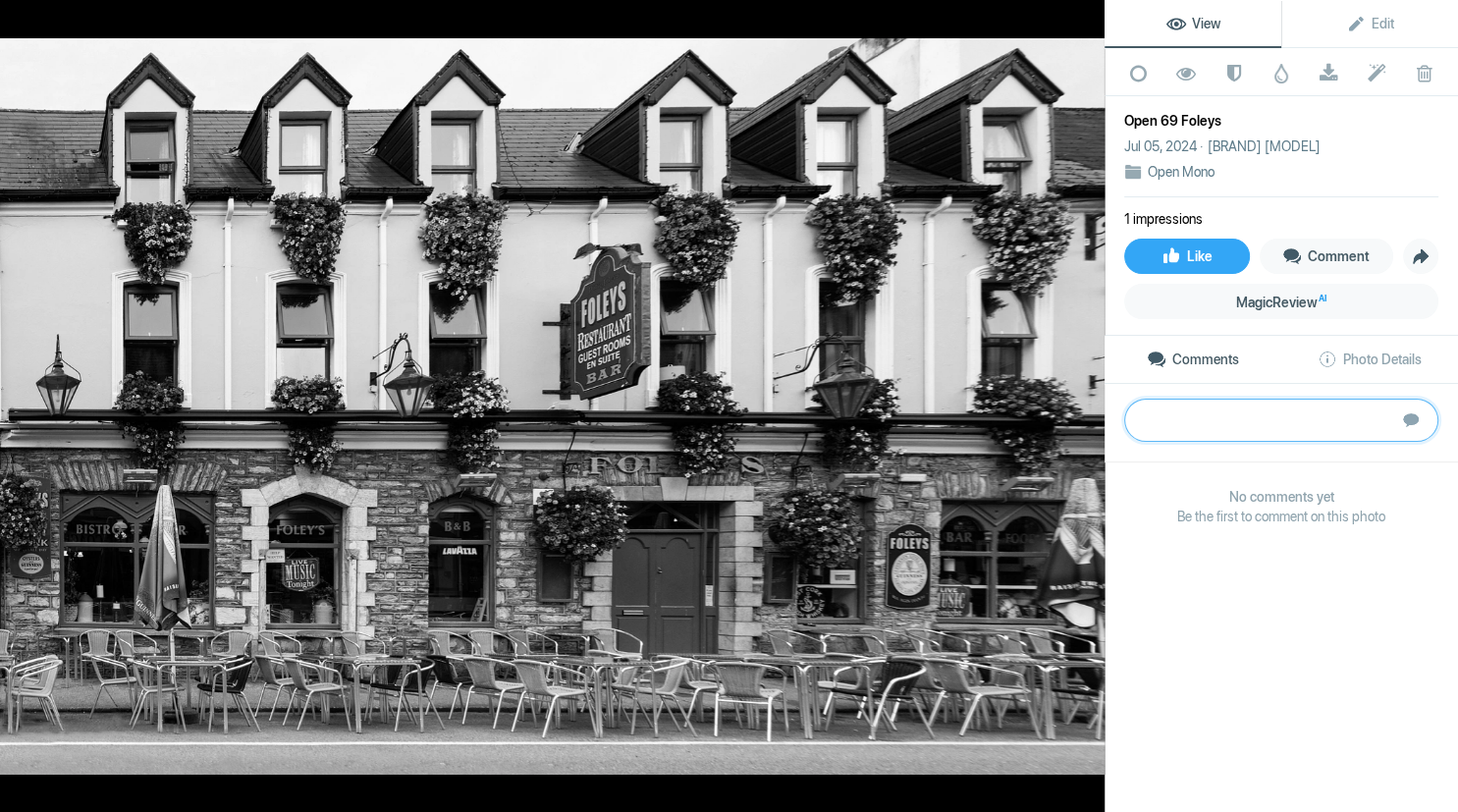 paste on "Worthy shot of Foleys they may appreciate. Good tonal range to give us good contrast and we can see all the details on the signs. The image lets the viewer wander around and brings us back to the middle with the Foleys sign and front door. However the RH side is out of focus and I wonder what has caused this ? Perhaps taken from a moving vehicle ? If you crop from RH side to remove the window and umbrella you would remove the worse offenders of this blurring. A few customers would add to the story – just saying. thanks Silver" 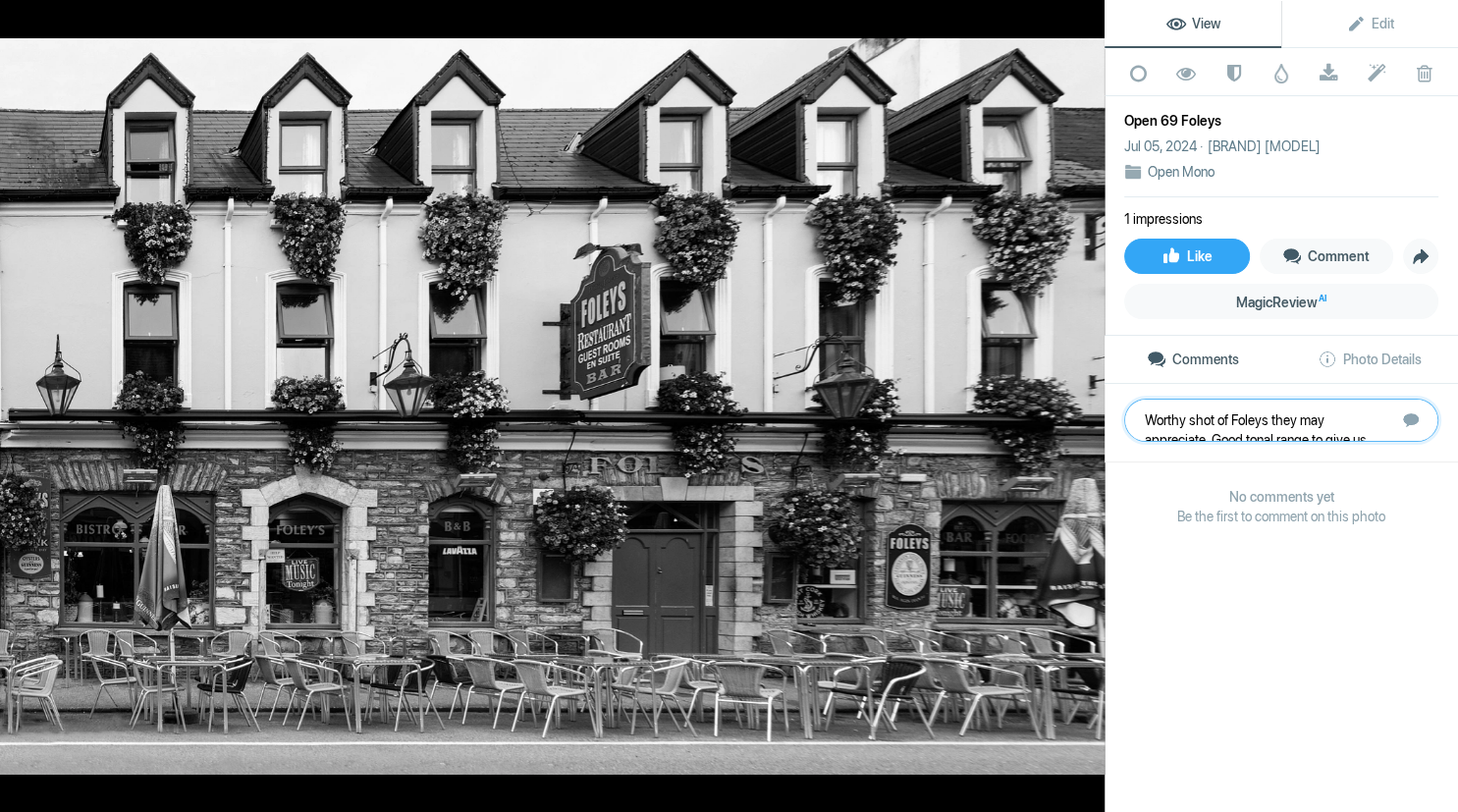 scroll, scrollTop: 99, scrollLeft: 0, axis: vertical 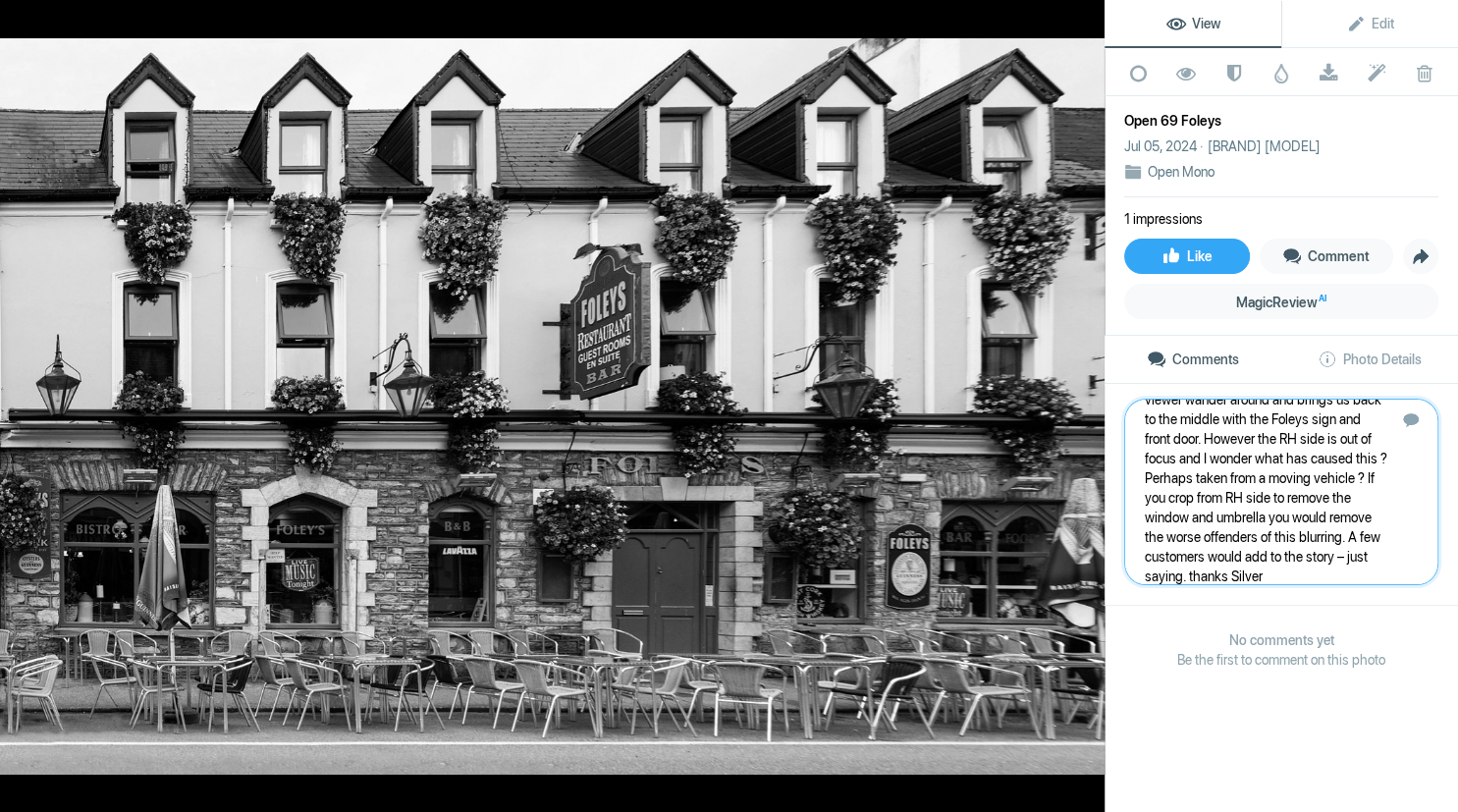 type 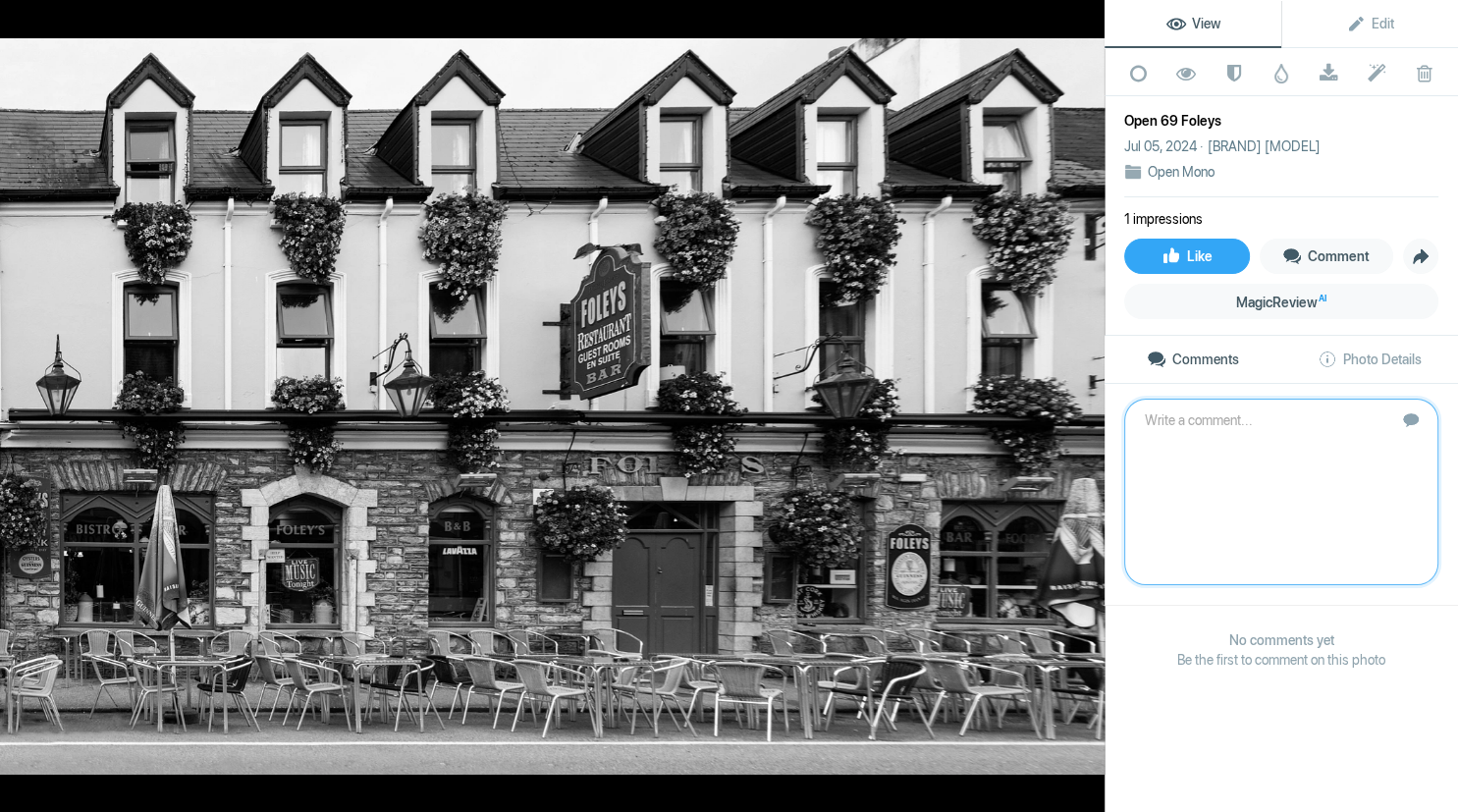 scroll, scrollTop: 0, scrollLeft: 0, axis: both 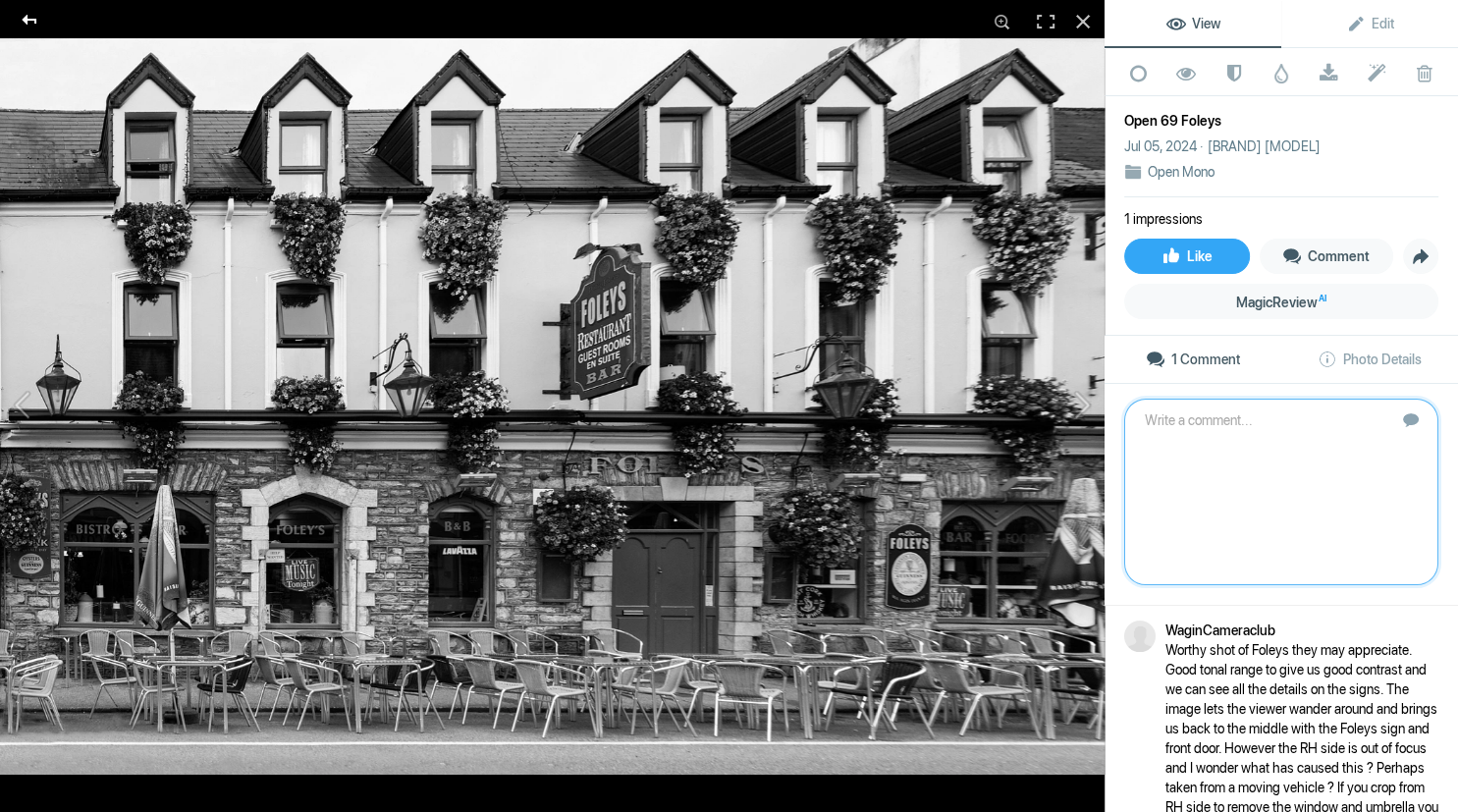 click 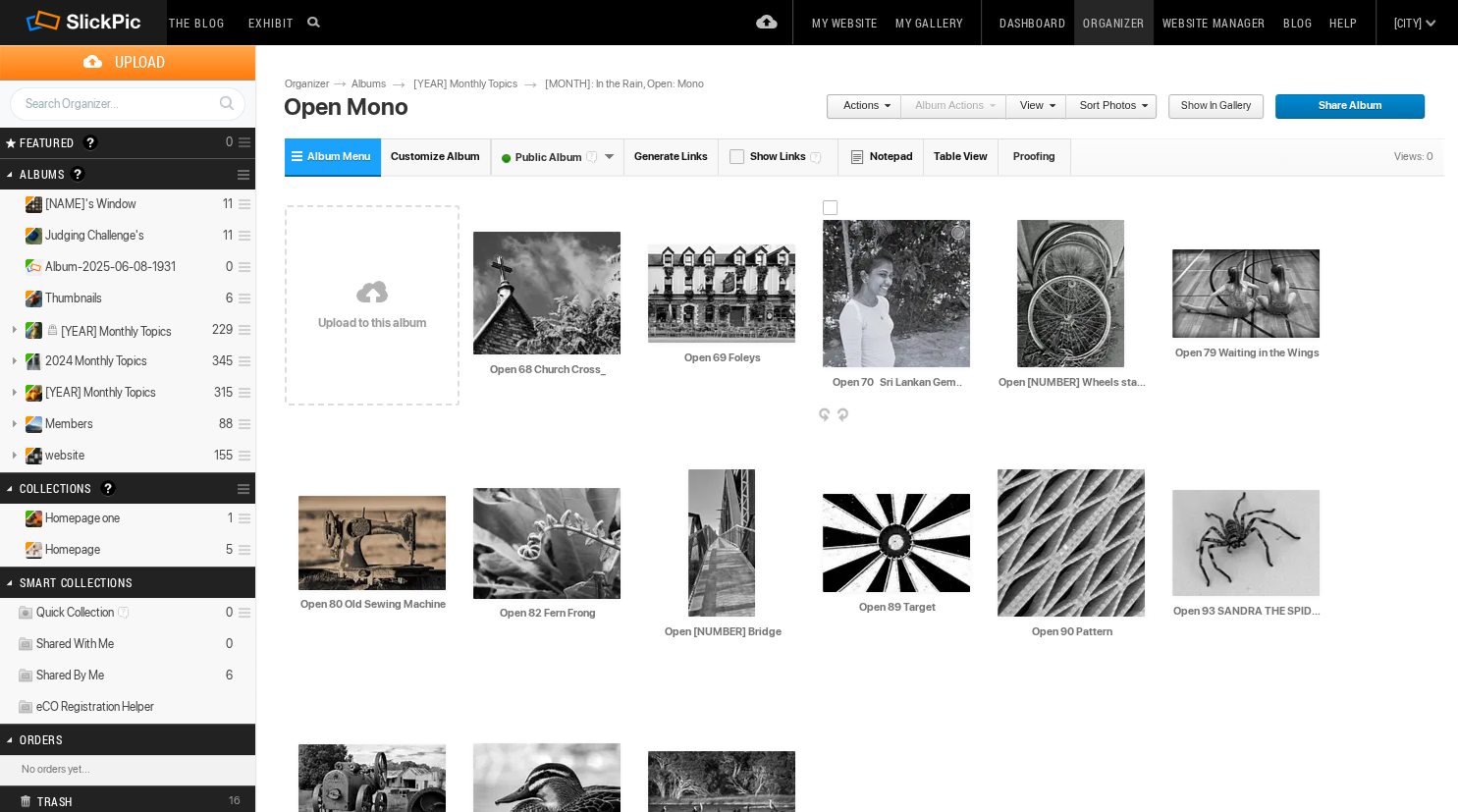 click at bounding box center [896, 294] 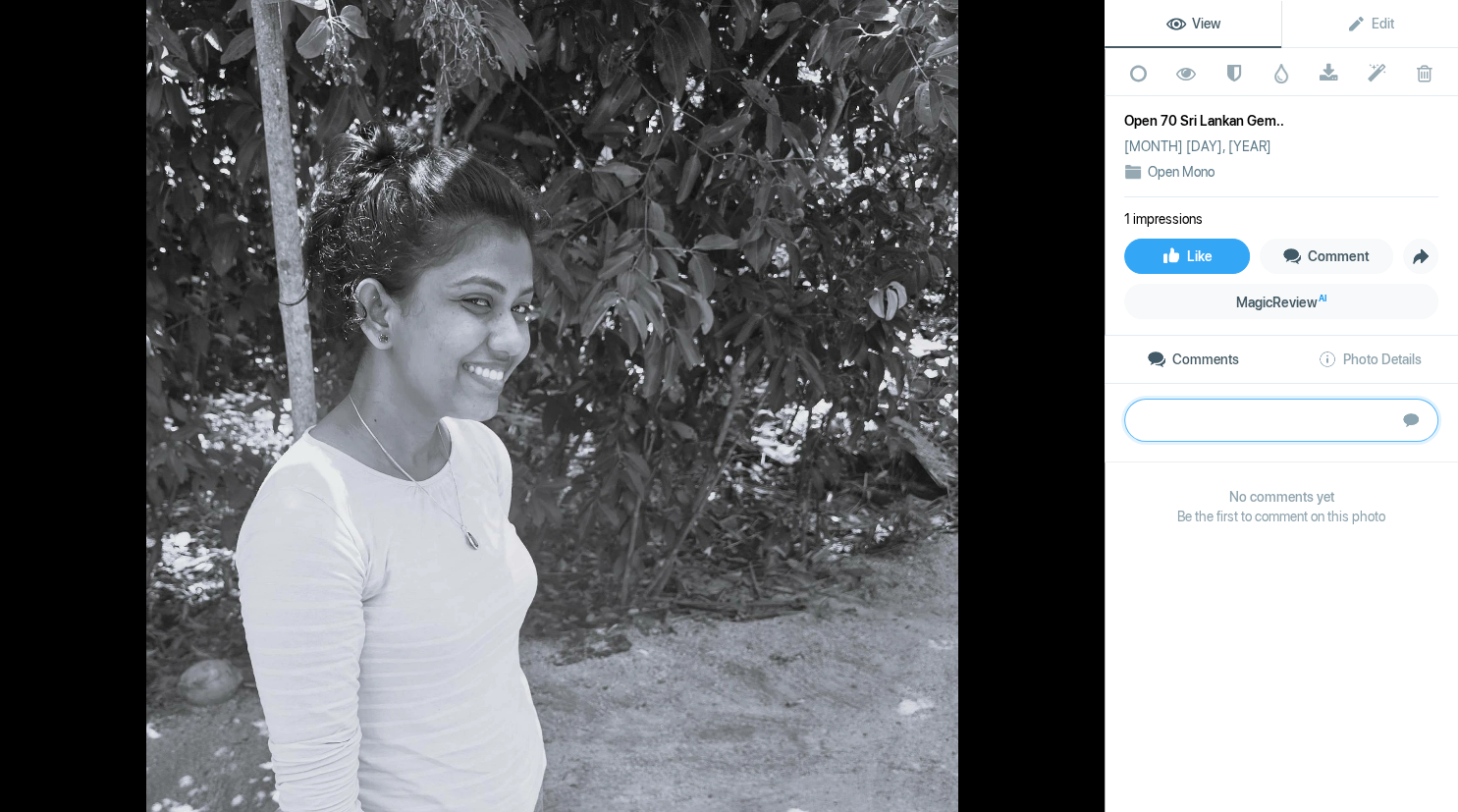 paste on "The author has provided us with a cheesy or cute image of this female. With a slight tilt of the head and looking into the camera makes it appealing. Overall it is too bright and looks a bit hazy. Perhaps contrast may reduce some of the effect. Again look at the edges as we have a pole emerging from her shoulder." 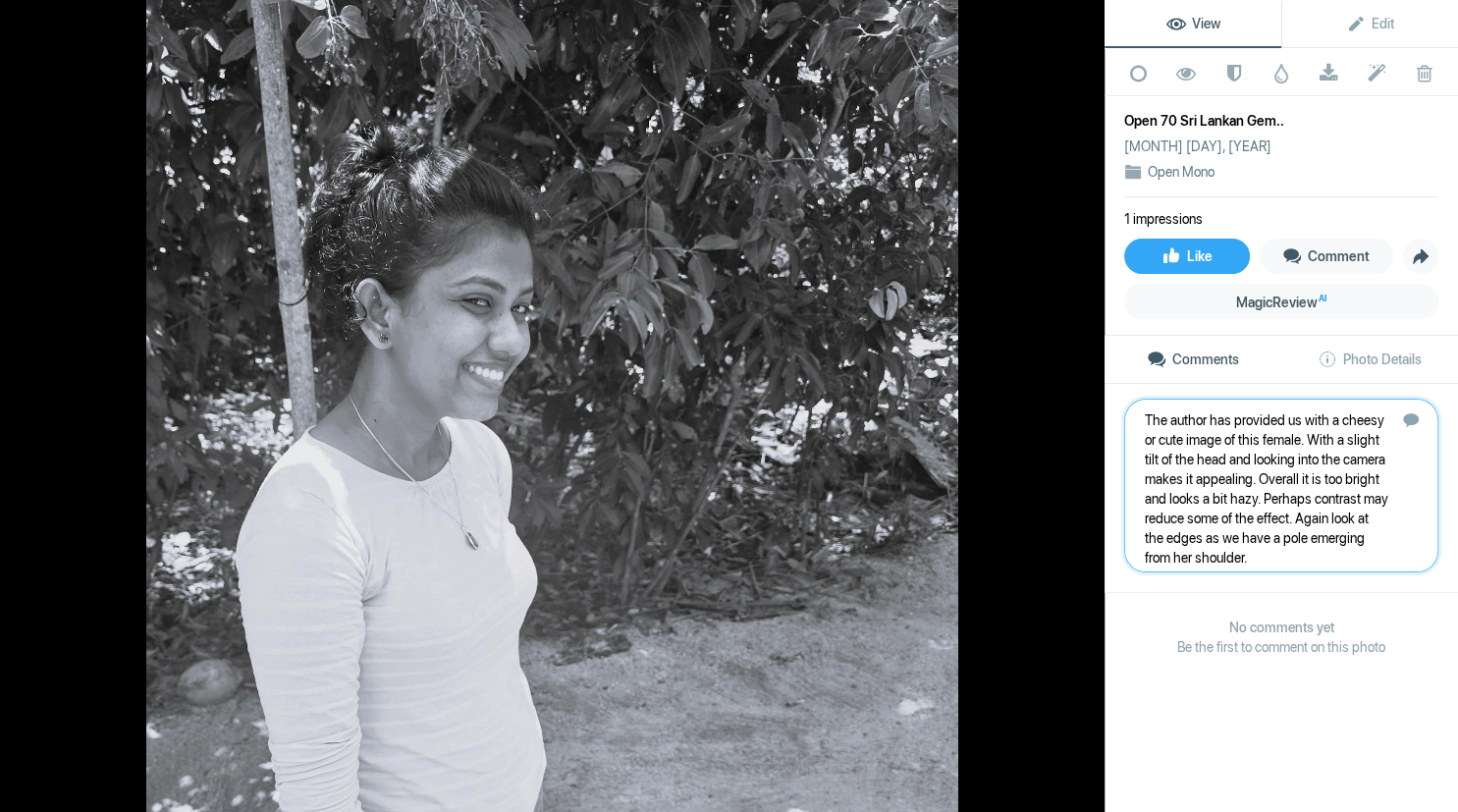 type 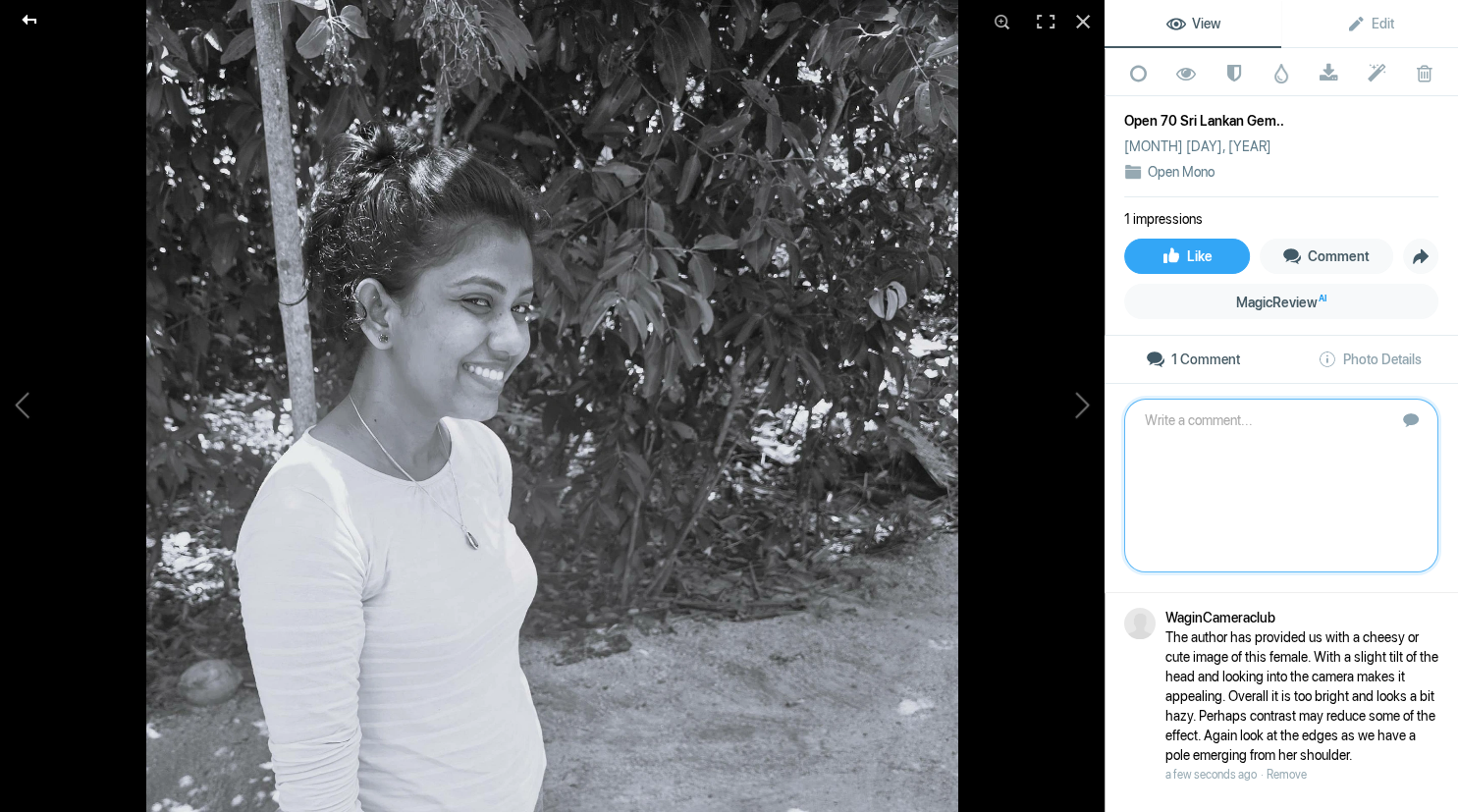 click 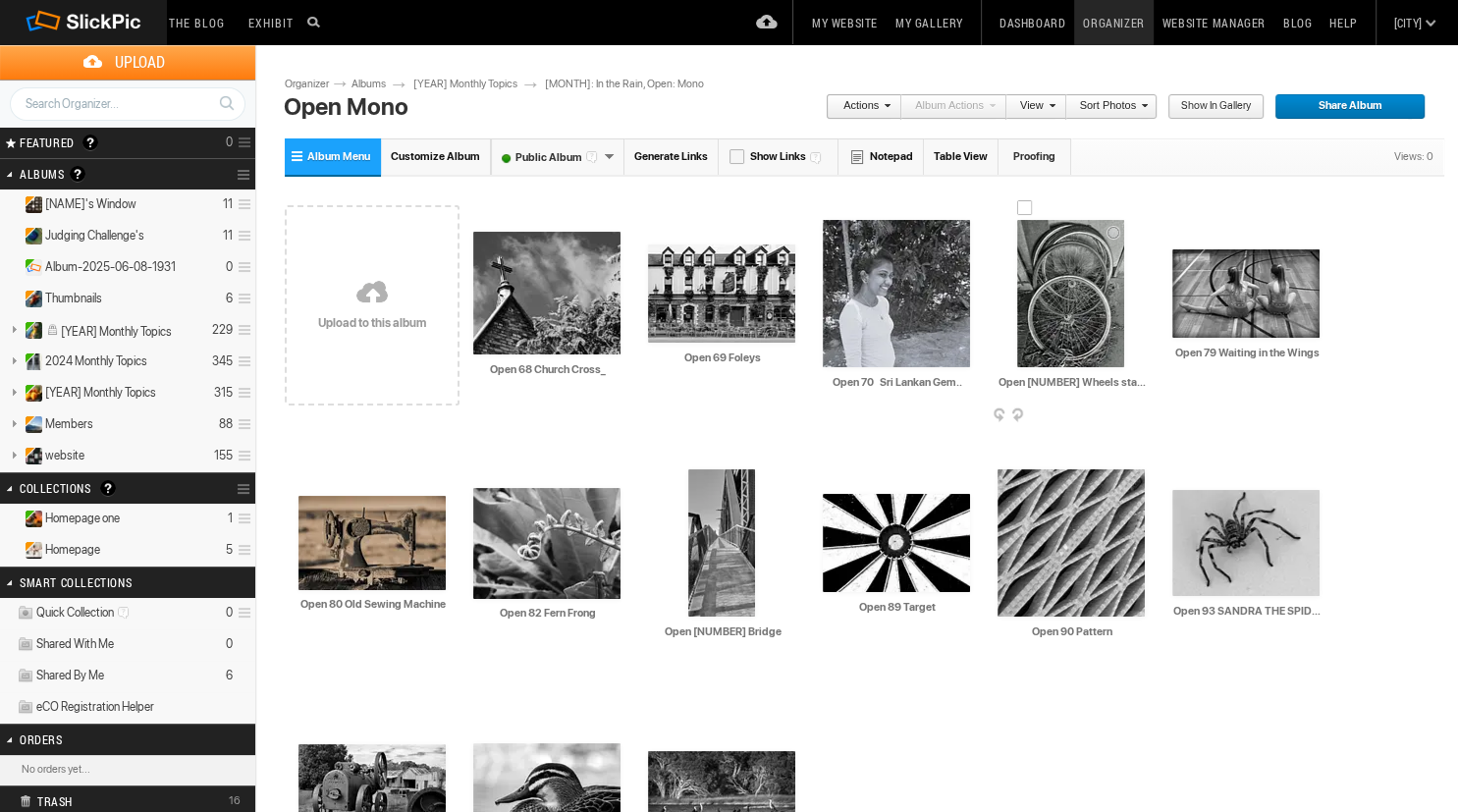 click at bounding box center (1070, 294) 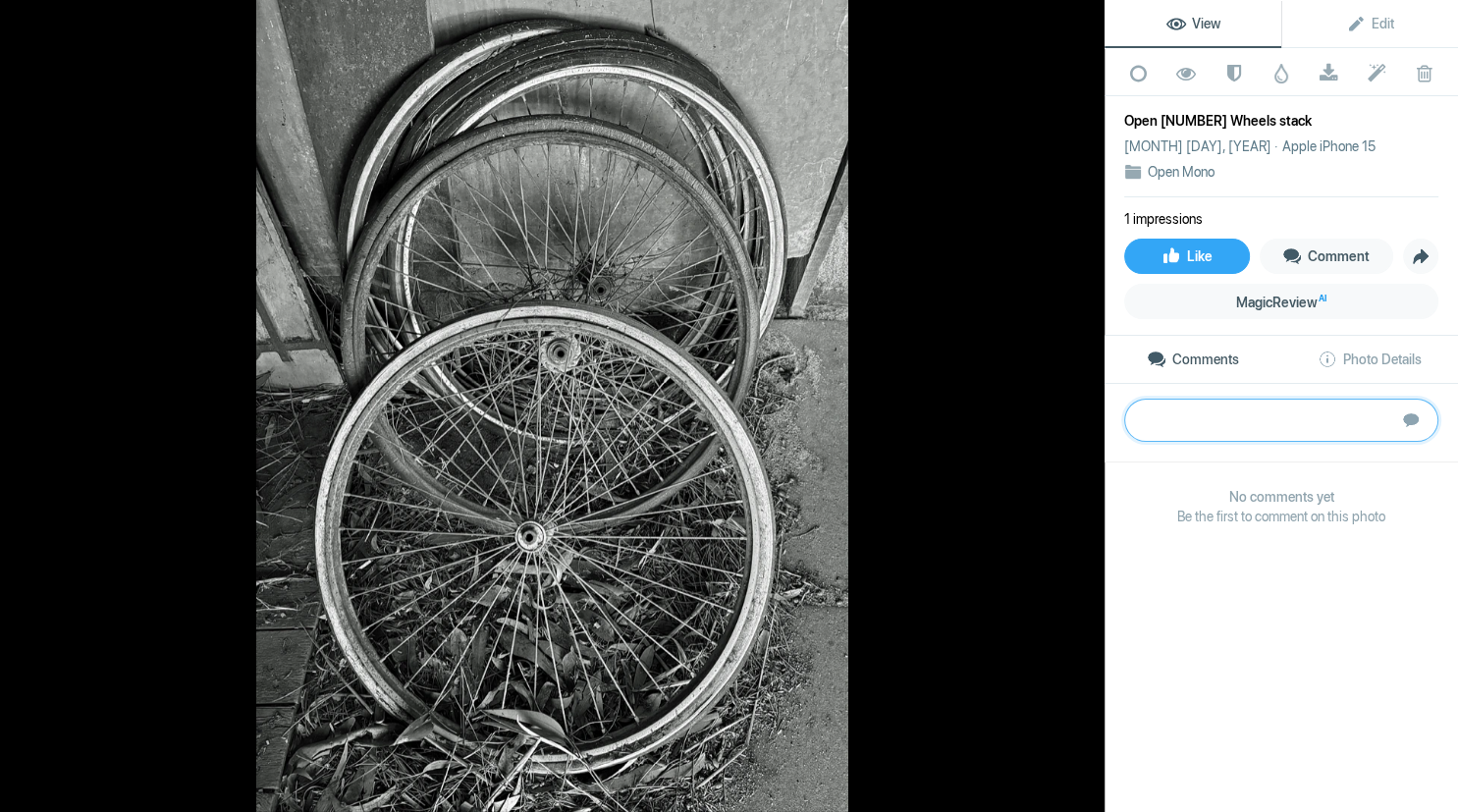 paste on "The author has found an interesting subject, a stack of wheels. Using B&W adds the impression of age, along with the leaves gathering underneath. When you find an interesting subject, ask yourself how does the background support the intention you are conveying. While I can see the intention of the author, unfortunately the background here is rather a distraction as it attracts our eyes, then the lines lead our eyes up and out of the image. The light on the RH side also pulls our eyes away from those interesting wheels. Was there any chance of relocating the wheels elsewhere ? Thanks for the effort" 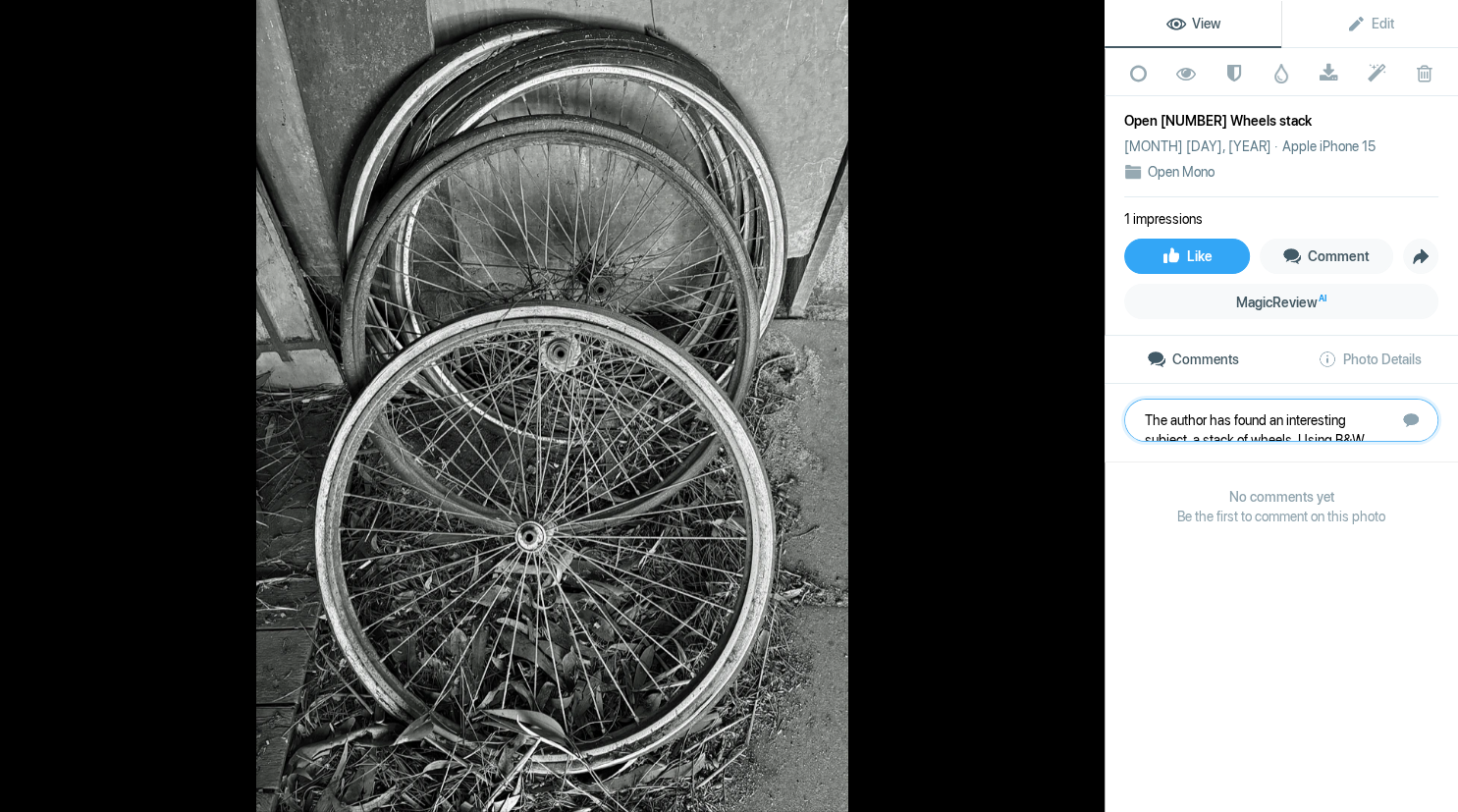 scroll, scrollTop: 138, scrollLeft: 0, axis: vertical 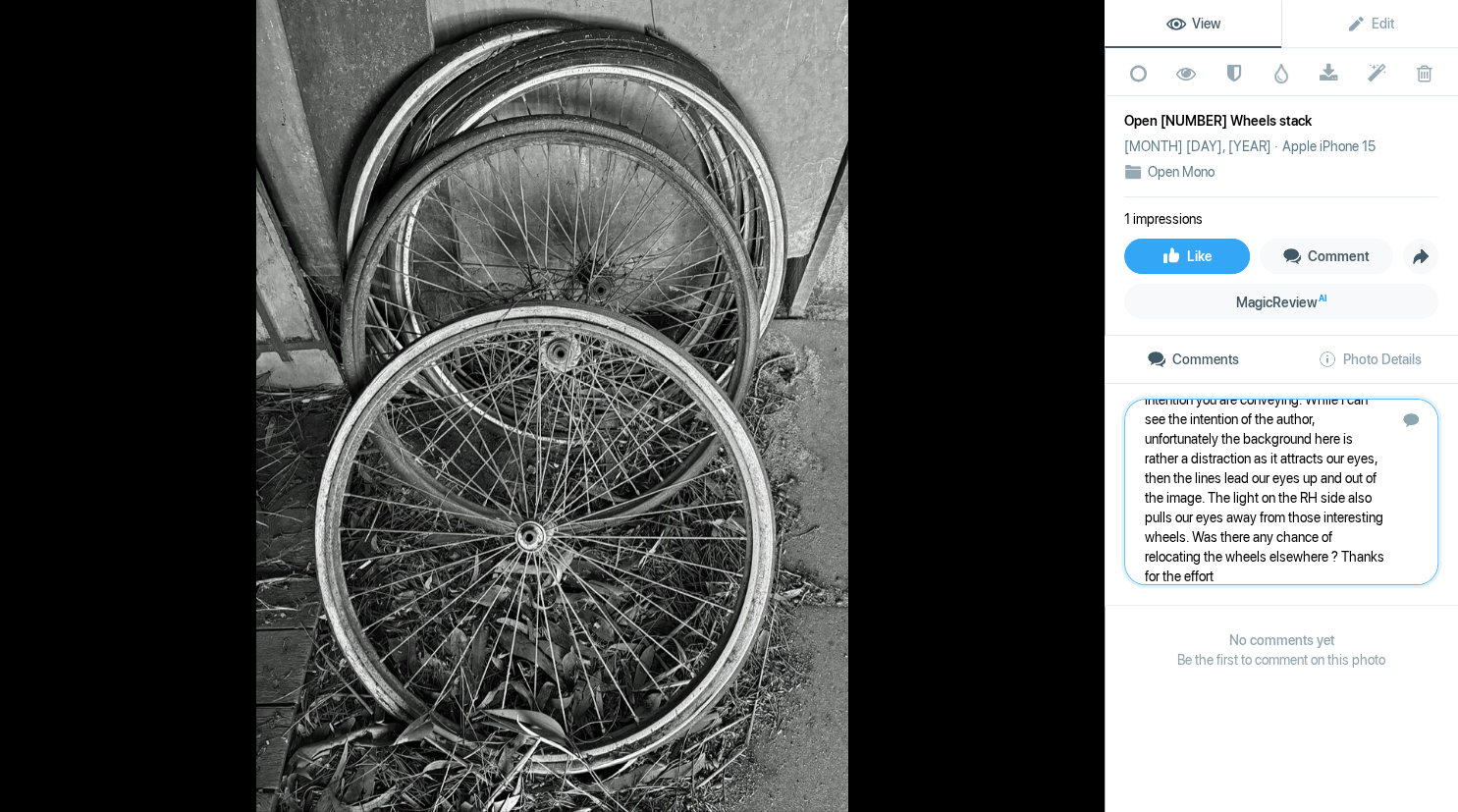 type 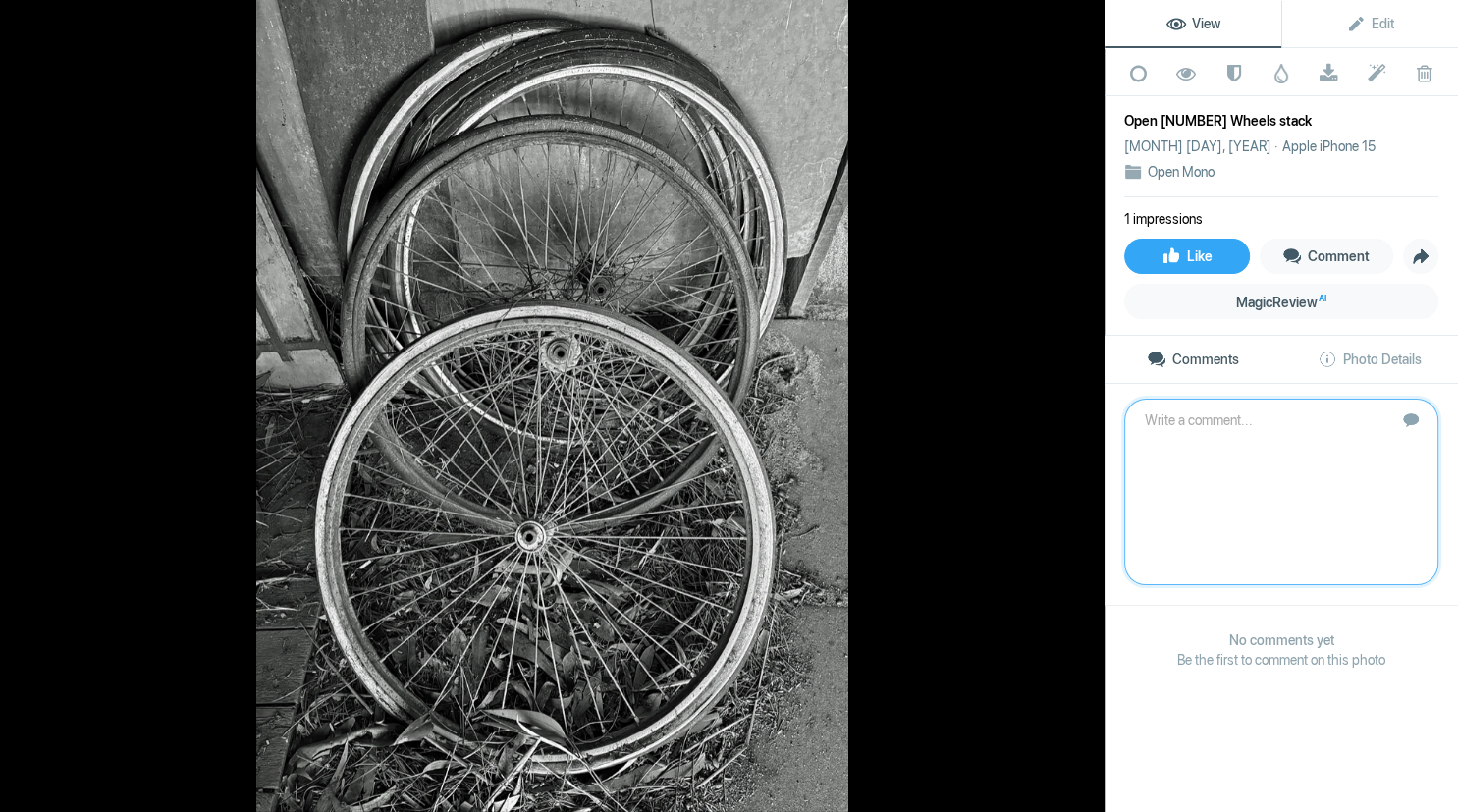 scroll, scrollTop: 0, scrollLeft: 0, axis: both 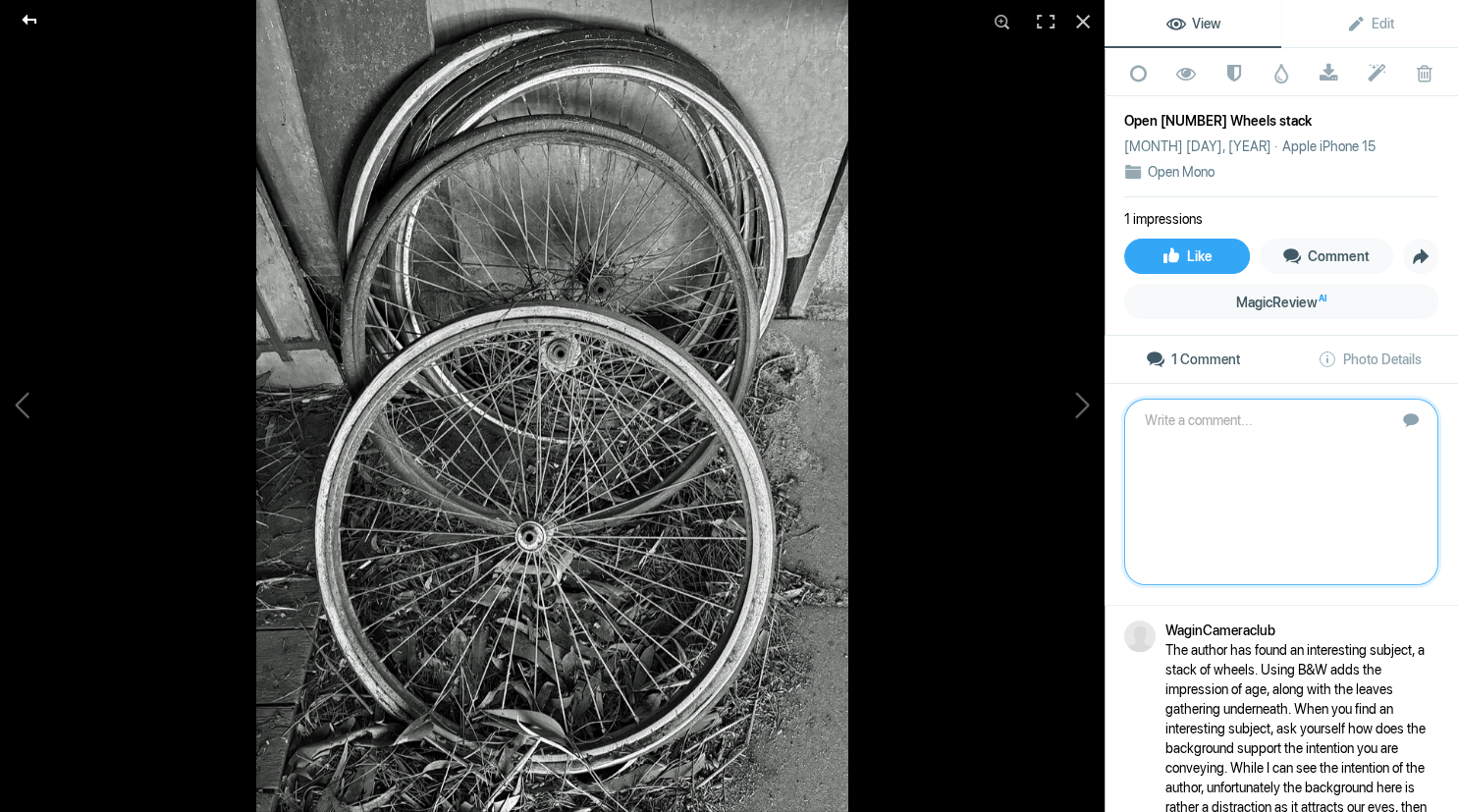 click 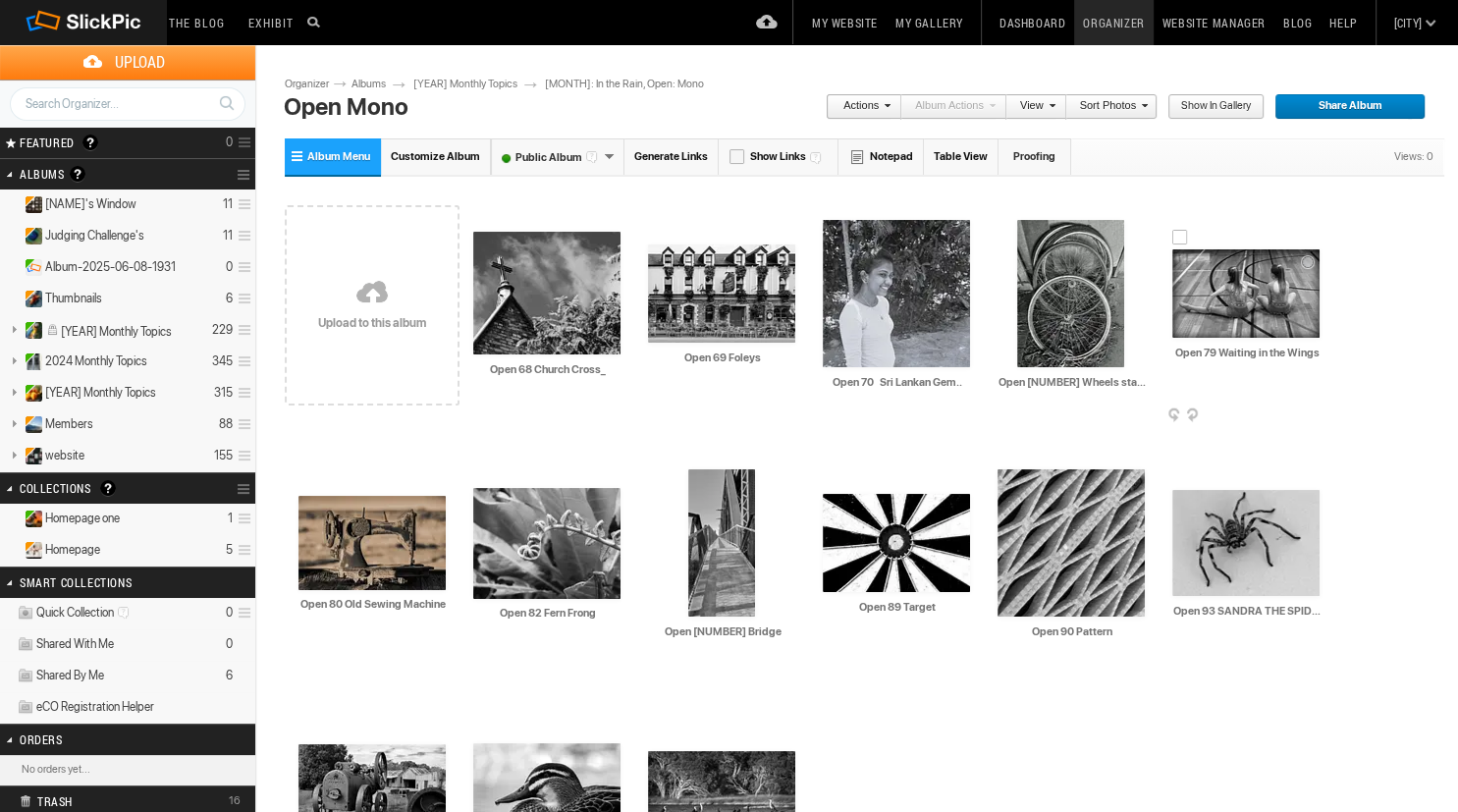 click at bounding box center (1246, 294) 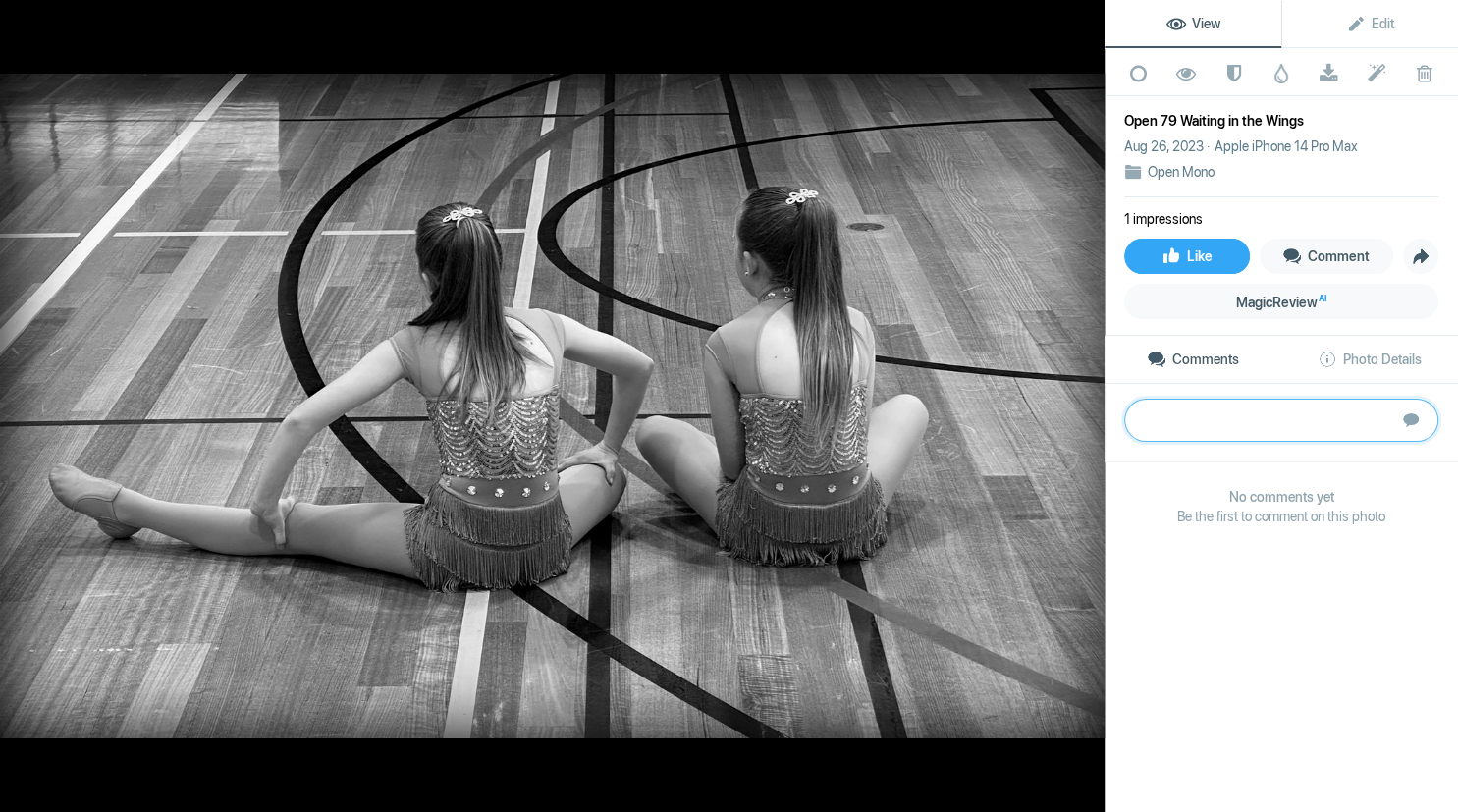 paste on "There is a strong message of these girls looking onto a scene or waiting their turn. The author has captured that feeling well. The LH girl balances out the setting by her extended leg filling that negative space on that side. The lines on the floor, maybe unintentionally, leads the line in and out adding a feeling that the girls are in a stable spot. The two different poses gets me thinking “do they have different feelings”? One distraction is the reflection on the top left where the girls are looking towards. Knowing how colourful these costumes can be it would be interesting to see this in colour however we have a Mono theme. Another thing that crossed my mind is that odd number of objects adds more balance and if we had an extra girl to add her, or to use just one girl. Food for thought. But in this case two works fine. Great shot Silver" 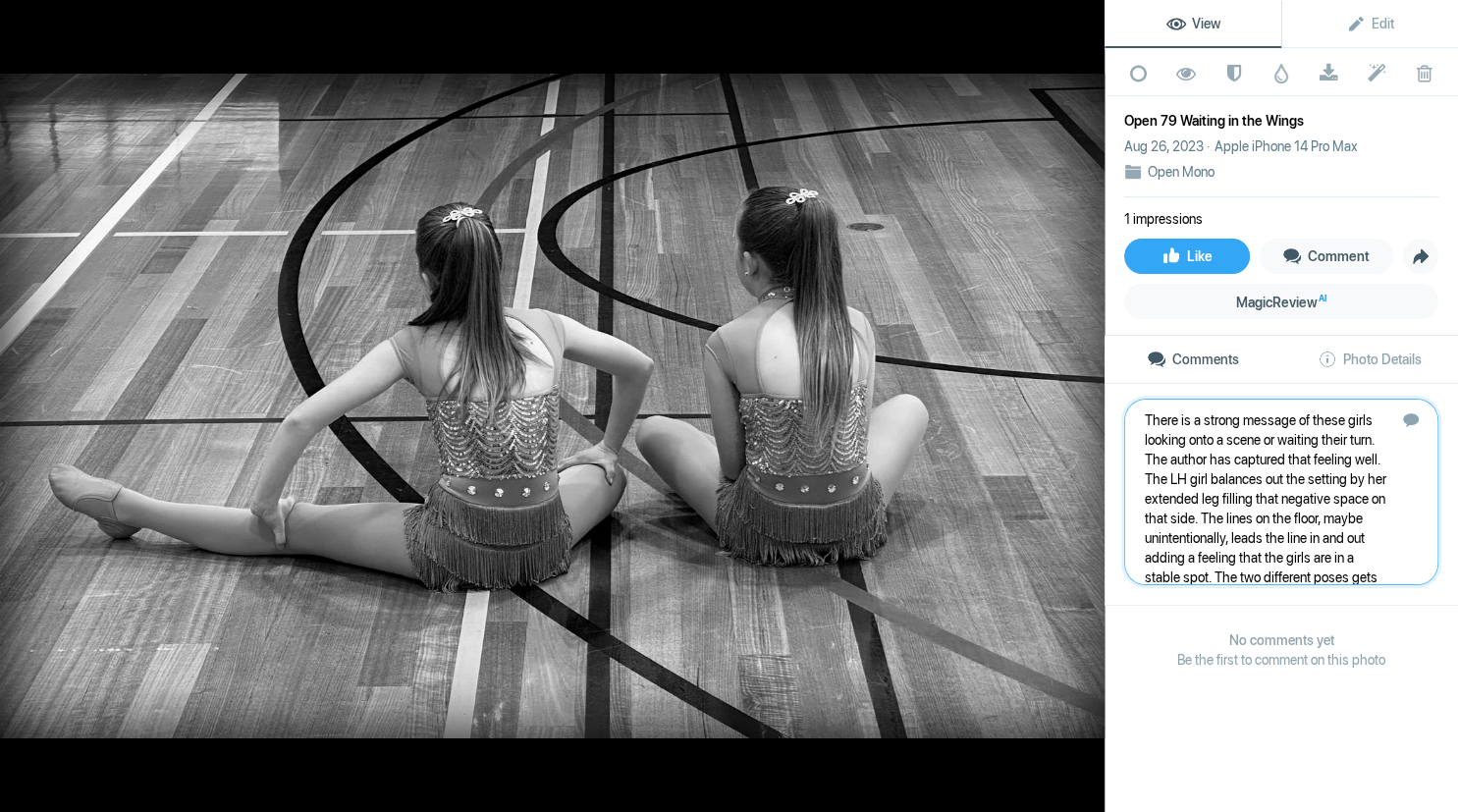 scroll, scrollTop: 237, scrollLeft: 0, axis: vertical 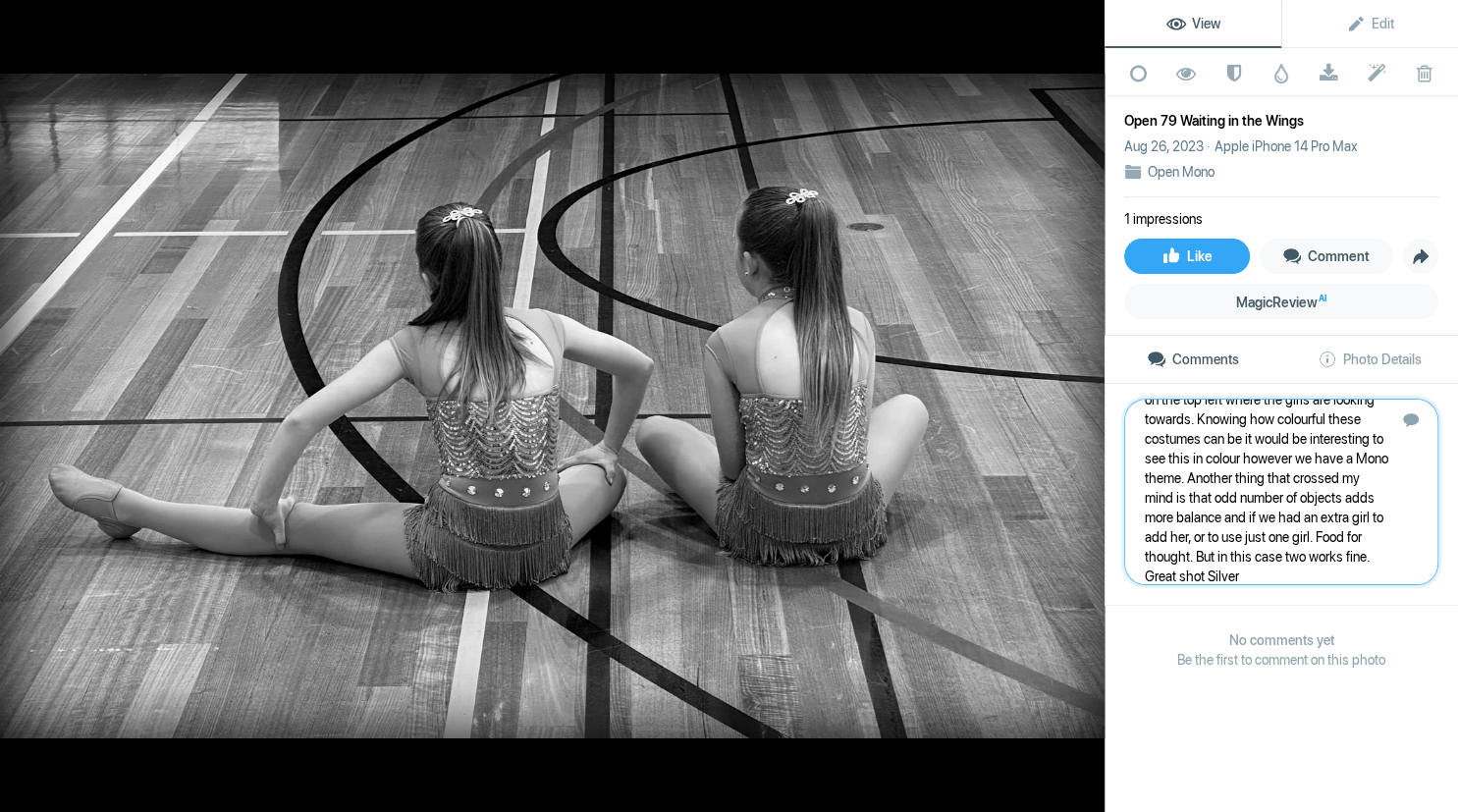 type 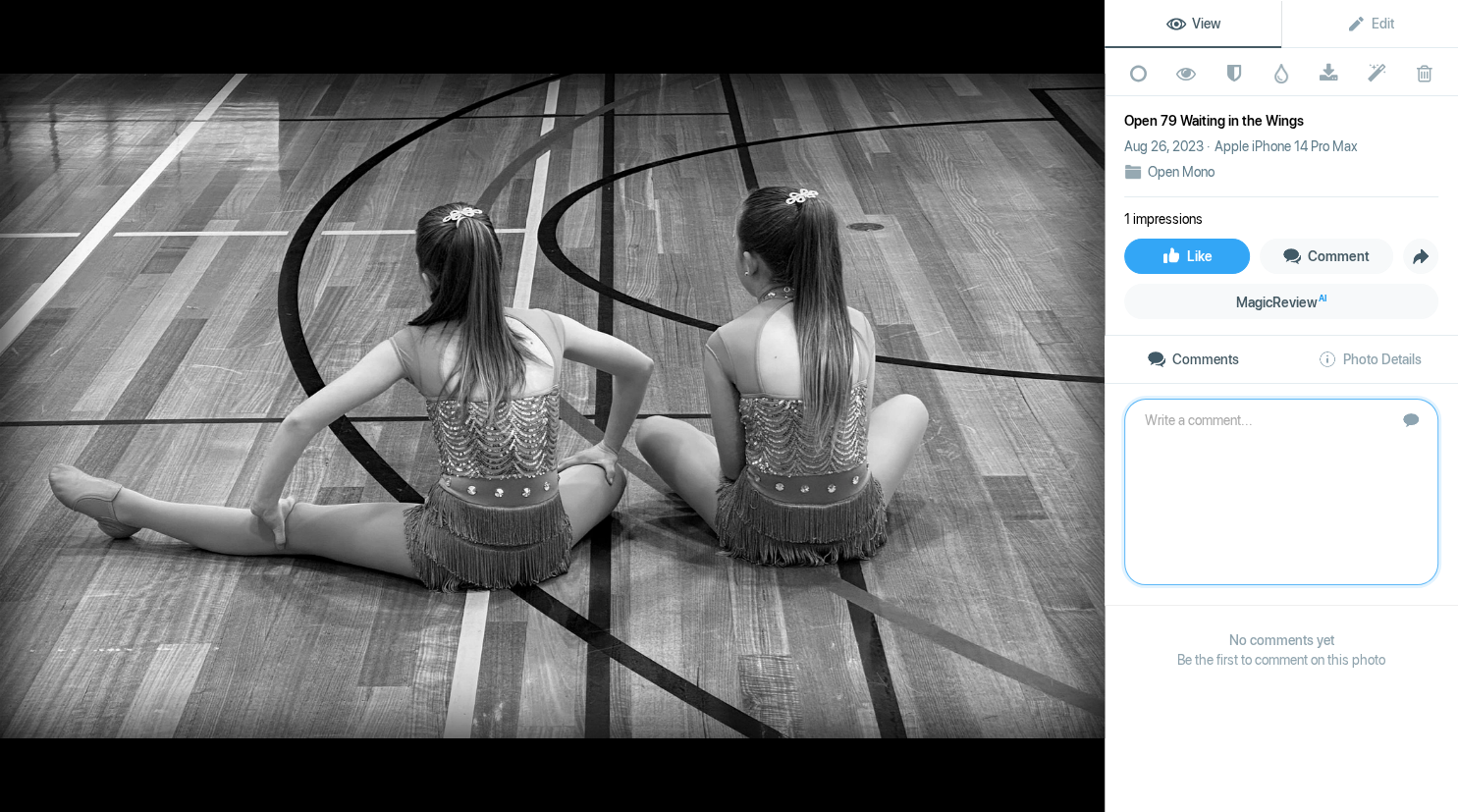 scroll, scrollTop: 0, scrollLeft: 0, axis: both 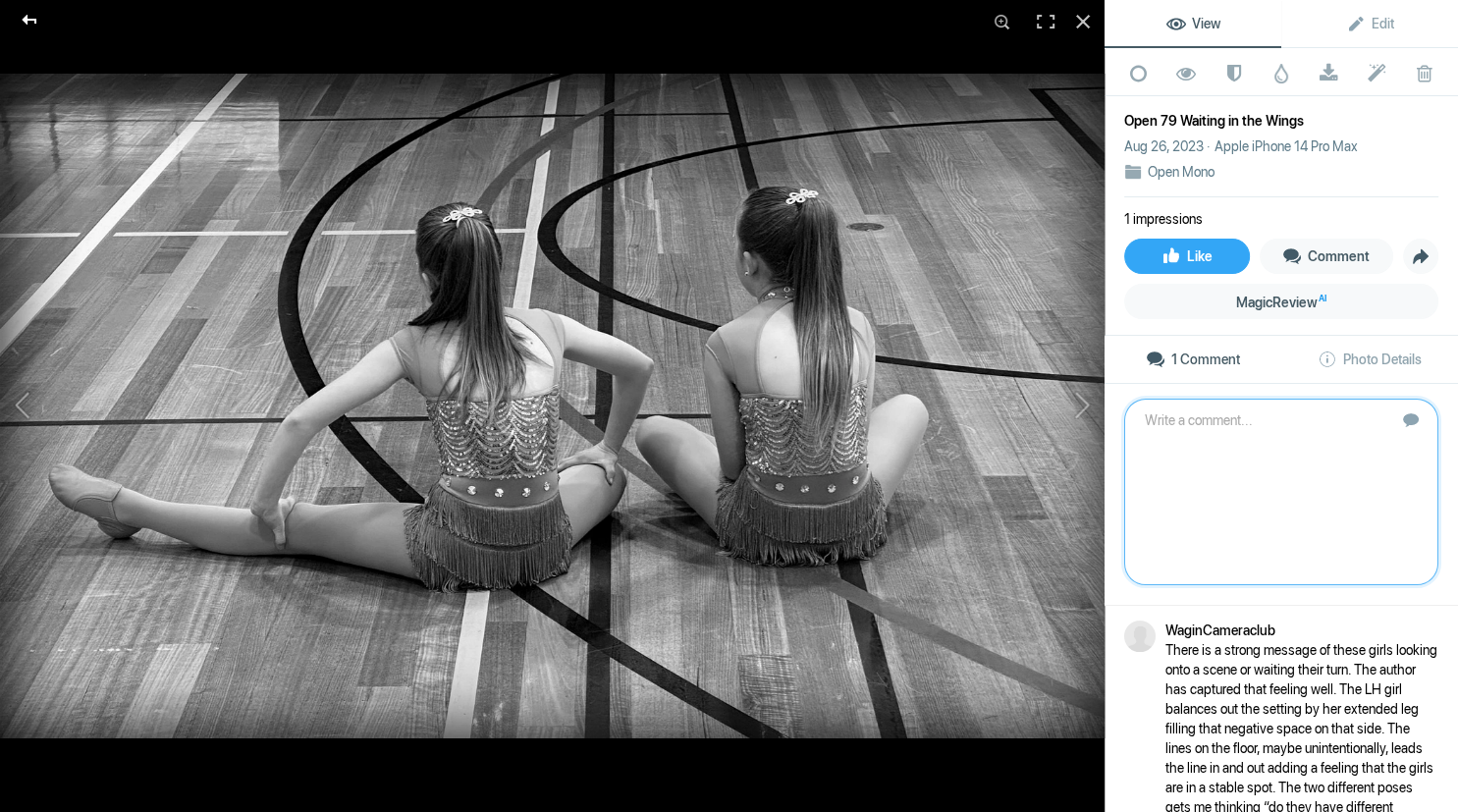 click 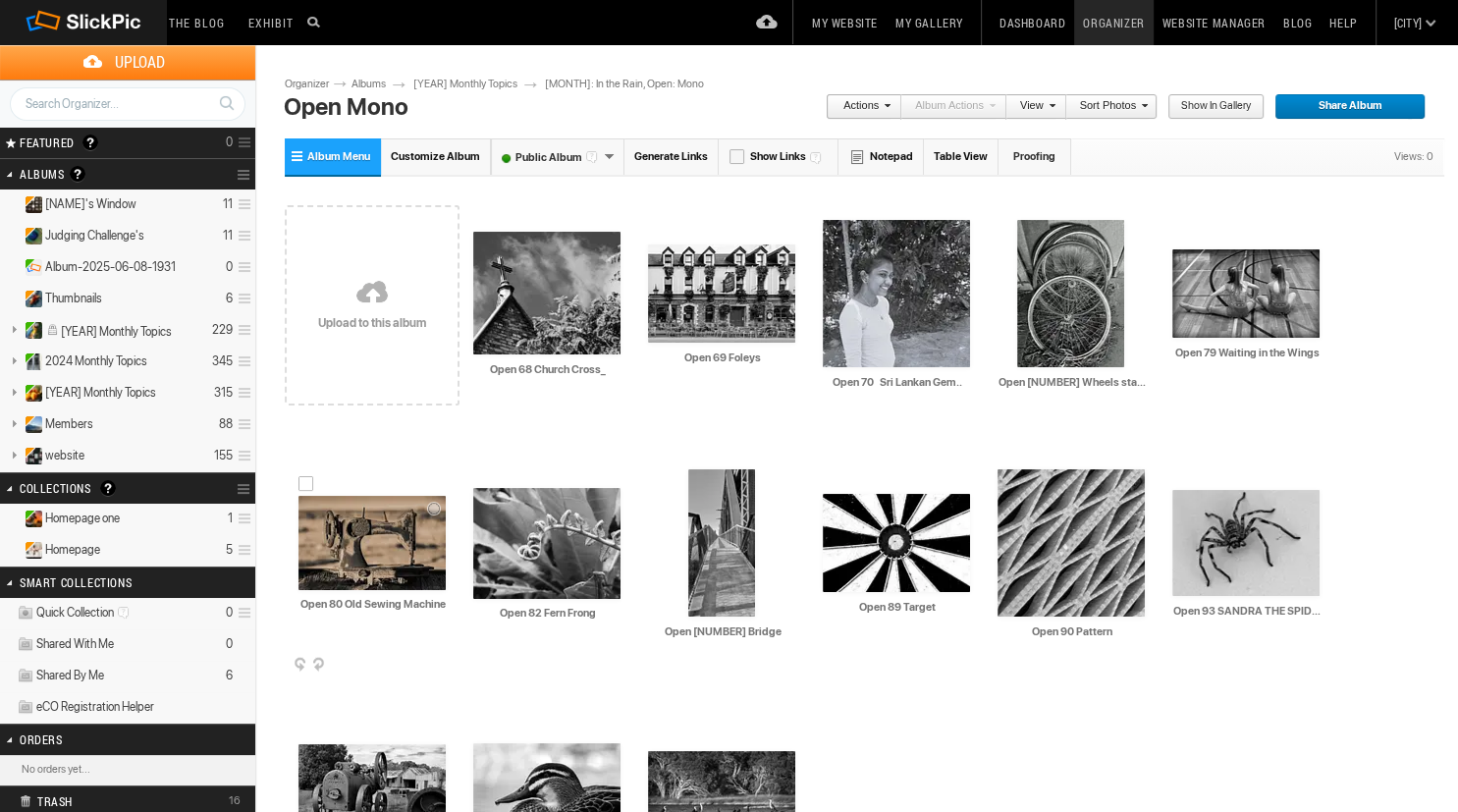 click at bounding box center (372, 543) 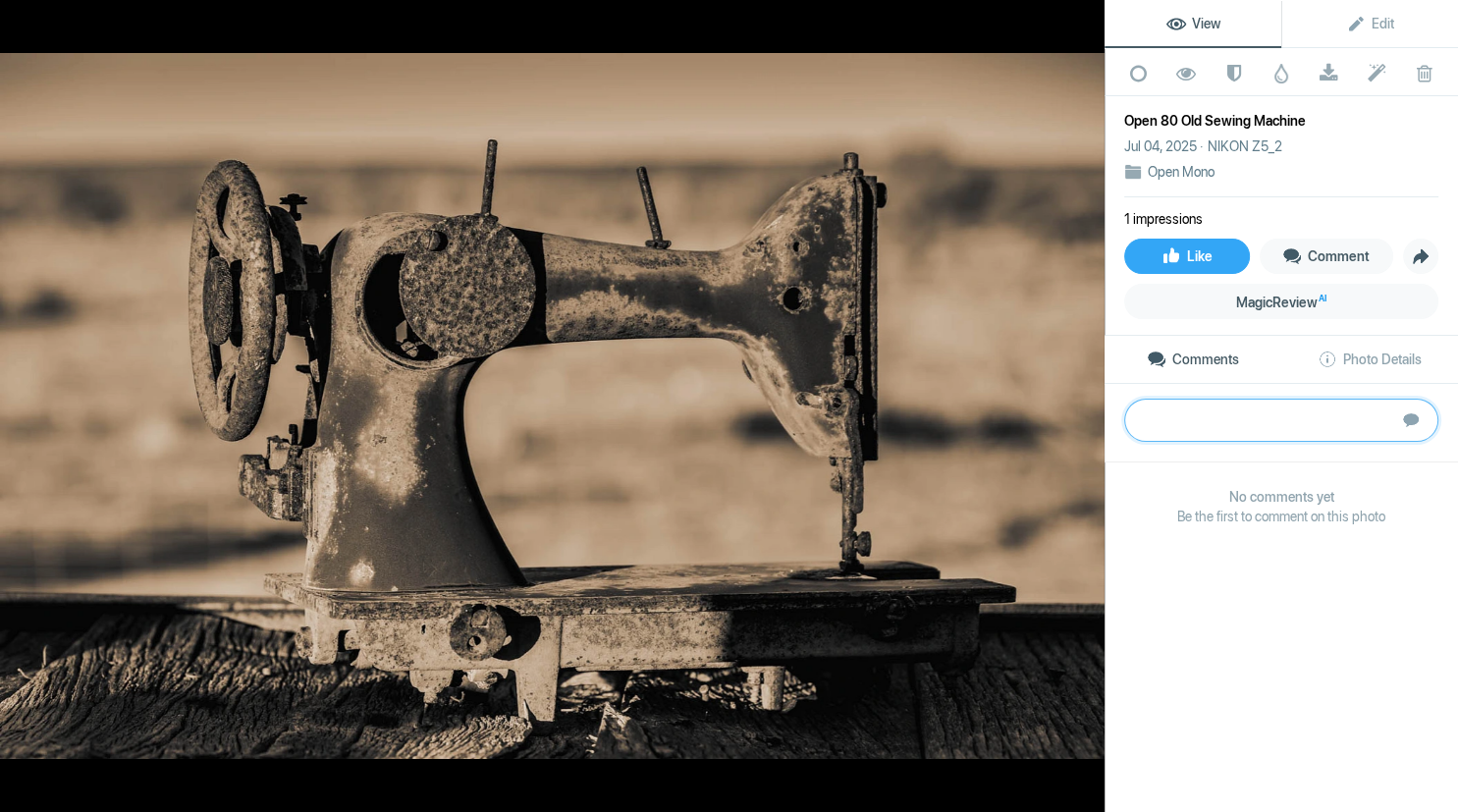 paste on "Don’t think I could use this to mend anything. A relic from the past and to add to the mood the author has used sepia to give it an added vintage look. The angle used provides us with a view of the wheel. A little more would have been good. The blurred background gives good separation between the machine and the location. The machine is sharp. The time of day has put shadow on the bottom corner. Overall to add contrast, try to reduce the highlights or increase the black tones and/or add vignette to bring focus into the machine. thanks Silver" 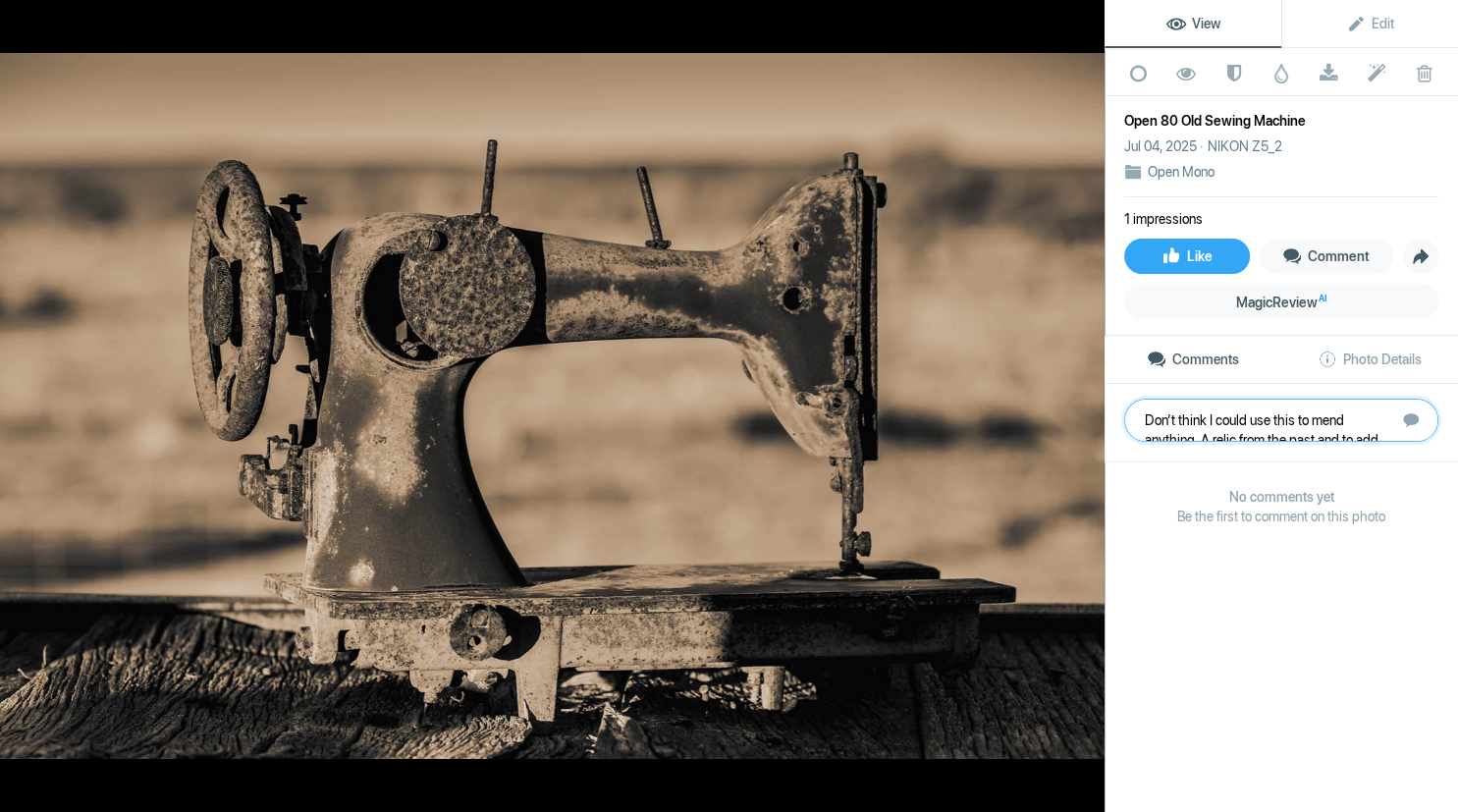scroll, scrollTop: 99, scrollLeft: 0, axis: vertical 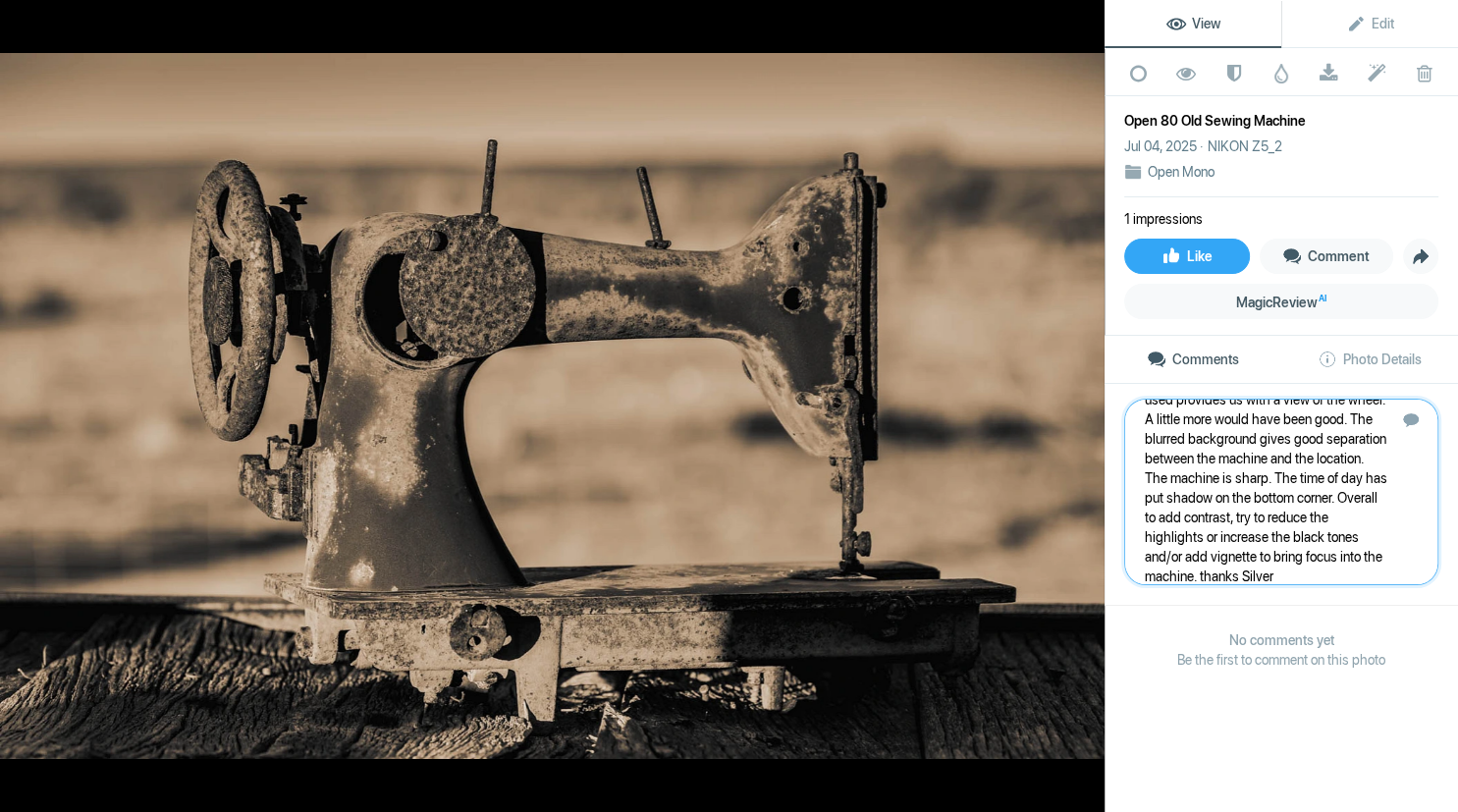 type 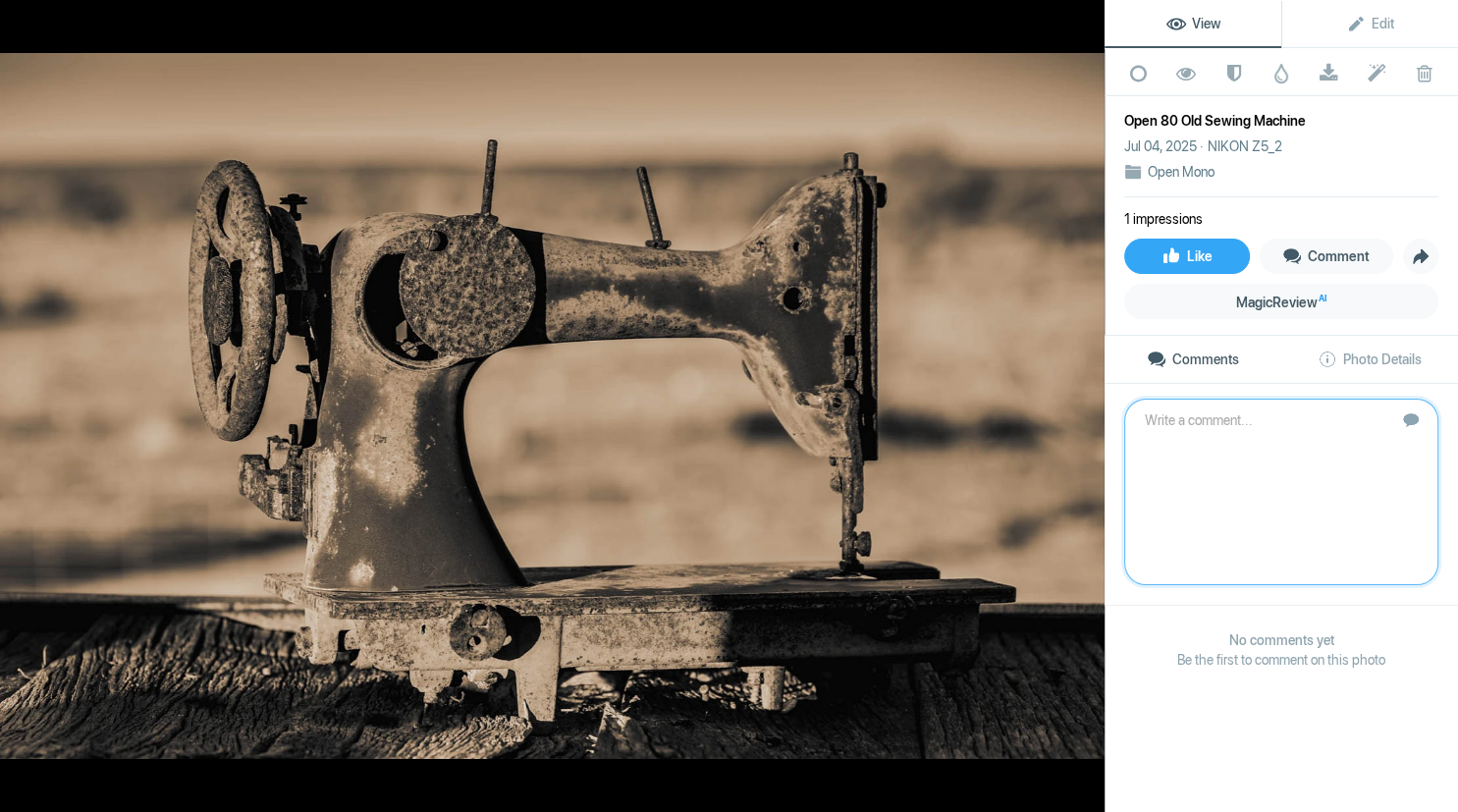 scroll, scrollTop: 0, scrollLeft: 0, axis: both 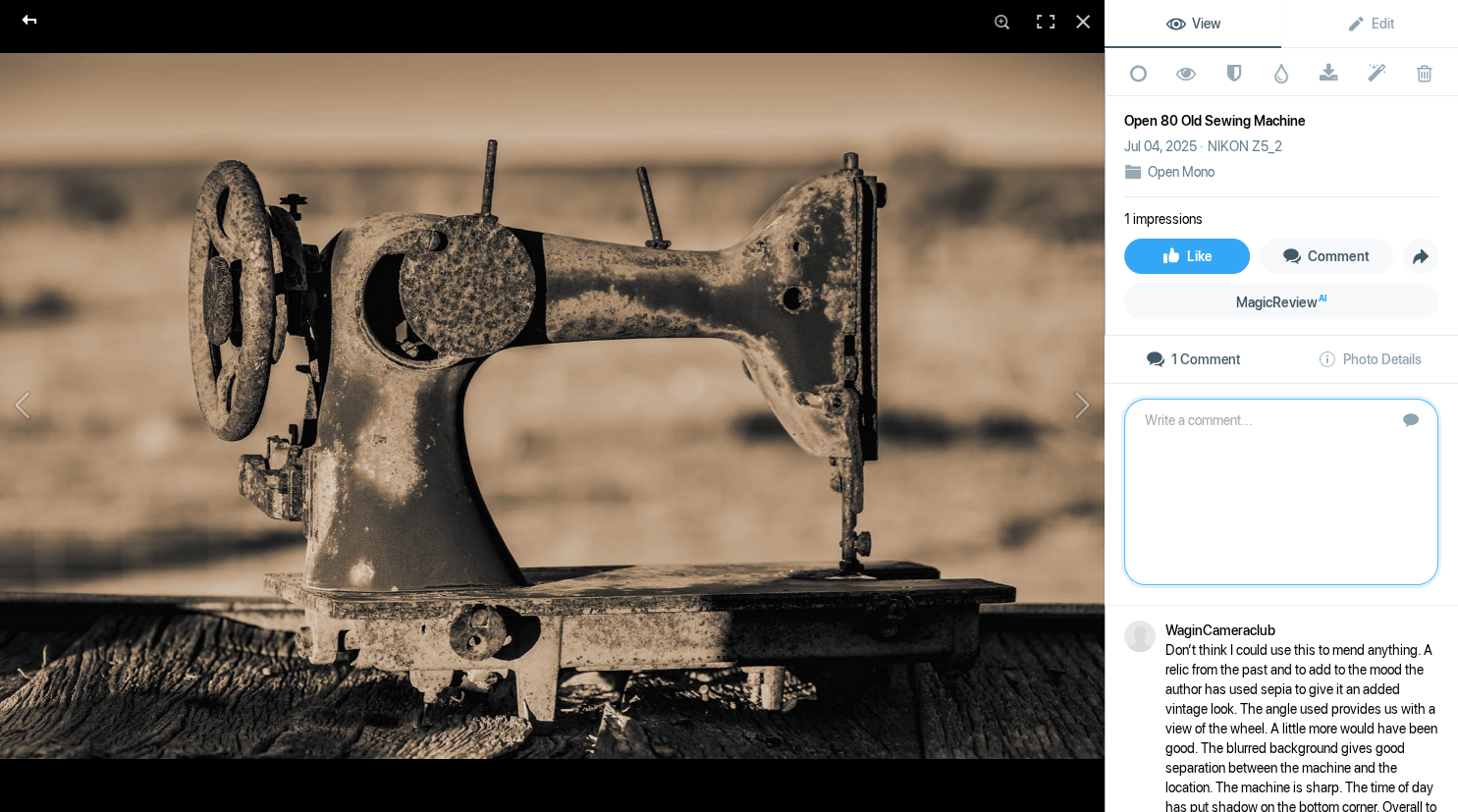 click 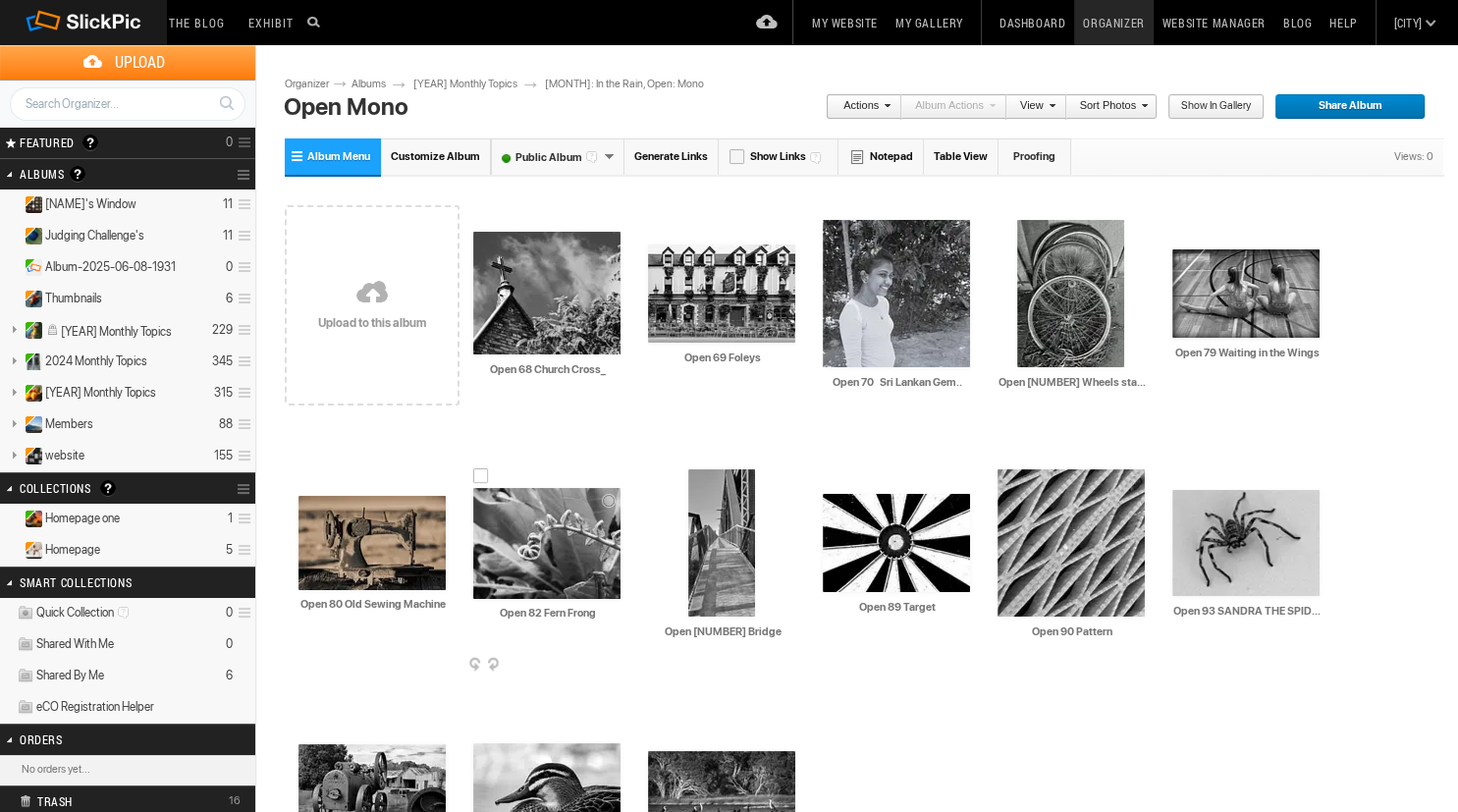 click at bounding box center (547, 543) 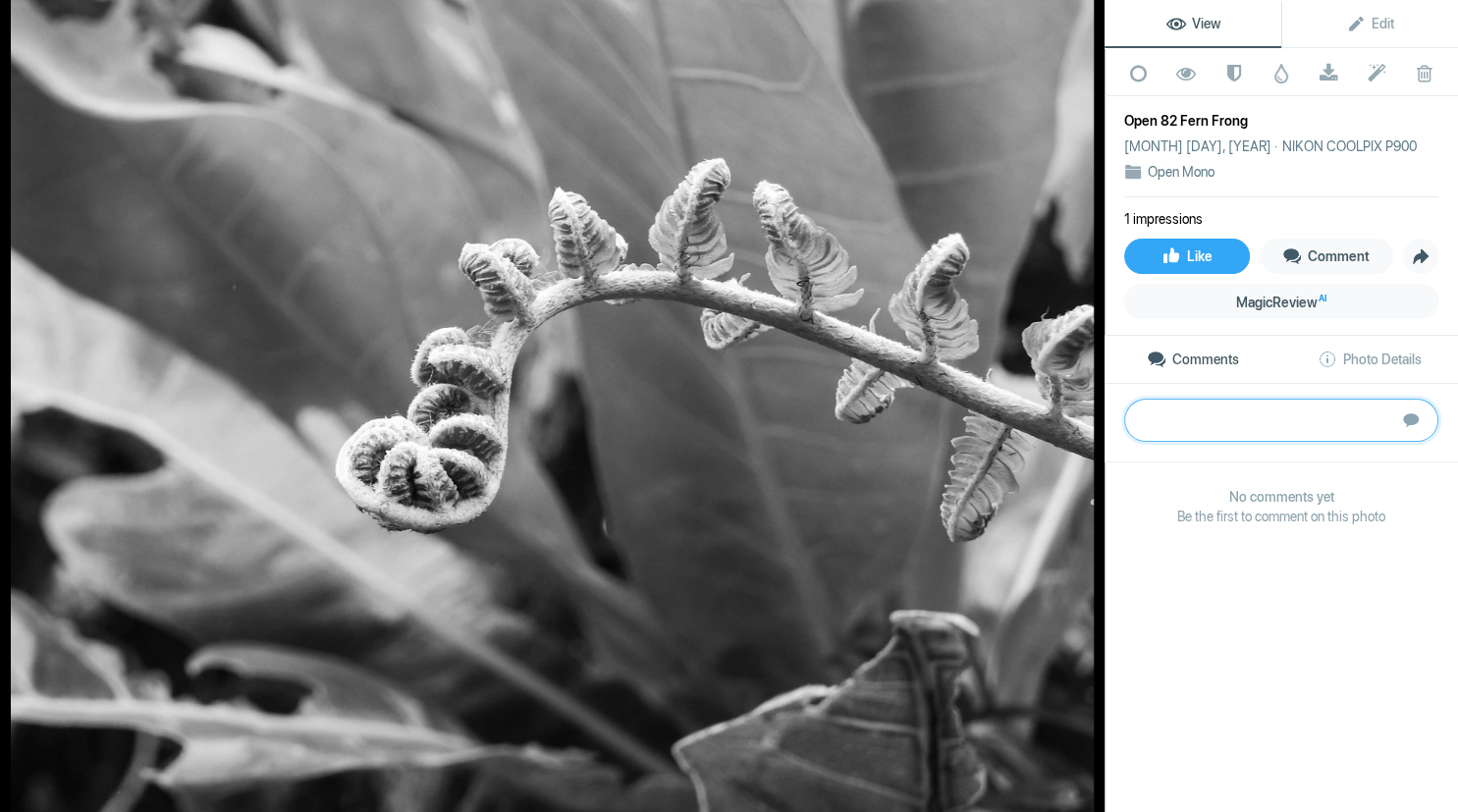 paste on "These fronds have such intricate patterns especially when they are just opening. The author has obviously seen this, however this image has been spoilt by the leaves behind which show bright spots and mangled leaves. Perhaps try it closer in next time to avoid background distractions. thanks" 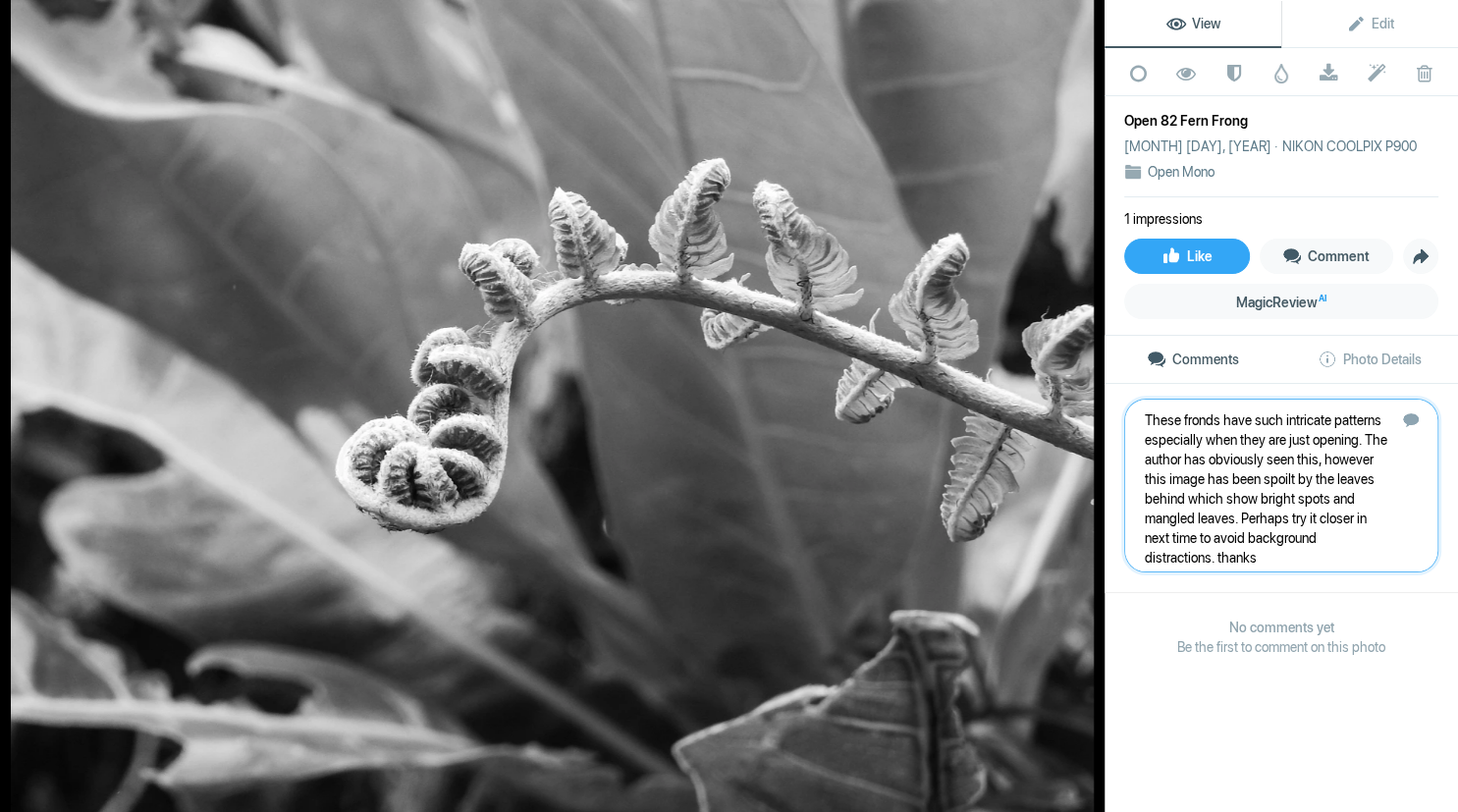 type 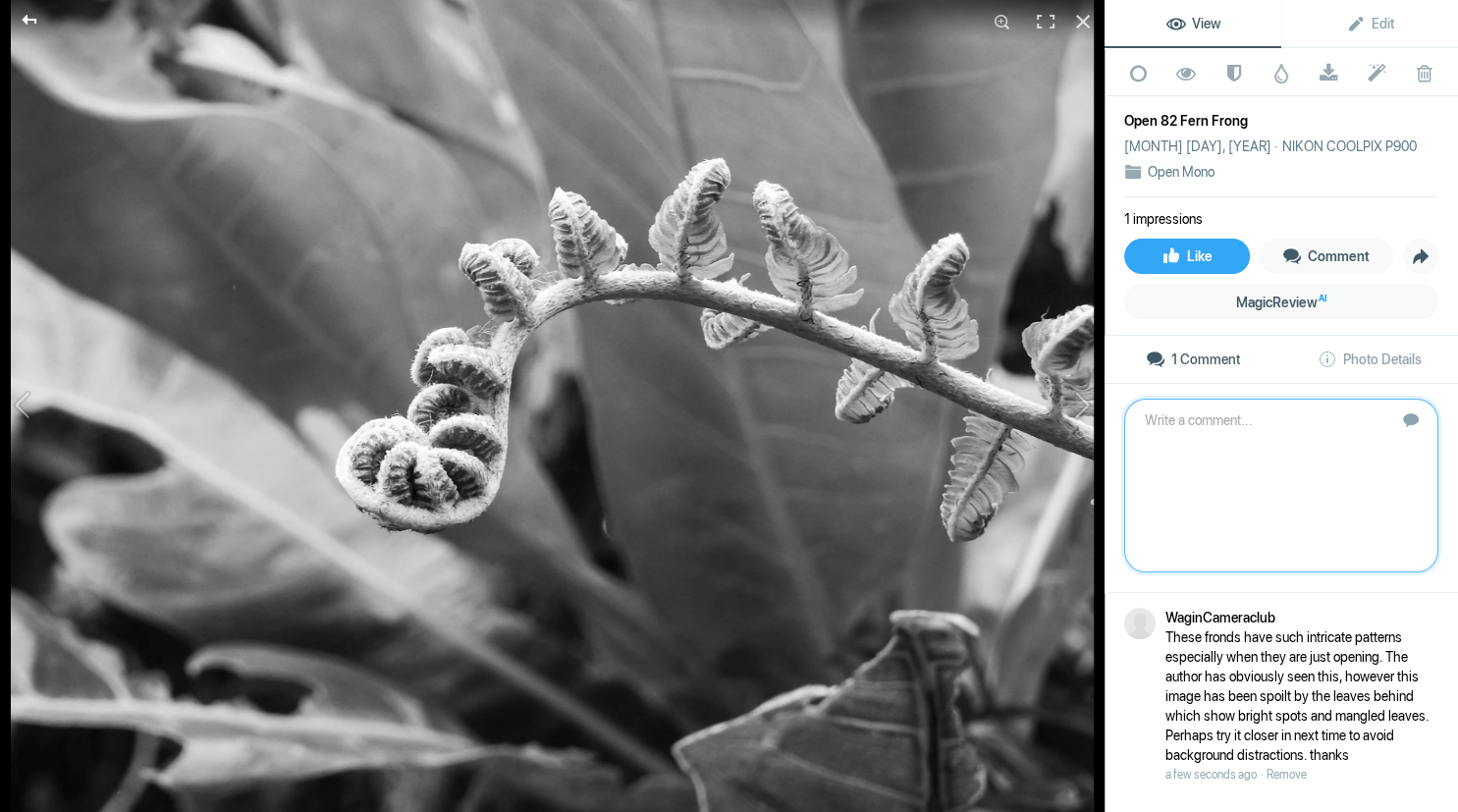click 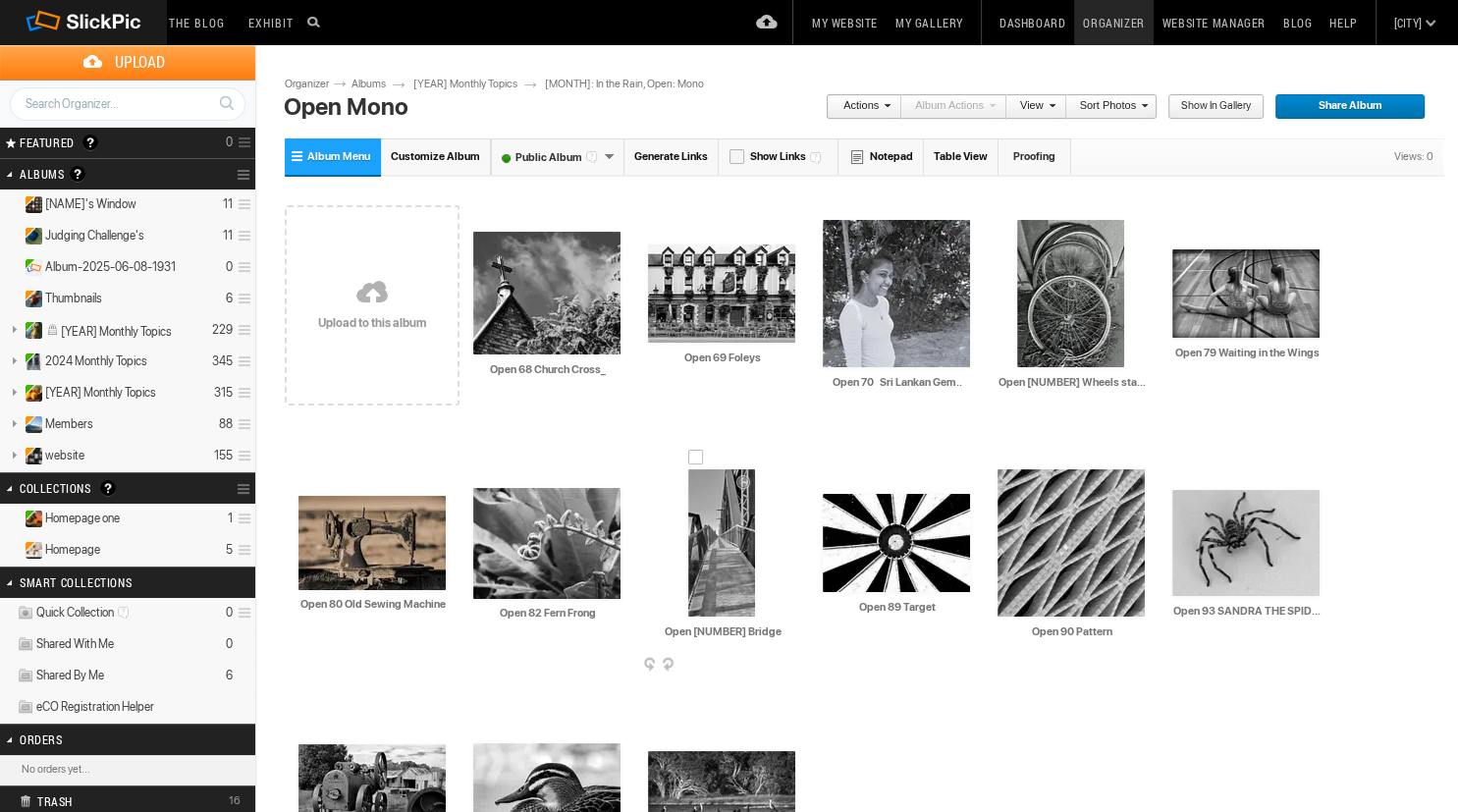 click at bounding box center (722, 543) 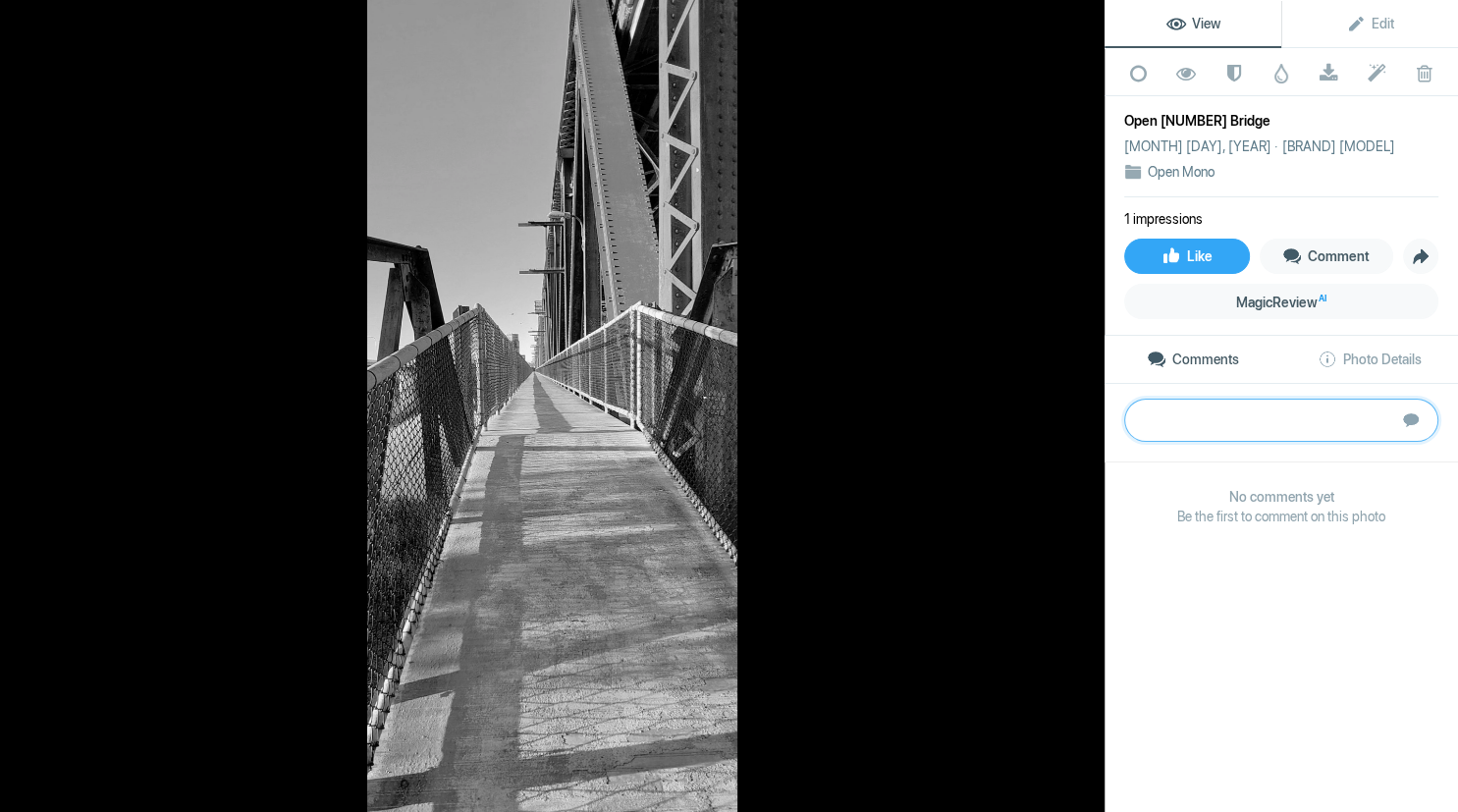 paste on "Lots of leading lines that takes the eyes from the foreground up through the image to a vanishing point. The structure on the RH side is balanced against the negative space on the LH side. Overall the image is flat and contrast needs to be added. A person or dog along the way would add interest or a cloud in the sky. This came up on my screen as a ‘motion image’ and something floated down, perhaps a bird, and perhaps needs to be saved as a JPEG. thanks Bronze" 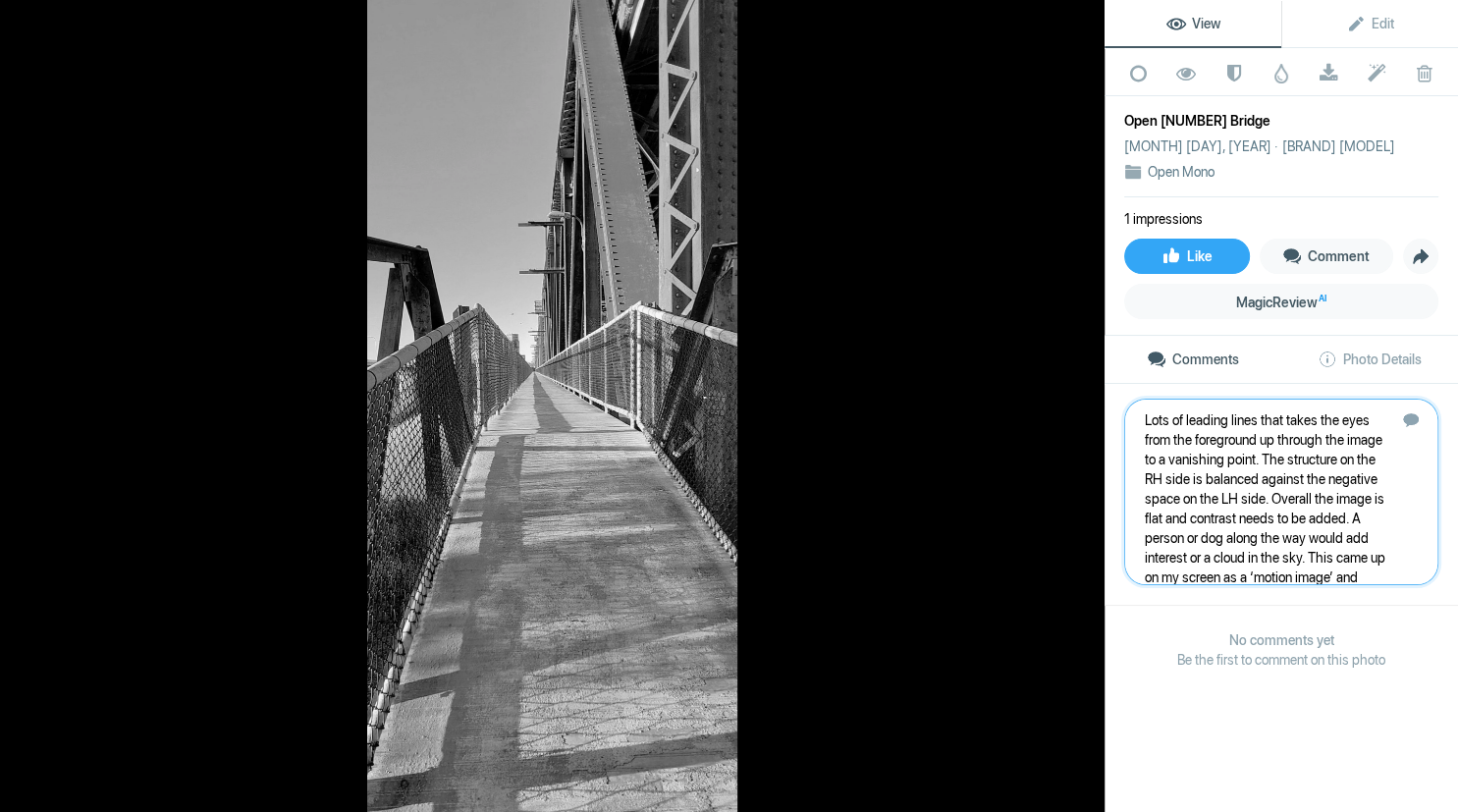 scroll, scrollTop: 60, scrollLeft: 0, axis: vertical 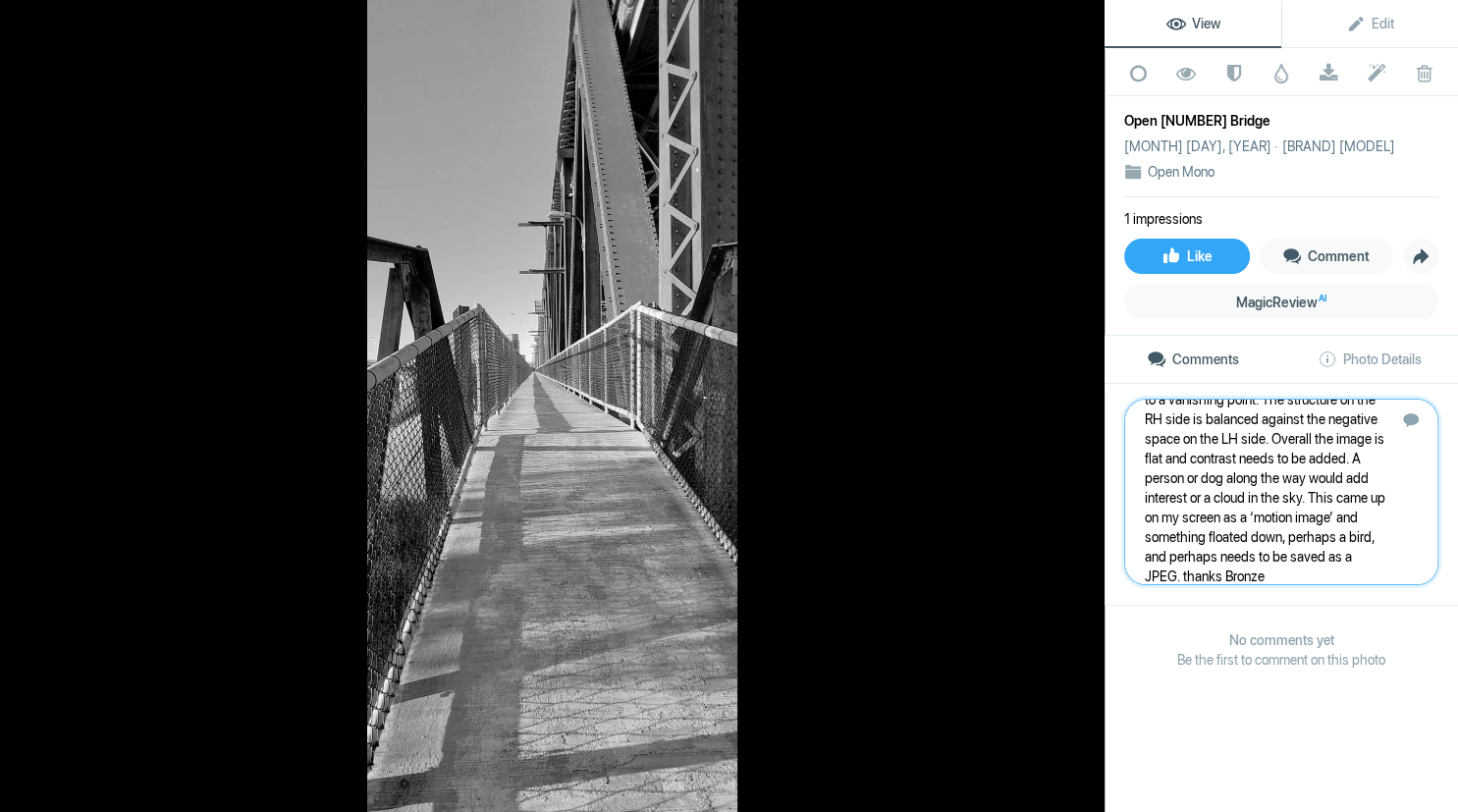 type 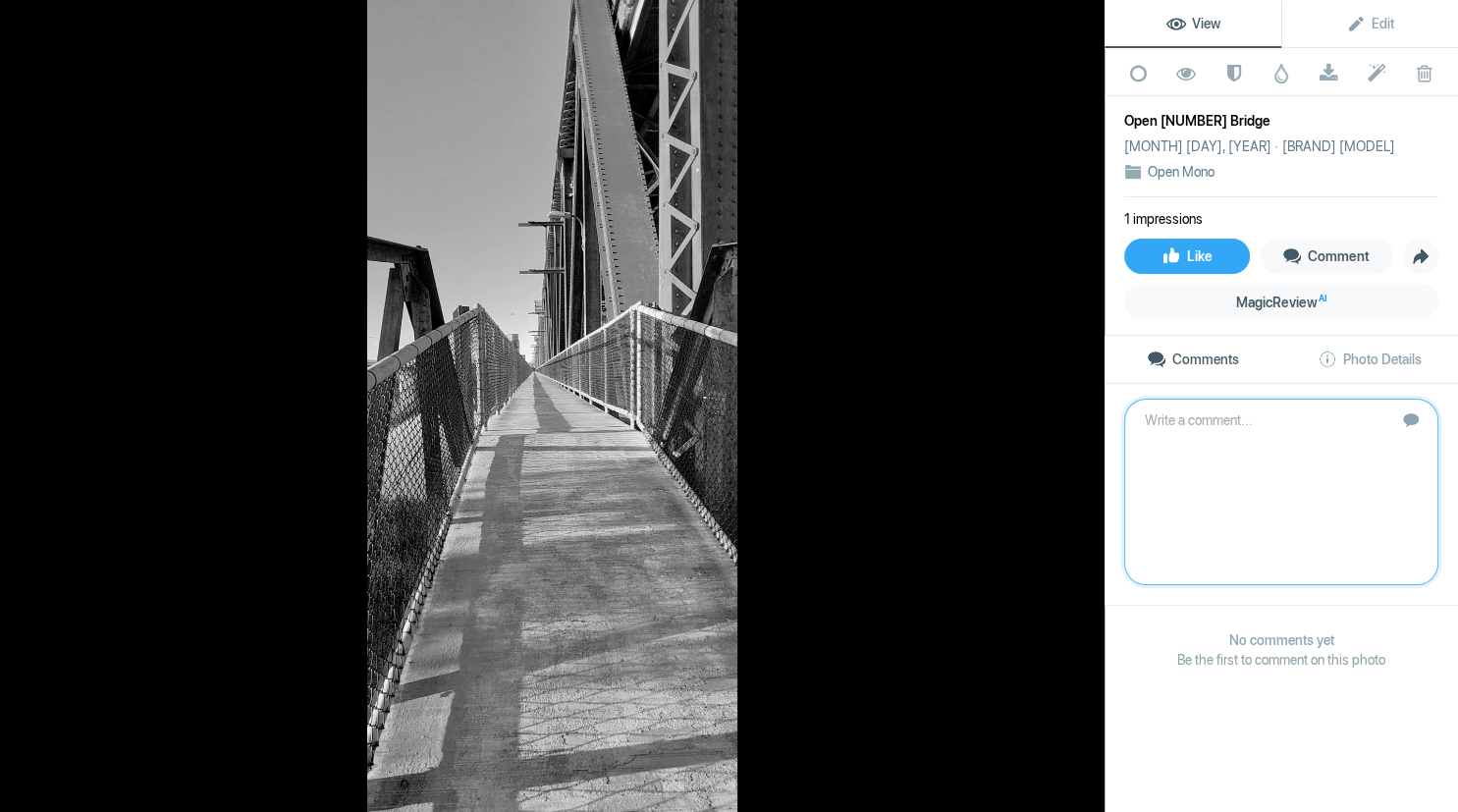 scroll, scrollTop: 0, scrollLeft: 0, axis: both 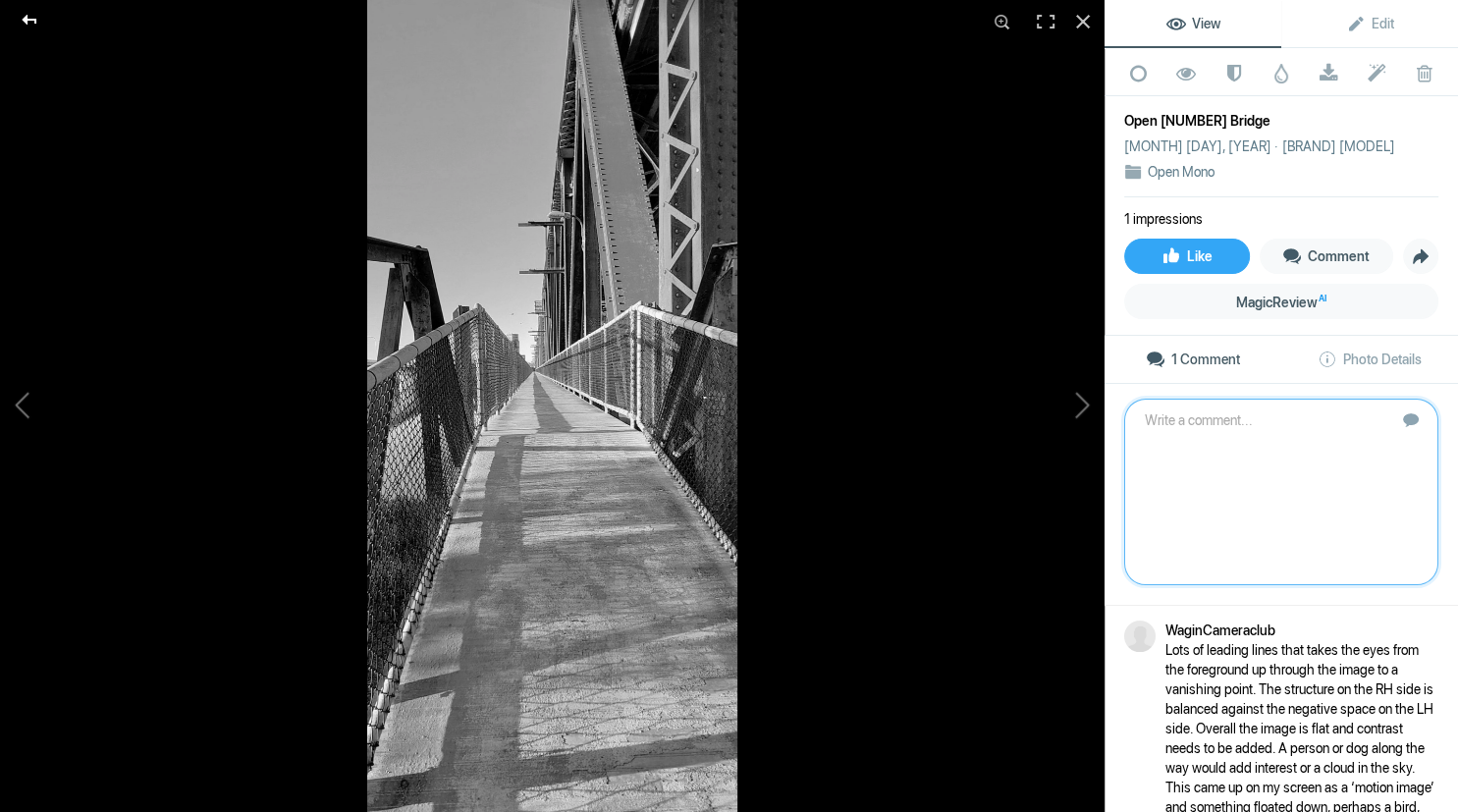 click 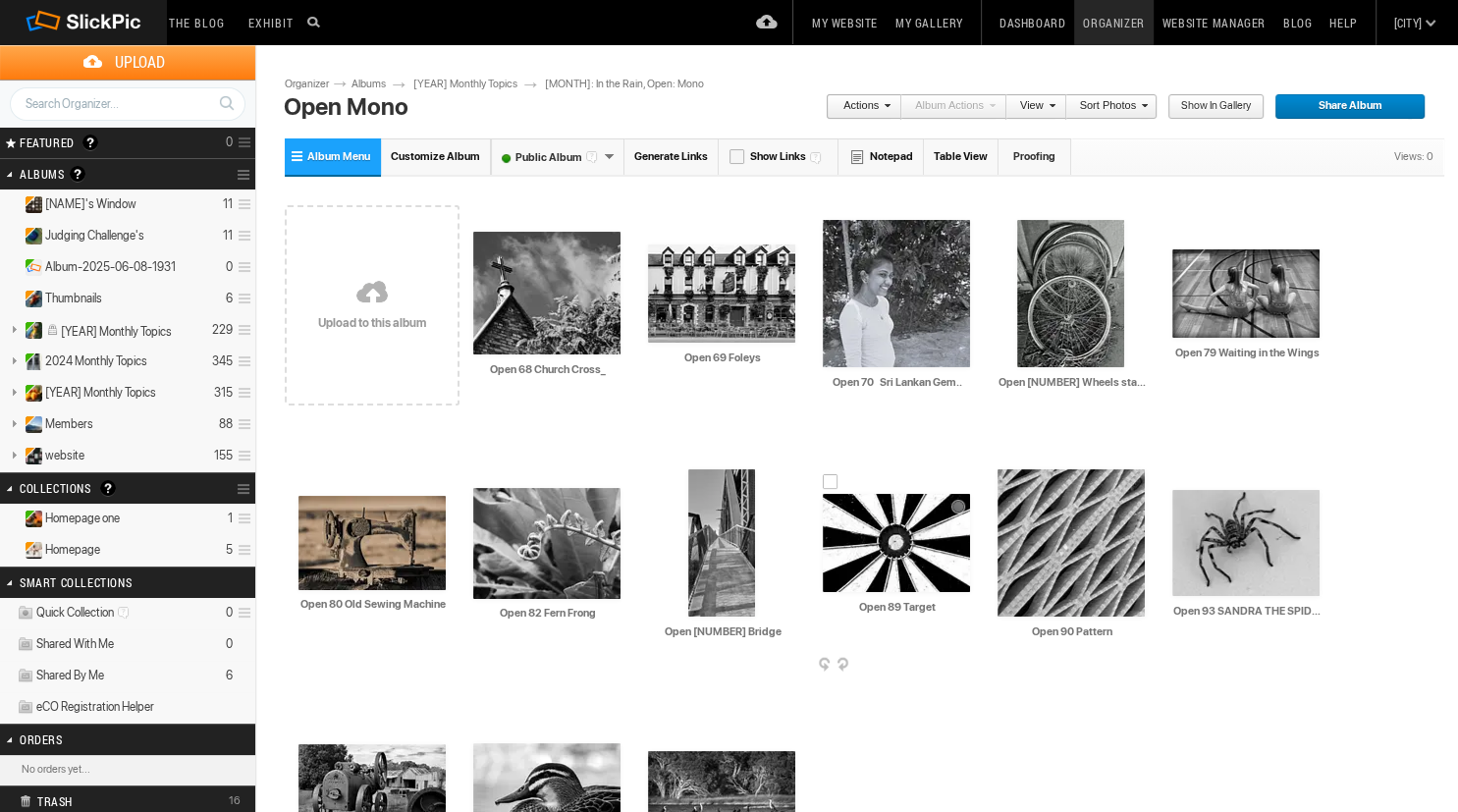 click at bounding box center (896, 543) 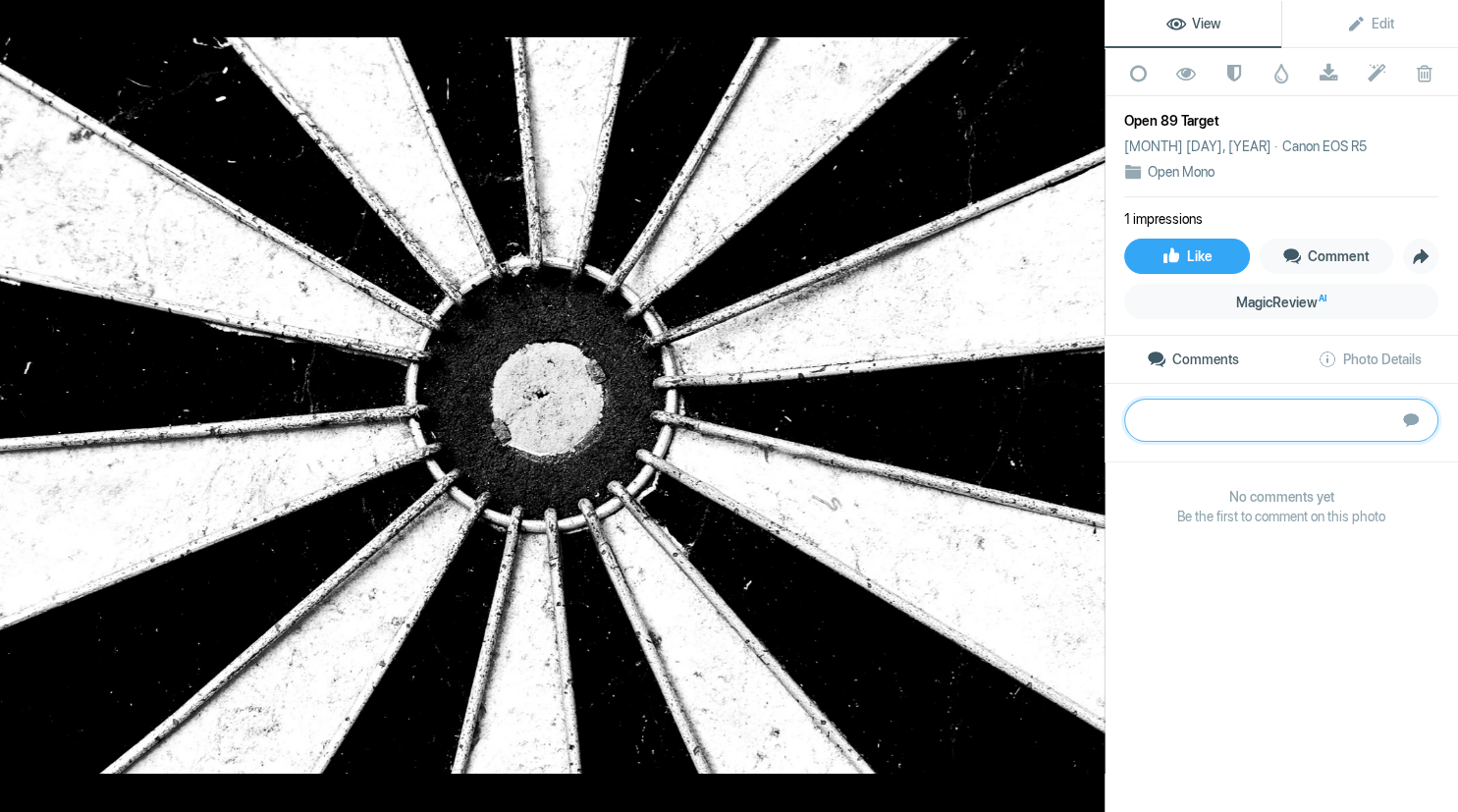 paste on "The leading lines bring the eye into the central target area creating a dynamic perspective. Using B&W removes any distractions that colour may bring. One little distraction is the hole in the middle, black spot from those expert players and would recommend to patch that up so we have a white middle. I am wondering how an image would look with a dart sticking out .. it would need to be at an angle to show up. Overall a great concept Gold" 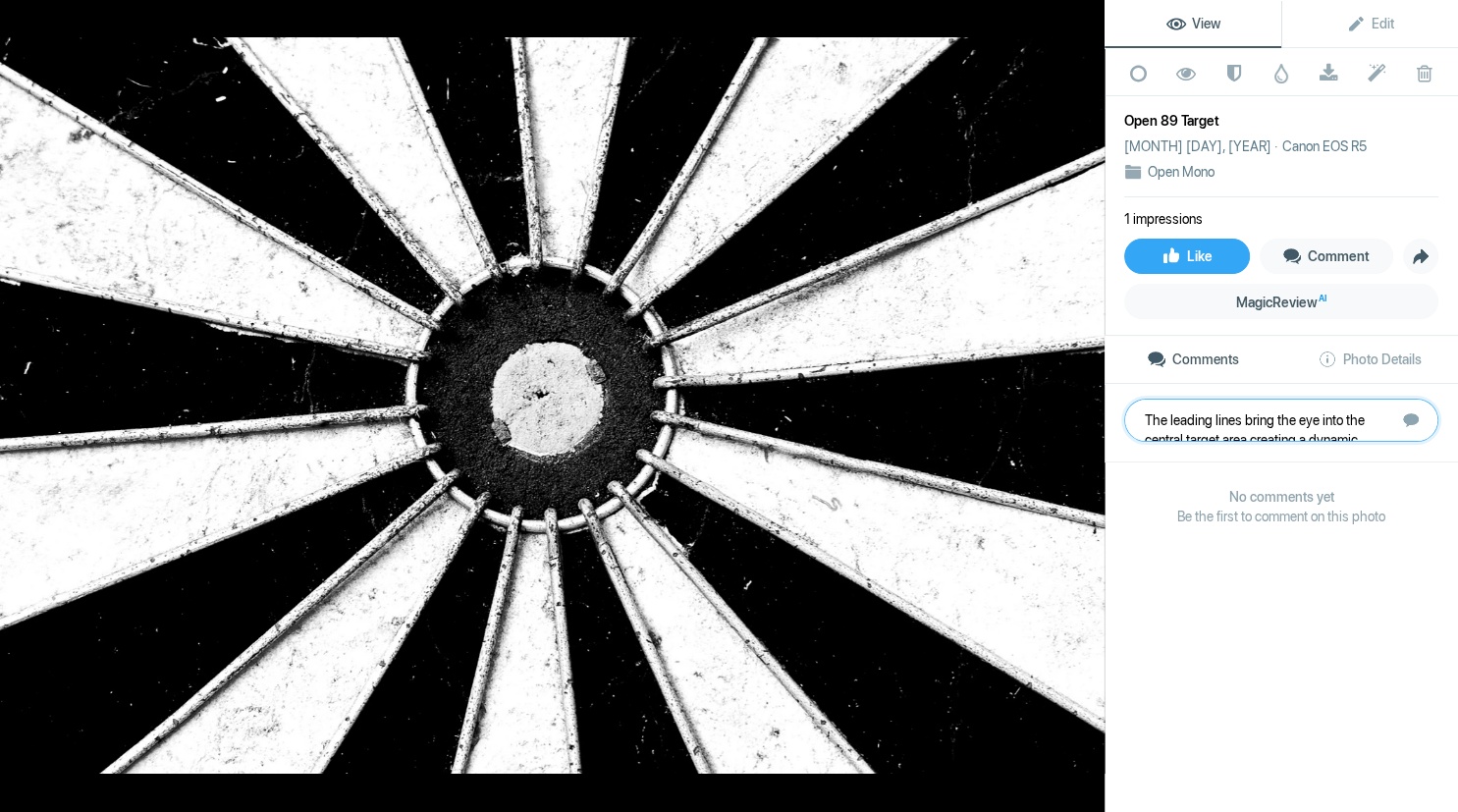 scroll, scrollTop: 40, scrollLeft: 0, axis: vertical 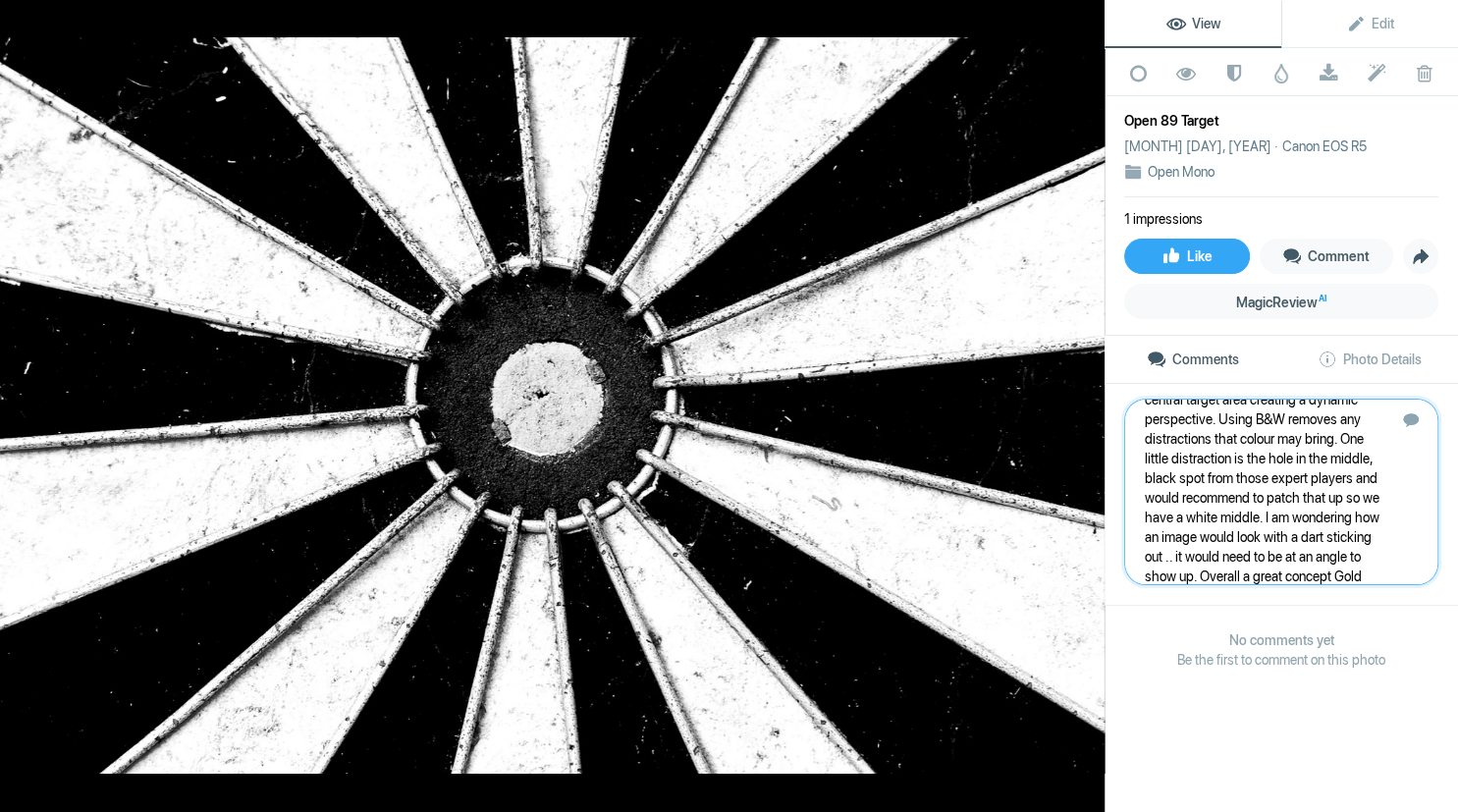 type 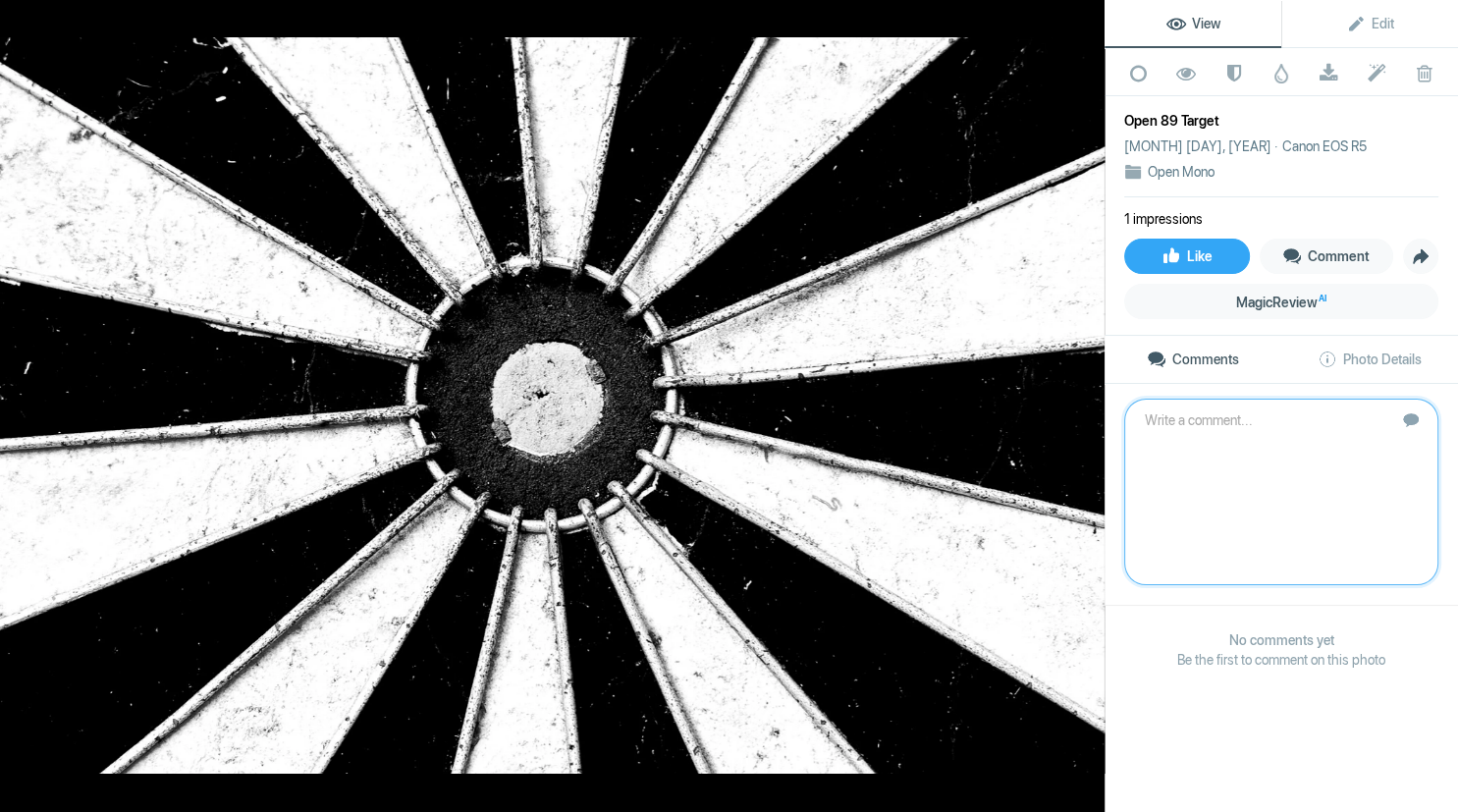 scroll, scrollTop: 0, scrollLeft: 0, axis: both 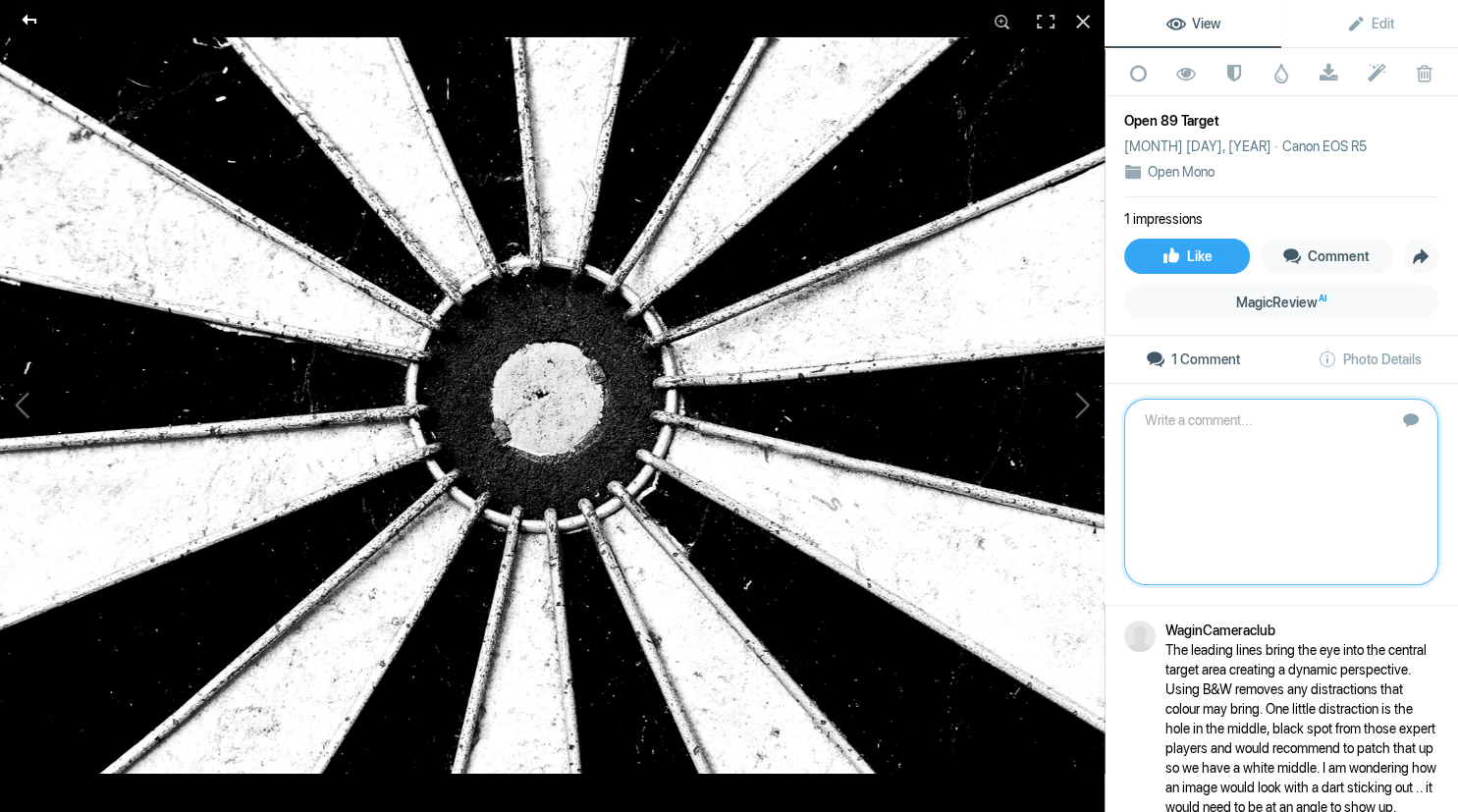 click 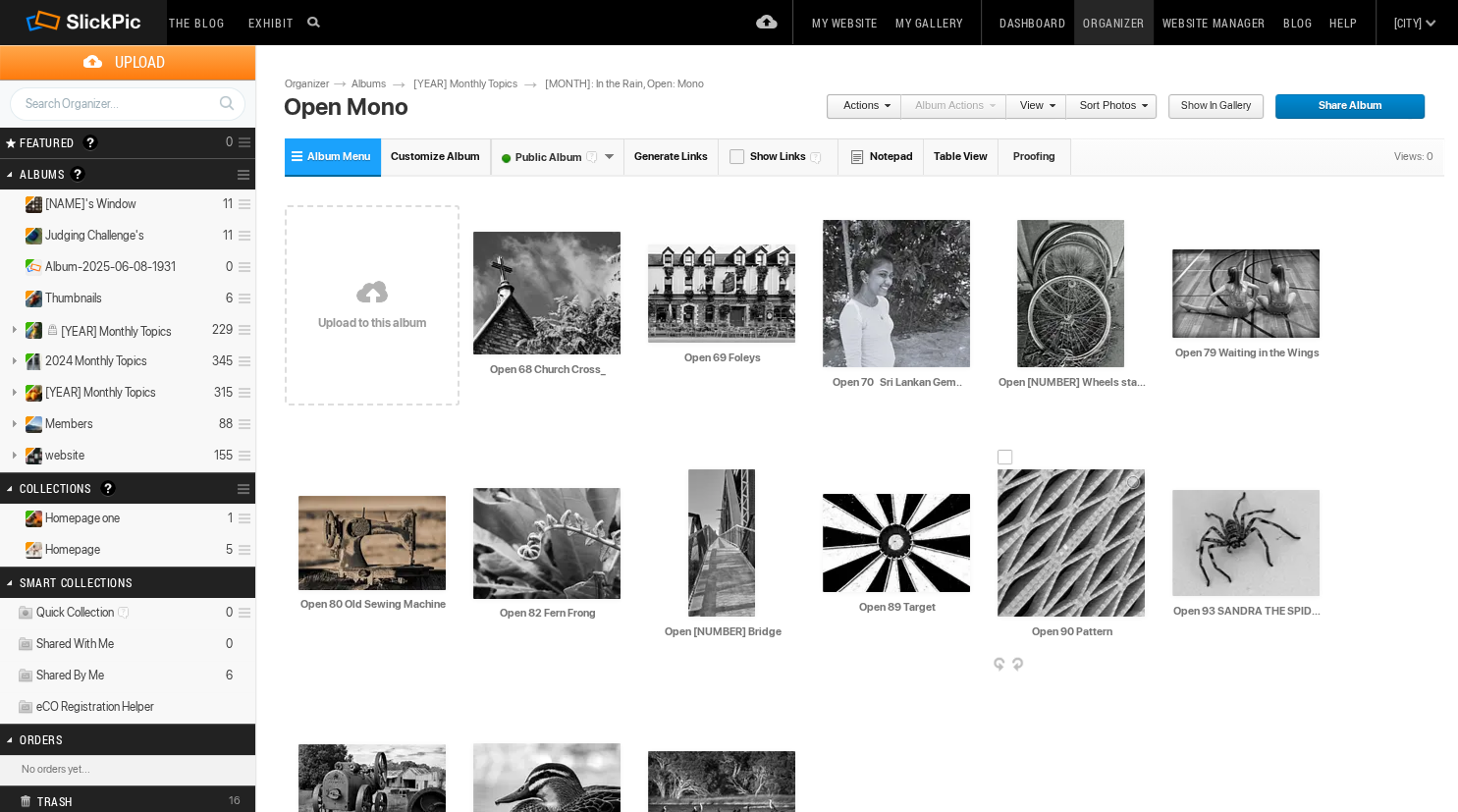 click at bounding box center [1071, 543] 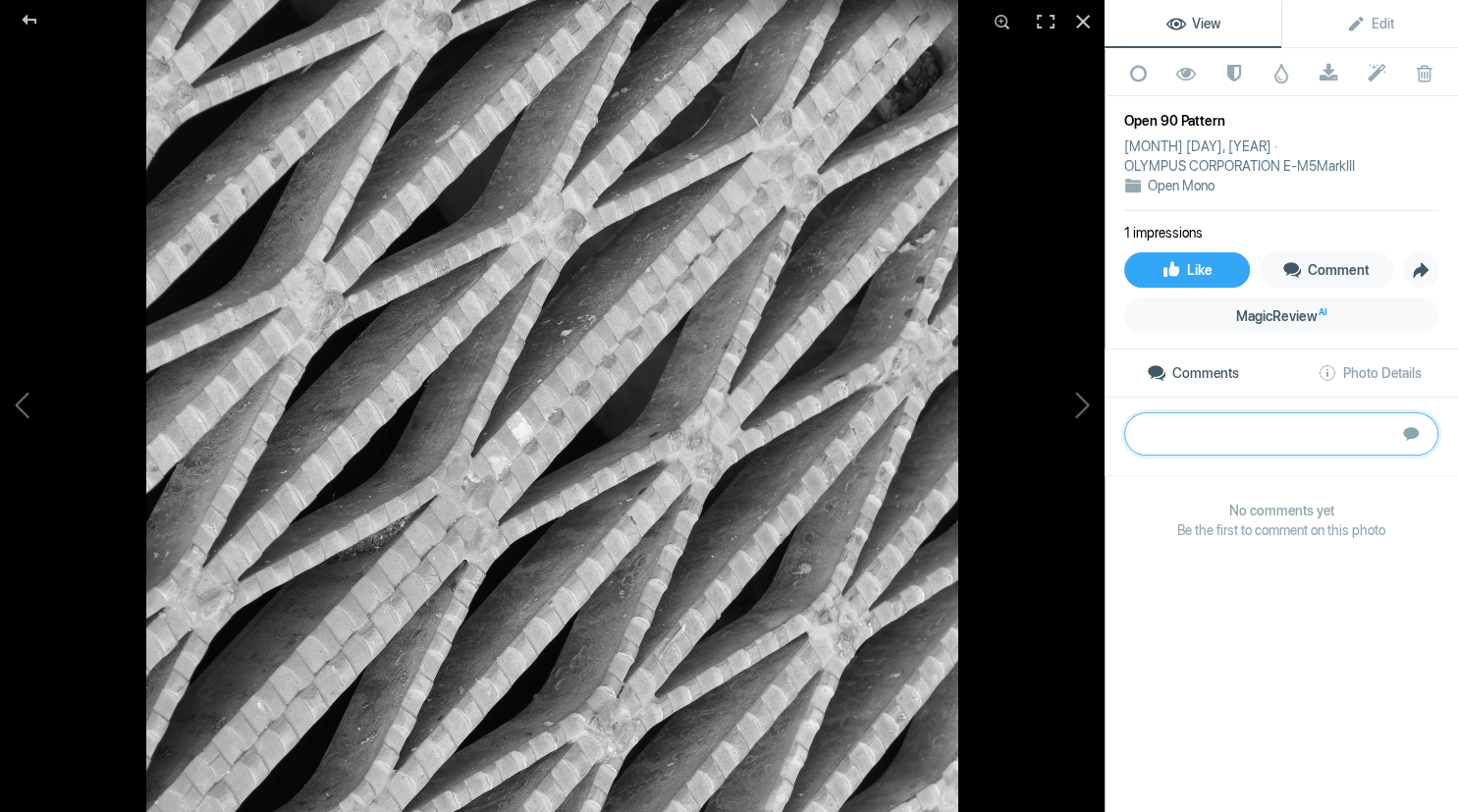 paste on "An abstract shot that allows the eye to range around the image to try to sort out what it is. It is human nature to try to figure out what it is. Using a diagonal perspective adds interest. All up a really effective image, however the lighting is very flat and lacks contrast. Thanks for the effort [NAME]" 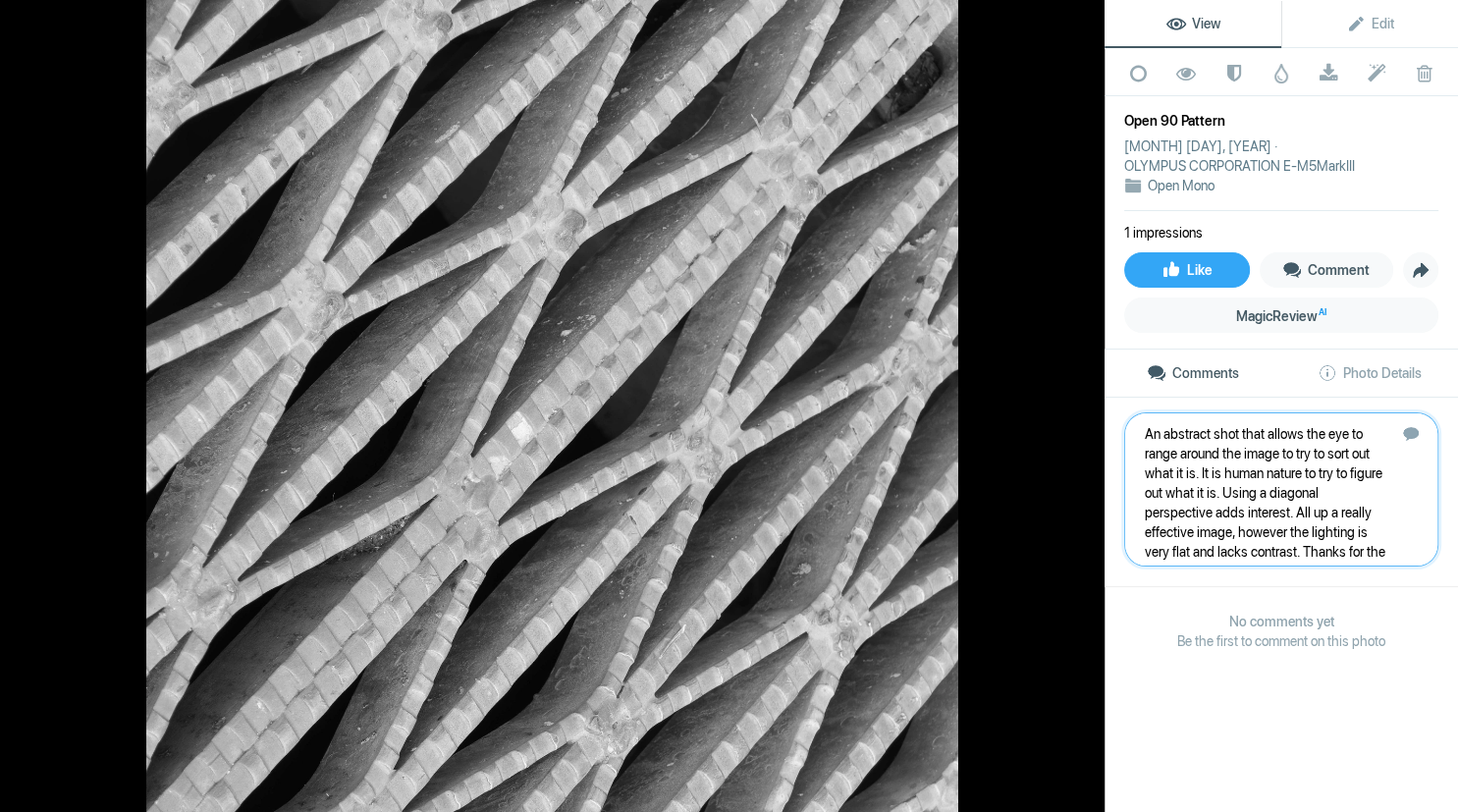 type 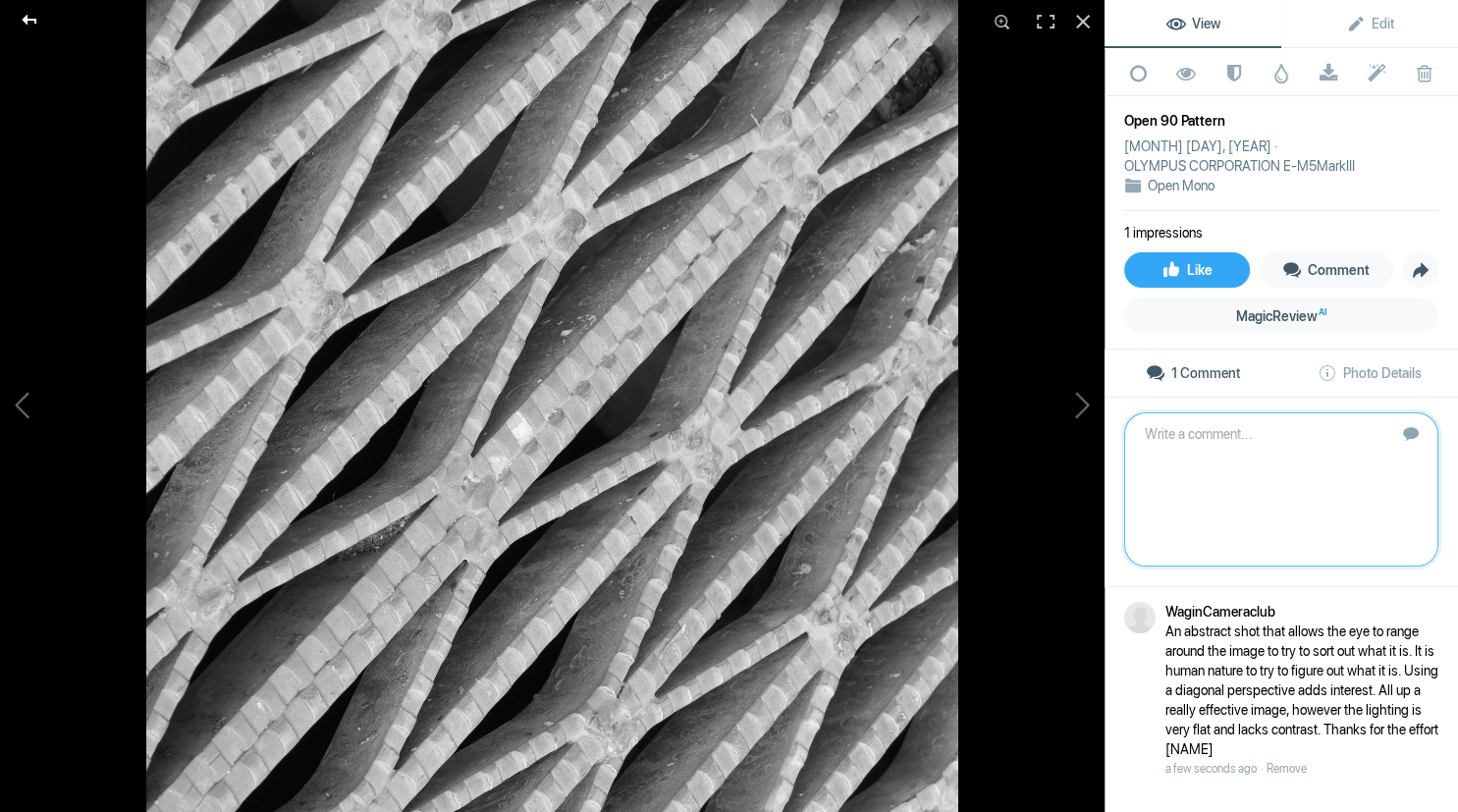 click 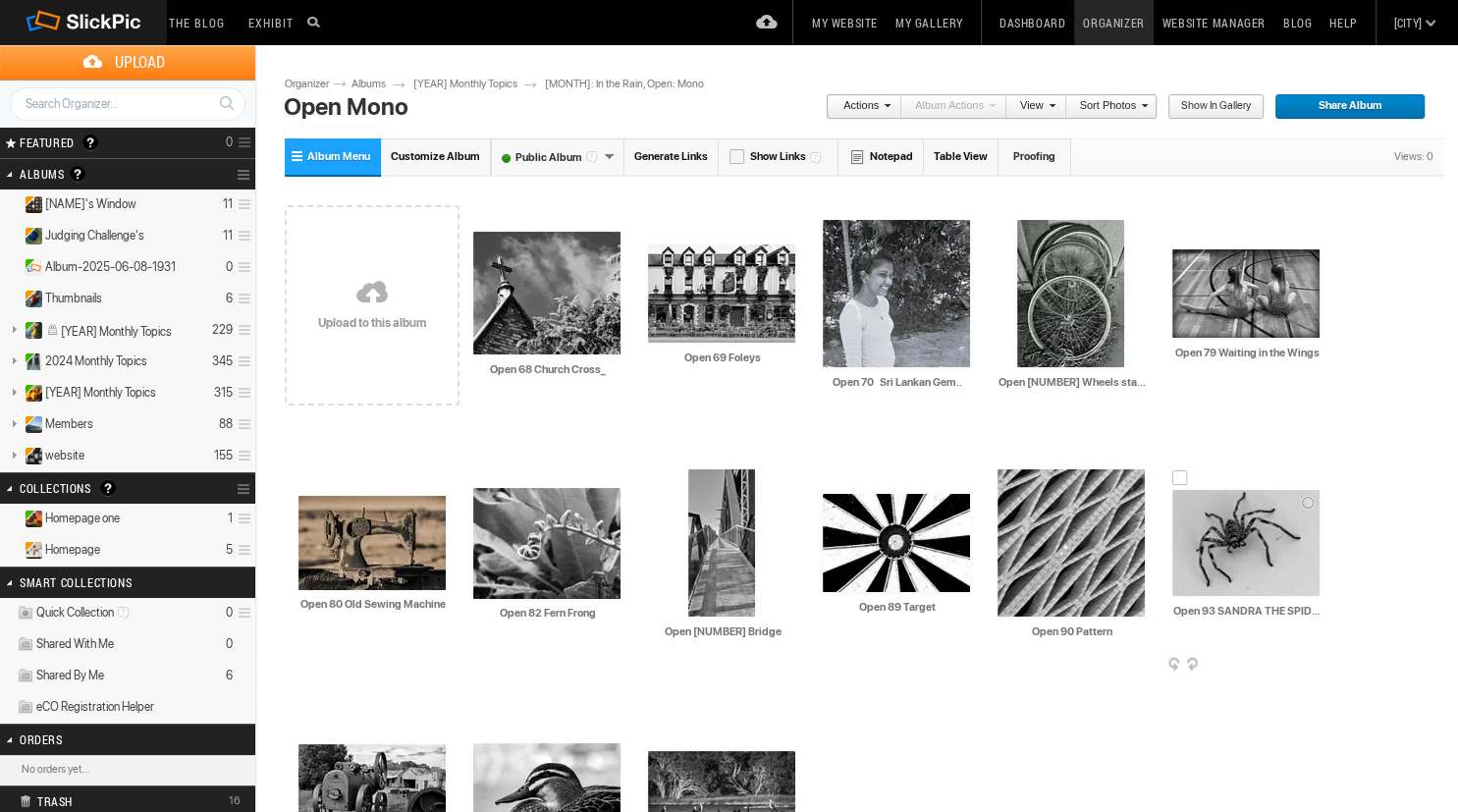 click at bounding box center [1246, 543] 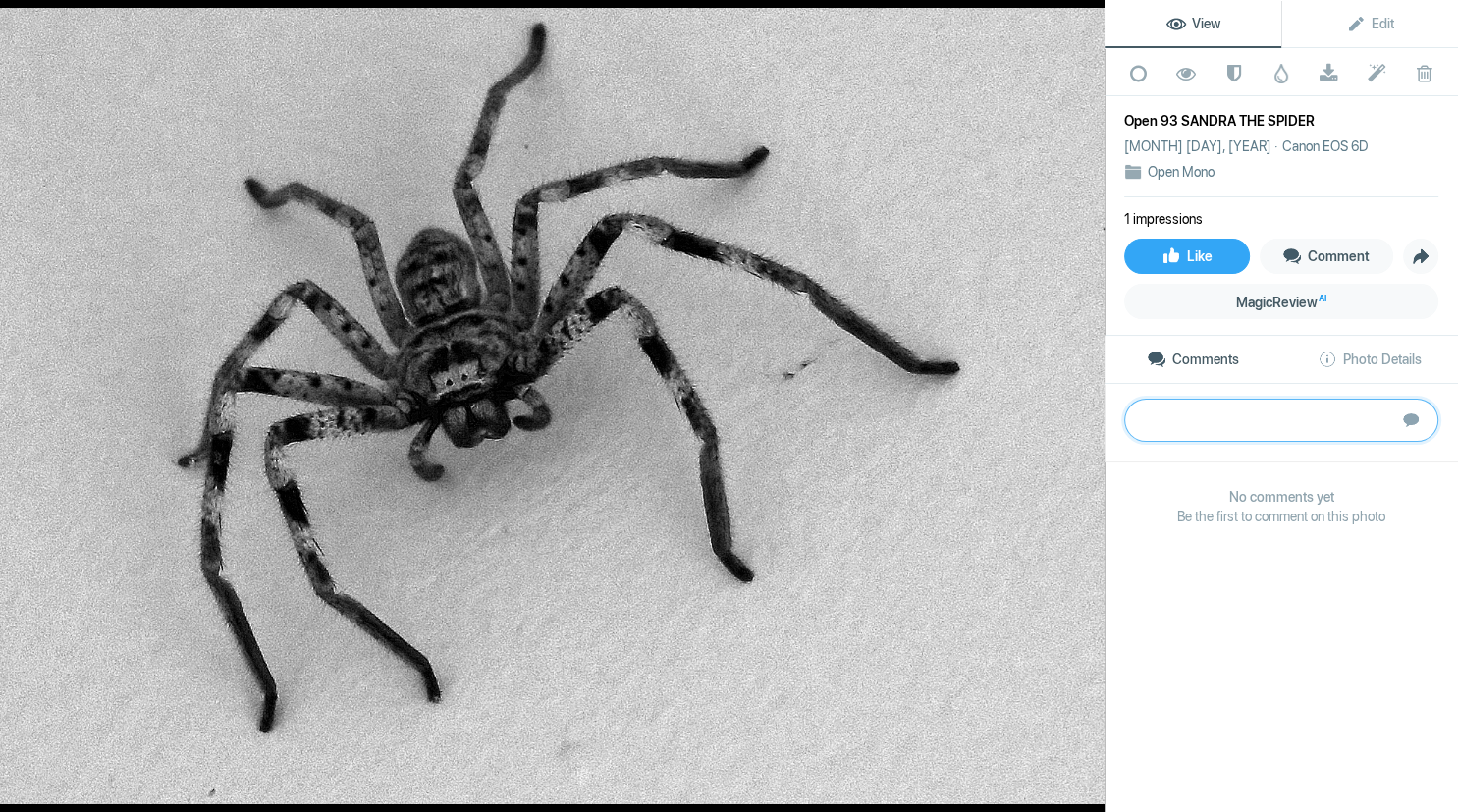 paste on "Sandra is sitting at an interest angle in the image and all legs are well captured. The shallow DOF however puts the outer edges out of focus. There are a number of halos along the legs indicating it may have been processed to bring out a clearer photo ? Perhaps next time find a log for Sandra to sit upon to make it a nature shot. thanks" 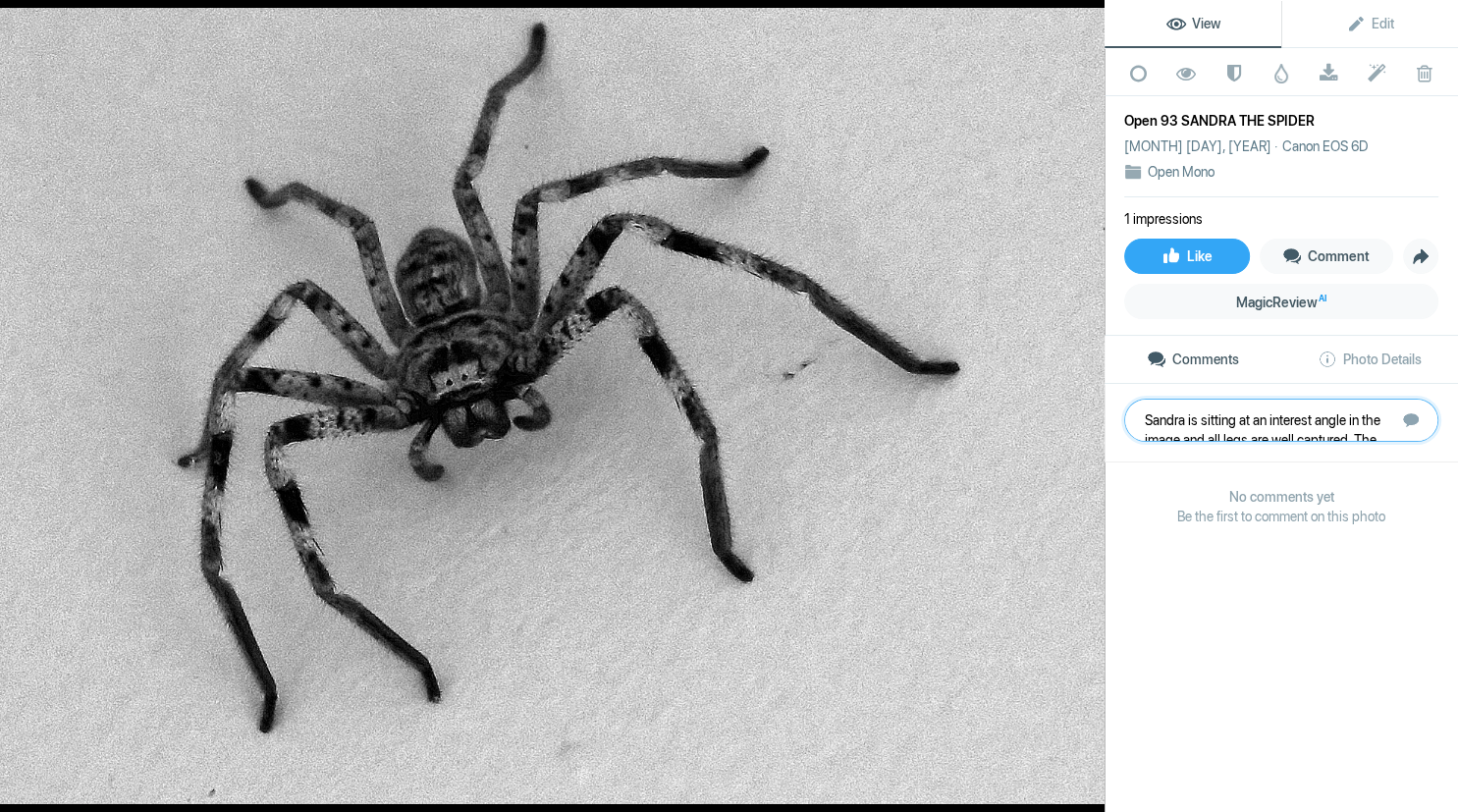 scroll, scrollTop: 1, scrollLeft: 0, axis: vertical 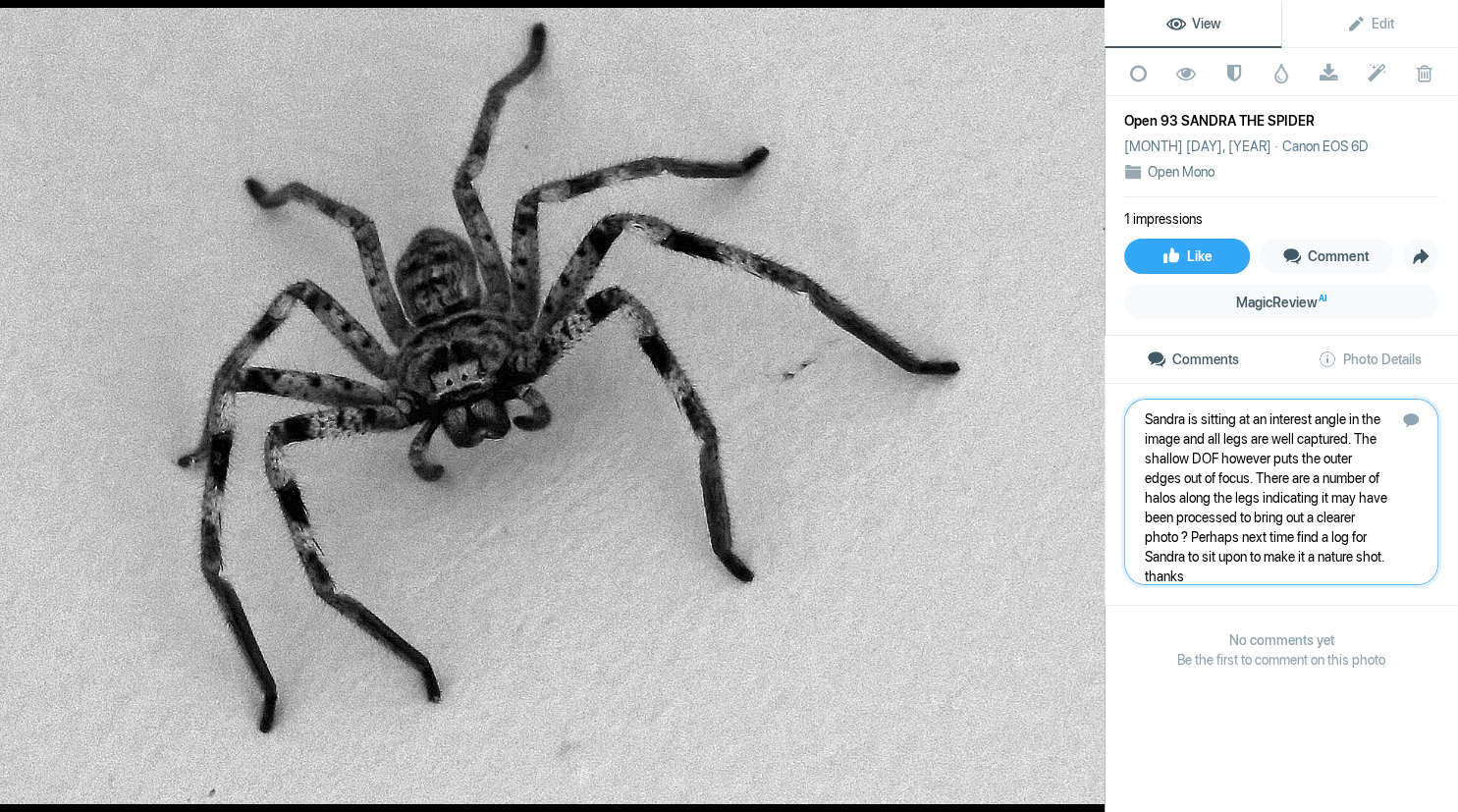 type 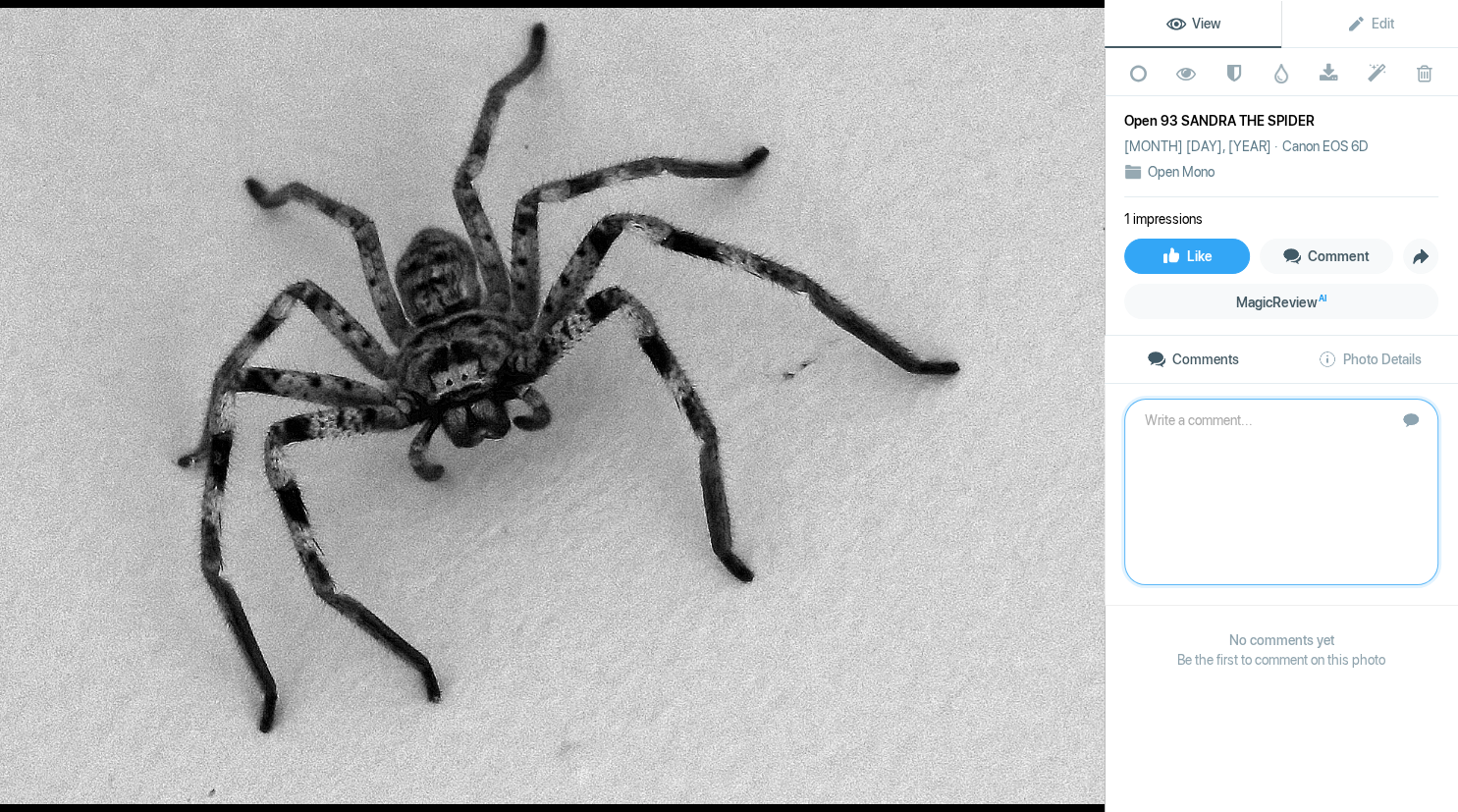 scroll, scrollTop: 0, scrollLeft: 0, axis: both 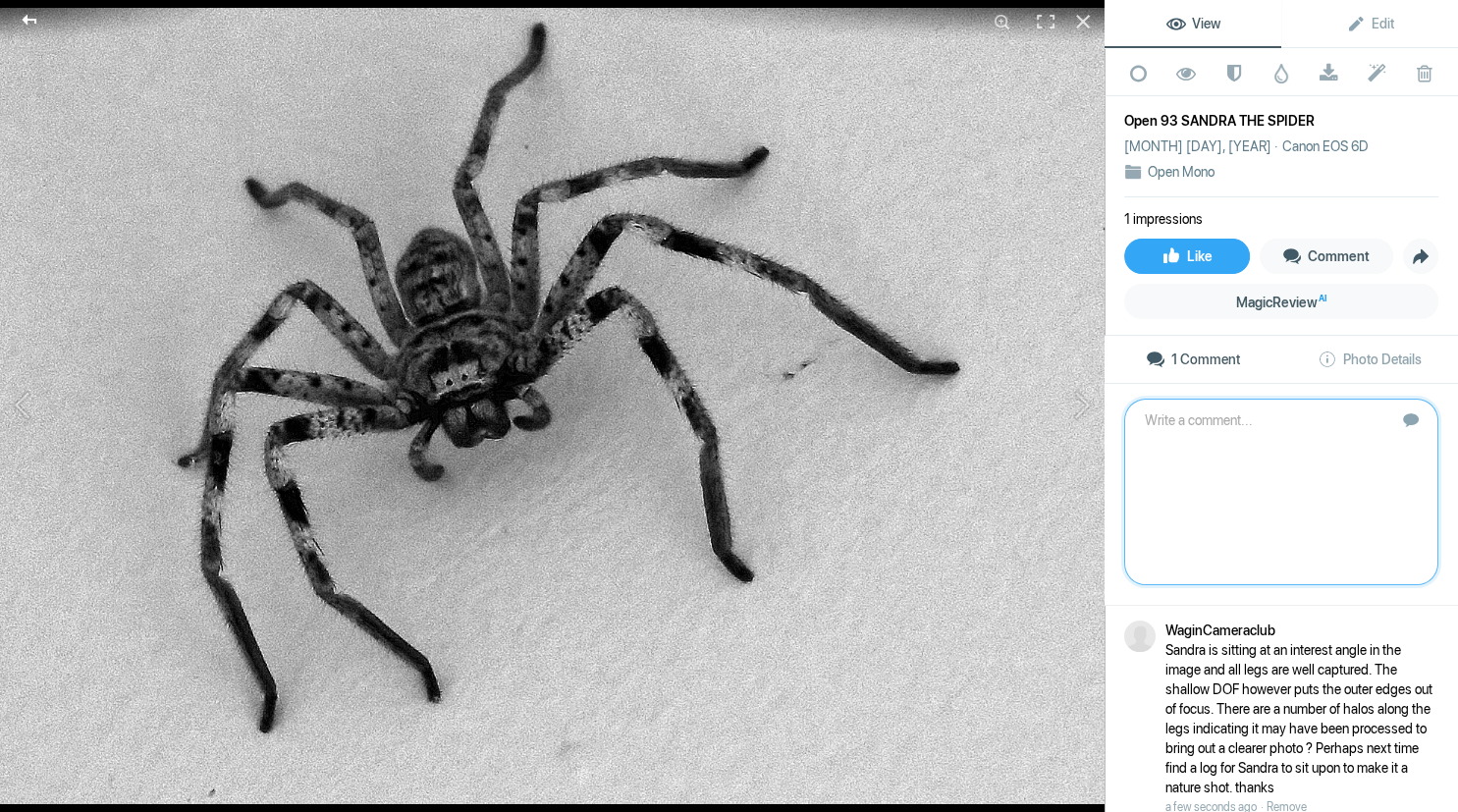 click 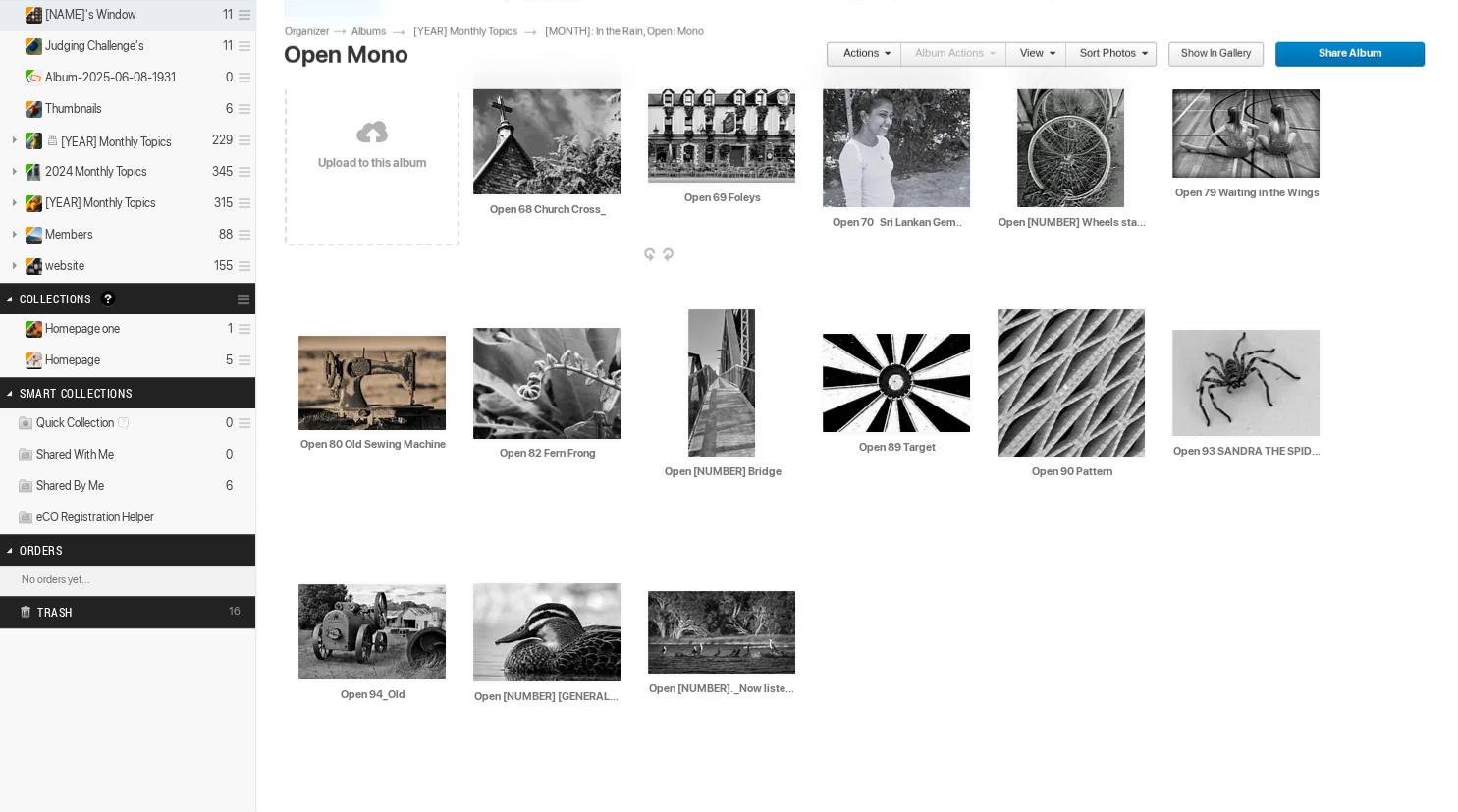 scroll, scrollTop: 234, scrollLeft: 0, axis: vertical 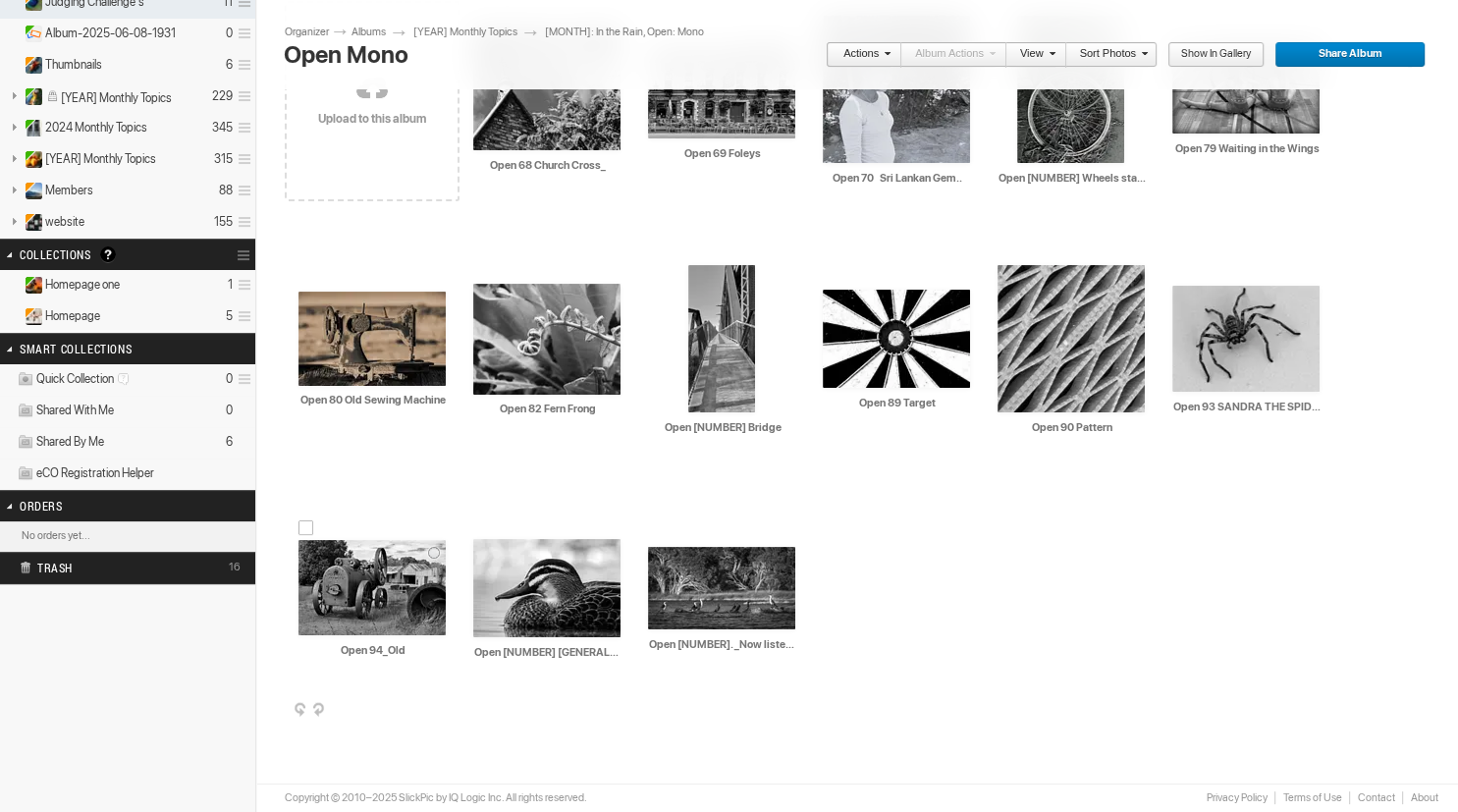 click at bounding box center (372, 587) 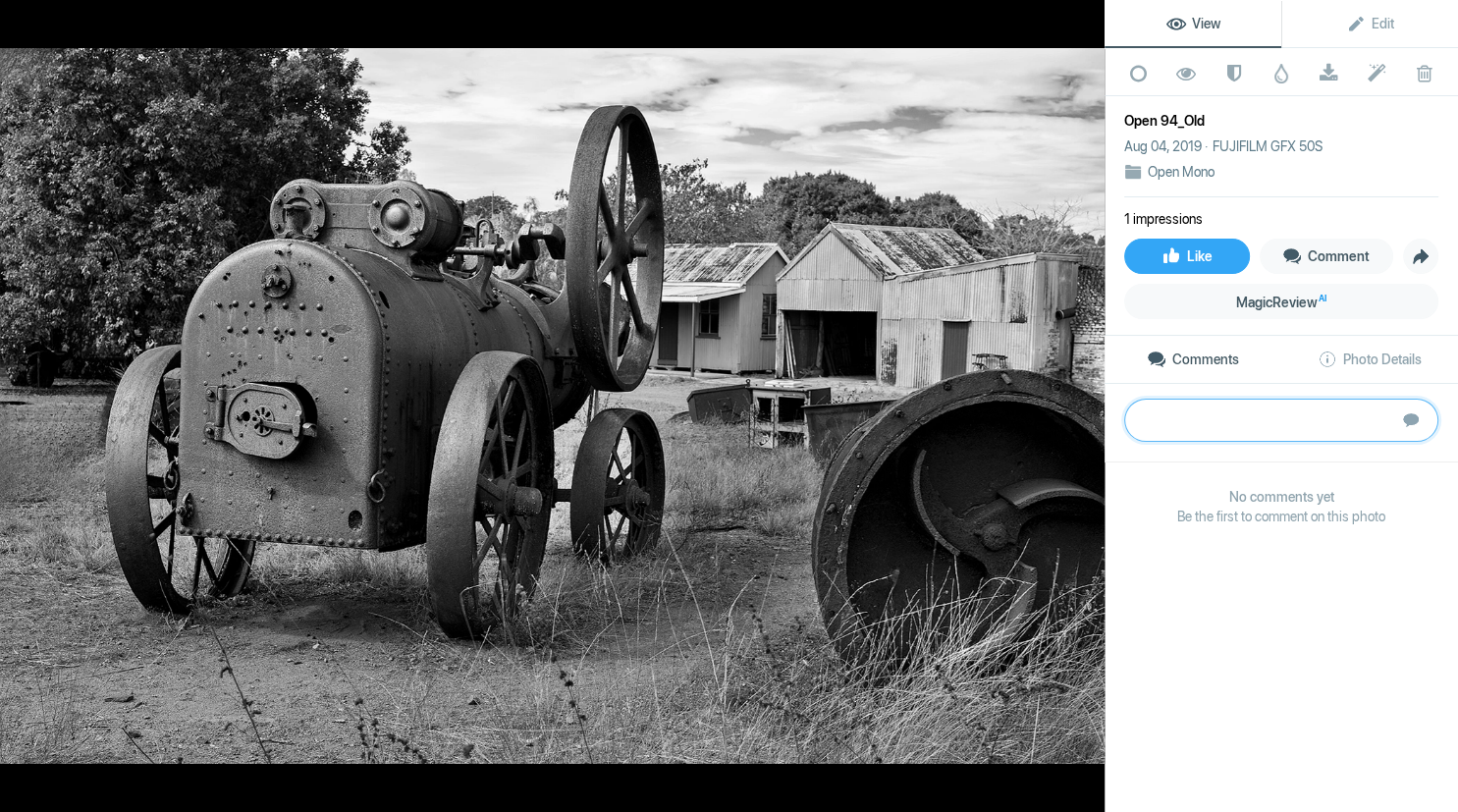 paste on "It is great when we find old machinery, and here you have found other old bits and pieces. However we need to focus on the particular piece we want to highlight and here I believe it is the large engine. I would suggest to crop out the large object on the RH side and then blur the buildings in the background . With what we have here, we have good tonal range, the engine is sharp and has variation of light and dark giving a sense of depth. The bits of grass in the front add to the effect of abandonment. Thanks for the image Bronze" 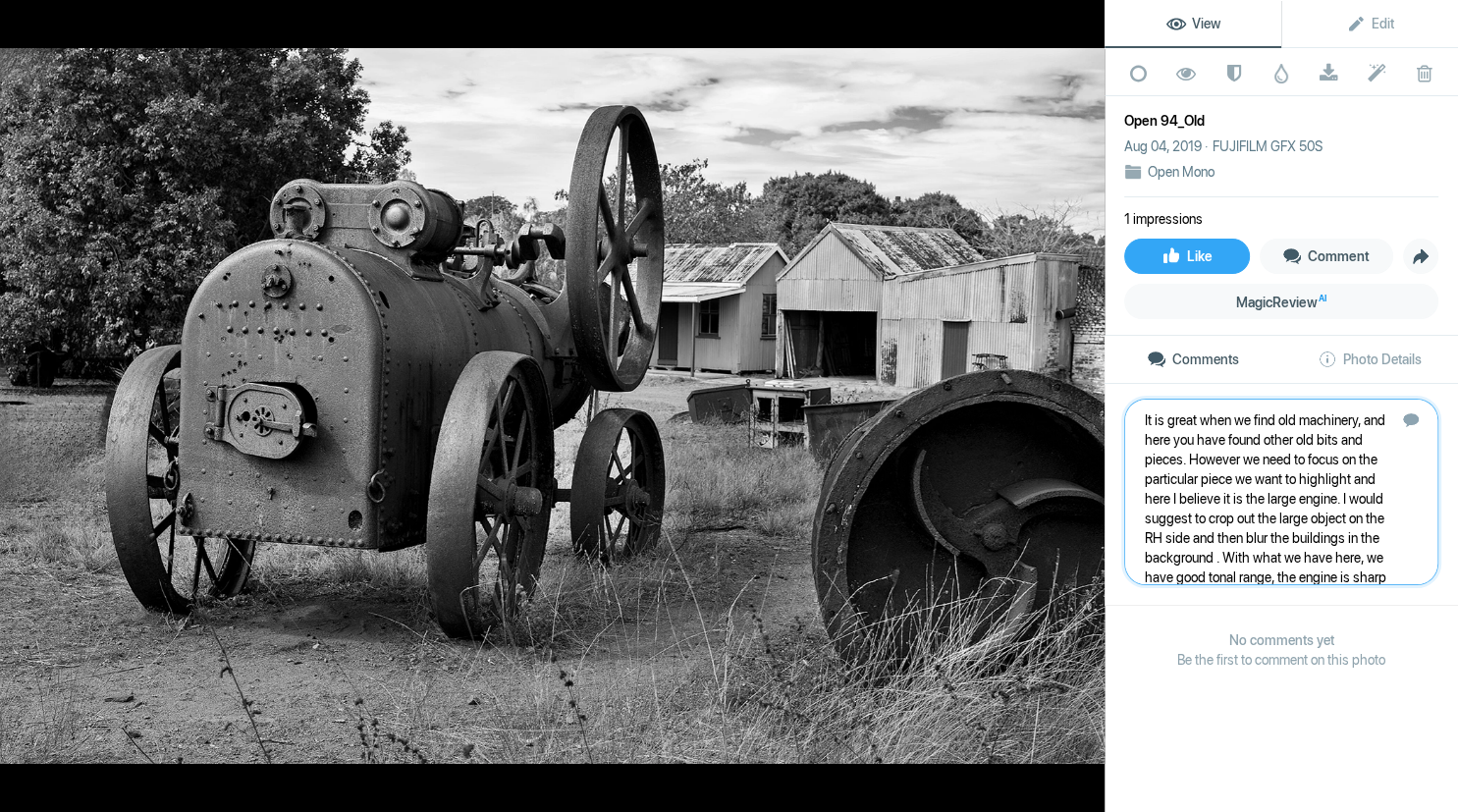 scroll, scrollTop: 80, scrollLeft: 0, axis: vertical 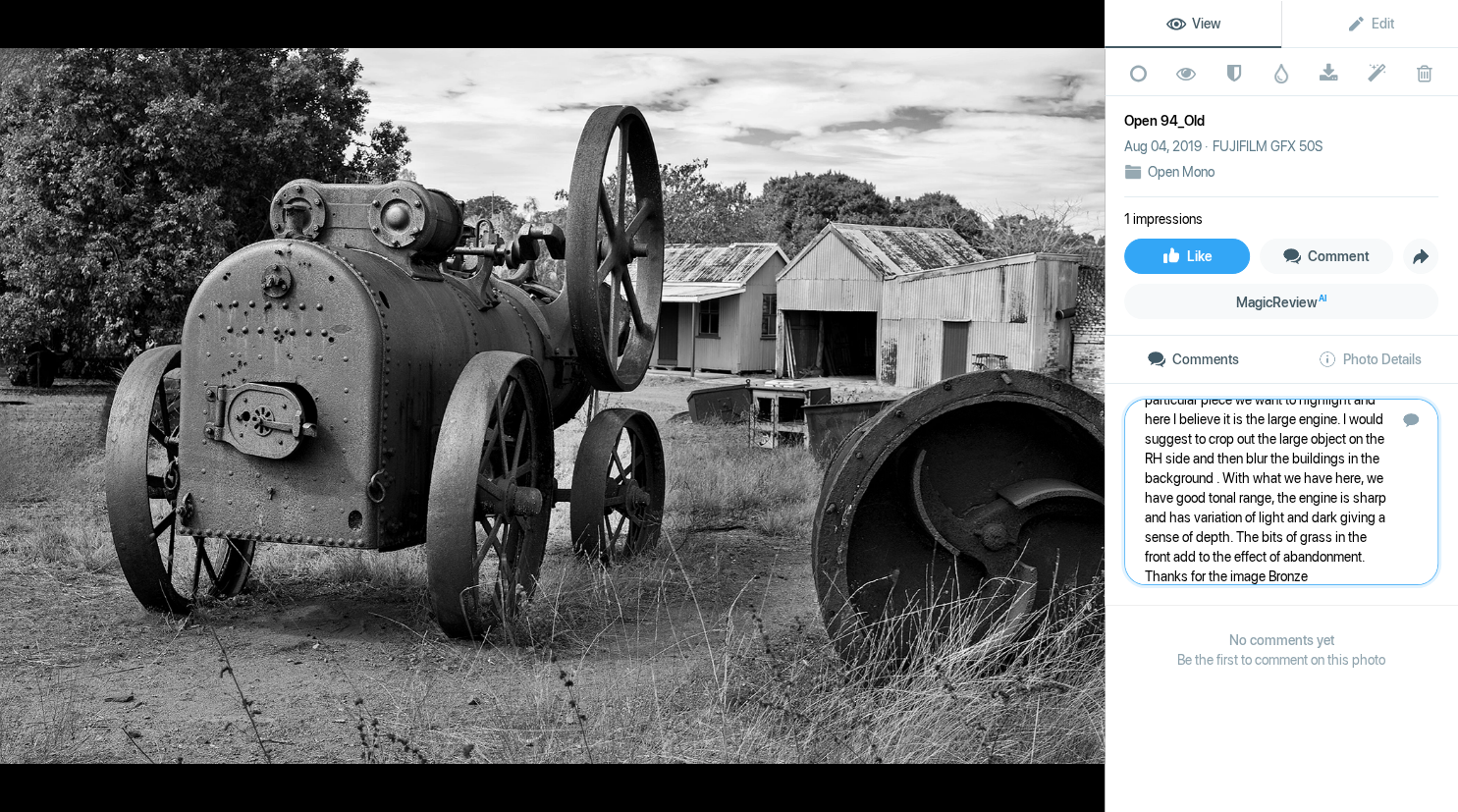 type 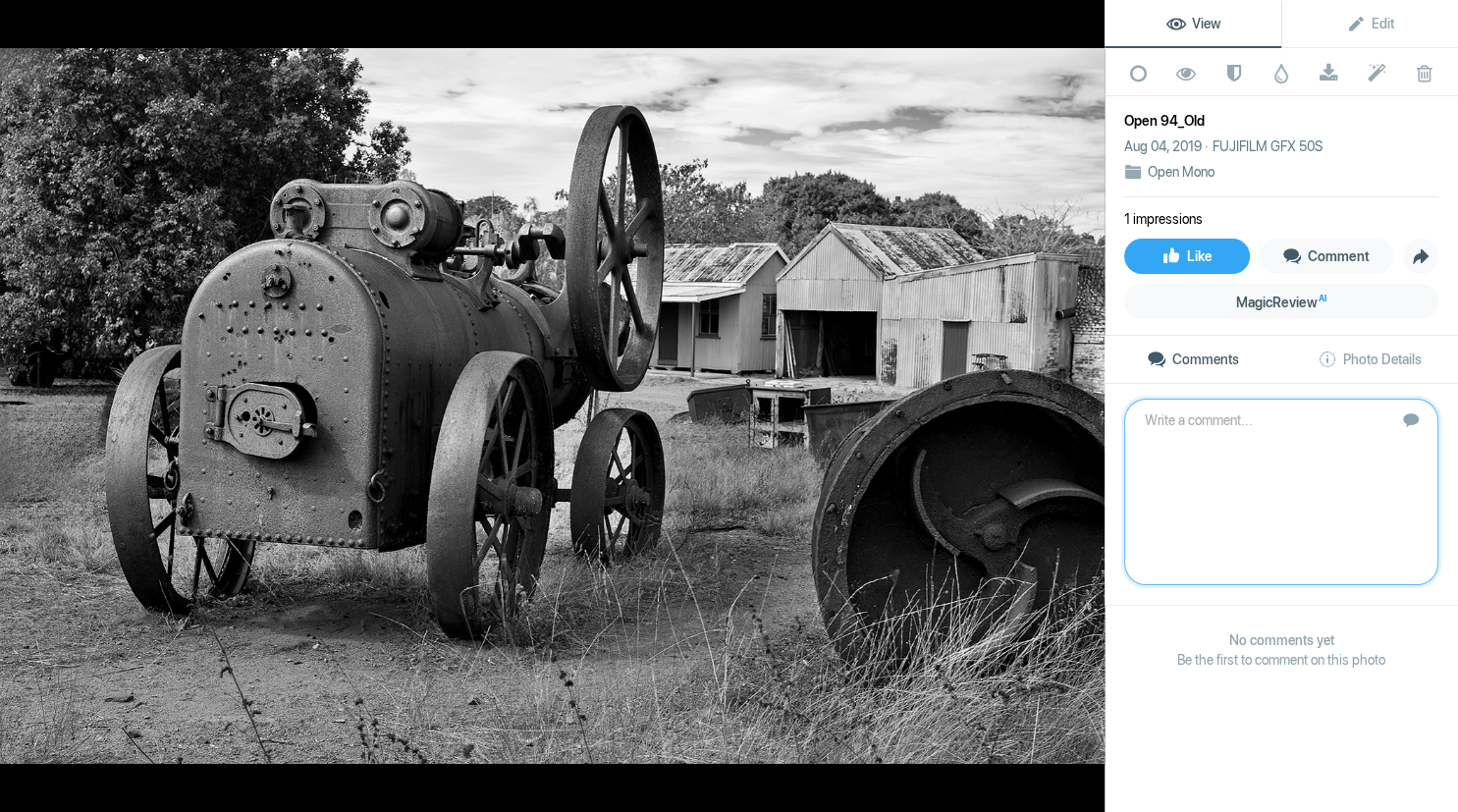 scroll, scrollTop: 0, scrollLeft: 0, axis: both 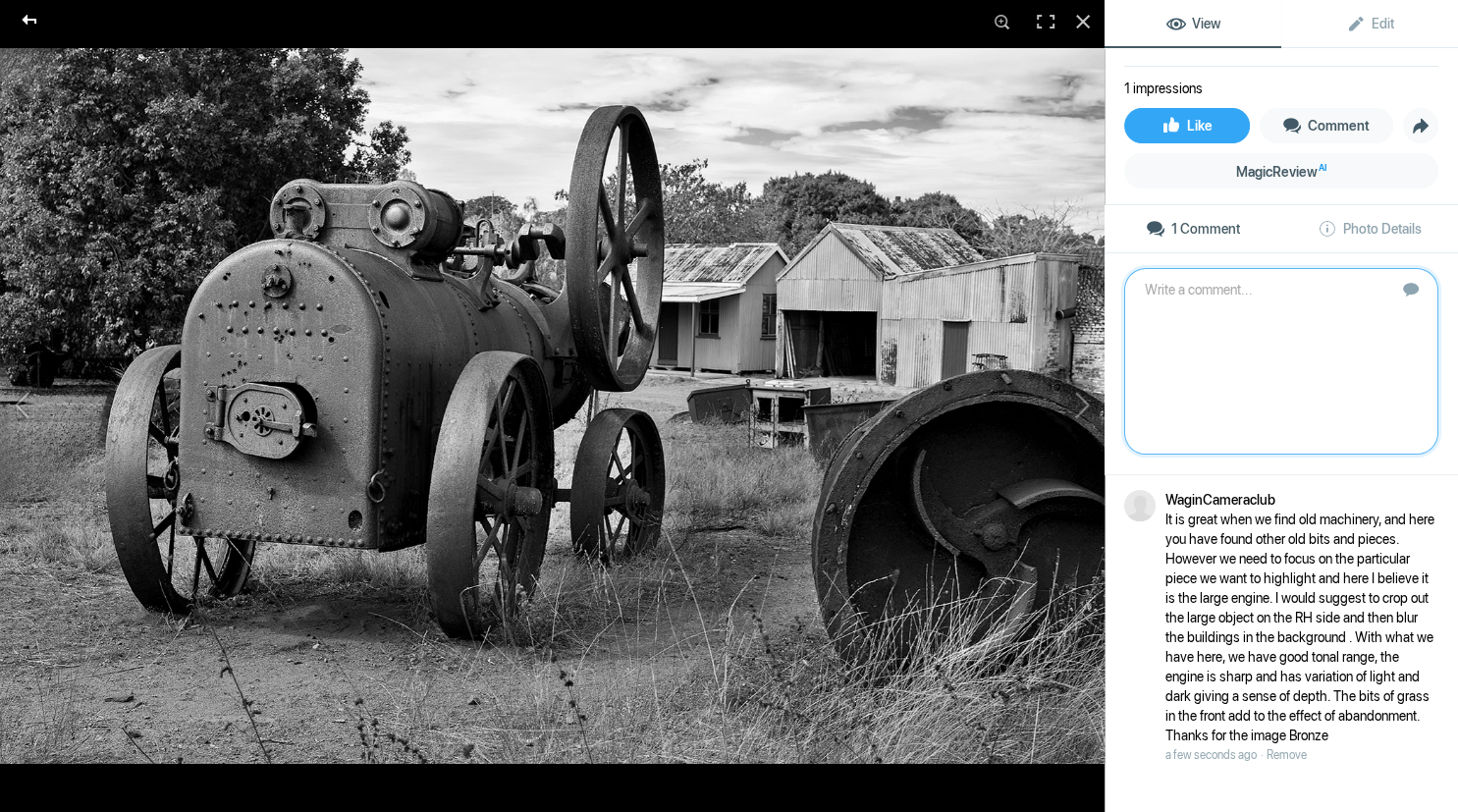 click 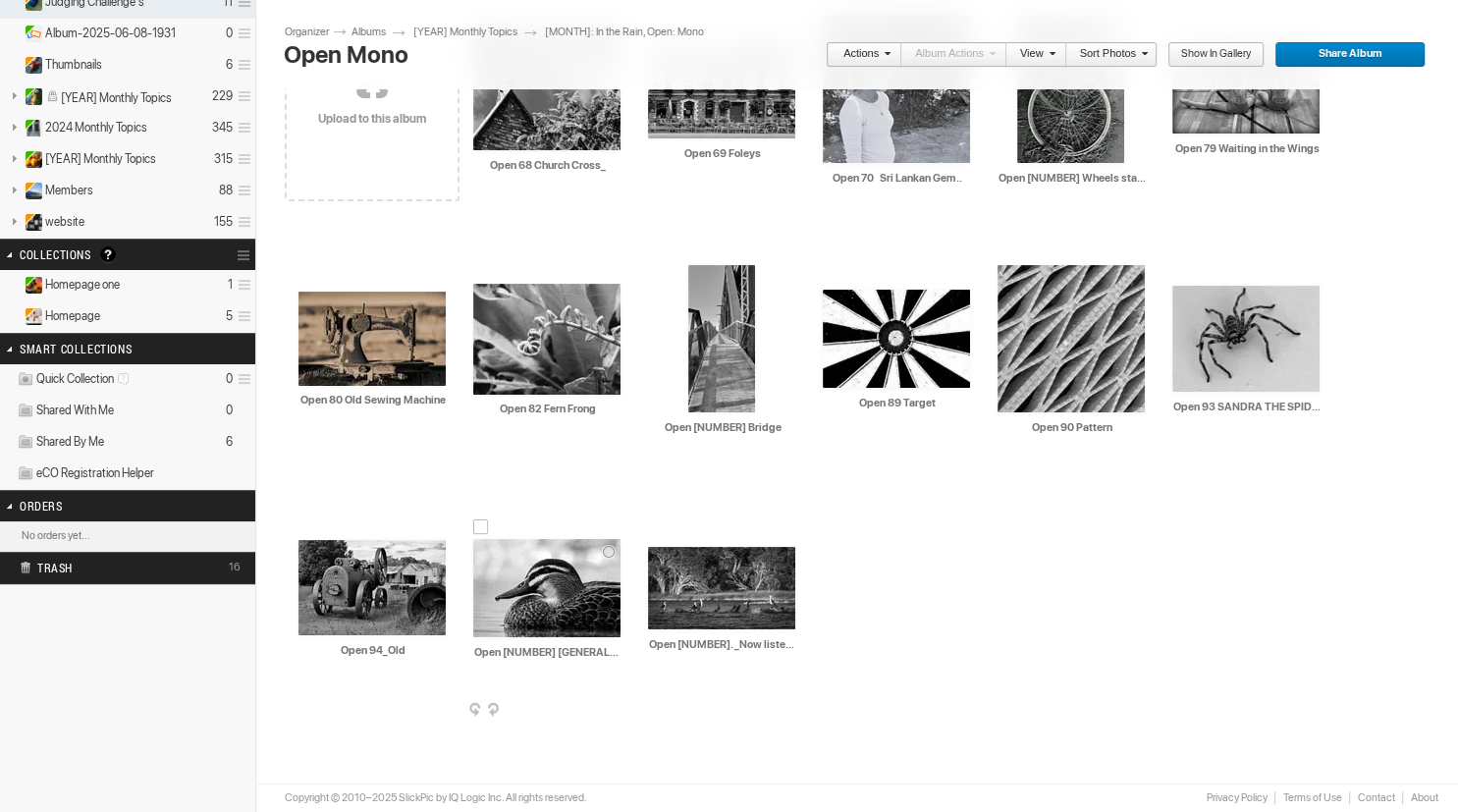 click at bounding box center (547, 588) 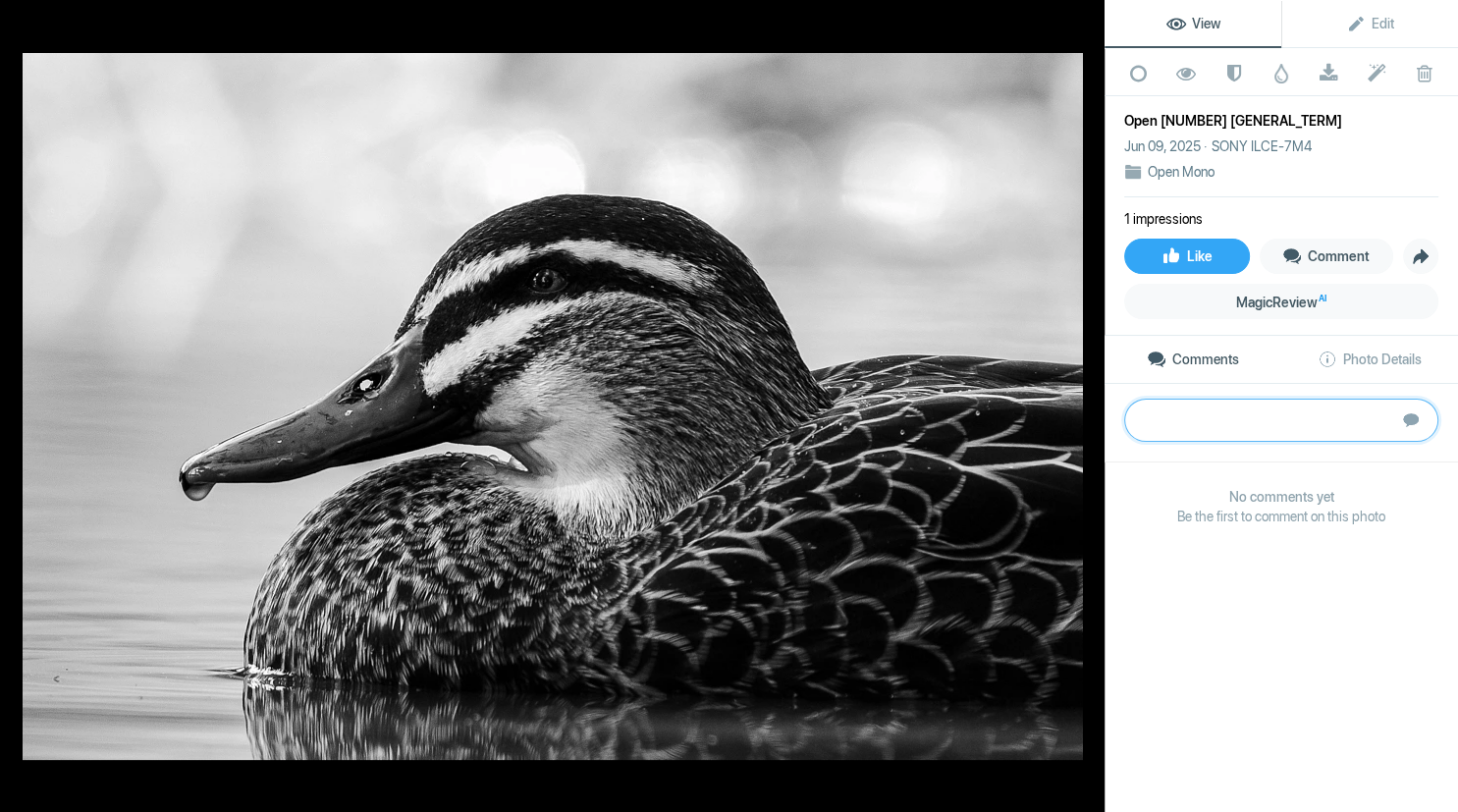 paste on "The duck has been placed central in the image with room on LH side to allow movement forward. Total range of tones. Nice and sharp. Beautiful bokeh behind. Good reflection in eye, could do with a bit more light. A bit more at the bottom reflection would benefit this image and a couple of spots LH side on water, just to tidy up. Great shot Gold" 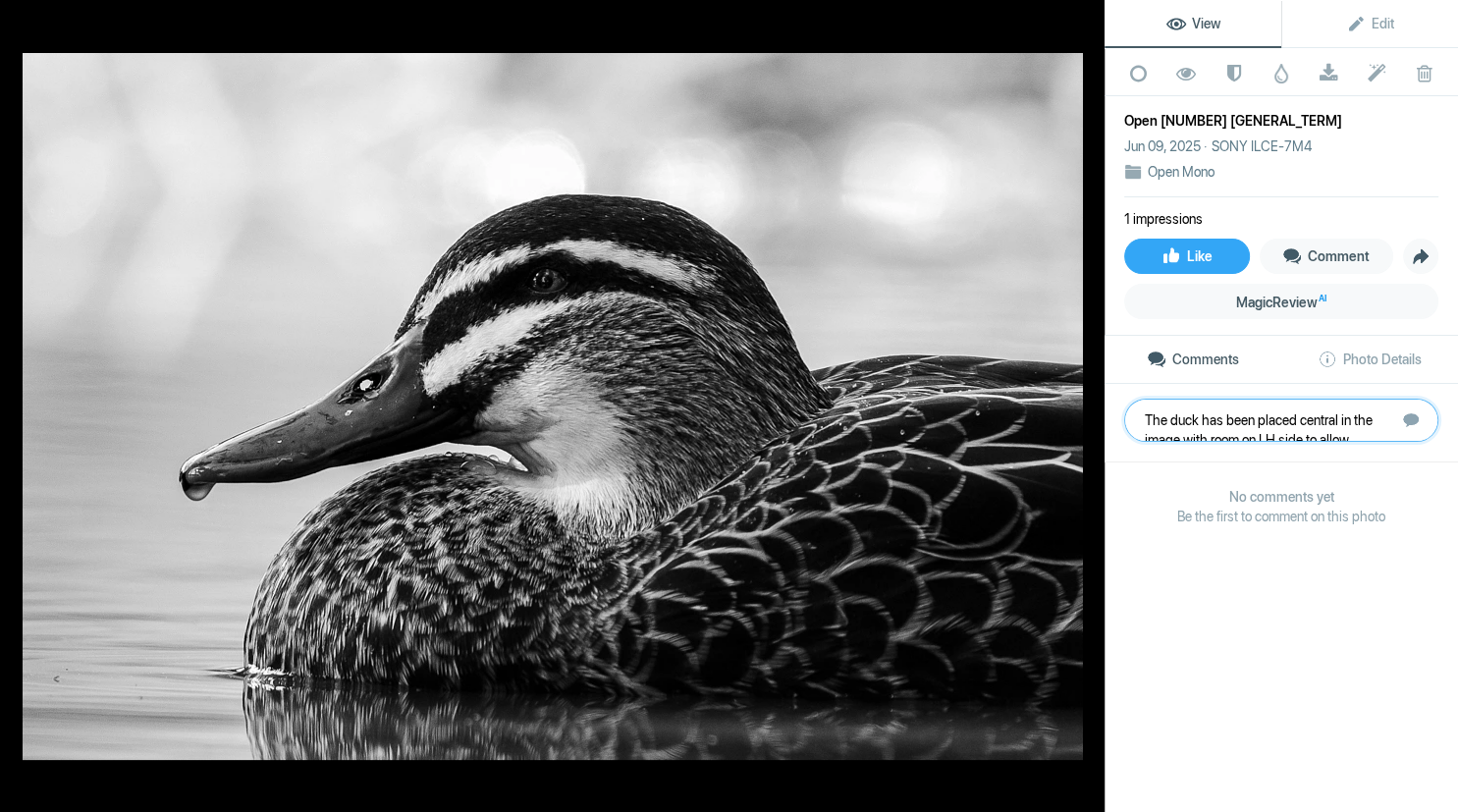 scroll, scrollTop: 1, scrollLeft: 0, axis: vertical 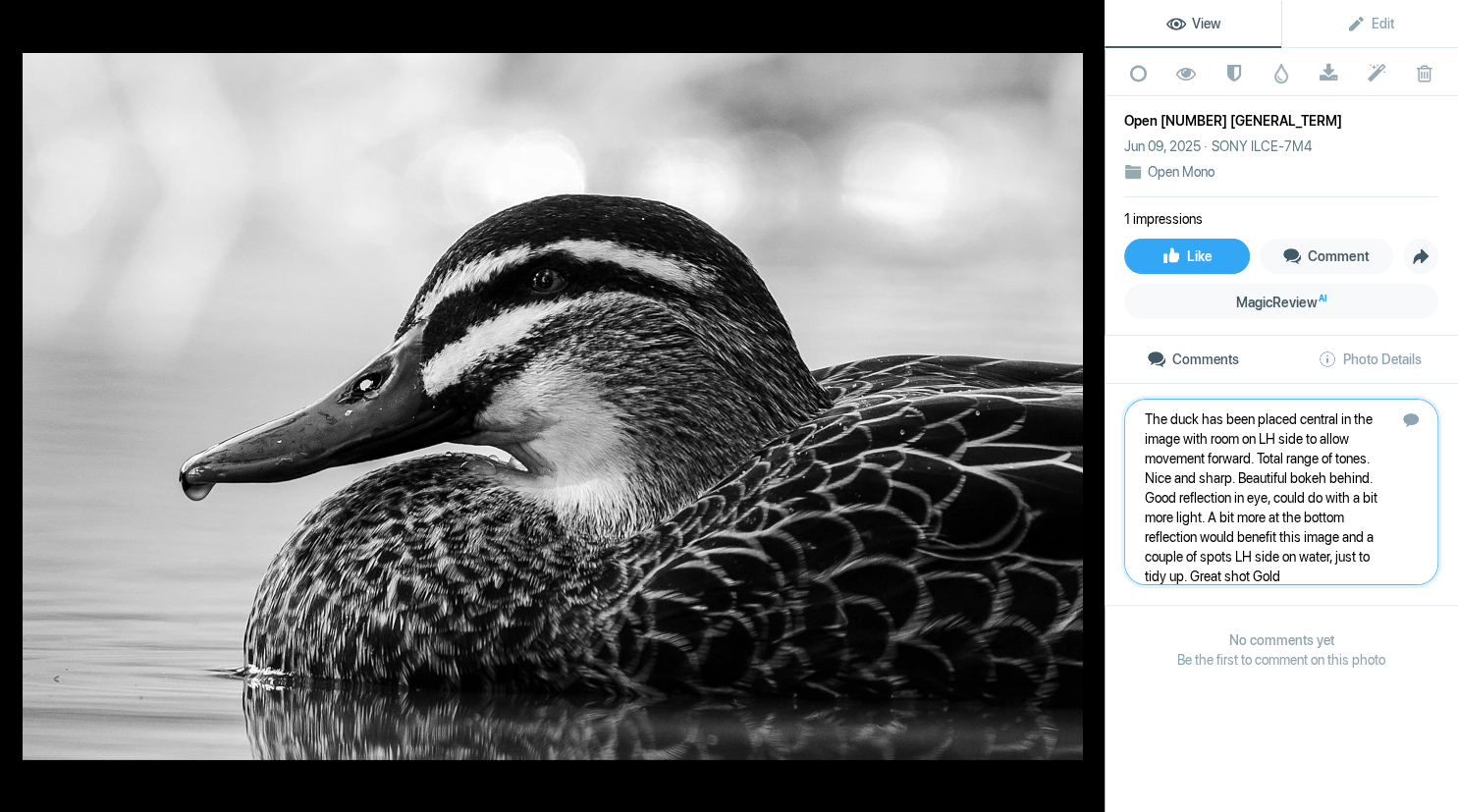 type 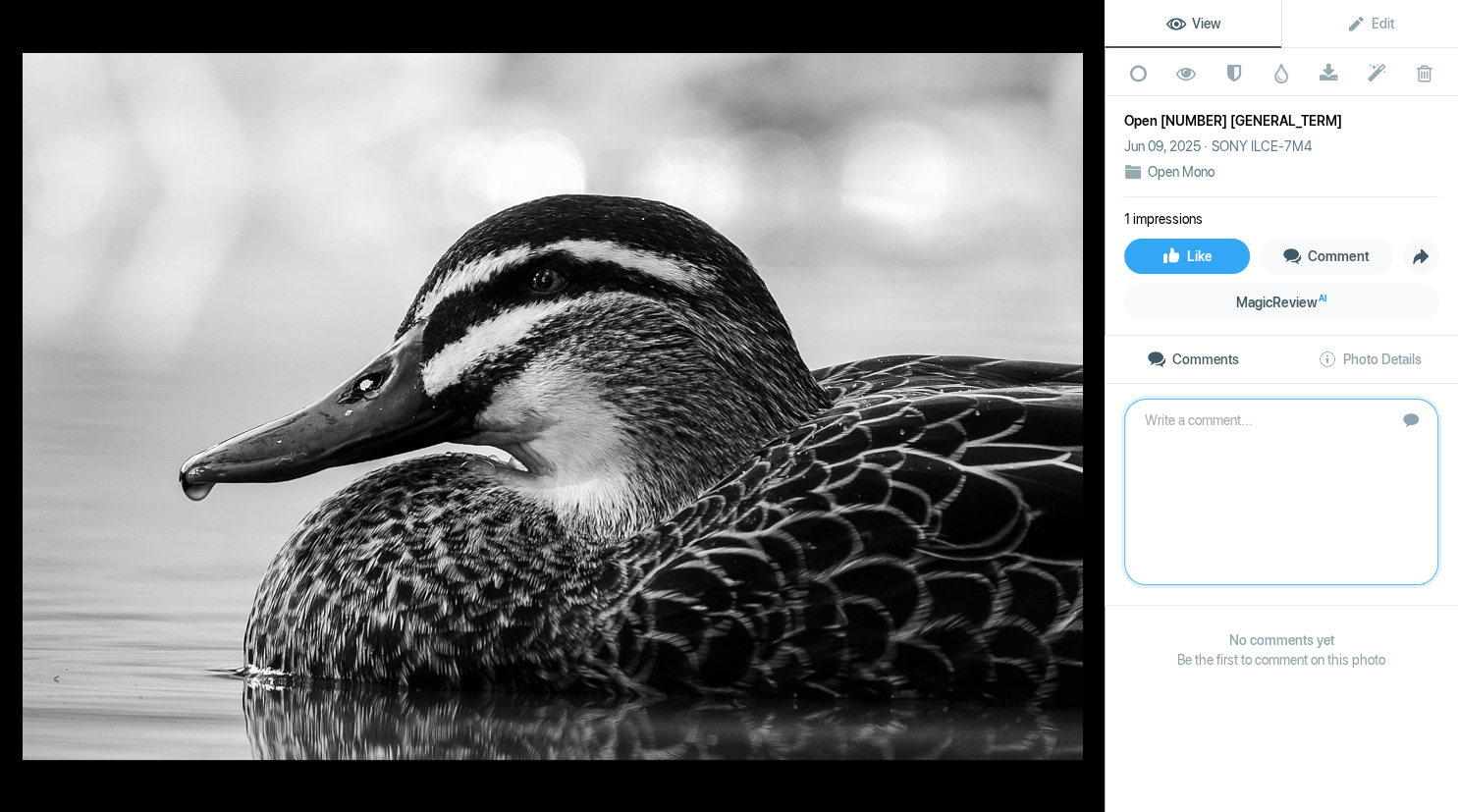 scroll, scrollTop: 0, scrollLeft: 0, axis: both 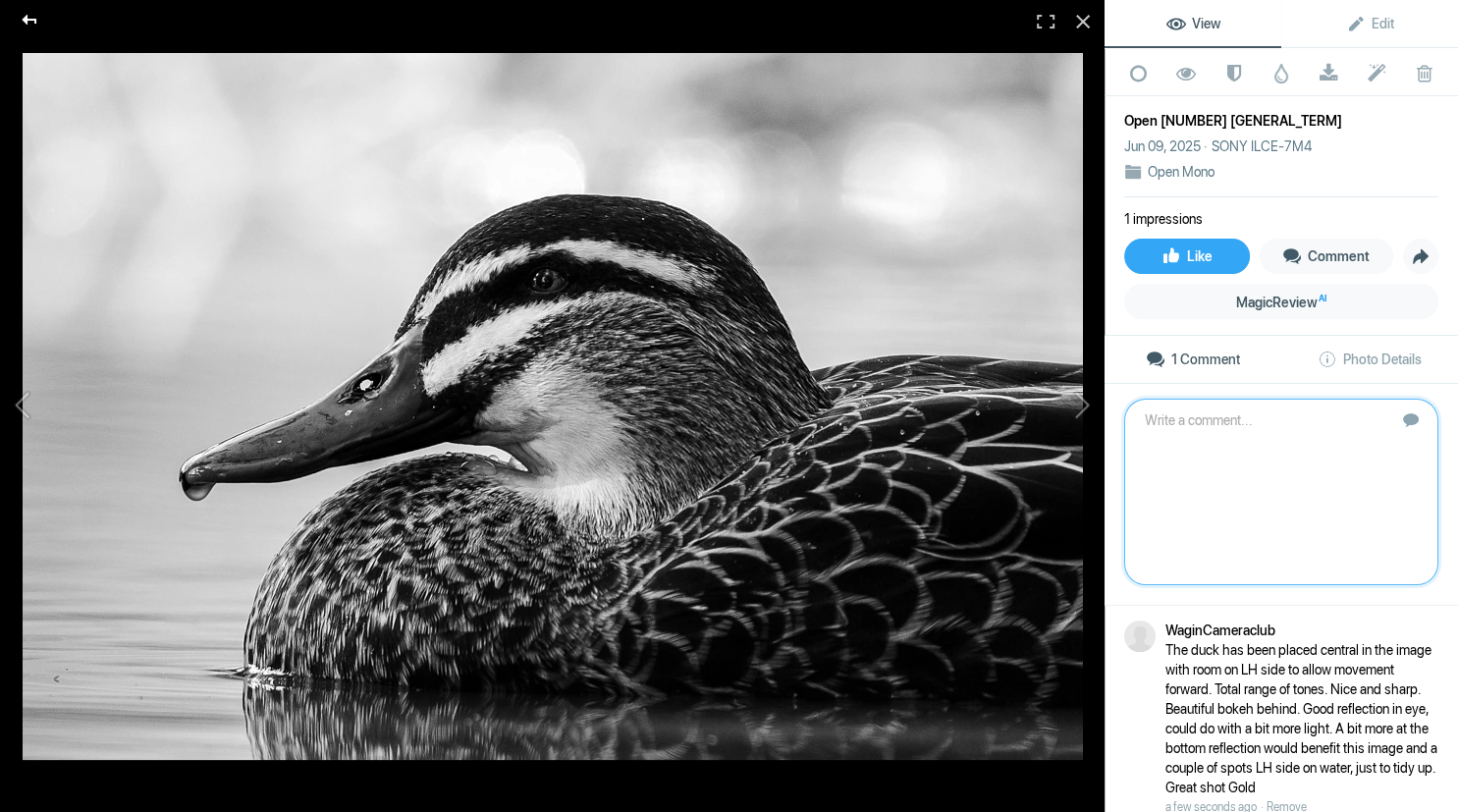 click 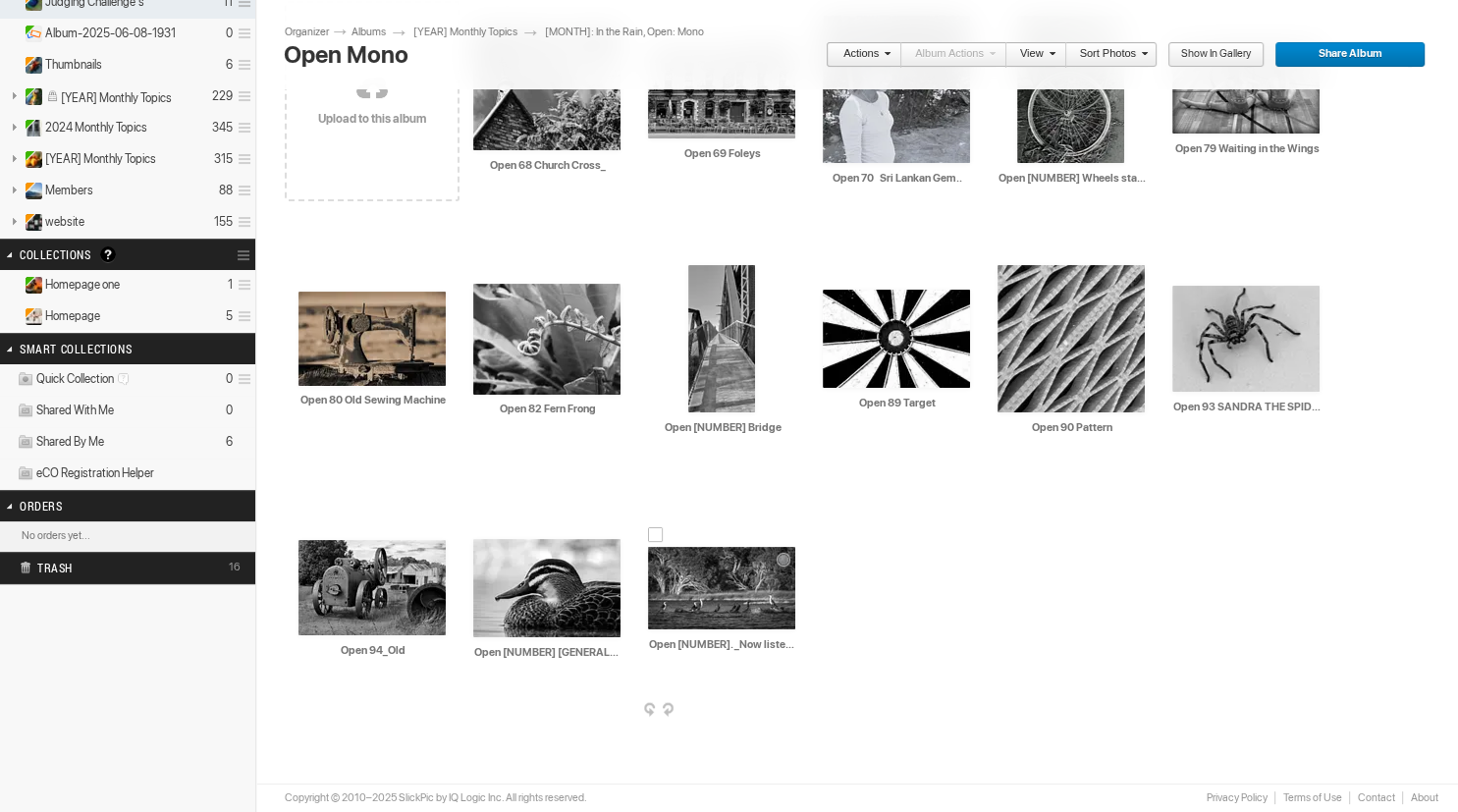 click at bounding box center [722, 588] 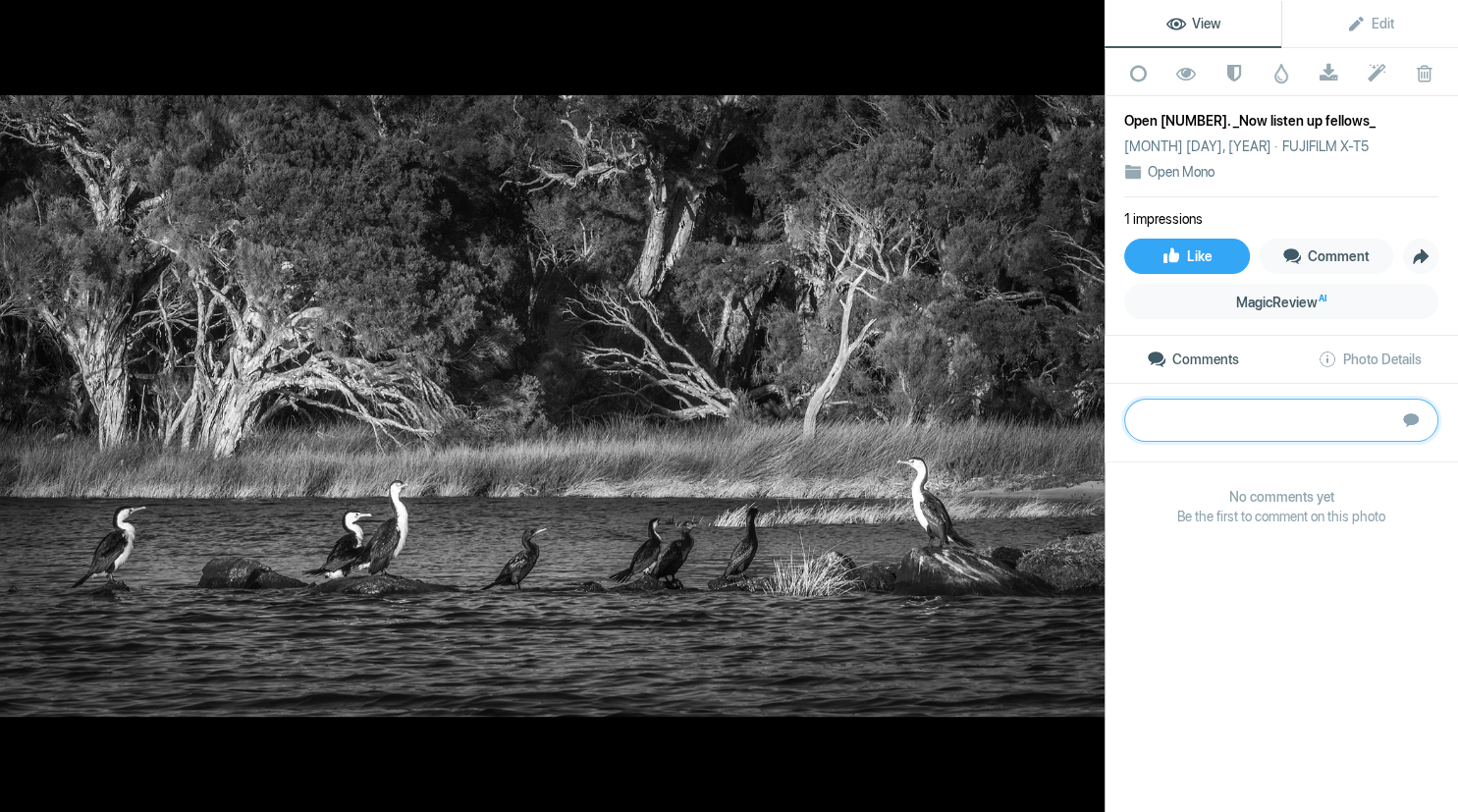 paste on "How funny. Sometimes we need to capture such scenes. While the birds are not really sharp, I think the sharp point are on the trees. A bit of light on the middle birds would bring out the middle of the image. The overall image gives us a brilliant story and deserves points for that . Thanks Silver" 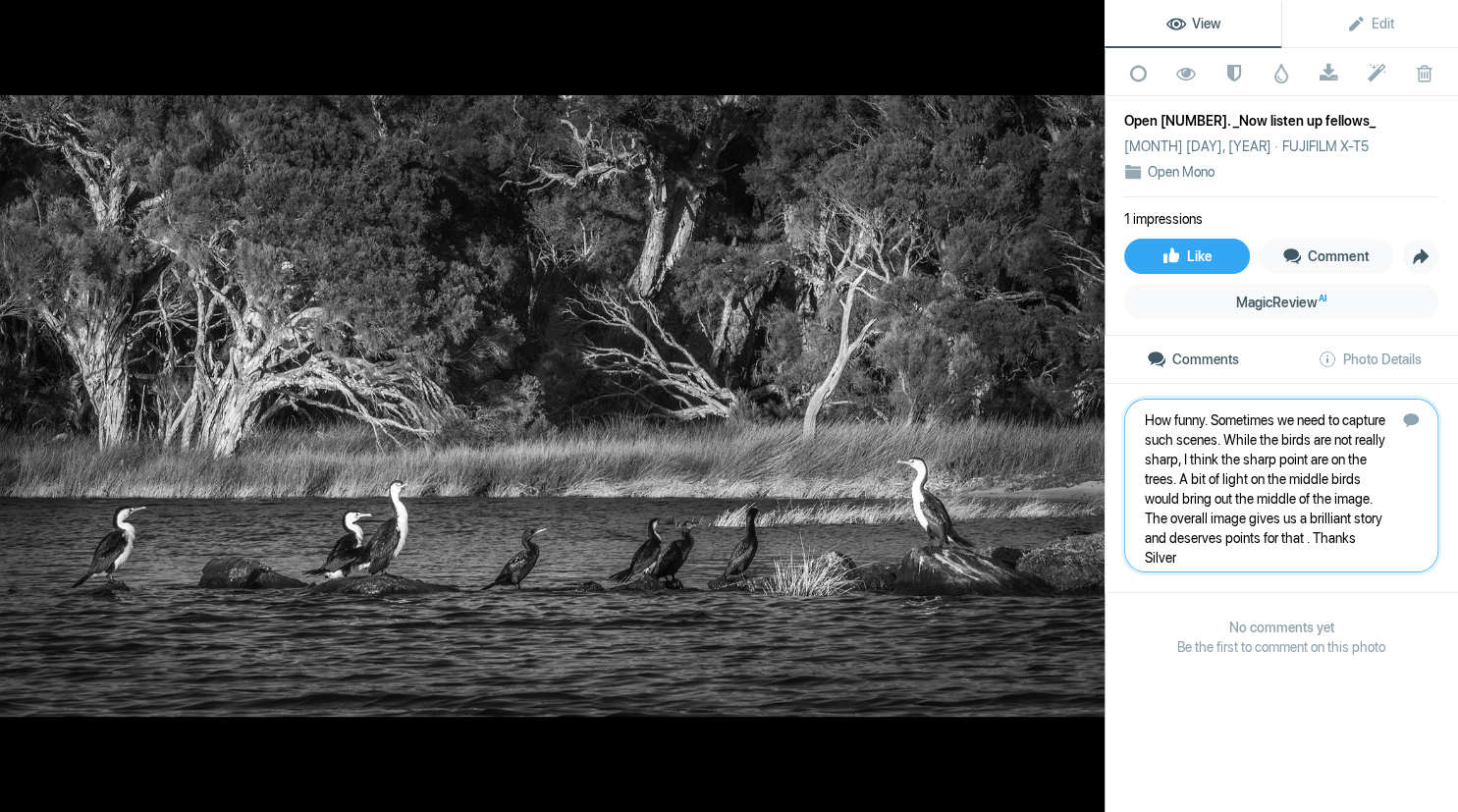 type 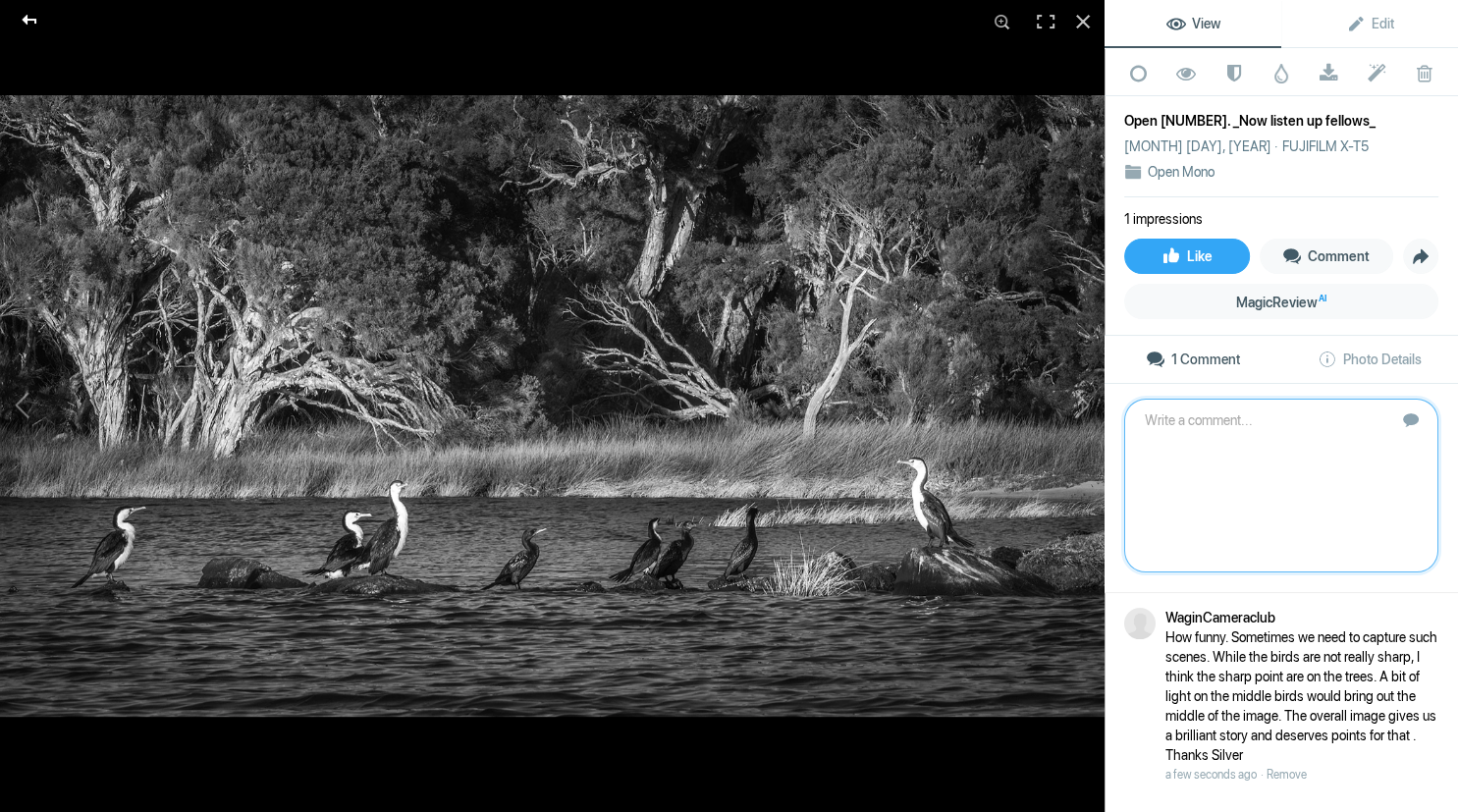 click 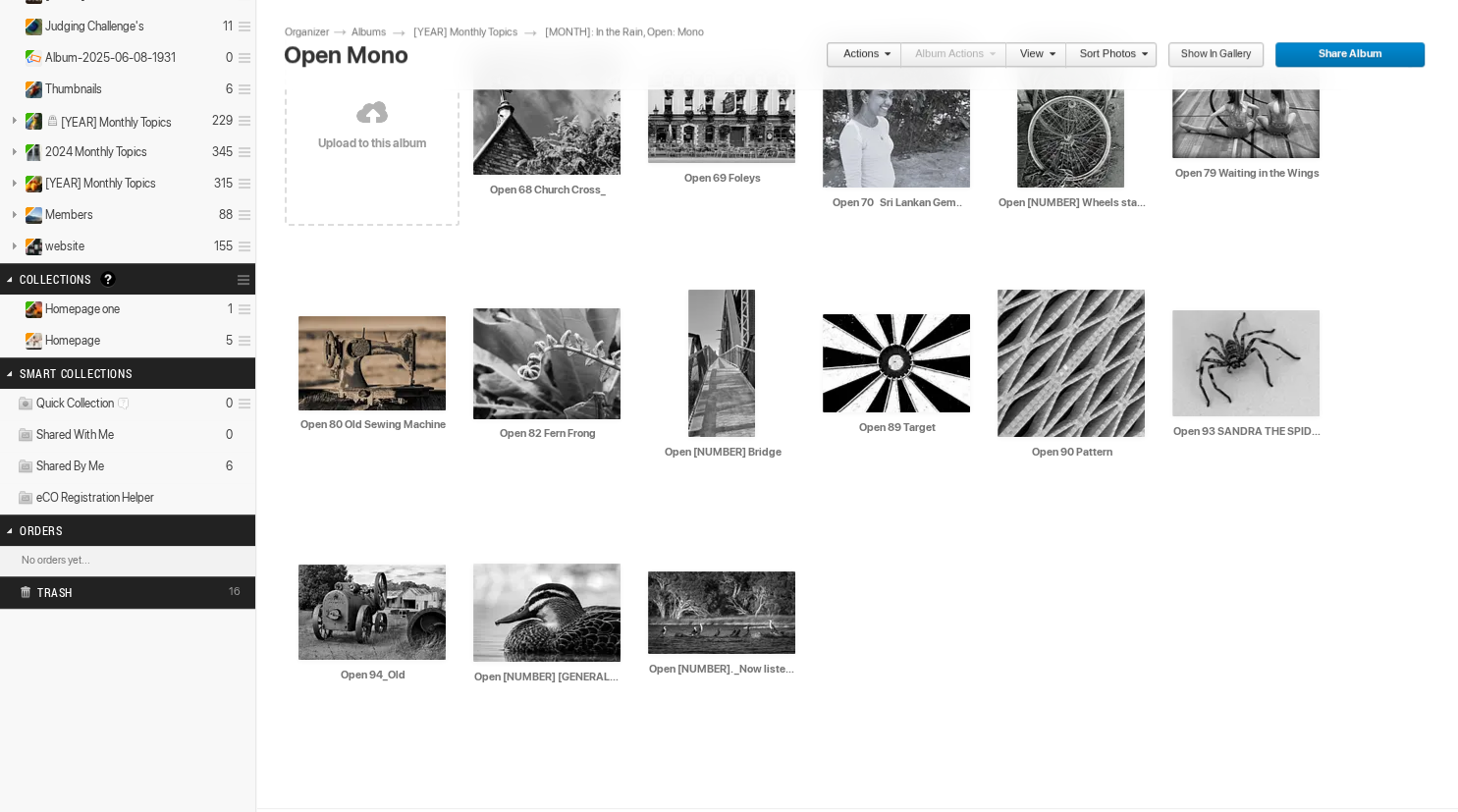 scroll, scrollTop: 220, scrollLeft: 0, axis: vertical 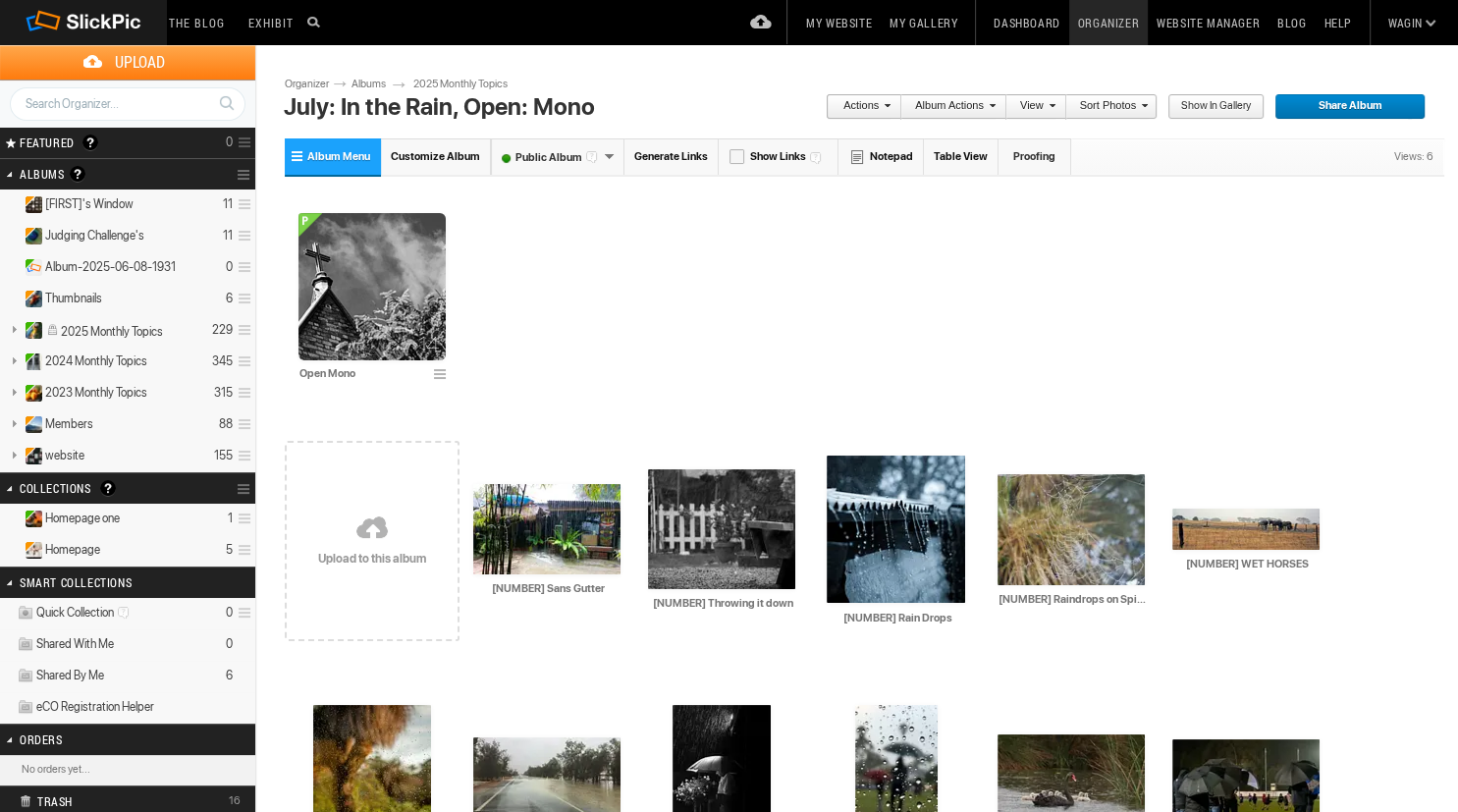 click on "My Website" at bounding box center [838, 23] 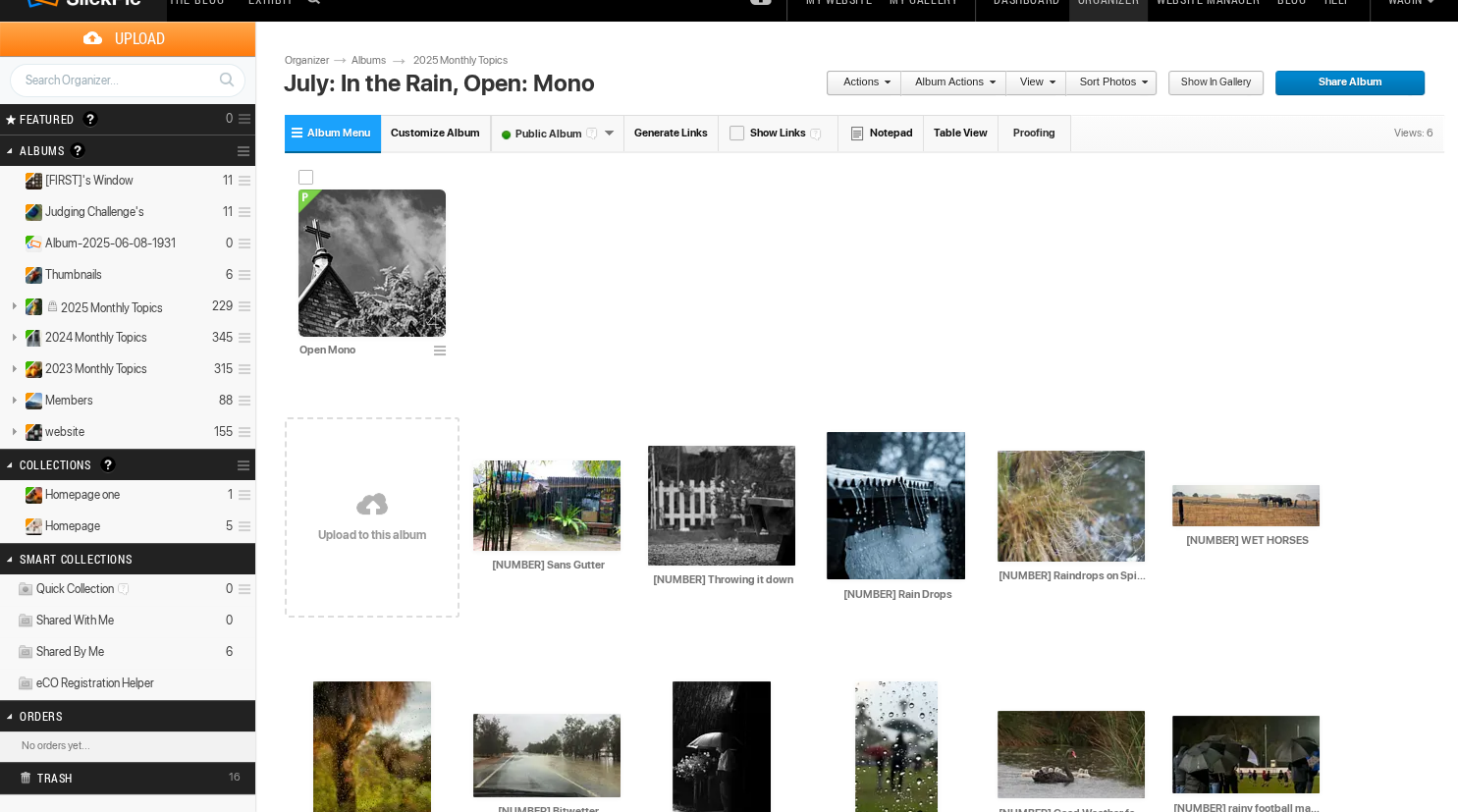 scroll, scrollTop: 25, scrollLeft: 0, axis: vertical 